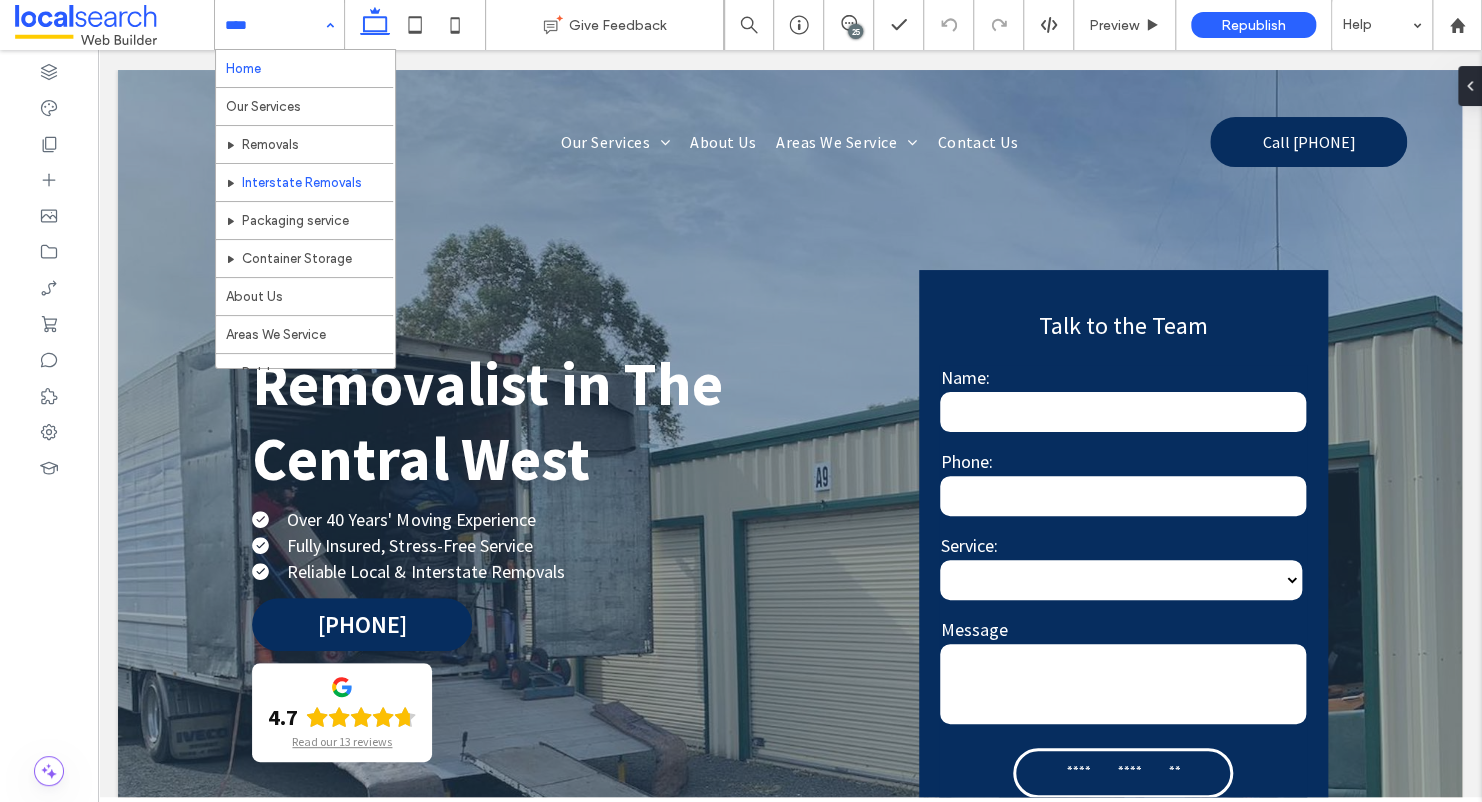 scroll, scrollTop: 0, scrollLeft: 0, axis: both 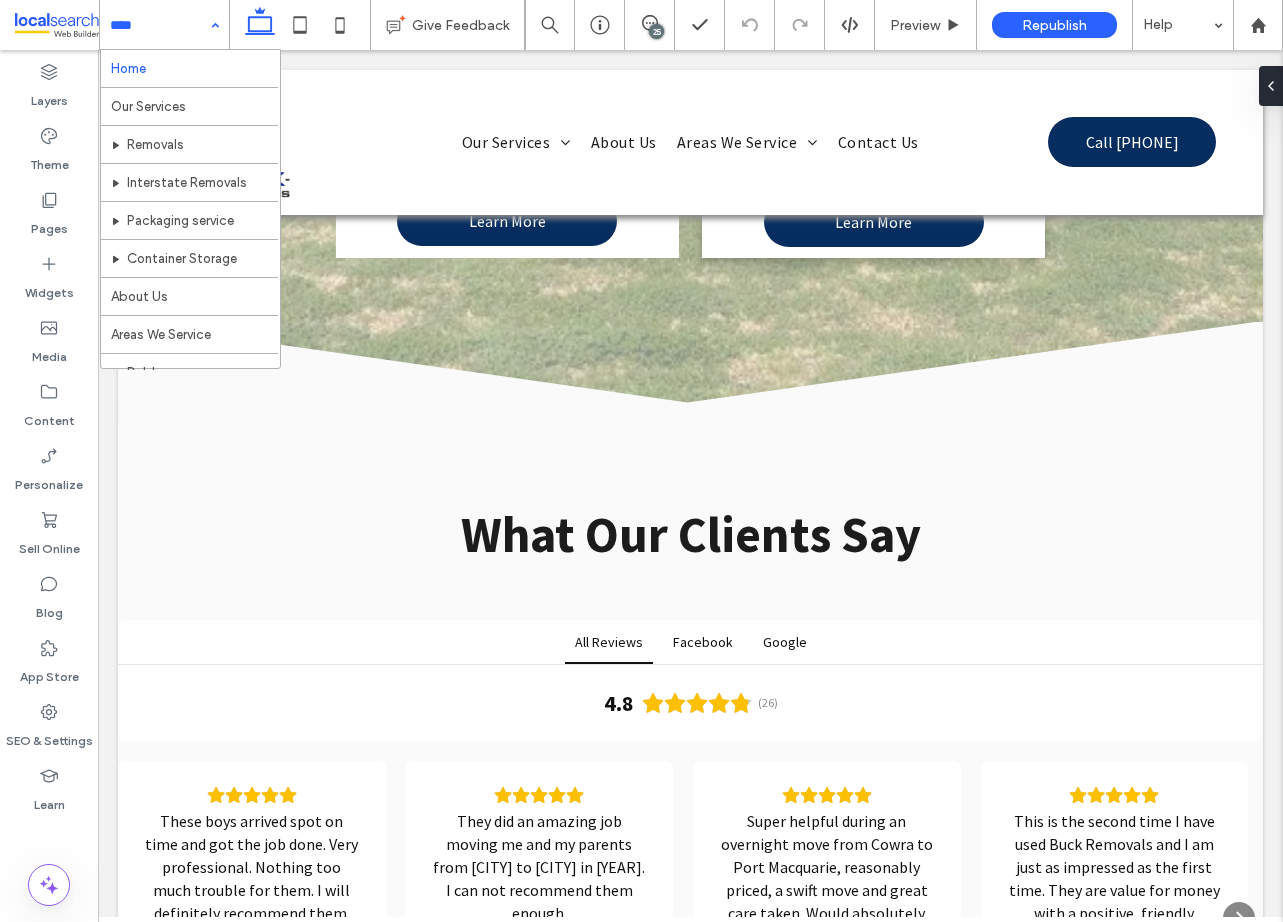 click at bounding box center (159, 25) 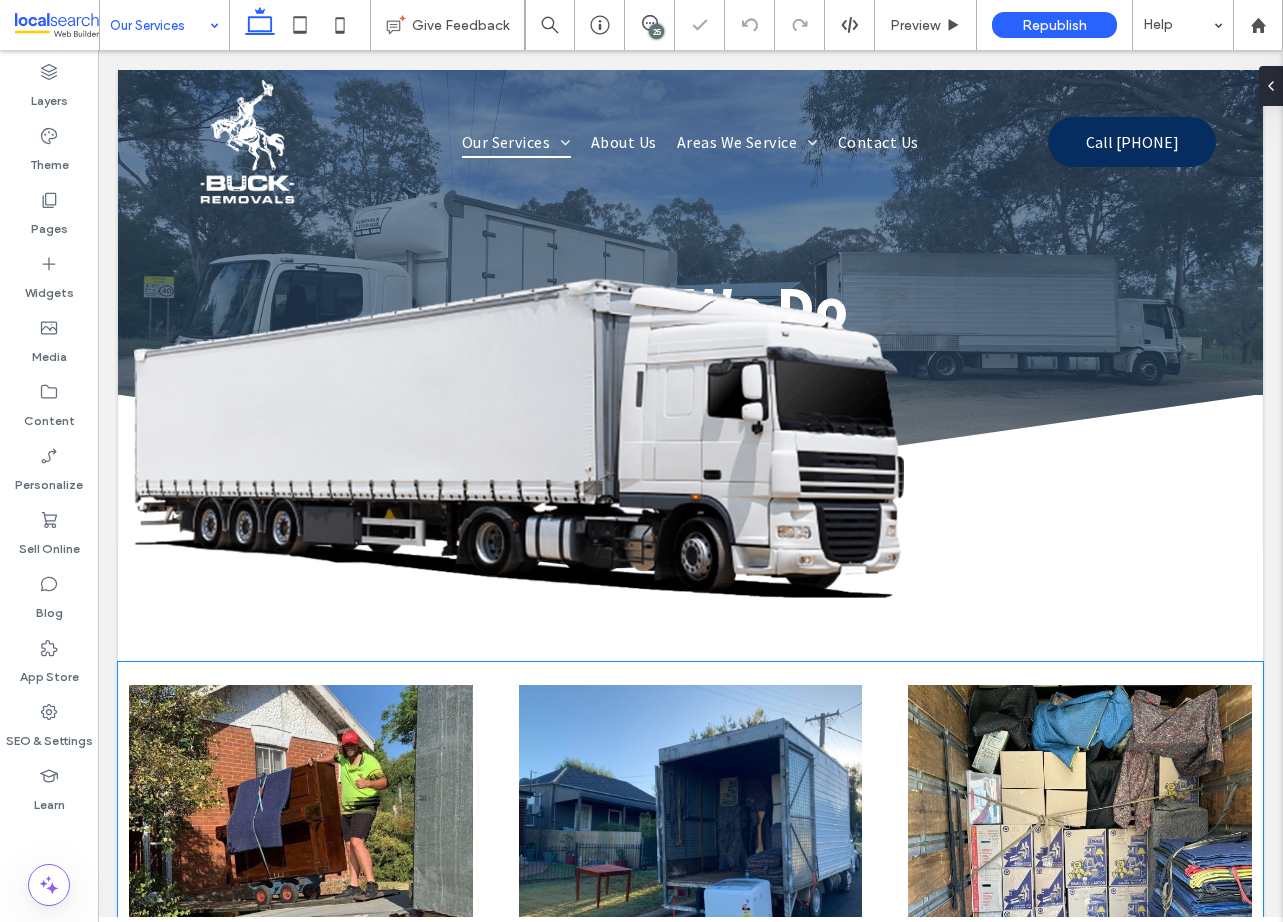 scroll, scrollTop: 0, scrollLeft: 0, axis: both 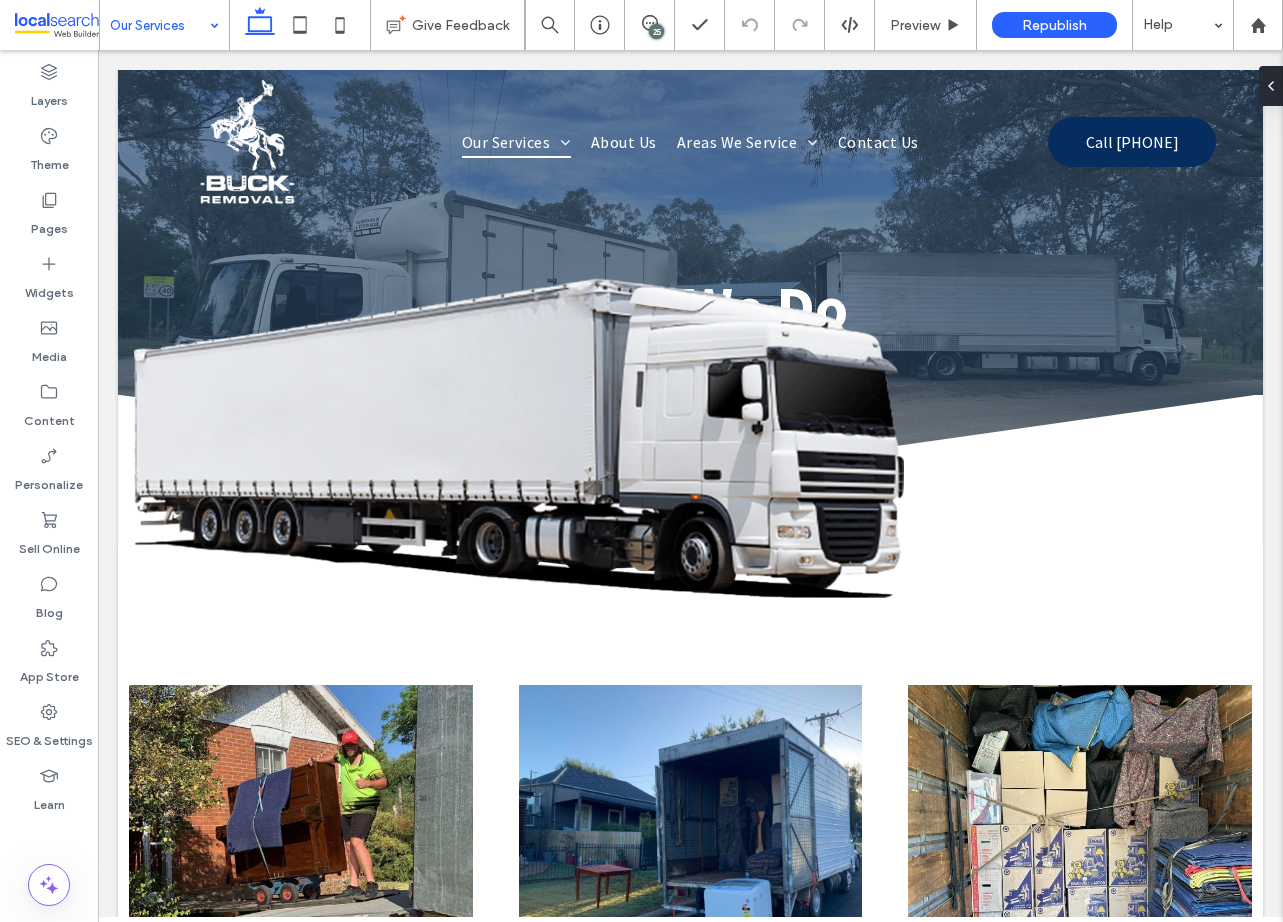 click at bounding box center [159, 25] 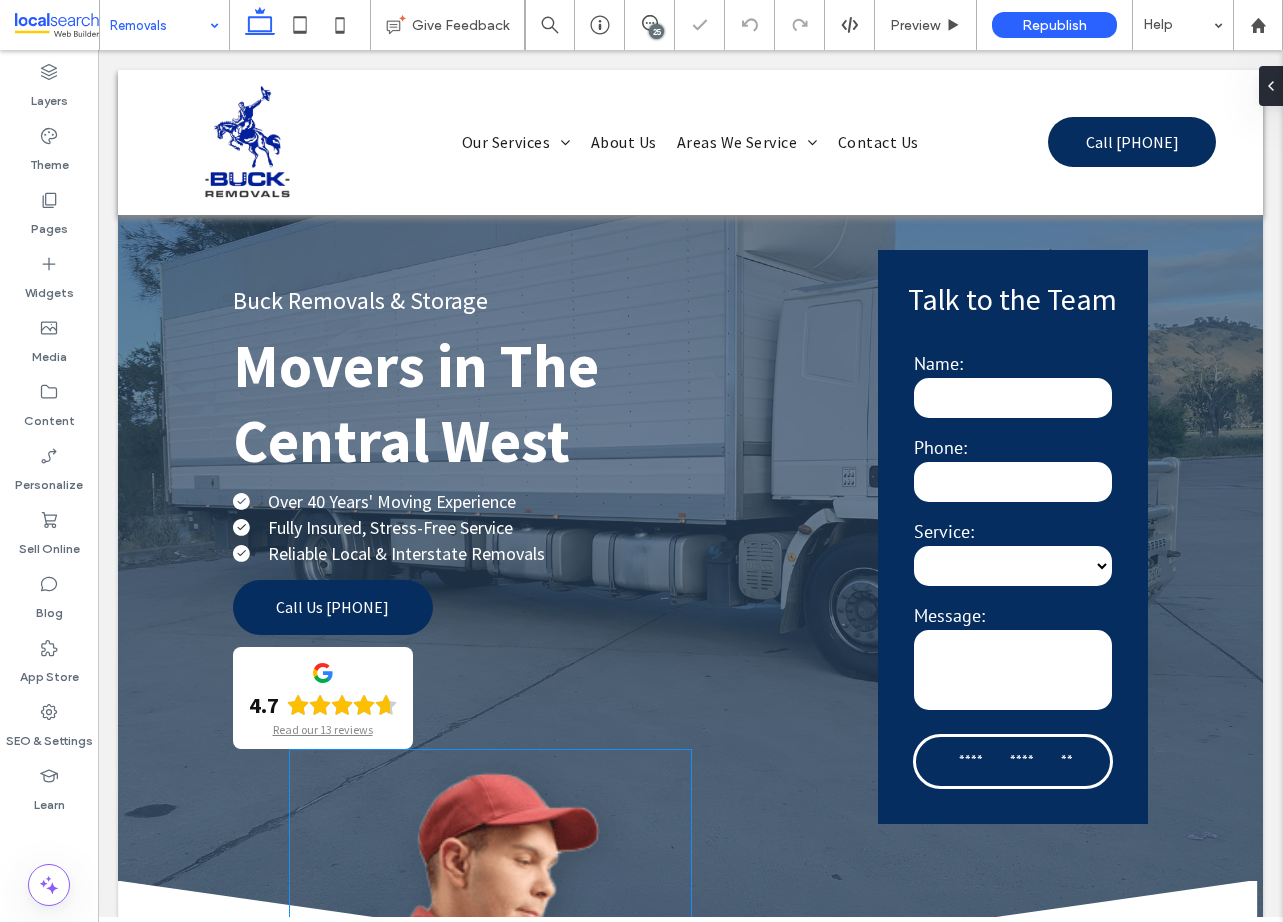 scroll, scrollTop: 500, scrollLeft: 0, axis: vertical 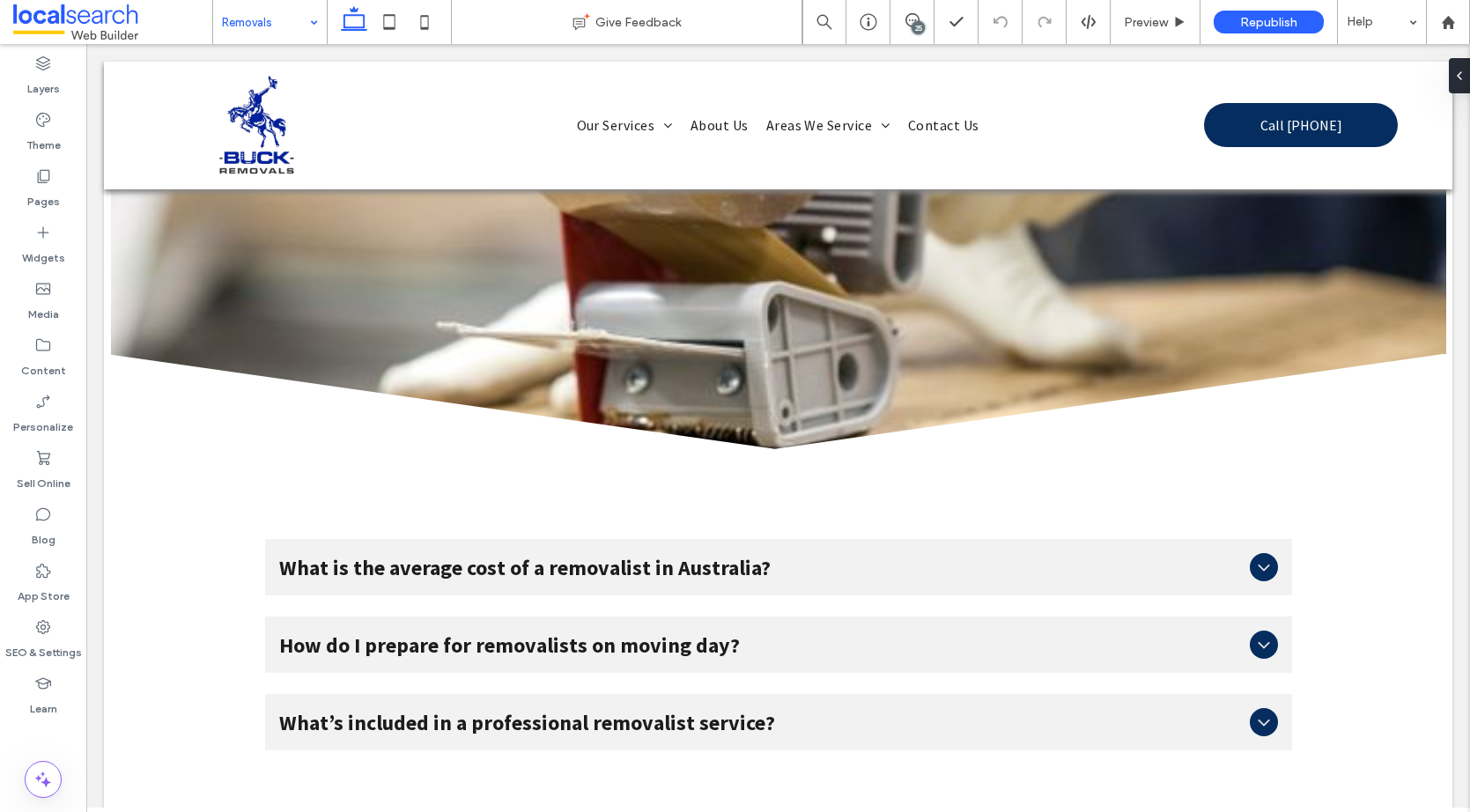 click at bounding box center [265, 22] 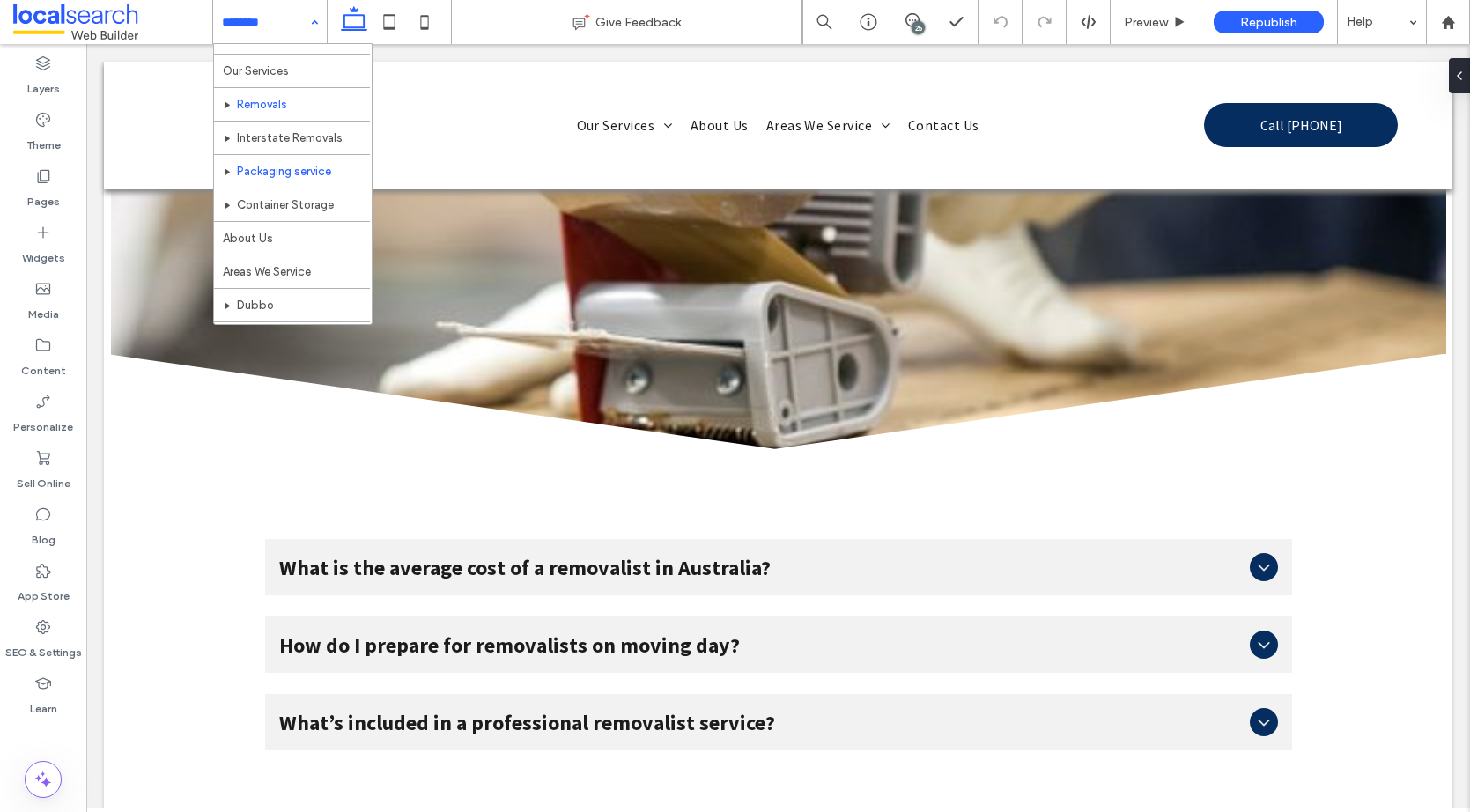 scroll, scrollTop: 88, scrollLeft: 0, axis: vertical 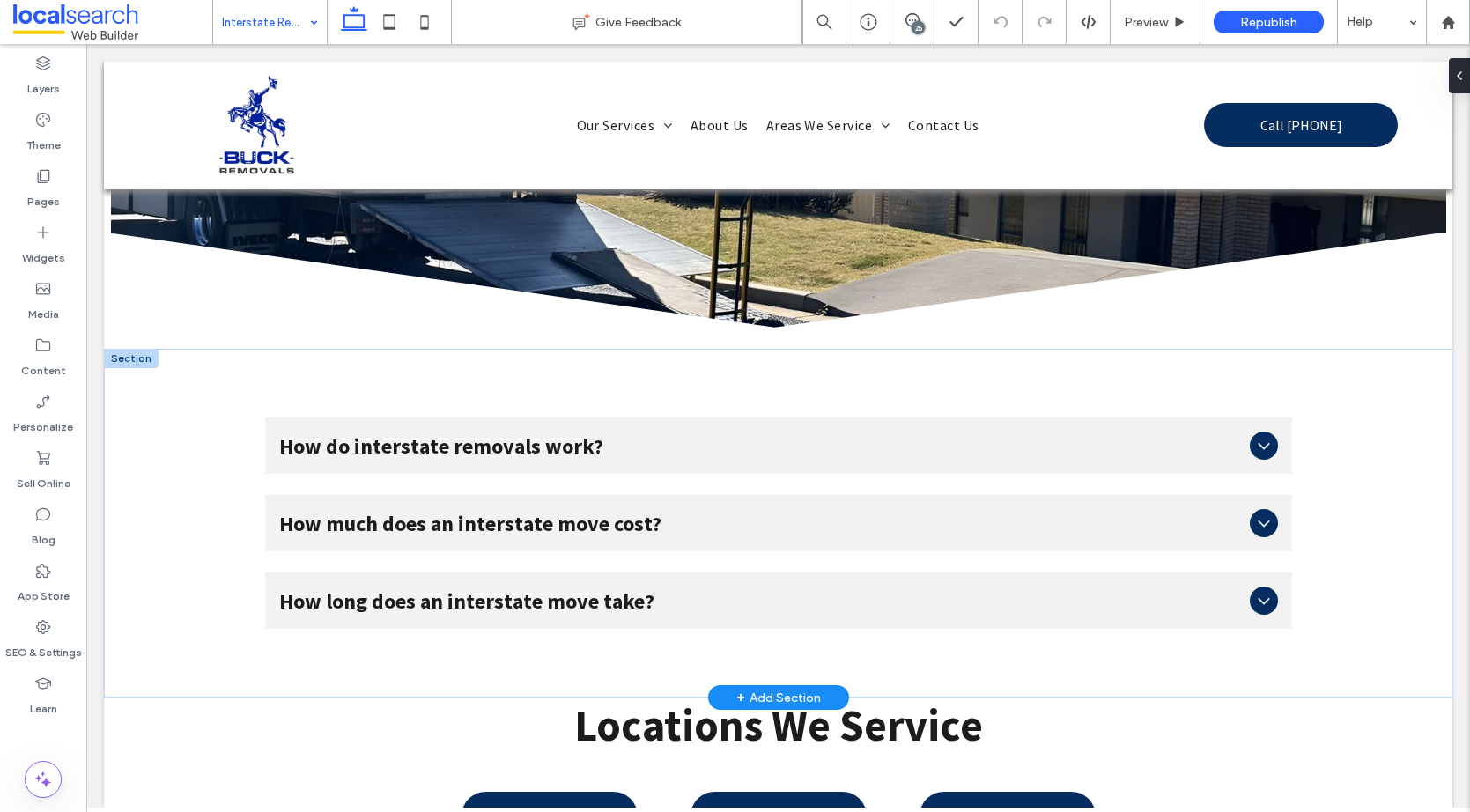 click at bounding box center (131, 358) 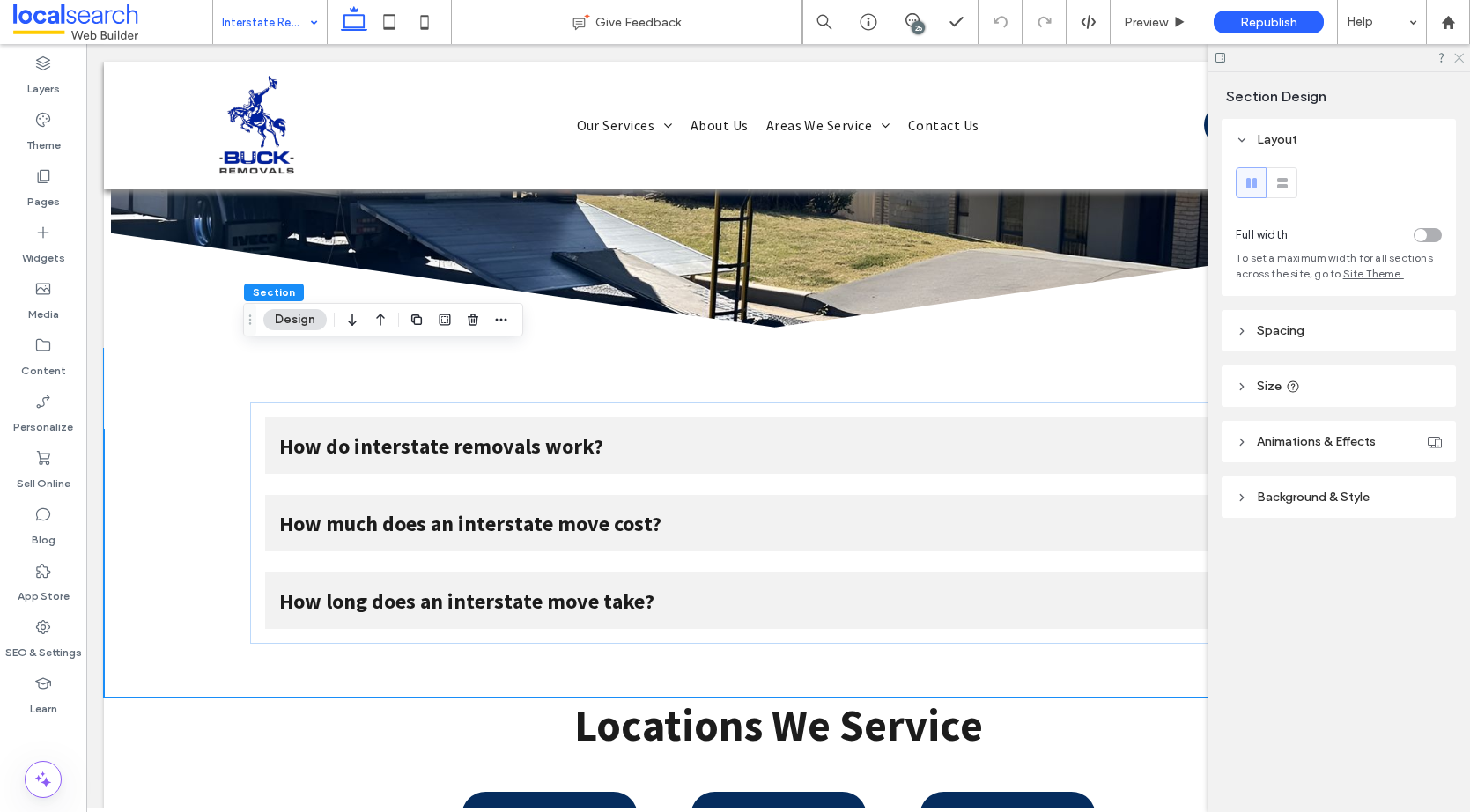 click 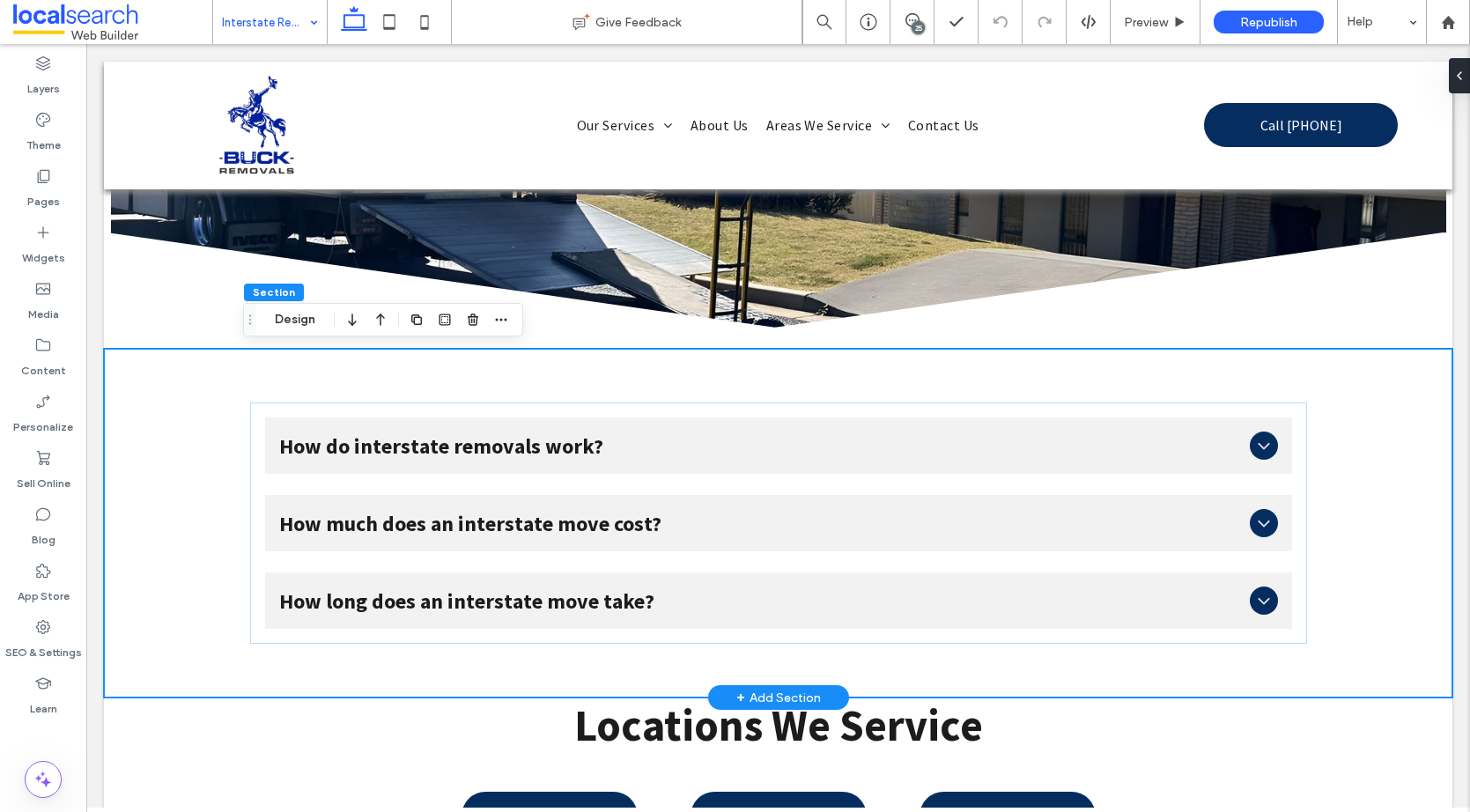 click on "How do interstate removals work? Interstate removals involve transporting household or office items across state borders. A removalist company handles loading, transport, and unloading, often using larger trucks and scheduled routes. These moves require more planning than local jobs and may span several days depending on the distance and delivery schedule. Some companies offer backloading to reduce costs. How much does an interstate move cost? Interstate removal costs depend on distance, volume, access, and additional services. Prices typically range from $1,000 to over $5,000. Costs are often based on cubic metres of space used or total weight. Packing, storage, and insurance are extra. Request a detailed quote to understand inclusions and any potential surcharges. How long does an interstate move take? Title or Question Describe the item or answer the question so that site visitors who are interested get more information. You can emphasize this text with bullets, italics or bold, and add links." at bounding box center [778, 523] 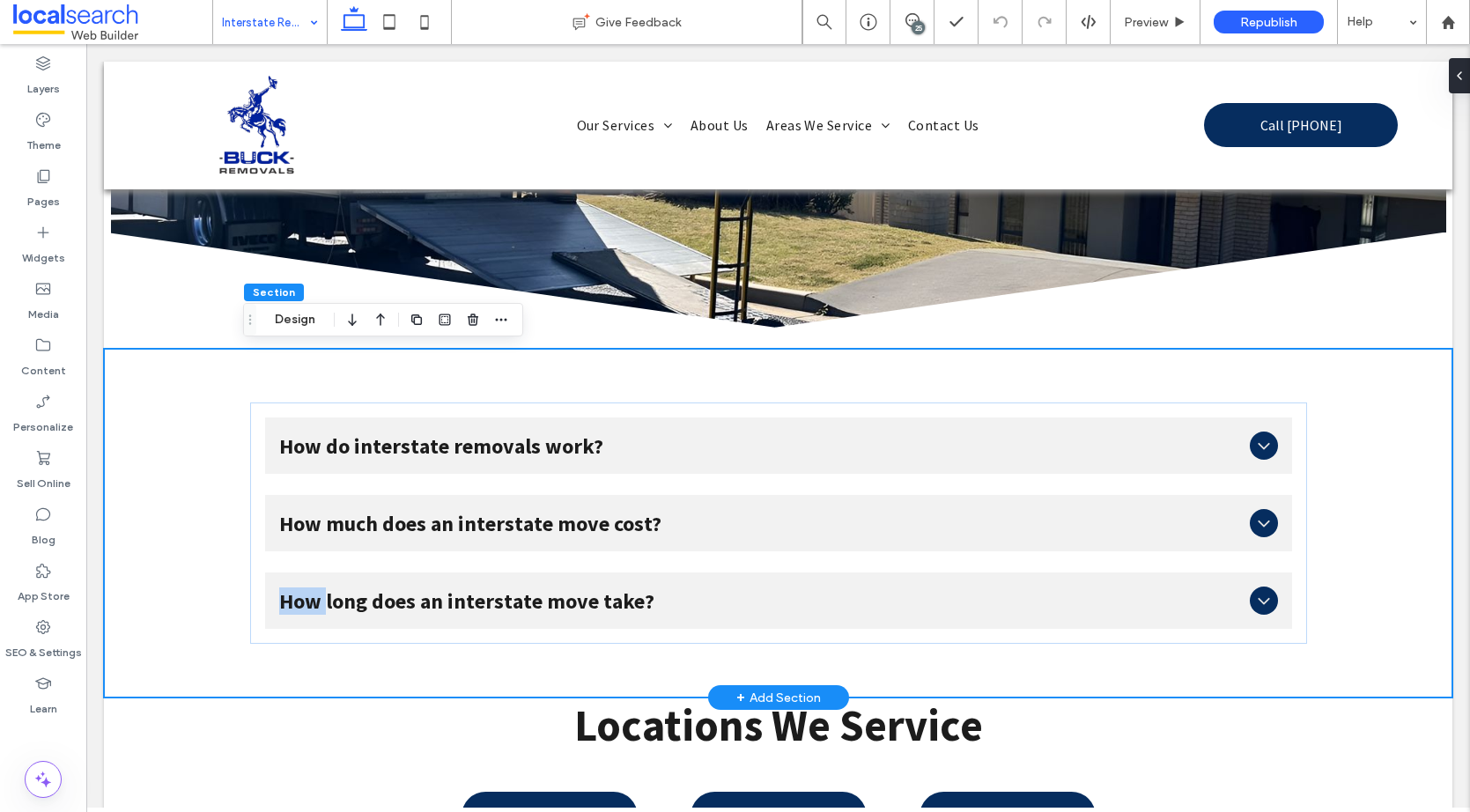 click on "How do interstate removals work? Interstate removals involve transporting household or office items across state borders. A removalist company handles loading, transport, and unloading, often using larger trucks and scheduled routes. These moves require more planning than local jobs and may span several days depending on the distance and delivery schedule. Some companies offer backloading to reduce costs. How much does an interstate move cost? Interstate removal costs depend on distance, volume, access, and additional services. Prices typically range from $1,000 to over $5,000. Costs are often based on cubic metres of space used or total weight. Packing, storage, and insurance are extra. Request a detailed quote to understand inclusions and any potential surcharges. How long does an interstate move take? Title or Question Describe the item or answer the question so that site visitors who are interested get more information. You can emphasize this text with bullets, italics or bold, and add links." at bounding box center (778, 523) 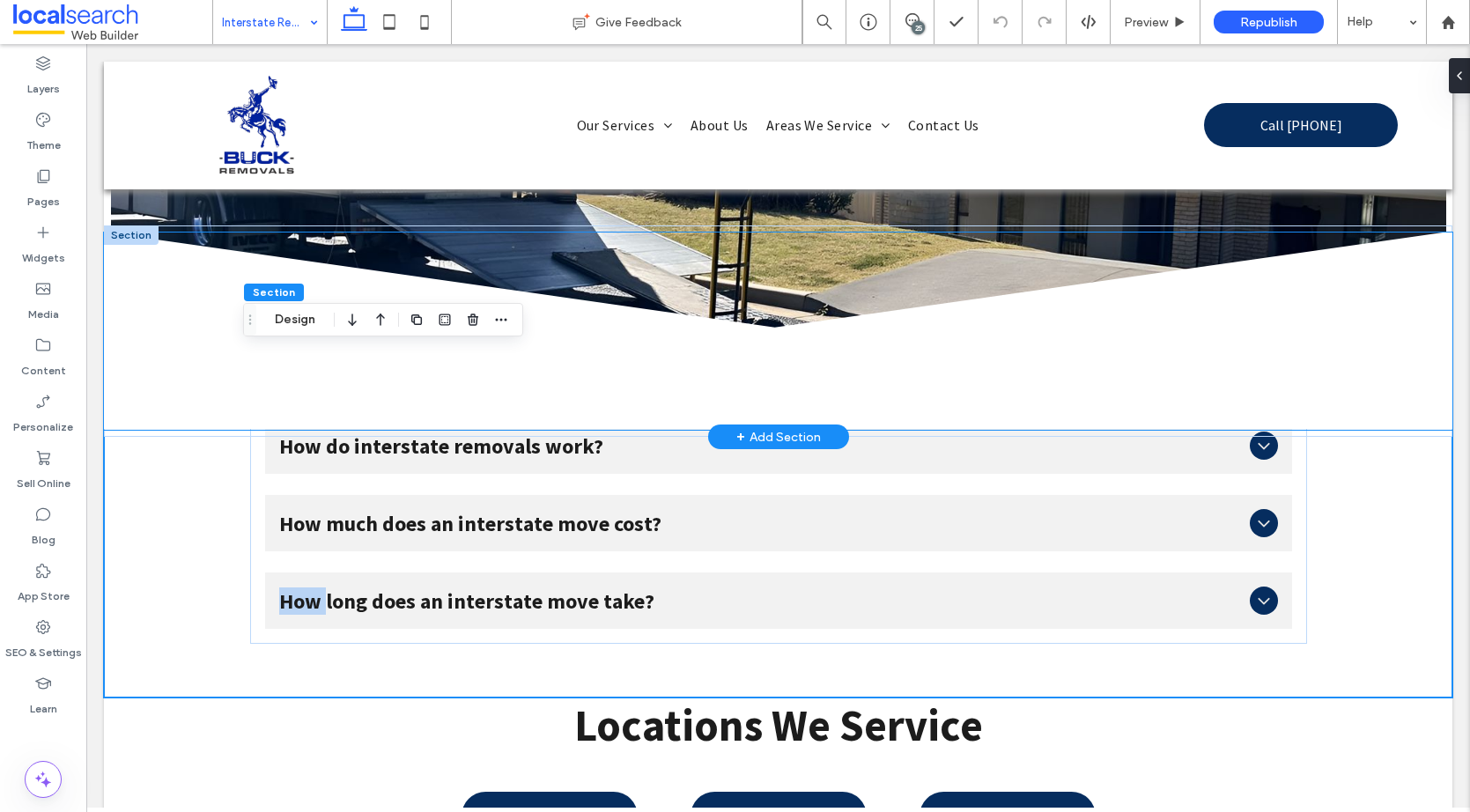 click 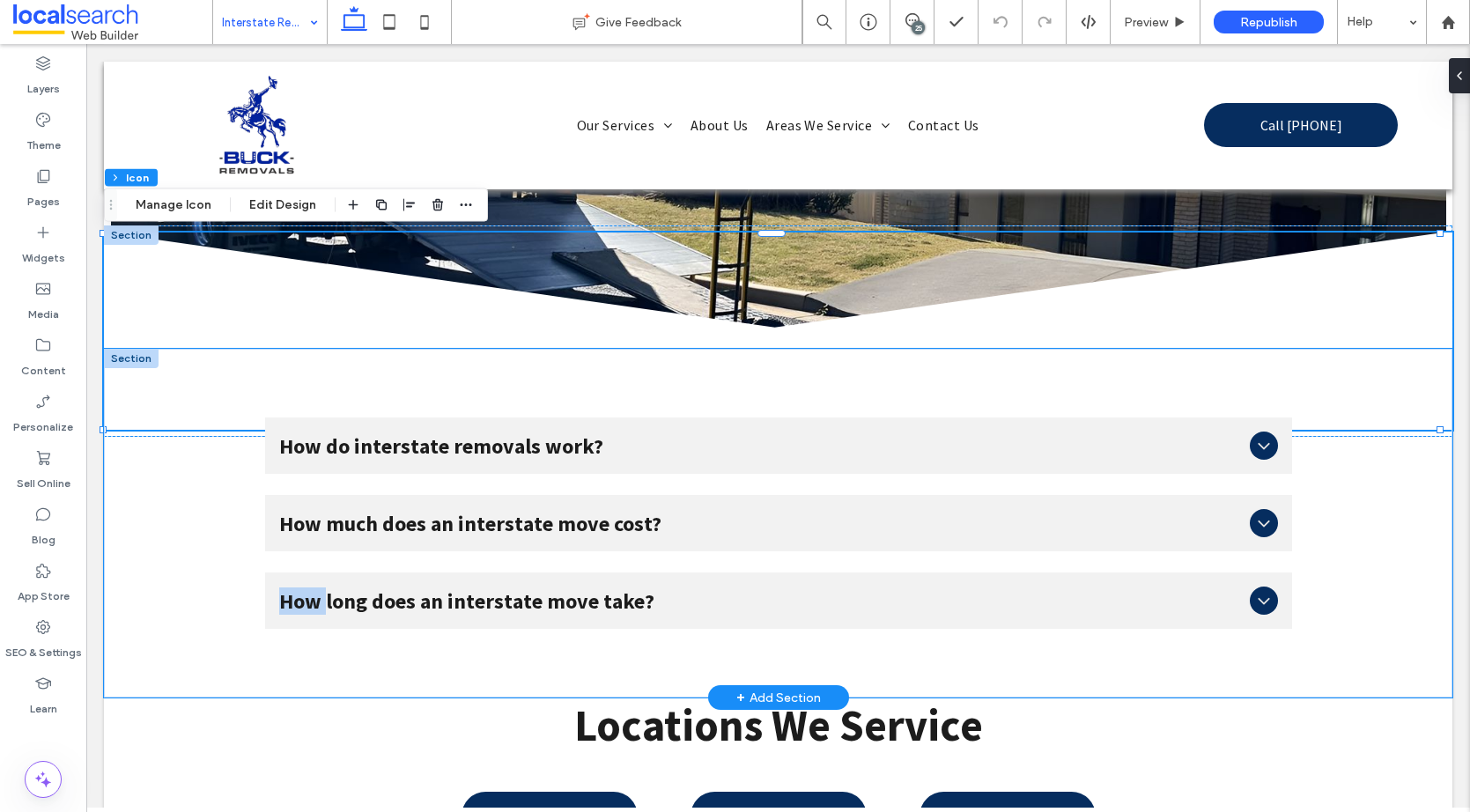 click on "How do interstate removals work? Interstate removals involve transporting household or office items across state borders. A removalist company handles loading, transport, and unloading, often using larger trucks and scheduled routes. These moves require more planning than local jobs and may span several days depending on the distance and delivery schedule. Some companies offer backloading to reduce costs. How much does an interstate move cost? Interstate removal costs depend on distance, volume, access, and additional services. Prices typically range from $1,000 to over $5,000. Costs are often based on cubic metres of space used or total weight. Packing, storage, and insurance are extra. Request a detailed quote to understand inclusions and any potential surcharges. How long does an interstate move take? Title or Question Describe the item or answer the question so that site visitors who are interested get more information. You can emphasize this text with bullets, italics or bold, and add links." at bounding box center [778, 523] 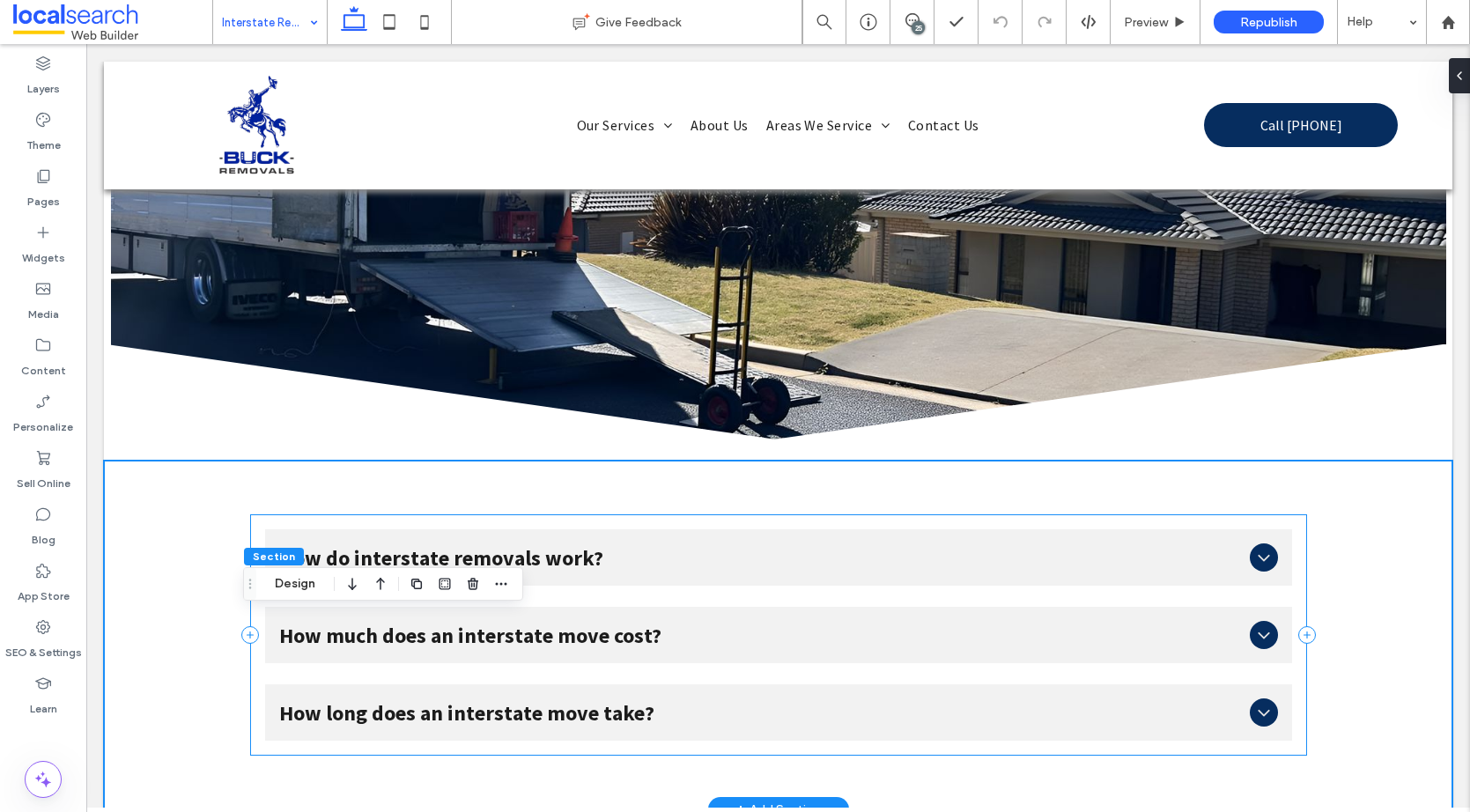 scroll, scrollTop: 2290, scrollLeft: 0, axis: vertical 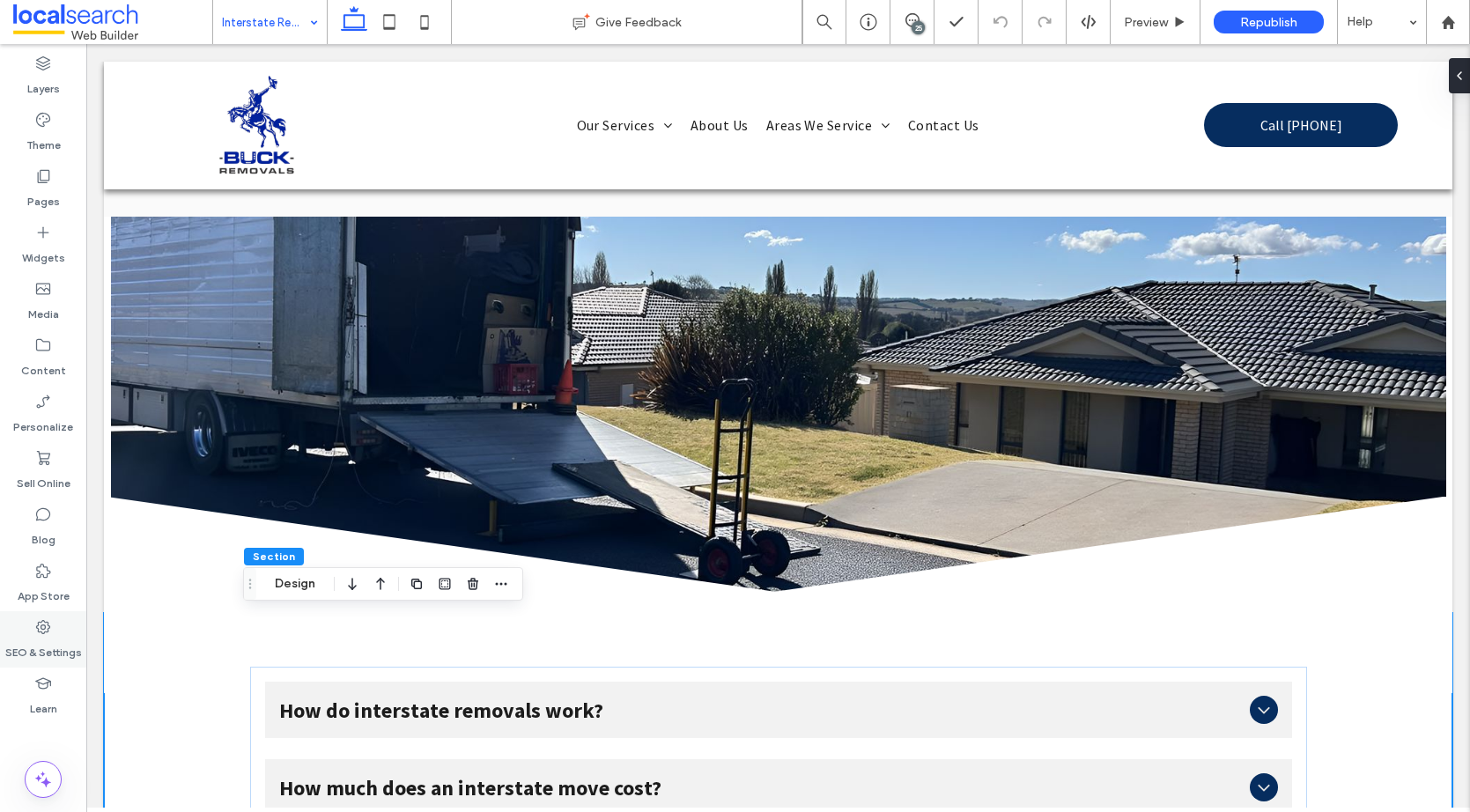 click on "SEO & Settings" at bounding box center [43, 639] 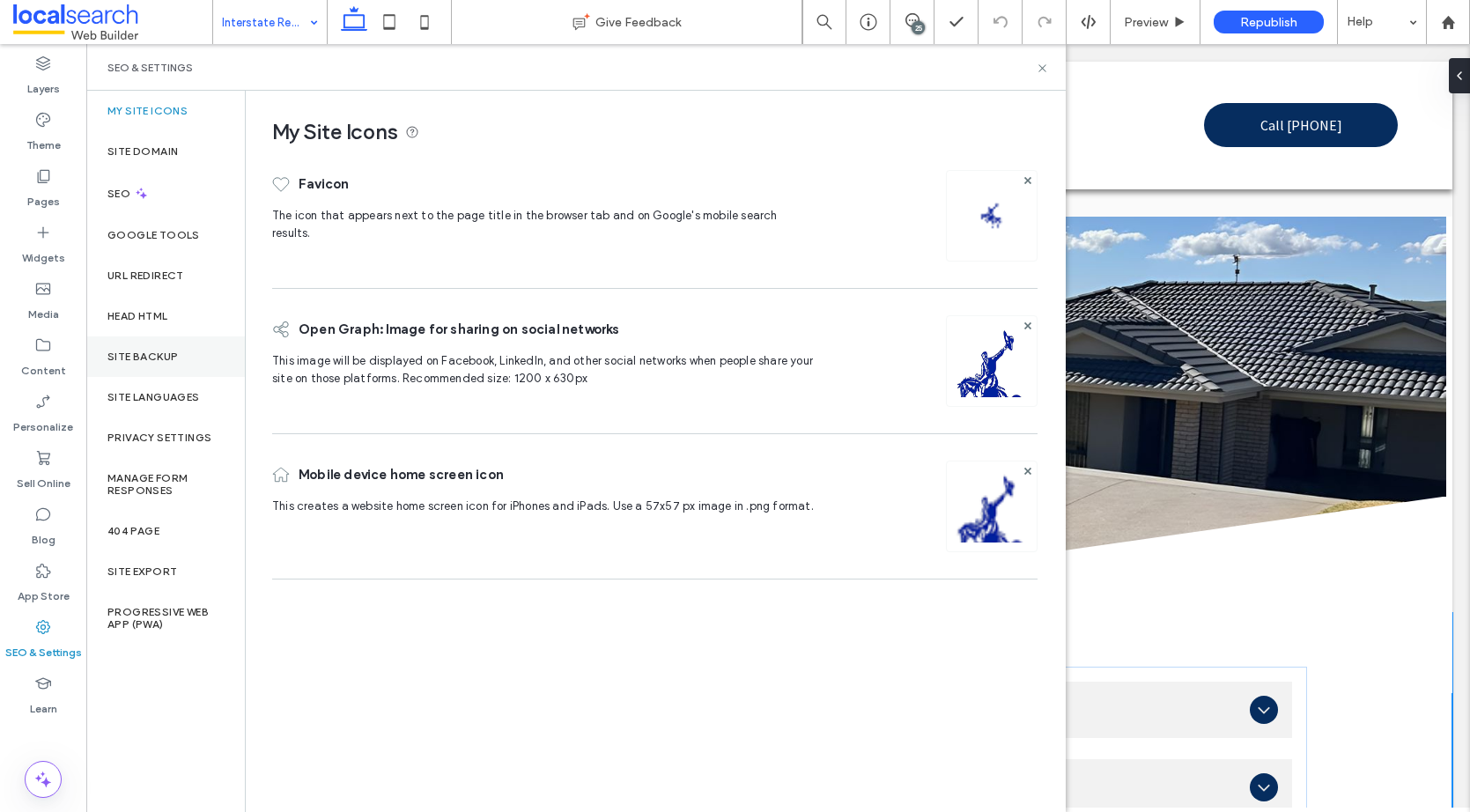 click on "Site Backup" at bounding box center [166, 357] 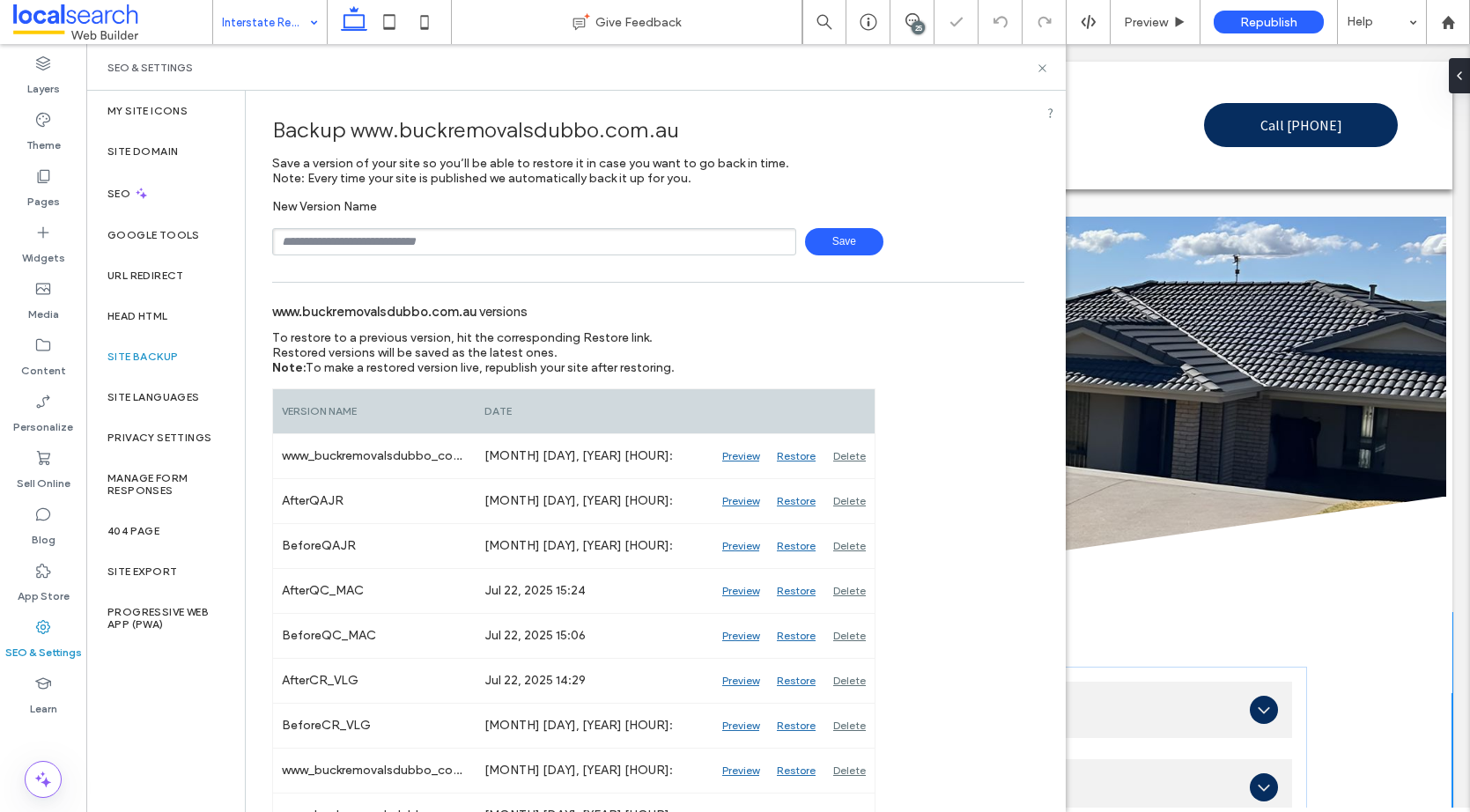 click at bounding box center (534, 241) 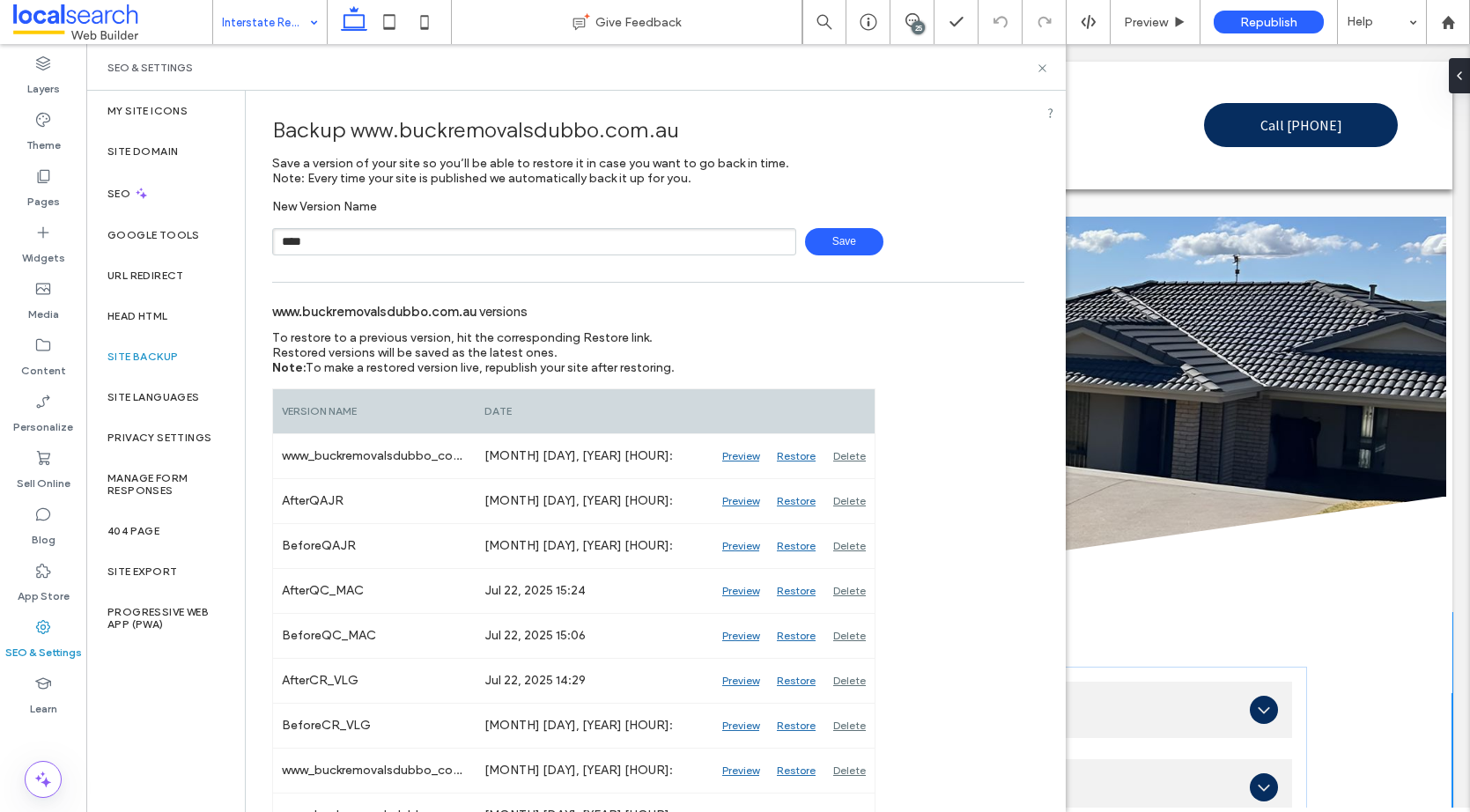 type on "****" 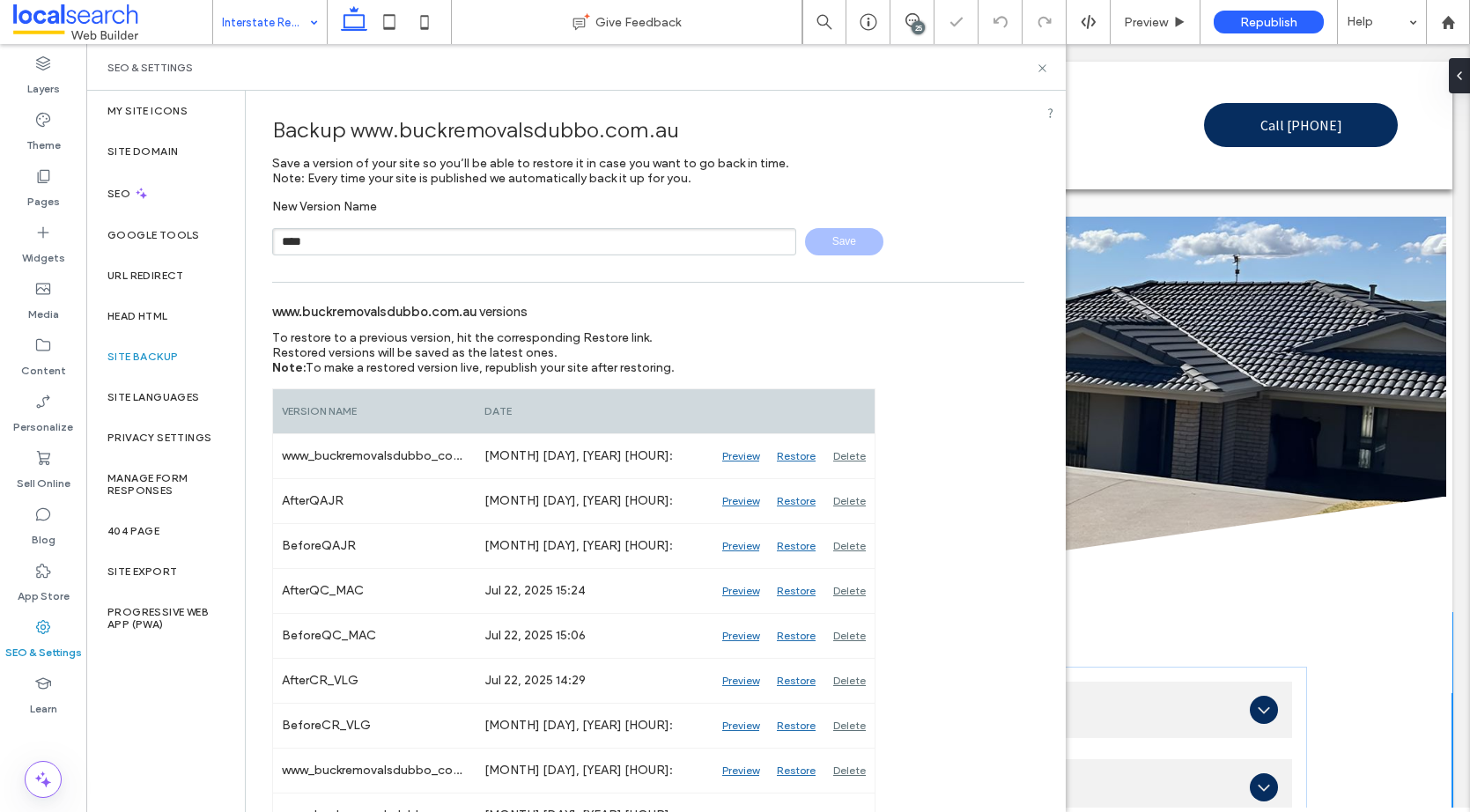 type 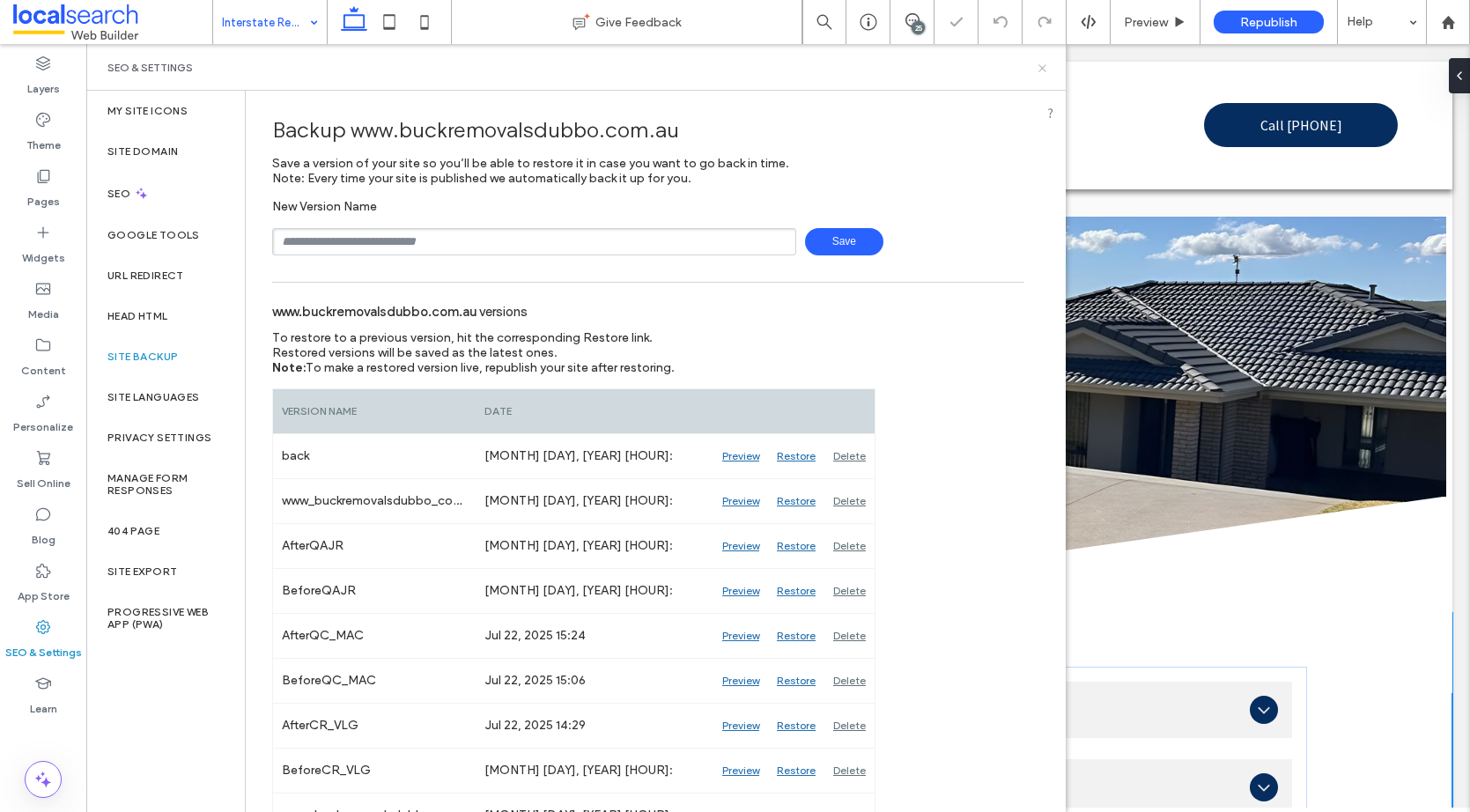 click 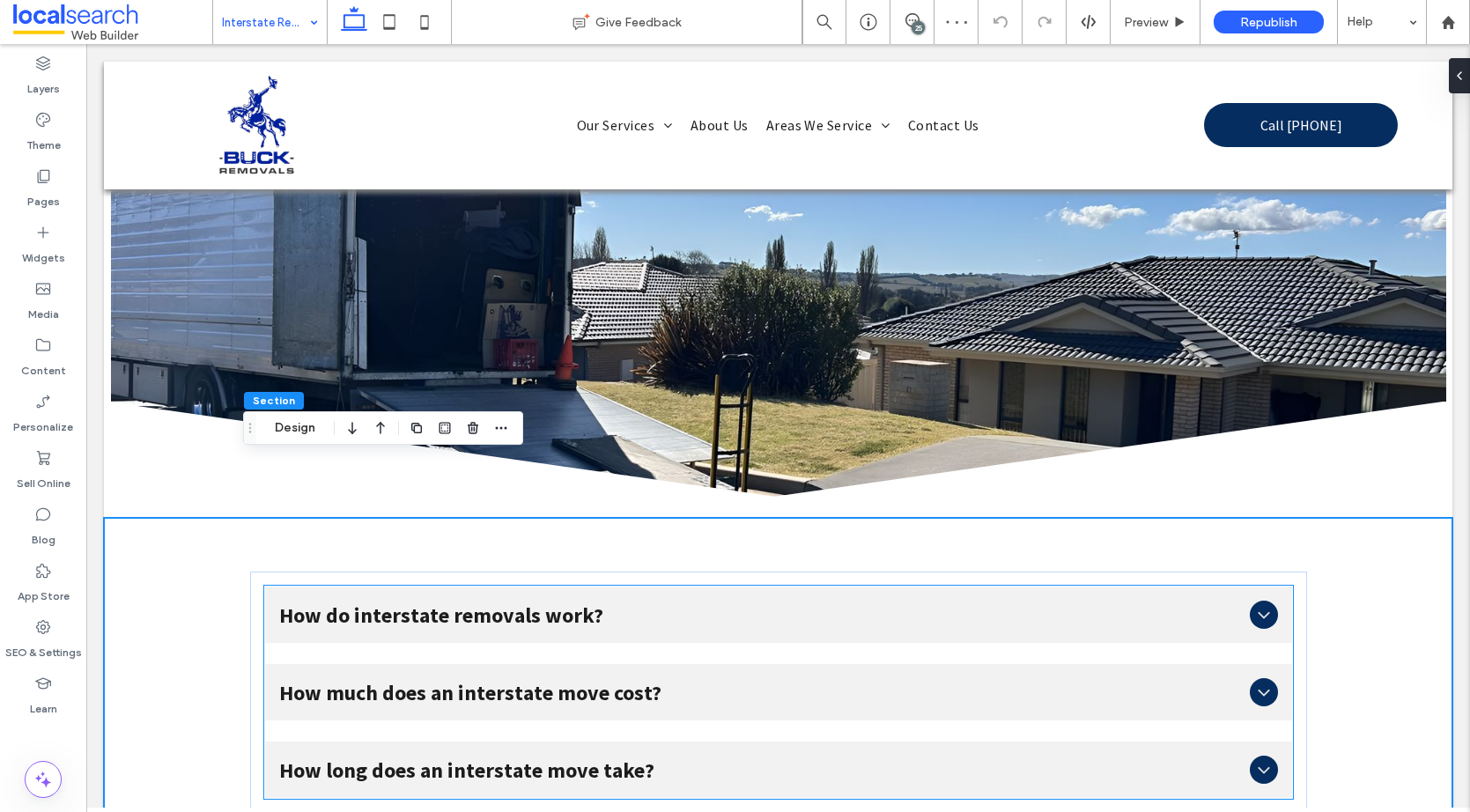 scroll, scrollTop: 2642, scrollLeft: 0, axis: vertical 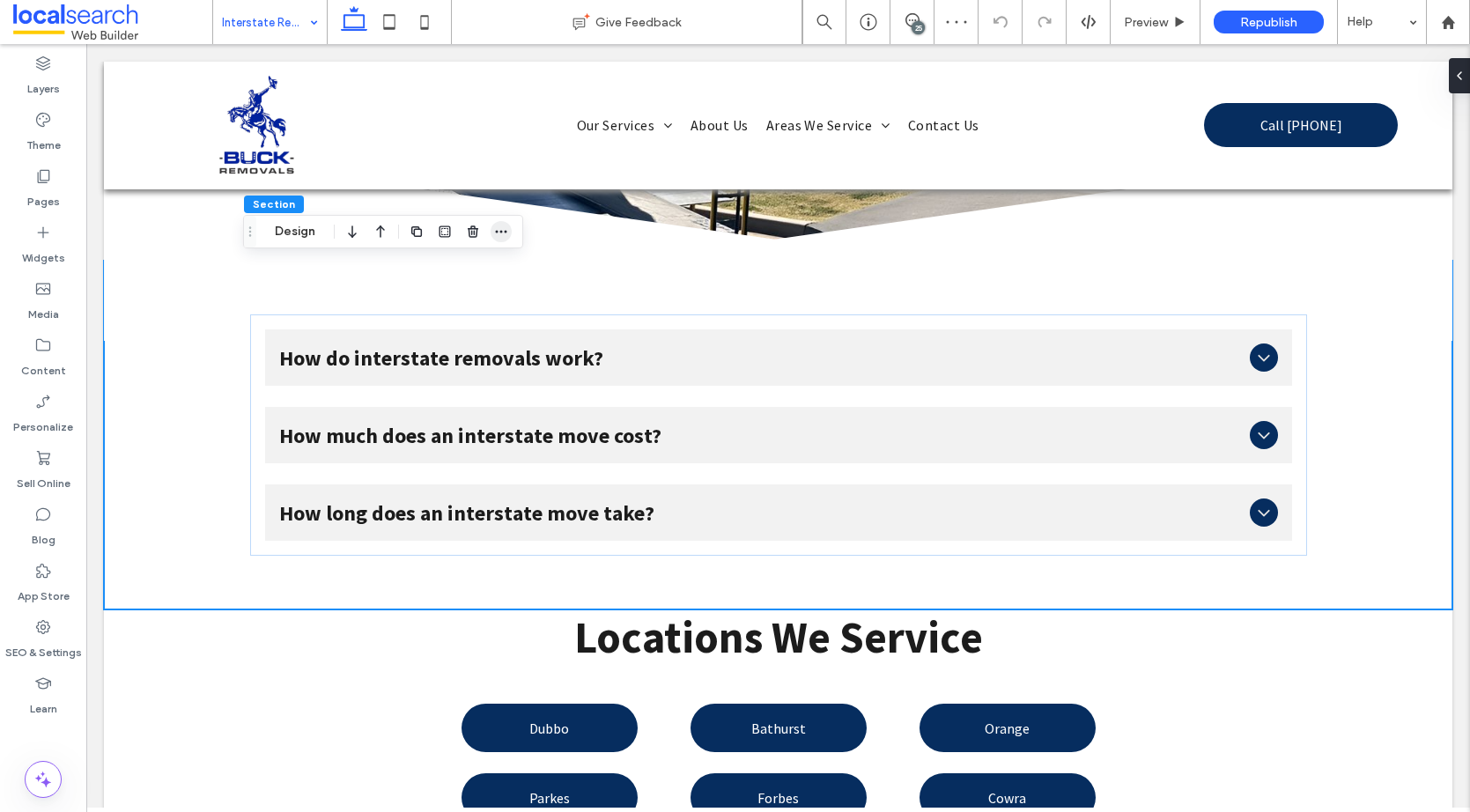 click 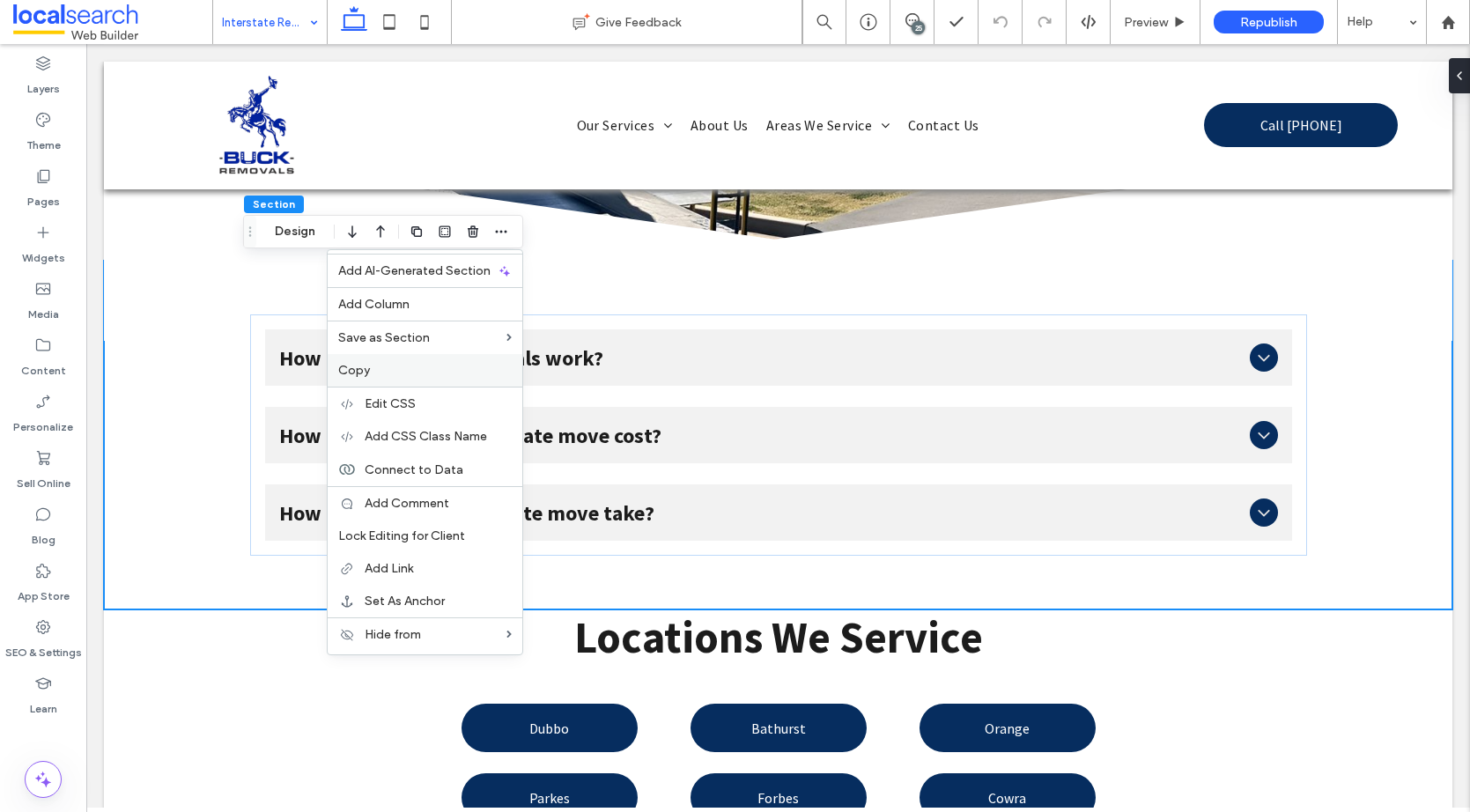 click on "Copy" at bounding box center (425, 370) 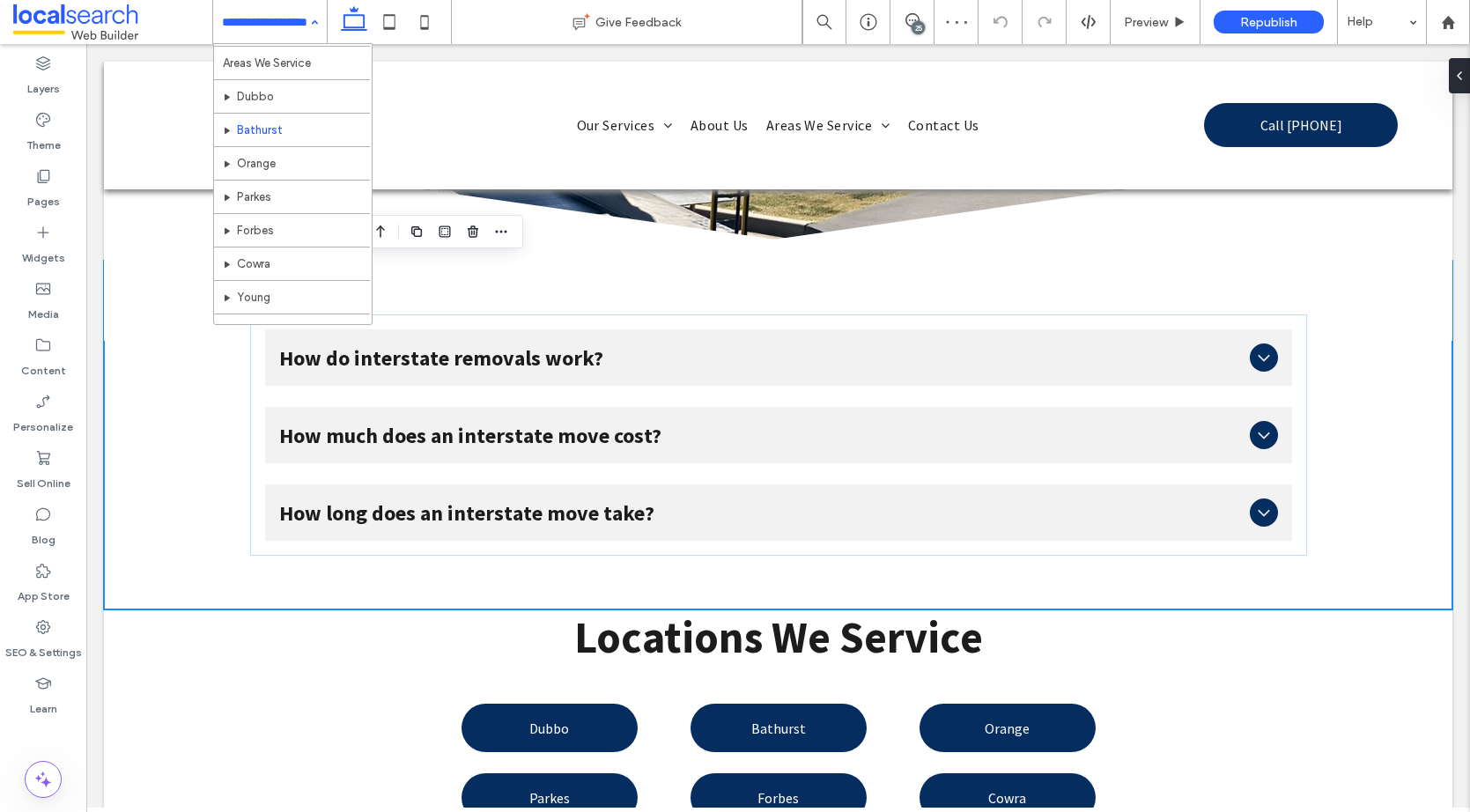 scroll, scrollTop: 144, scrollLeft: 0, axis: vertical 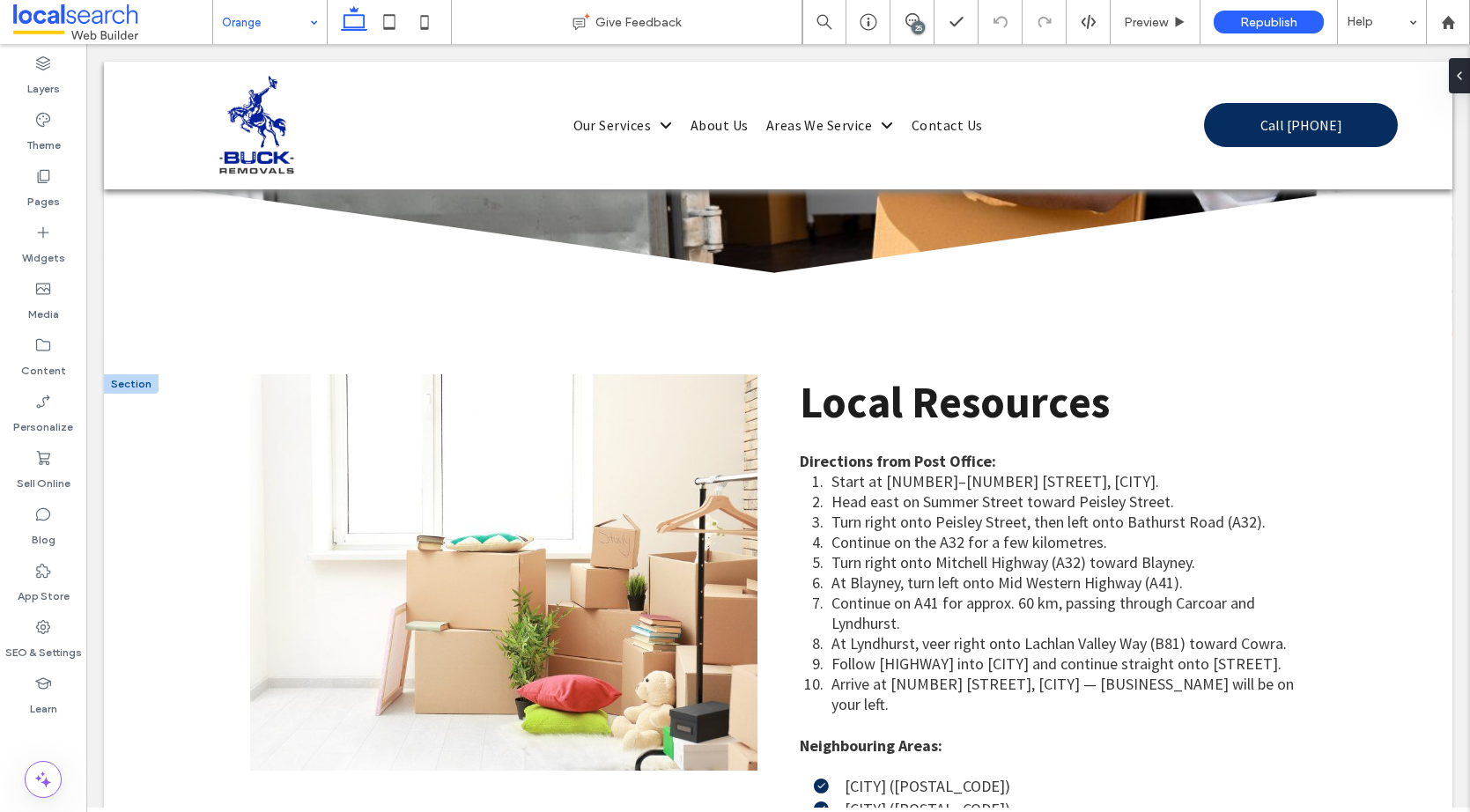 click at bounding box center [131, 384] 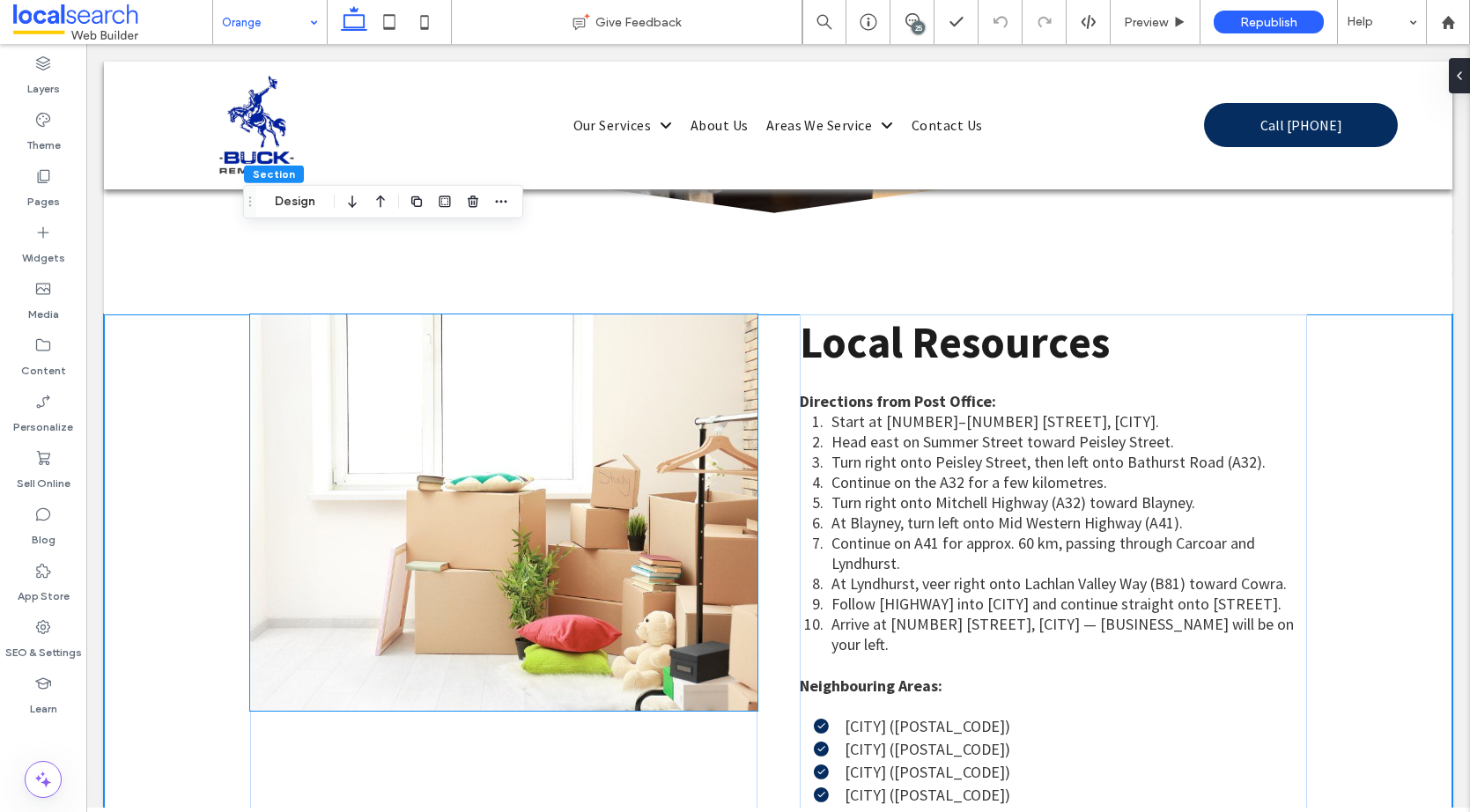 scroll, scrollTop: 5636, scrollLeft: 0, axis: vertical 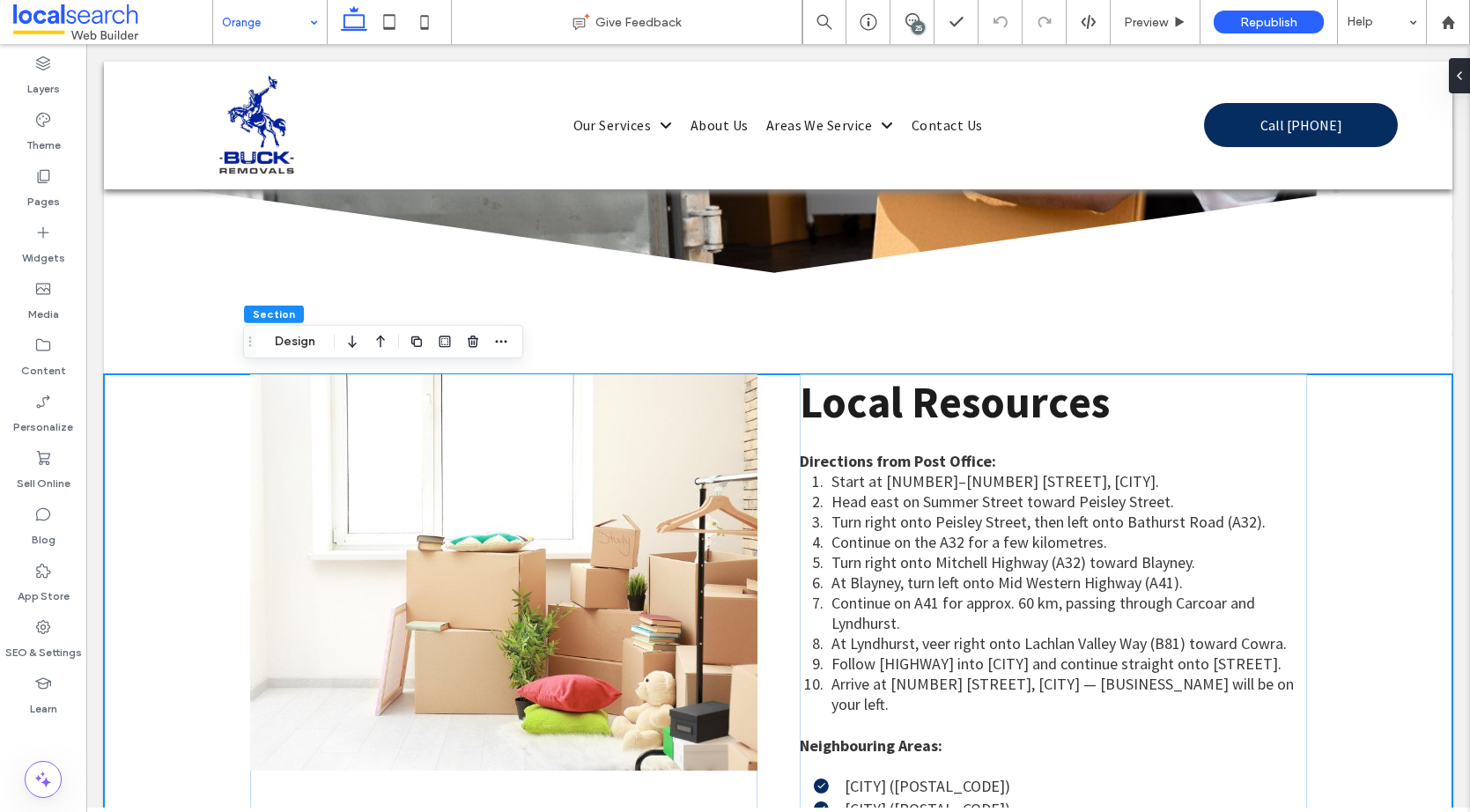 click on "Local Resources
Directions from Post Office:   Start at [NUMBER]–[NUMBER] [STREET], [CITY]. Head east on [STREET] toward [STREET]. Turn right onto [STREET], then left onto [HIGHWAY] ([ROUTE]). Continue on the [ROUTE] for a few kilometres. Turn right onto [HIGHWAY] ([ROUTE]) toward [CITY]. At [CITY], turn left onto [HIGHWAY] ([ROUTE]). Continue on [ROUTE] for approx. 60 km, passing through [CITY] and [CITY]. At [CITY], veer right onto [HIGHWAY] ([ROUTE]) toward [CITY]. Follow [HIGHWAY] into [CITY] and continue straight onto [STREET]. Arrive at [NUMBER] [STREET], [CITY] — Aalana Motor Inn will be on your left.
Neighbouring Areas:   [CITY] ([POSTCODE])
[CITY] ([POSTCODE])
[CITY] ([POSTCODE])
Local Resources:   Local Information Local Post Office" at bounding box center (778, 727) 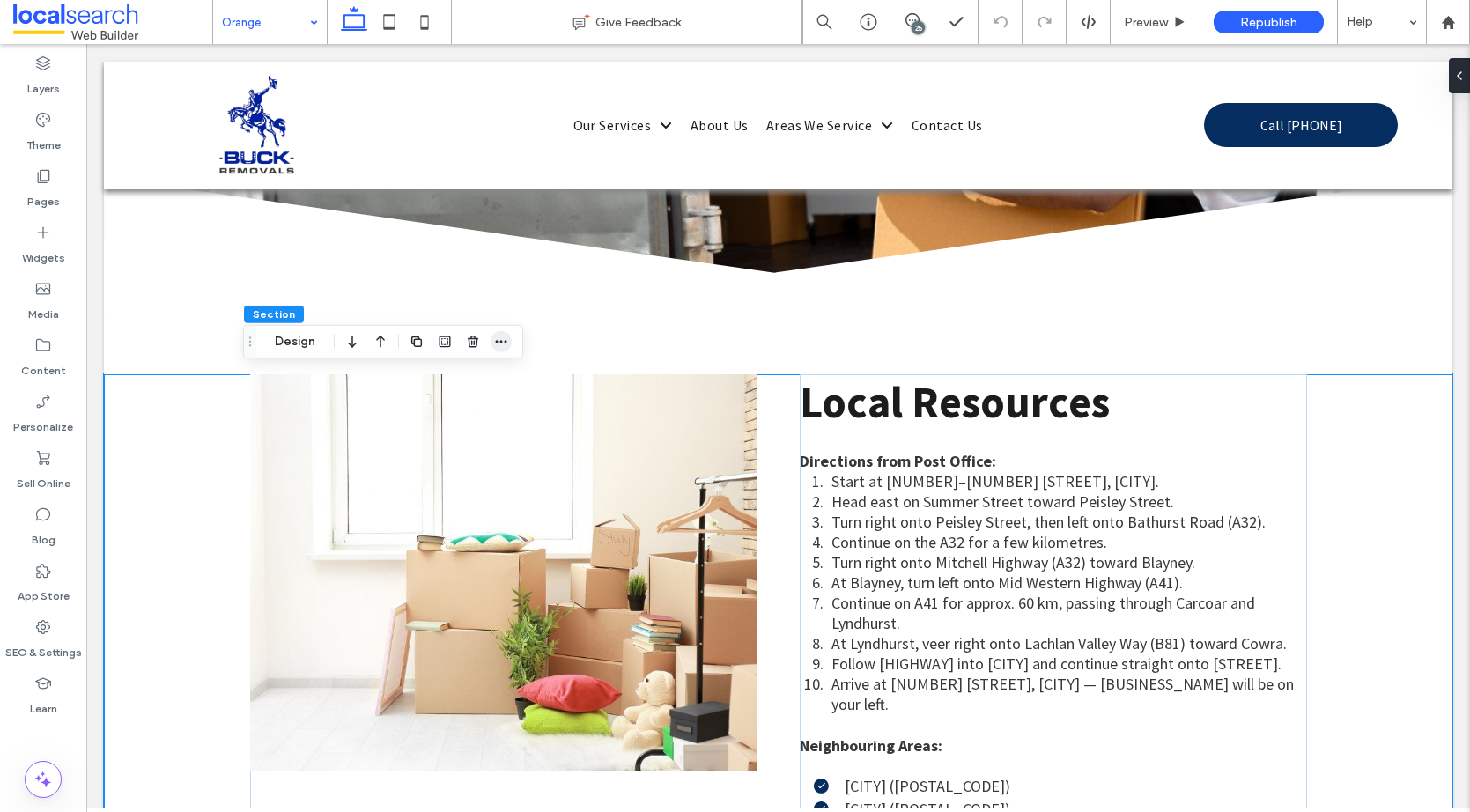 click at bounding box center (501, 342) 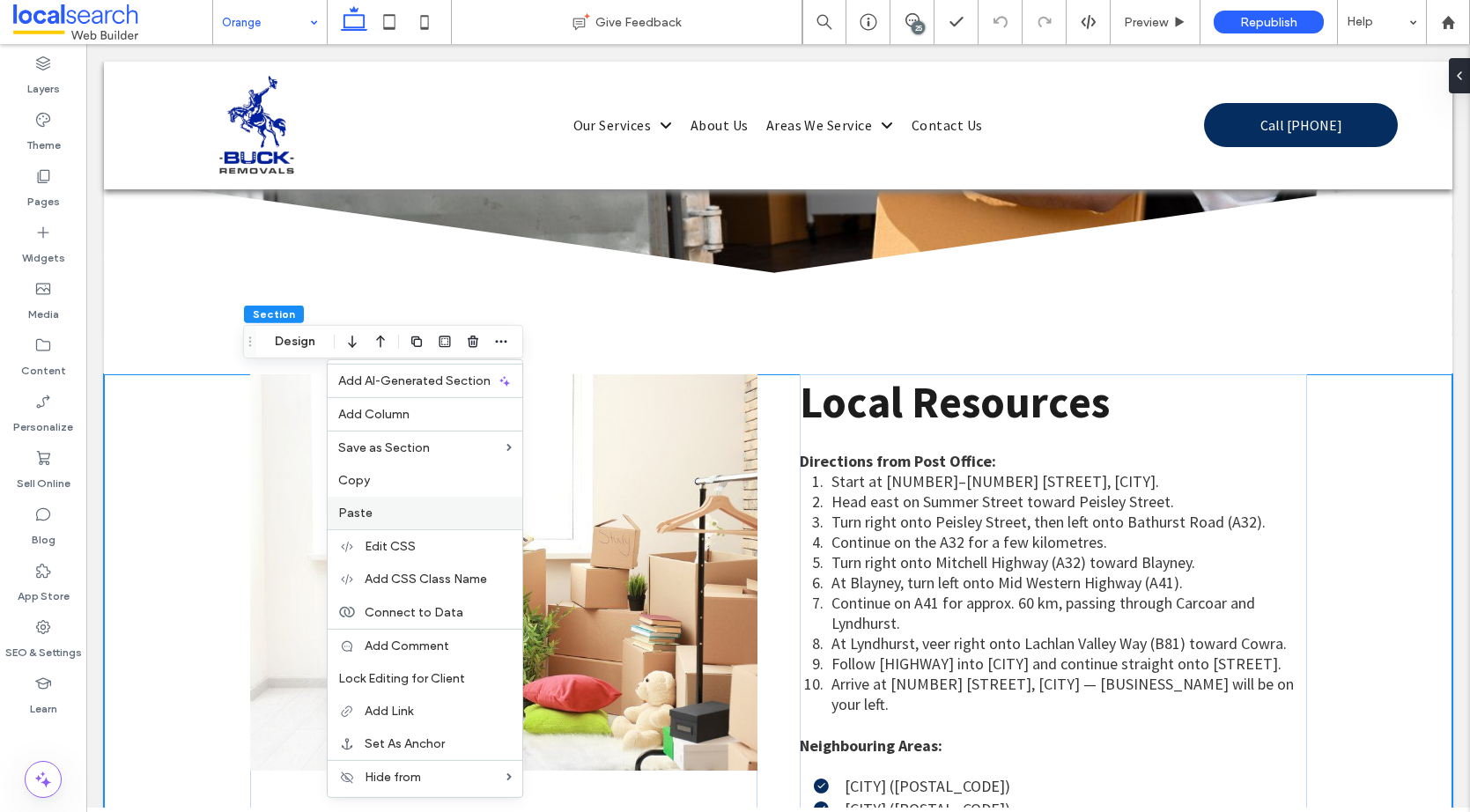 click on "Paste" at bounding box center [425, 513] 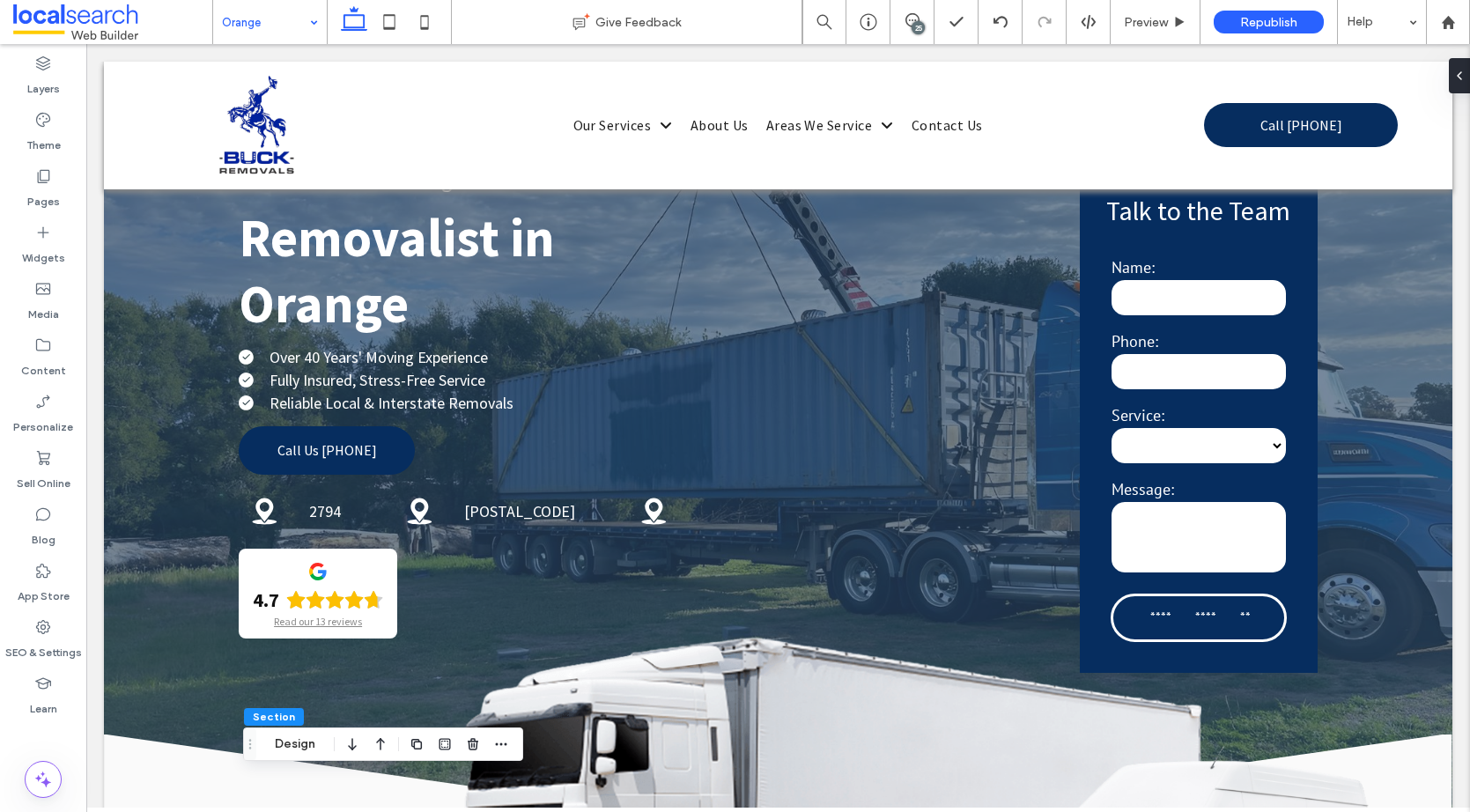 scroll, scrollTop: 0, scrollLeft: 0, axis: both 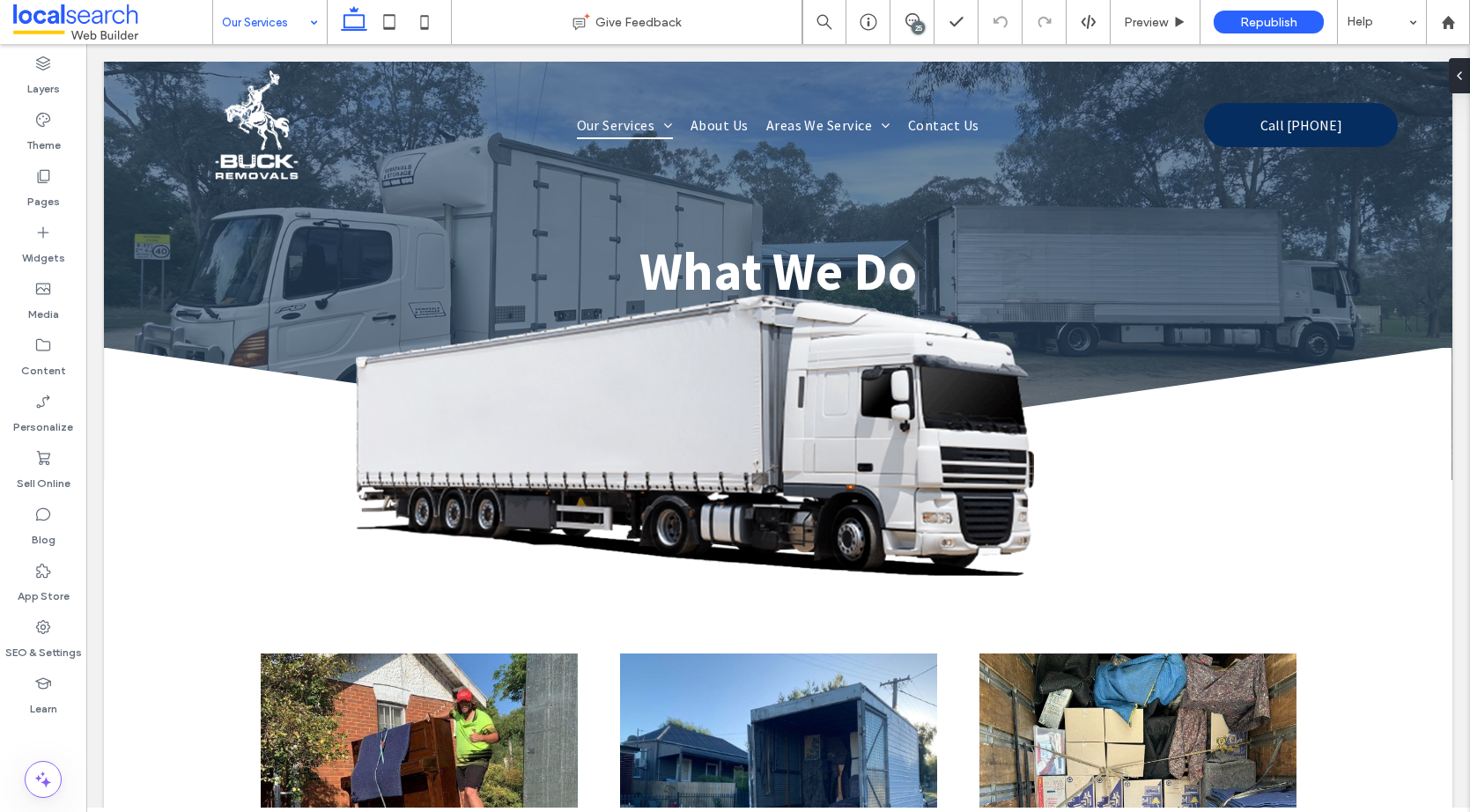 click at bounding box center (265, 22) 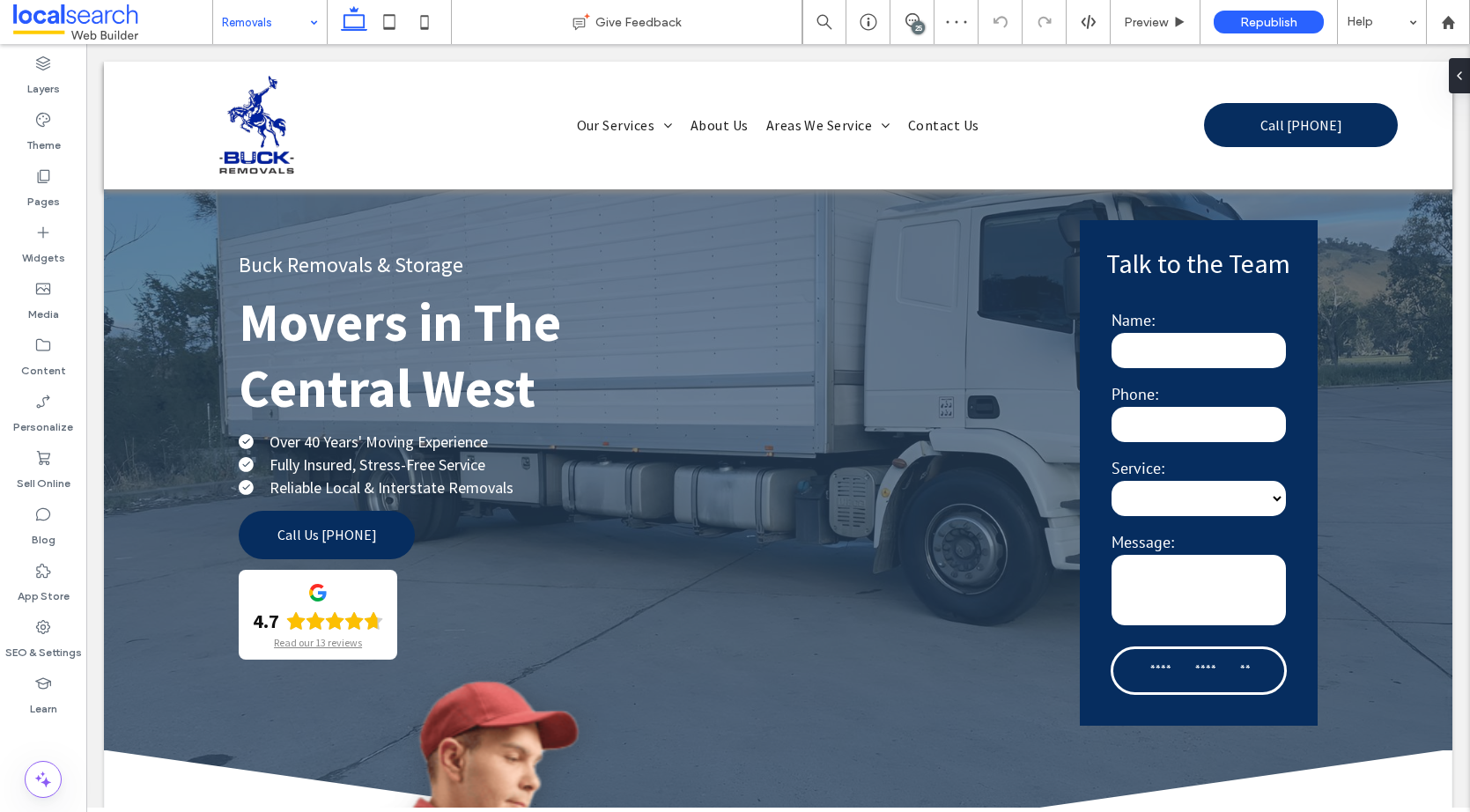 scroll, scrollTop: 3082, scrollLeft: 0, axis: vertical 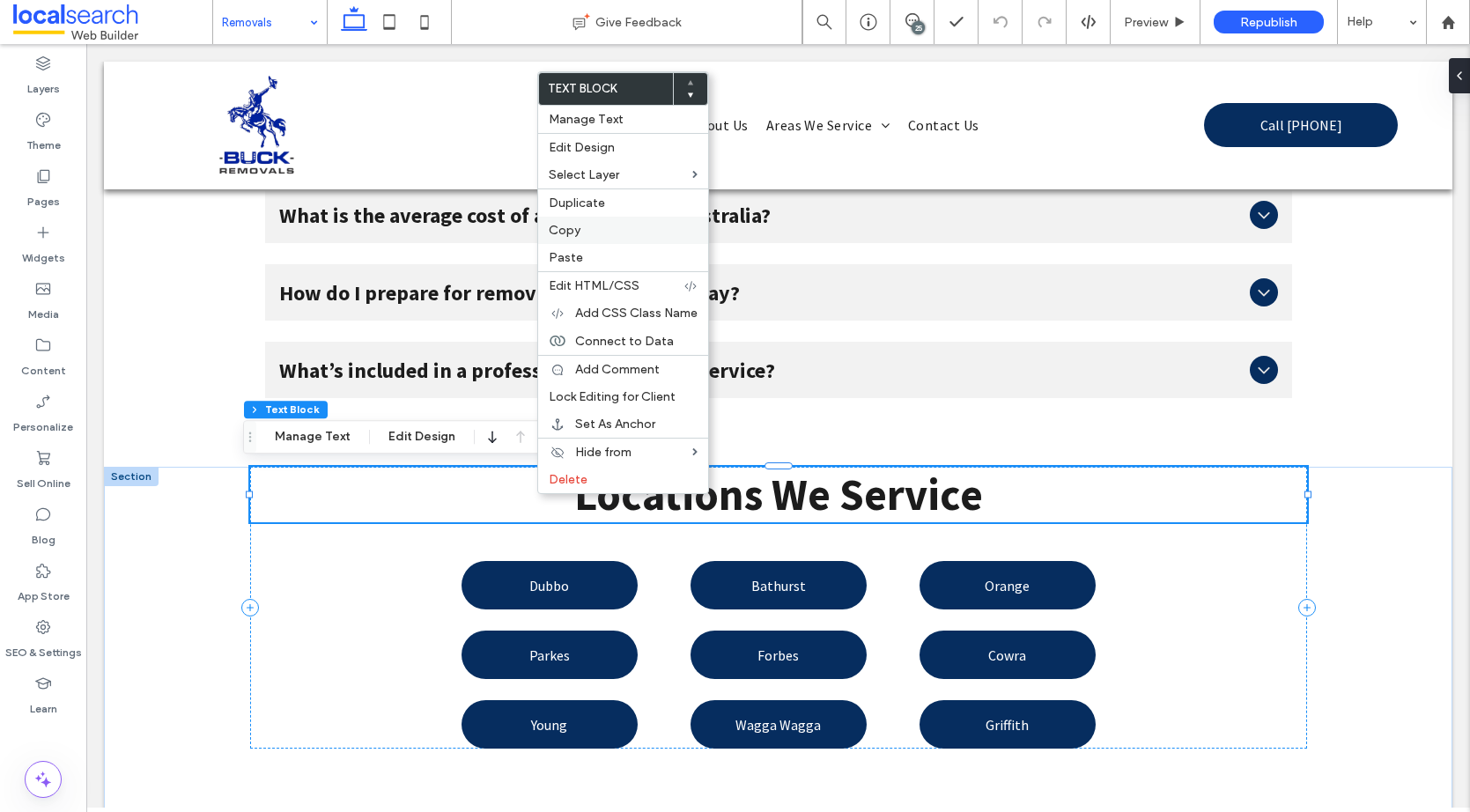 click on "Copy" at bounding box center (565, 230) 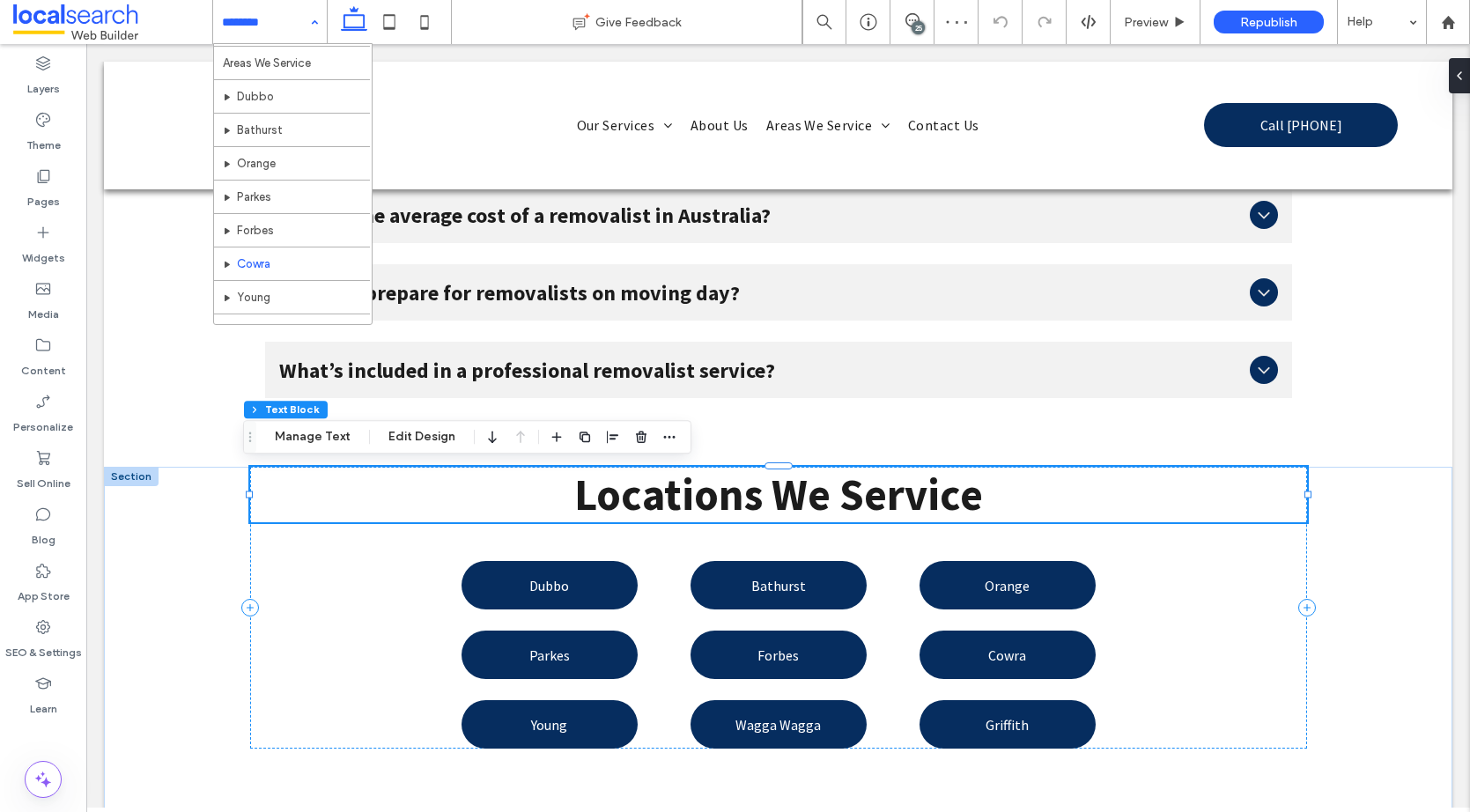 scroll, scrollTop: 144, scrollLeft: 0, axis: vertical 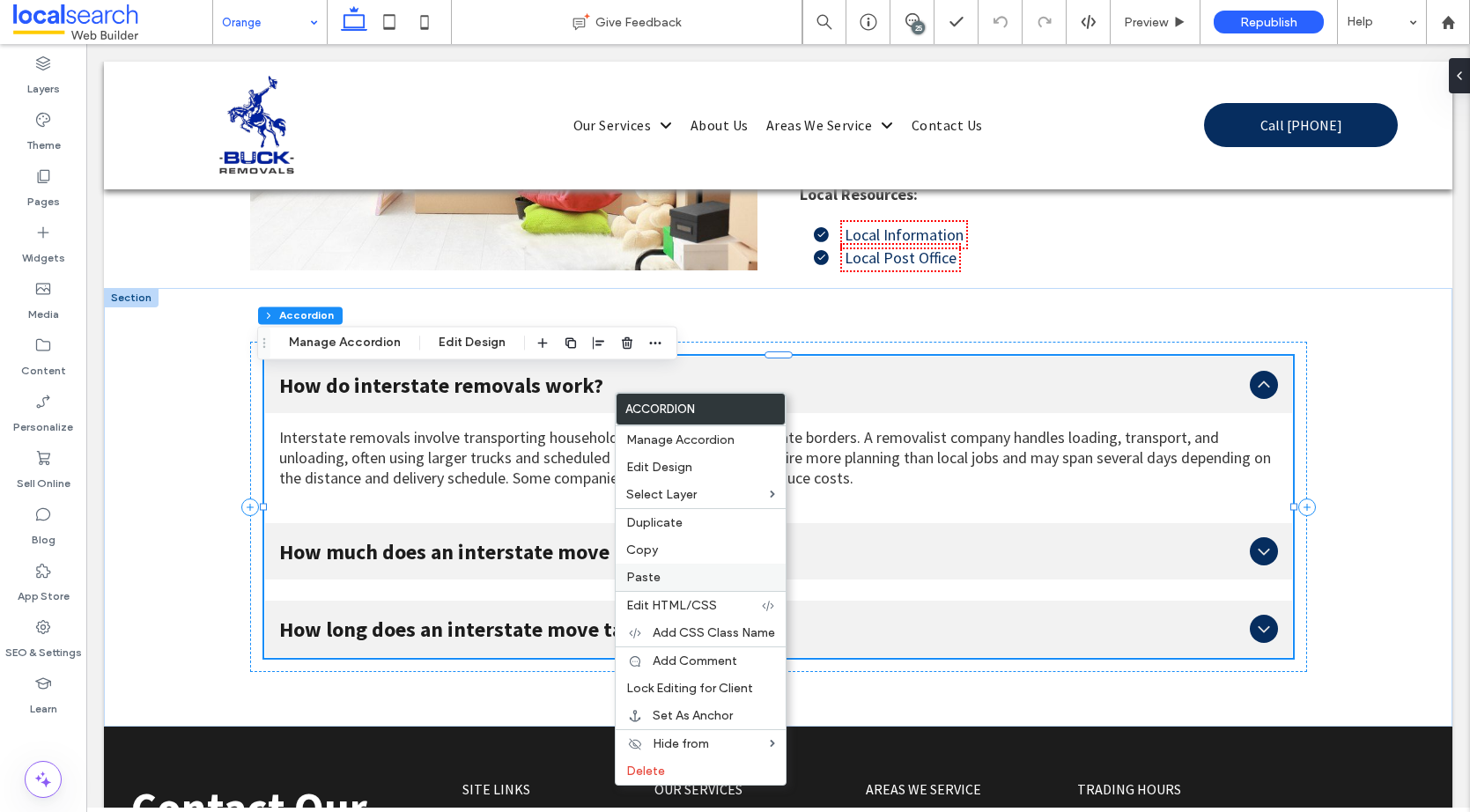 click on "Paste" at bounding box center [643, 577] 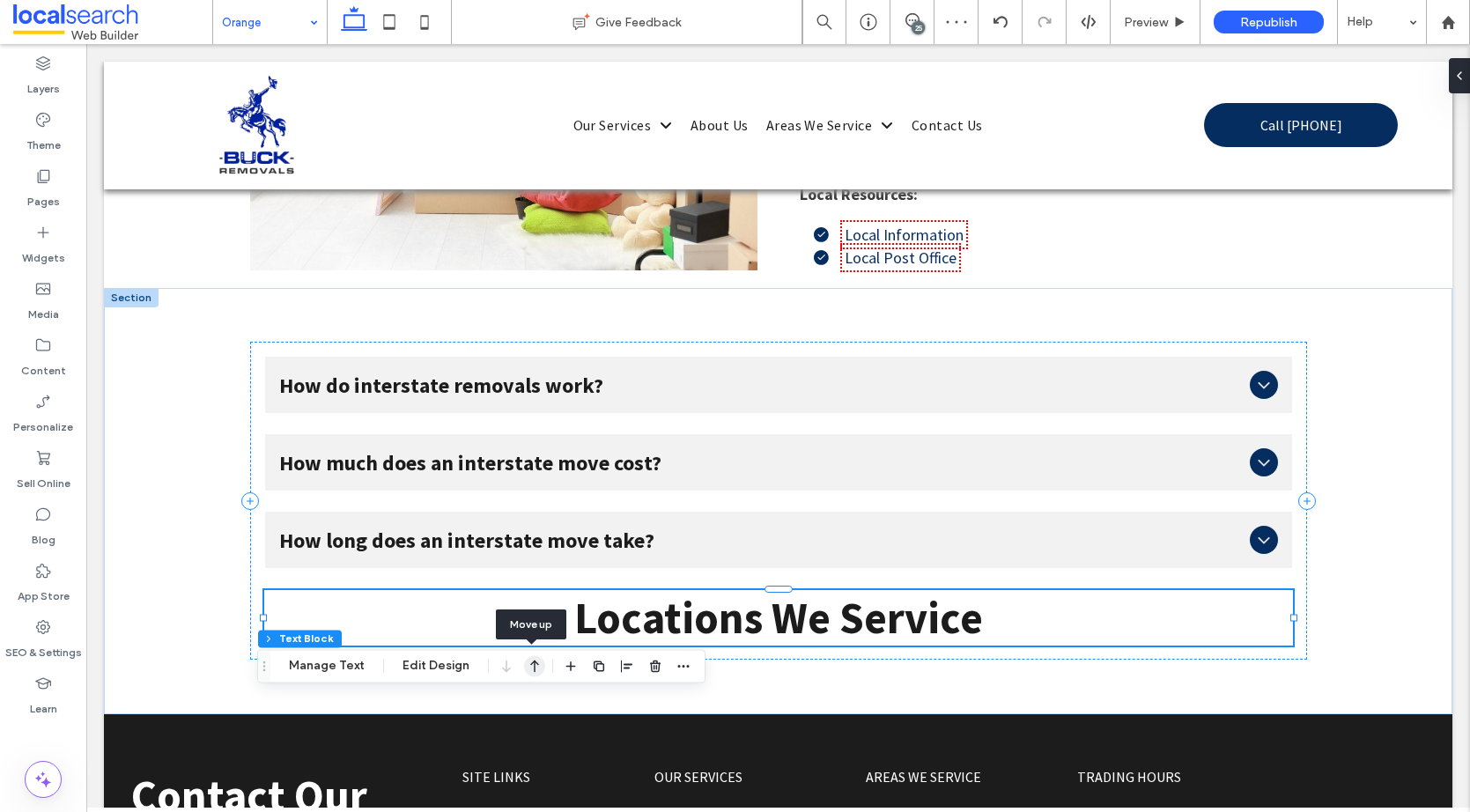 click 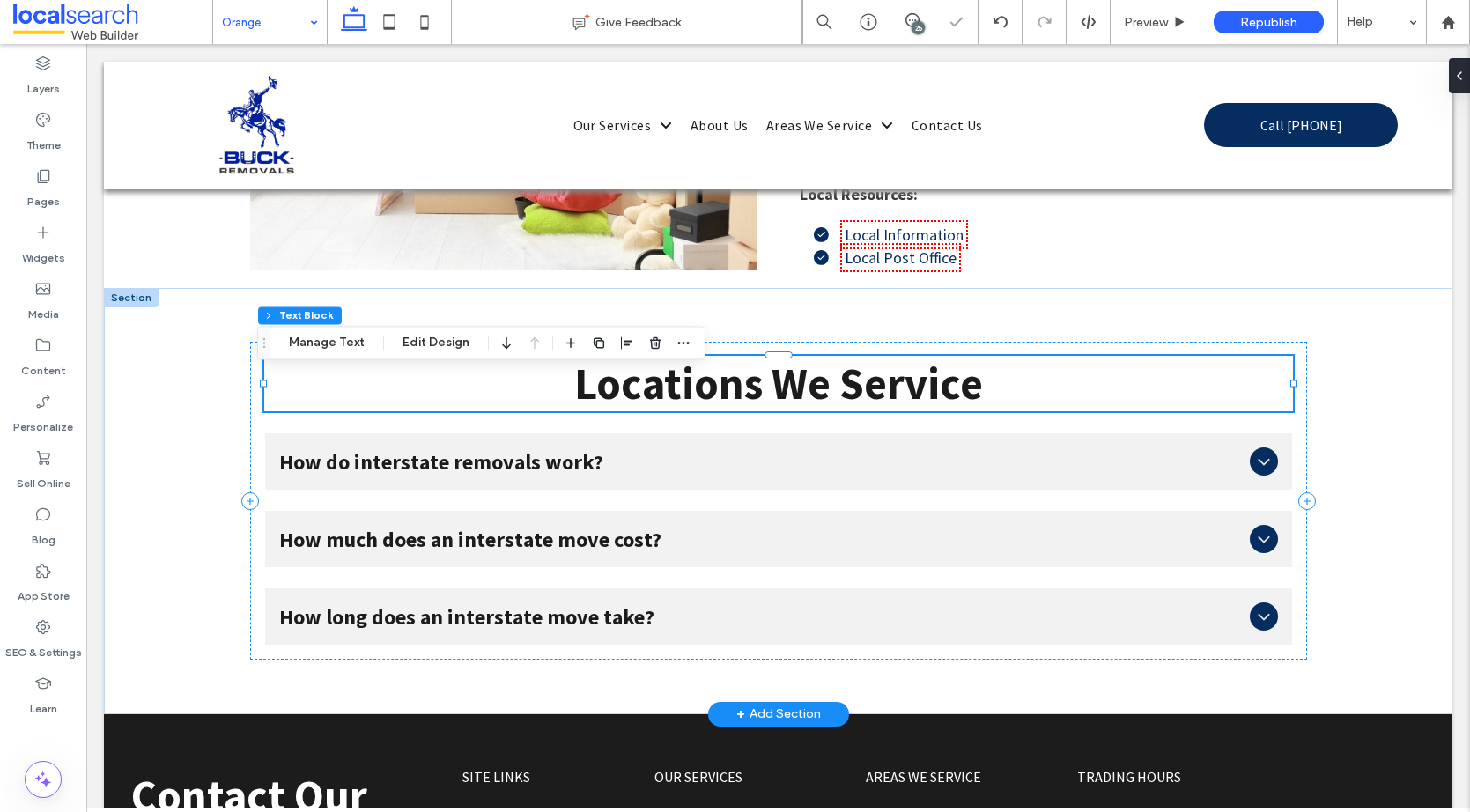 click on "Locations We Service" at bounding box center [779, 383] 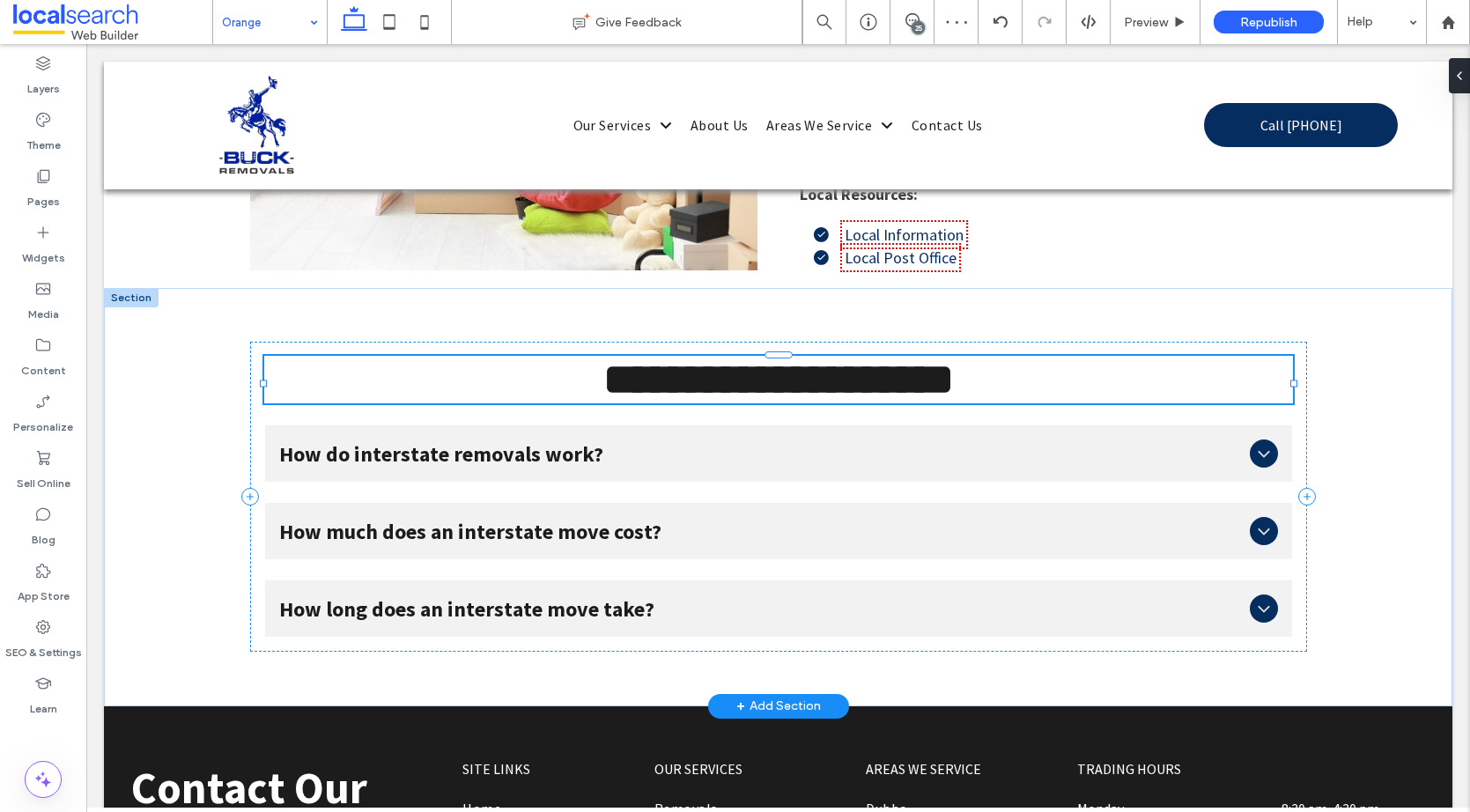 type on "**********" 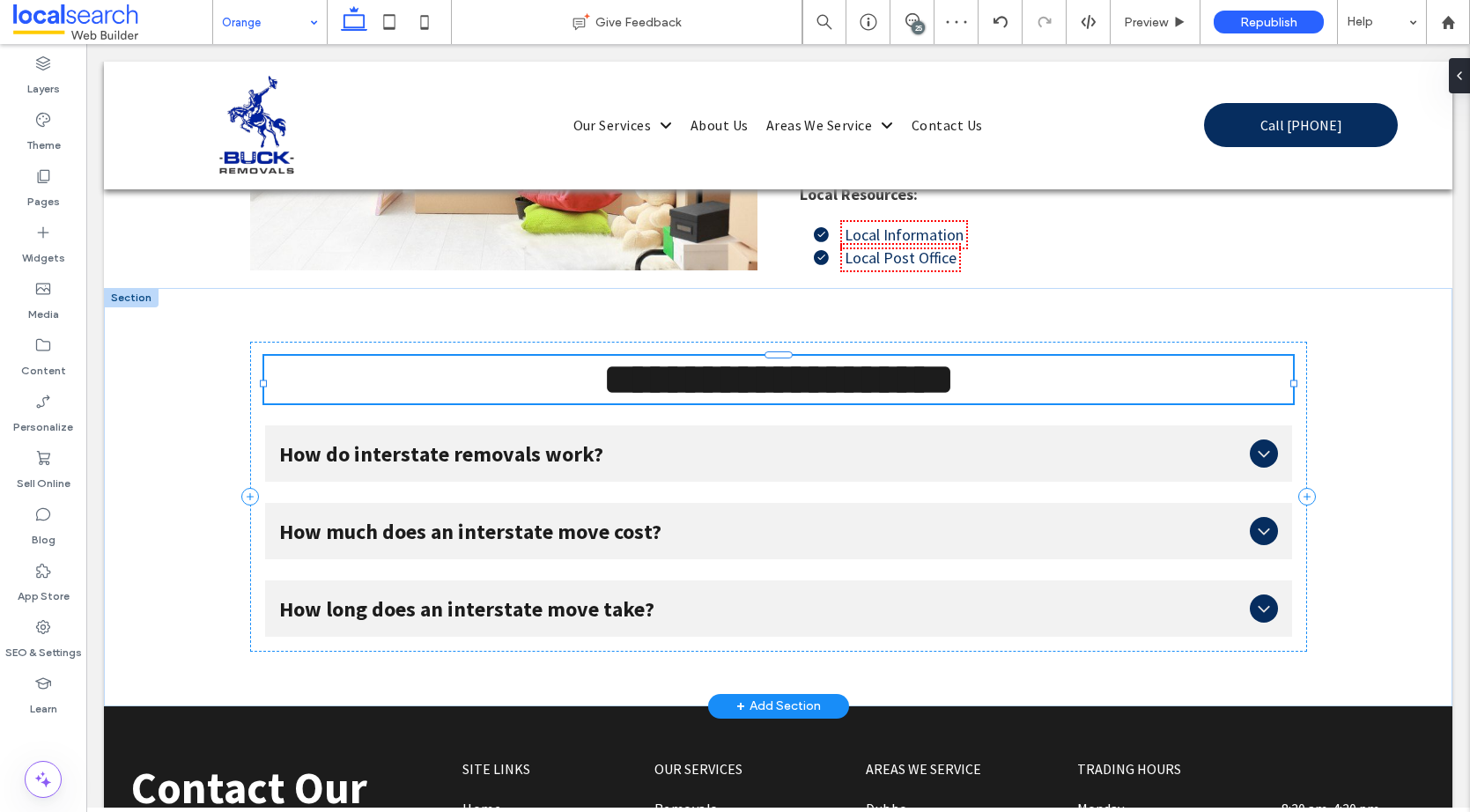 type on "**" 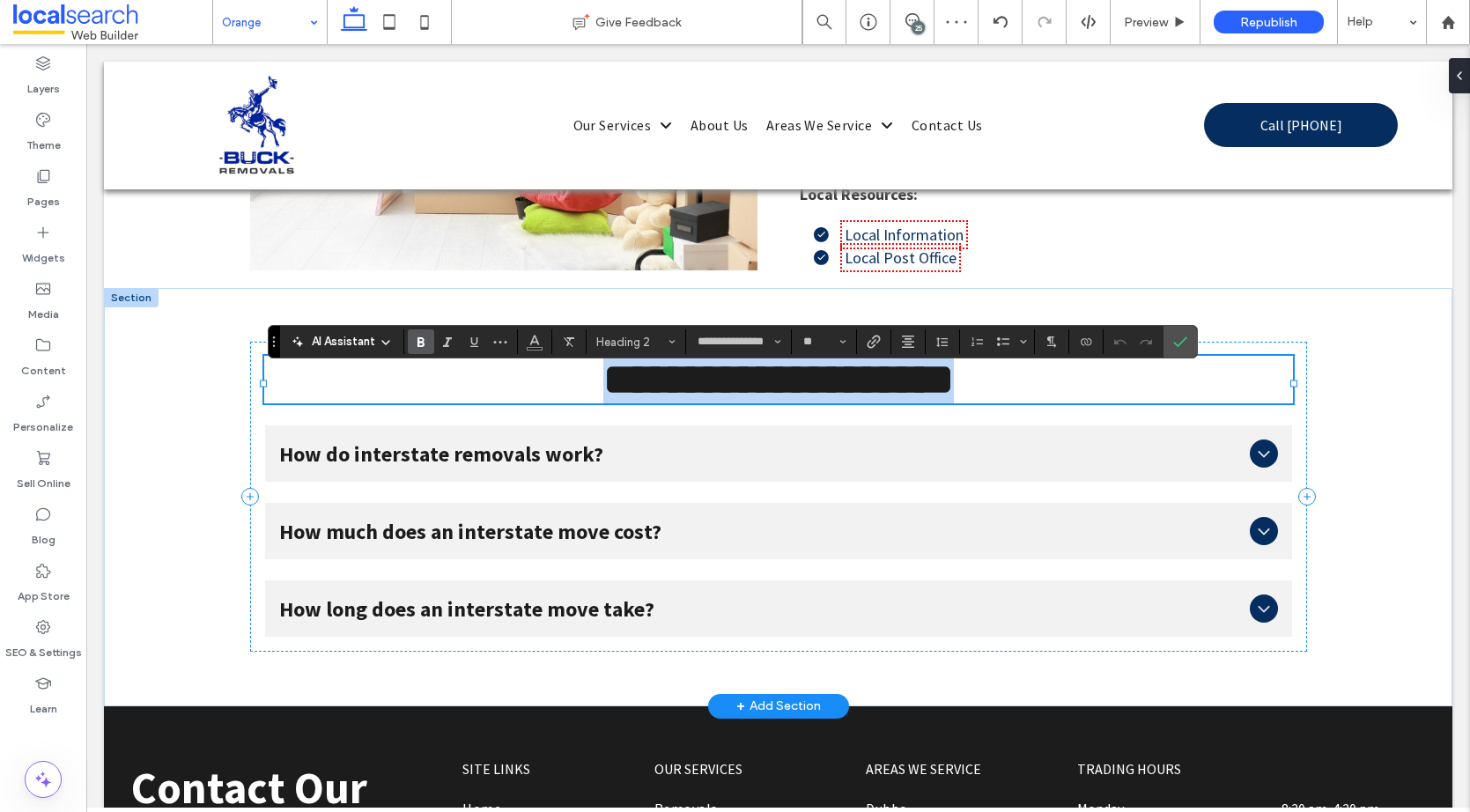 type 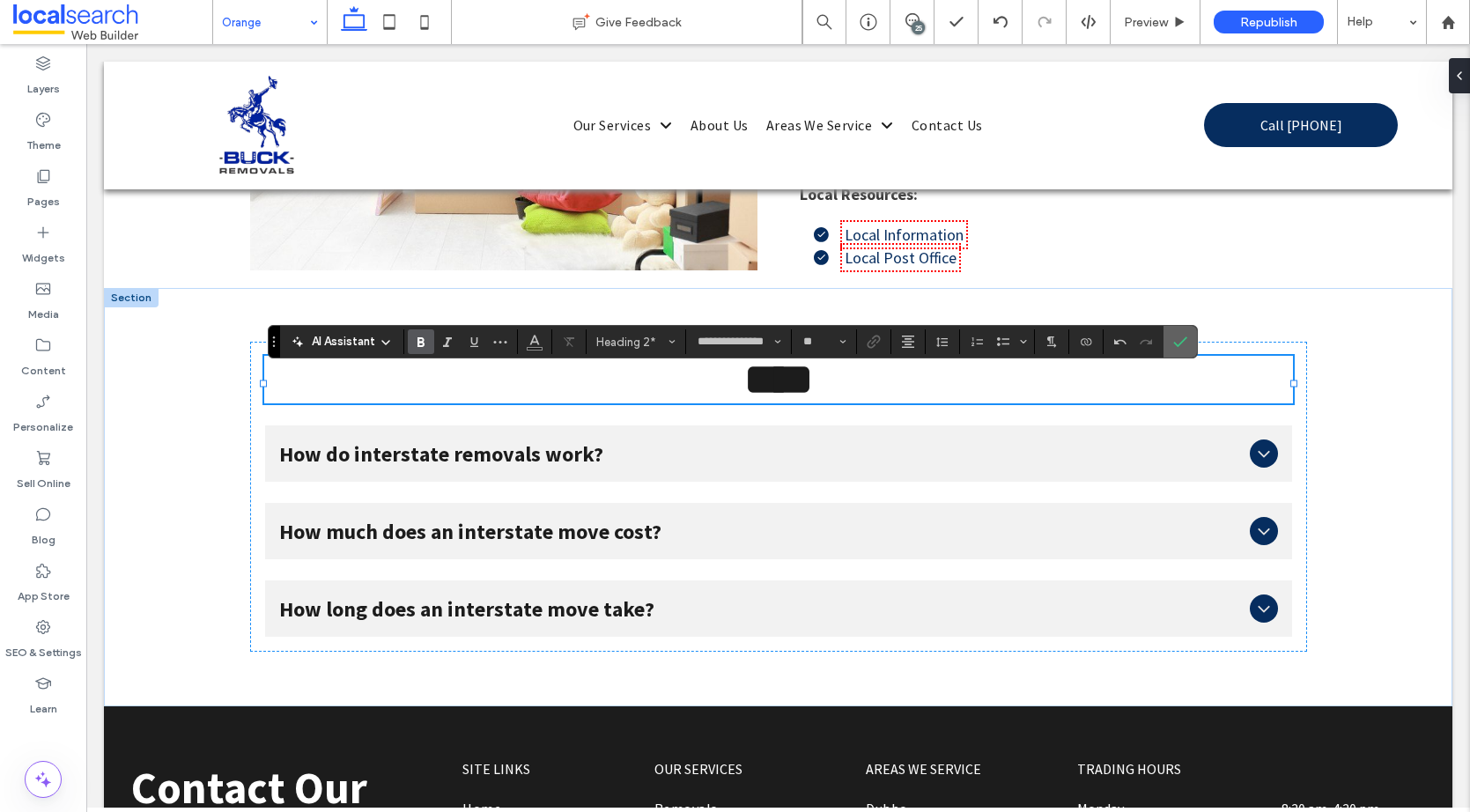 click at bounding box center [1180, 342] 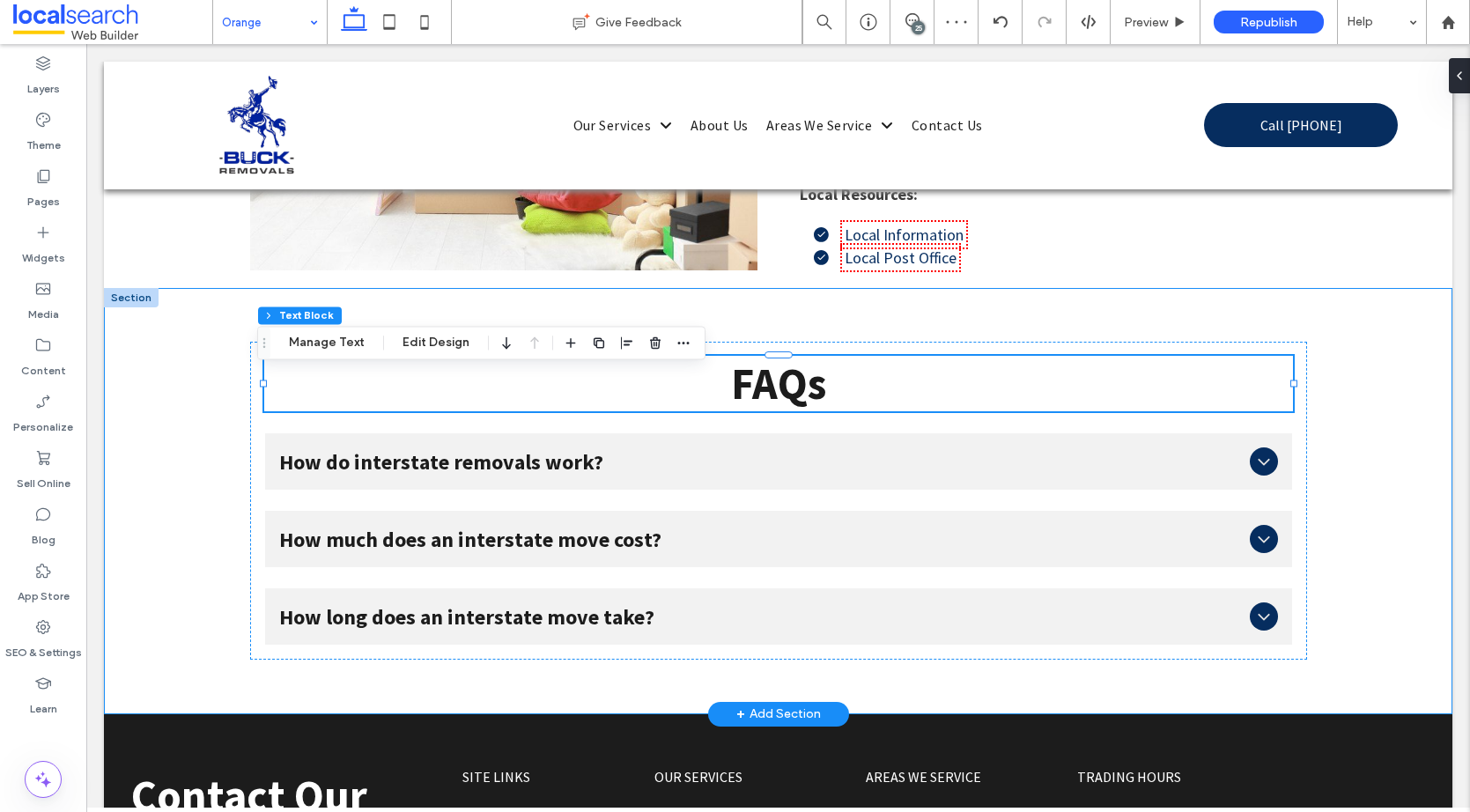 click on "FAQs
How do interstate removals work? Interstate removals involve transporting household or office items across state borders. A removalist company handles loading, transport, and unloading, often using larger trucks and scheduled routes. These moves require more planning than local jobs and may span several days depending on the distance and delivery schedule. Some companies offer backloading to reduce costs. How much does an interstate move cost? Interstate removal costs depend on distance, volume, access, and additional services. Prices typically range from $1,000 to over $5,000. Costs are often based on cubic metres of space used or total weight. Packing, storage, and insurance are extra. Request a detailed quote to understand inclusions and any potential surcharges. How long does an interstate move take? Title or Question Button Button" at bounding box center (778, 500) 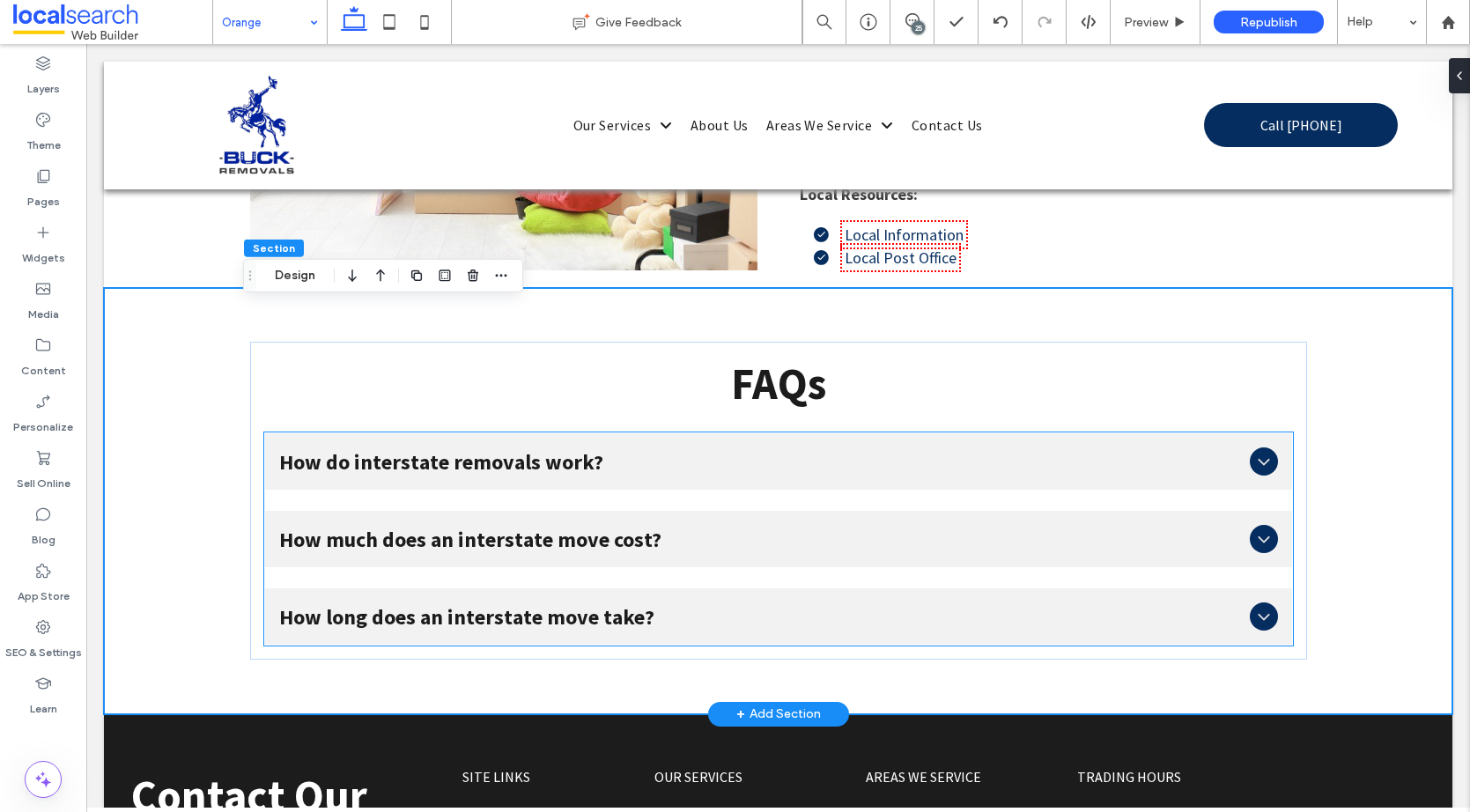 click on "How do interstate removals work?" at bounding box center [761, 461] 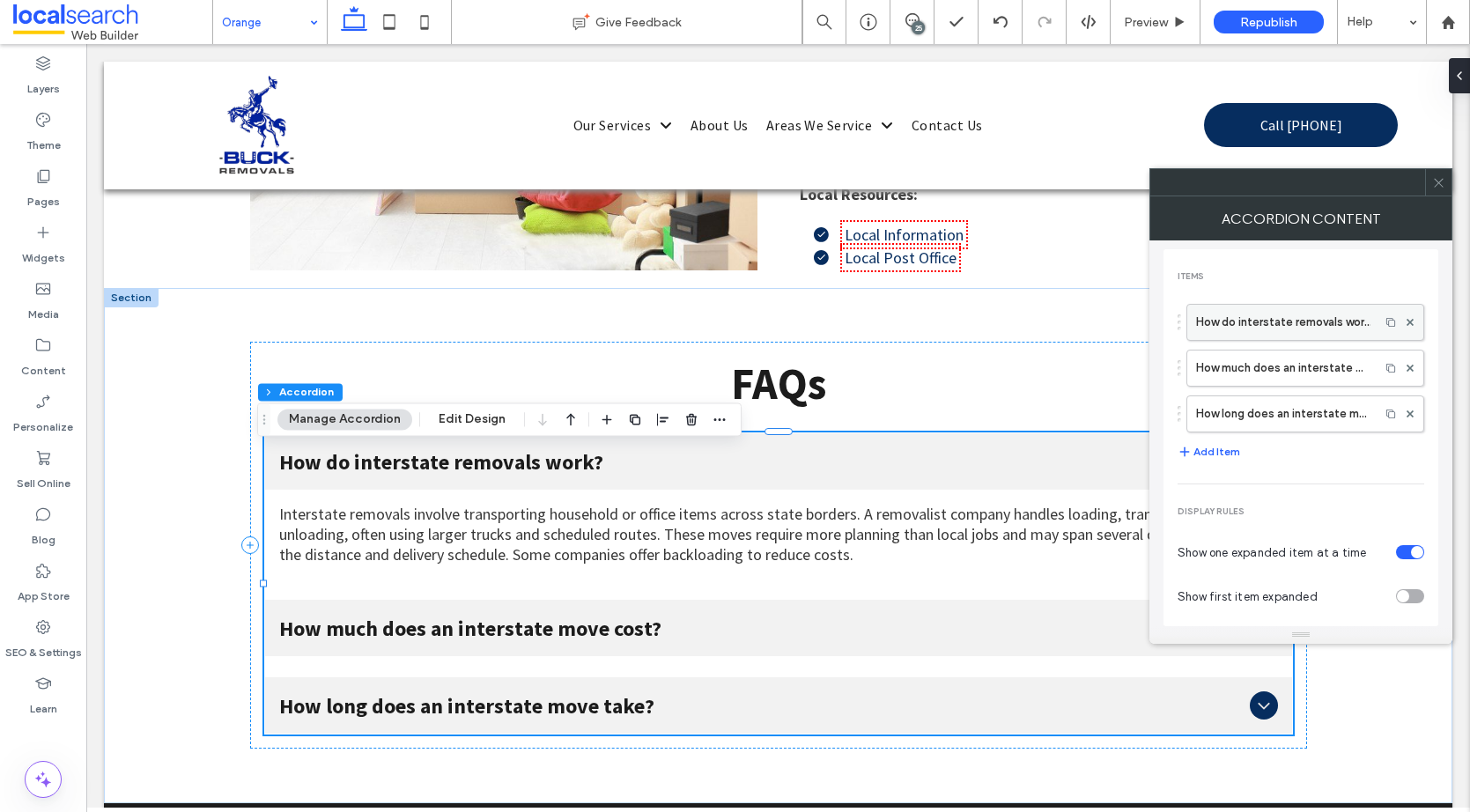 click on "How do interstate removals work?" at bounding box center [1283, 322] 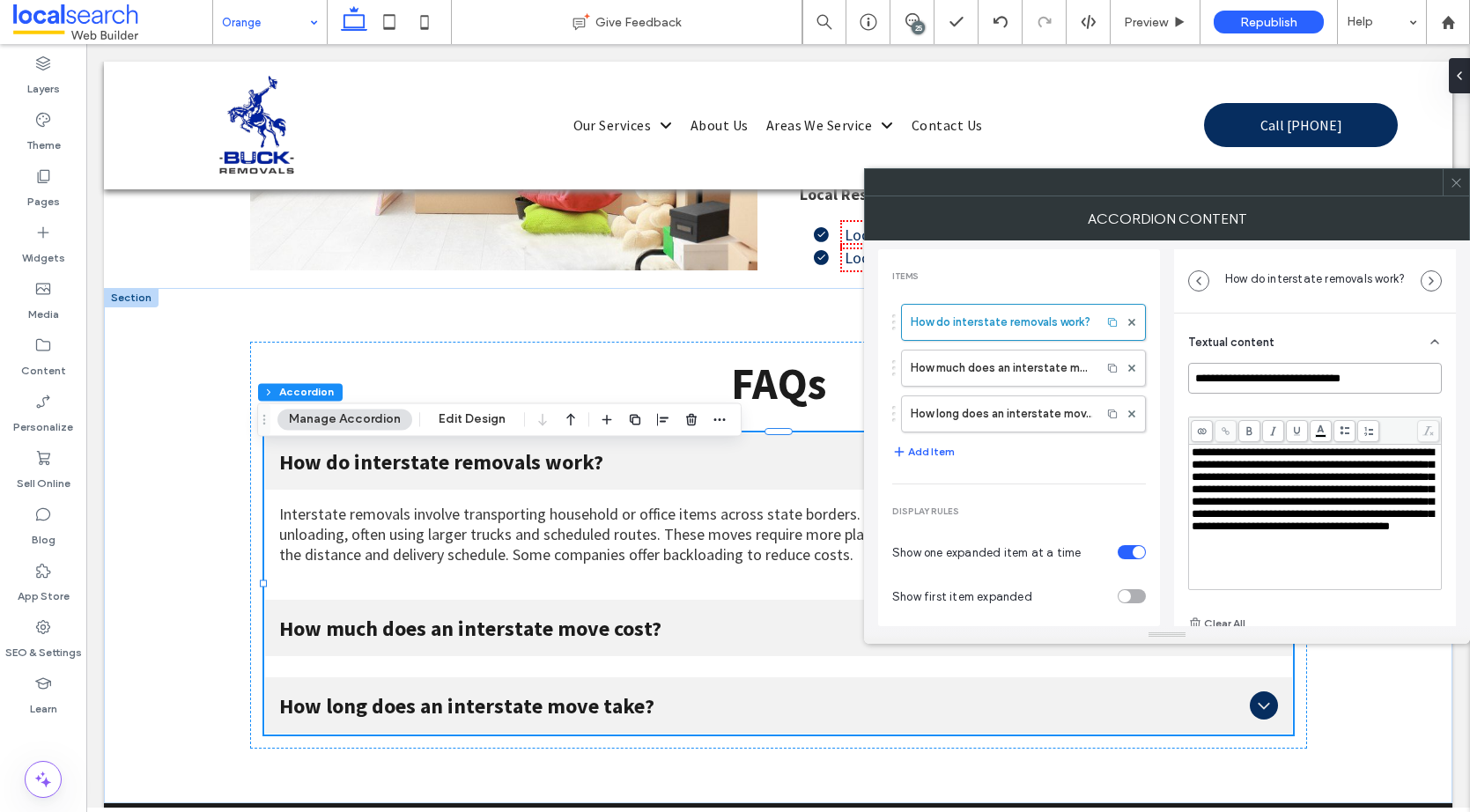 click on "**********" at bounding box center (1315, 378) 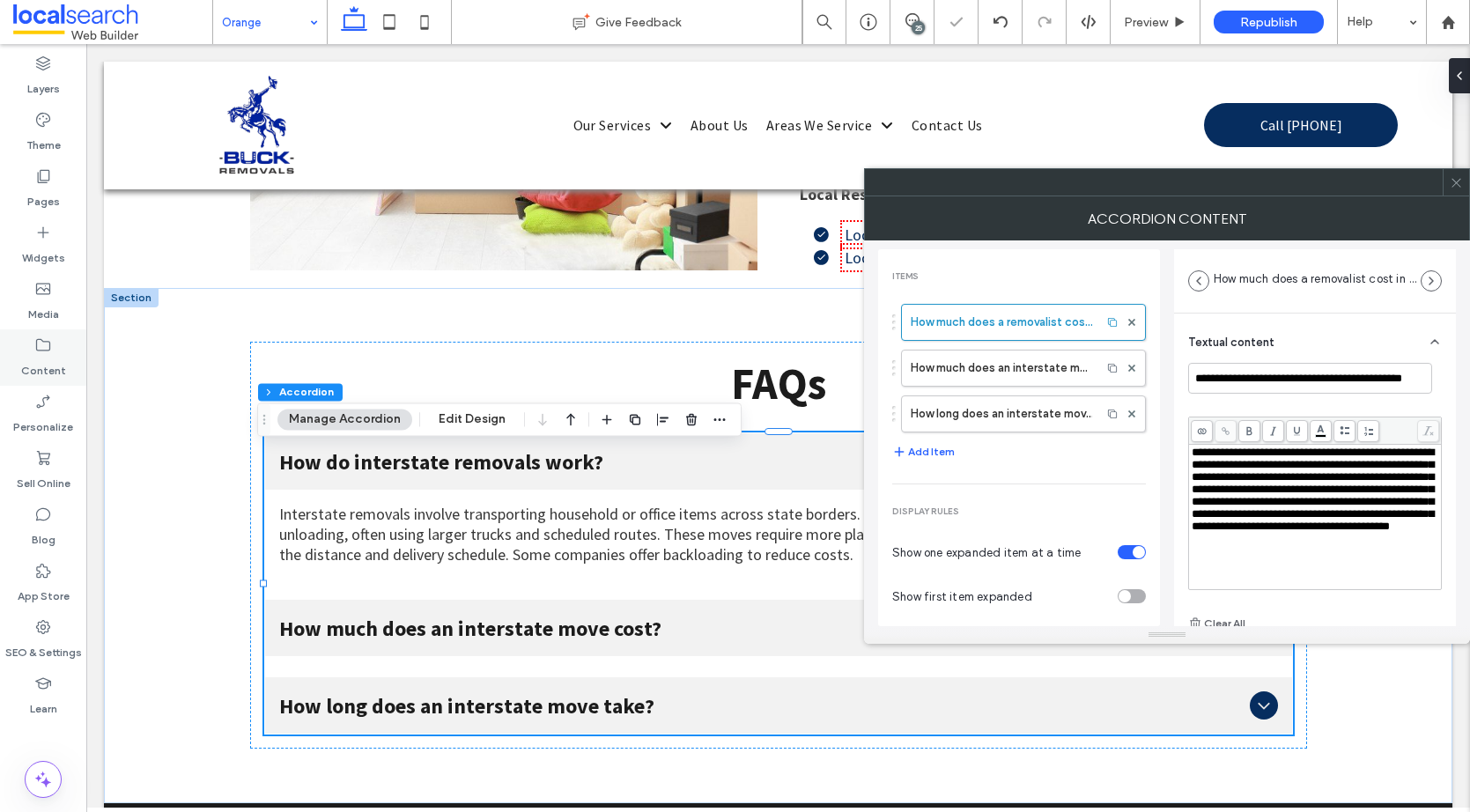 scroll, scrollTop: 0, scrollLeft: 0, axis: both 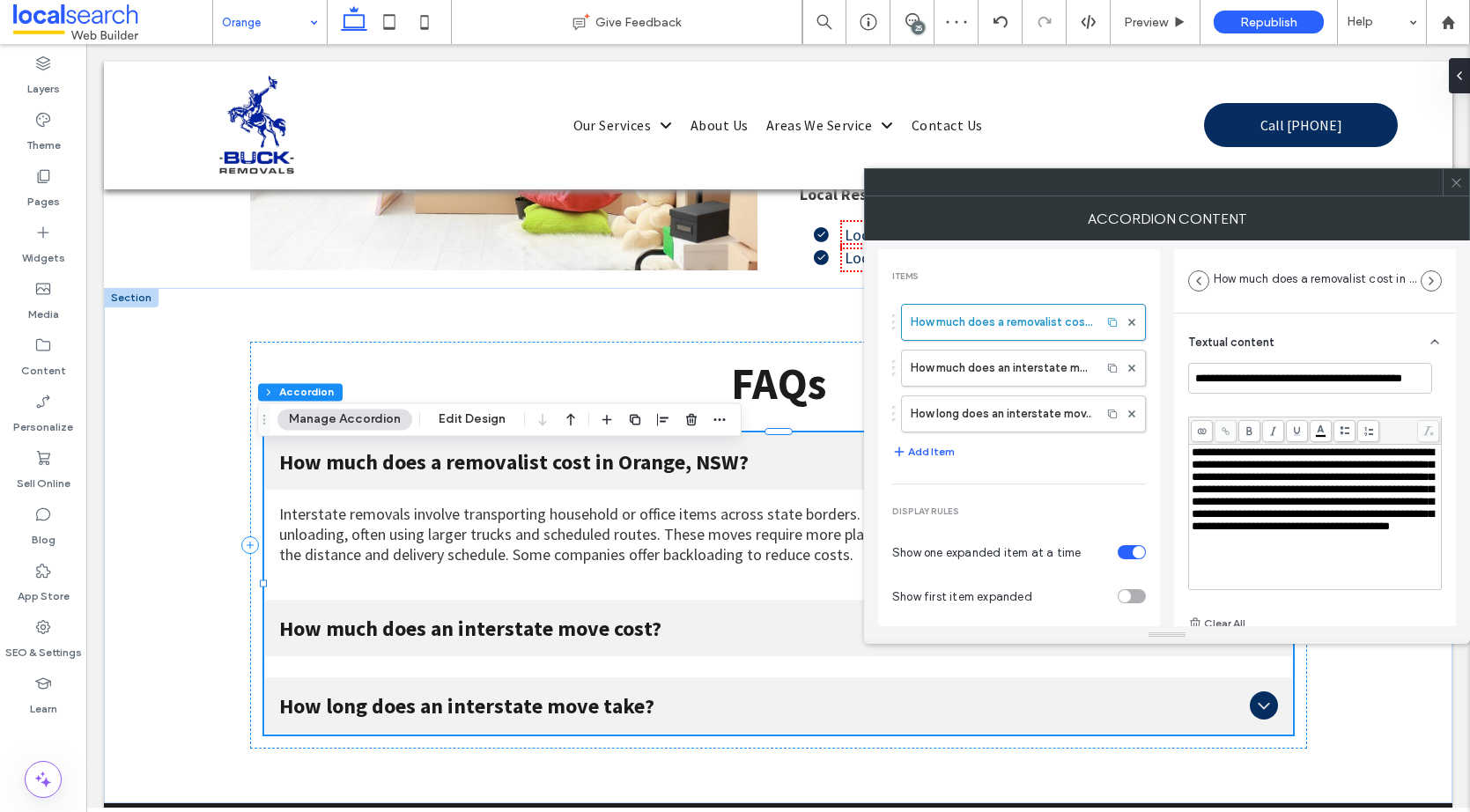 click on "**********" at bounding box center (1312, 489) 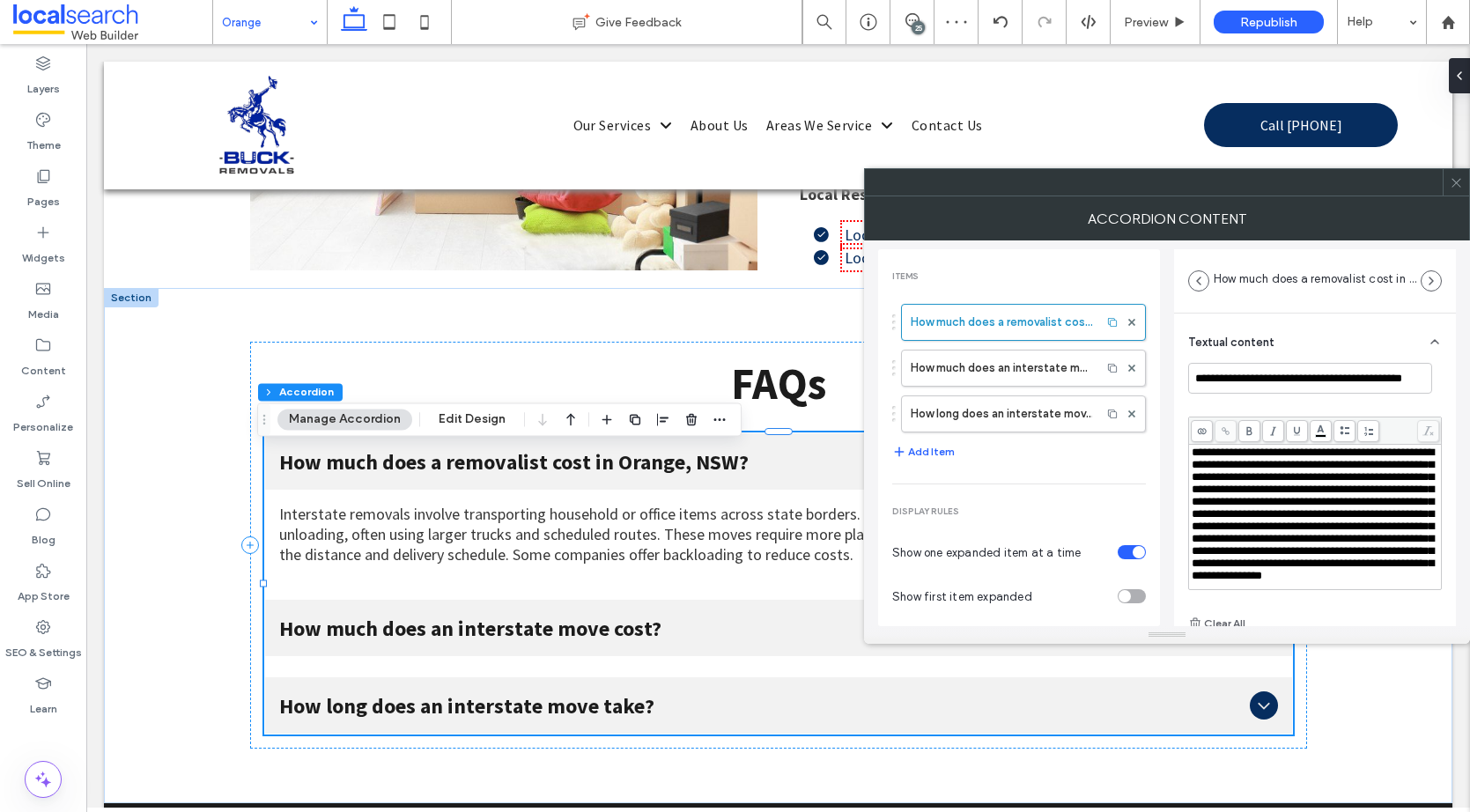 click on "**********" at bounding box center [1315, 531] 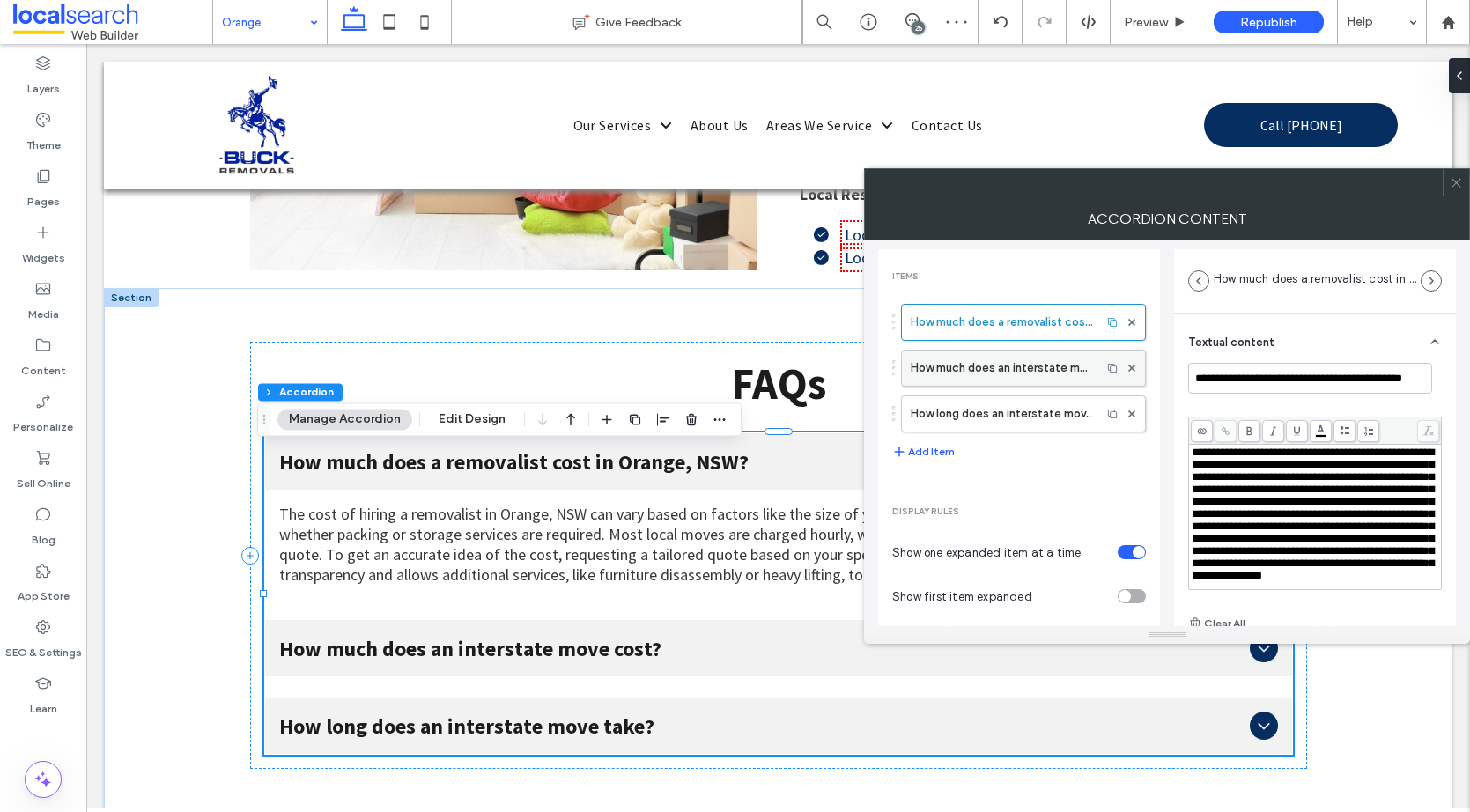 click on "How much does an interstate move cost?" at bounding box center [1001, 368] 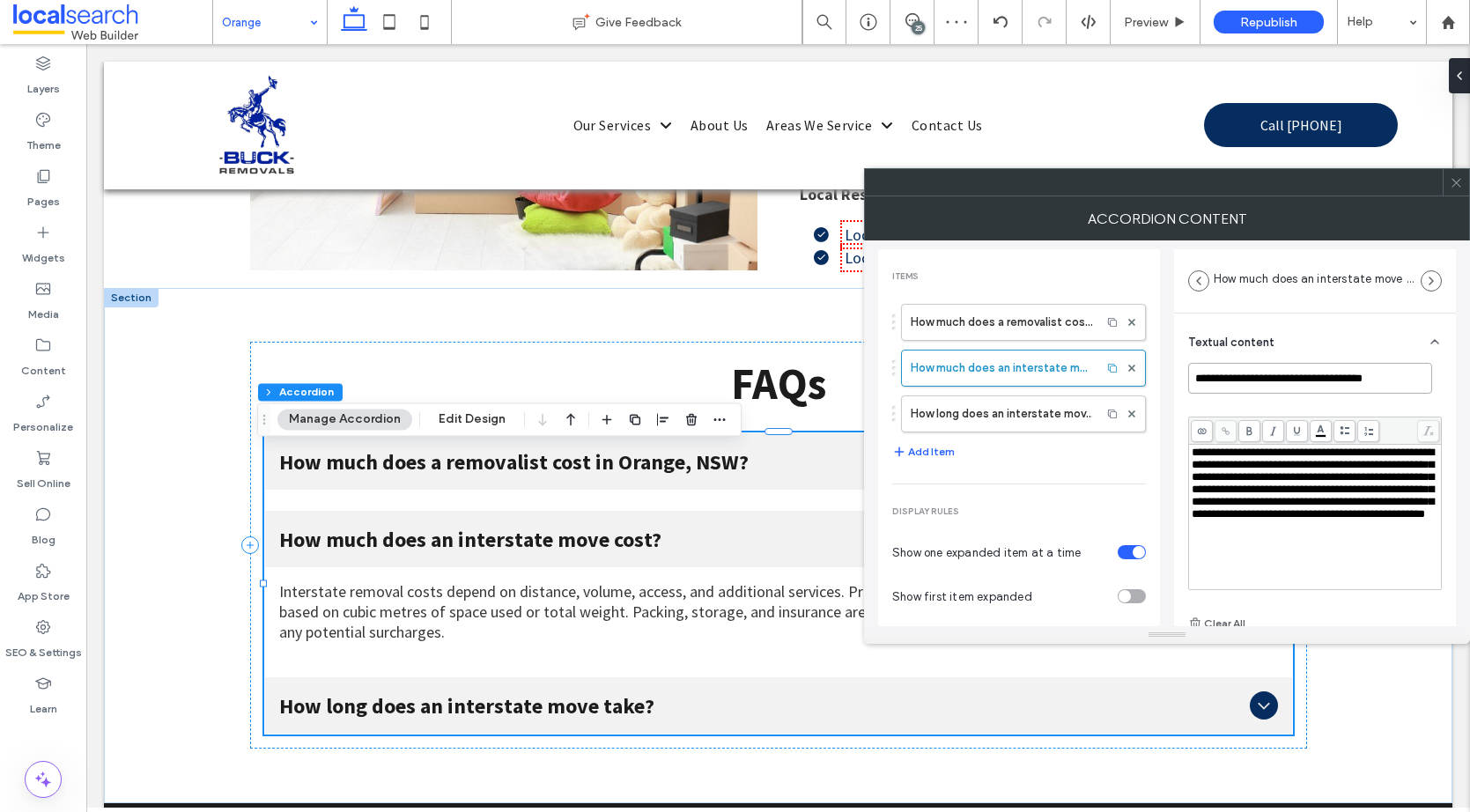click on "**********" at bounding box center [1310, 378] 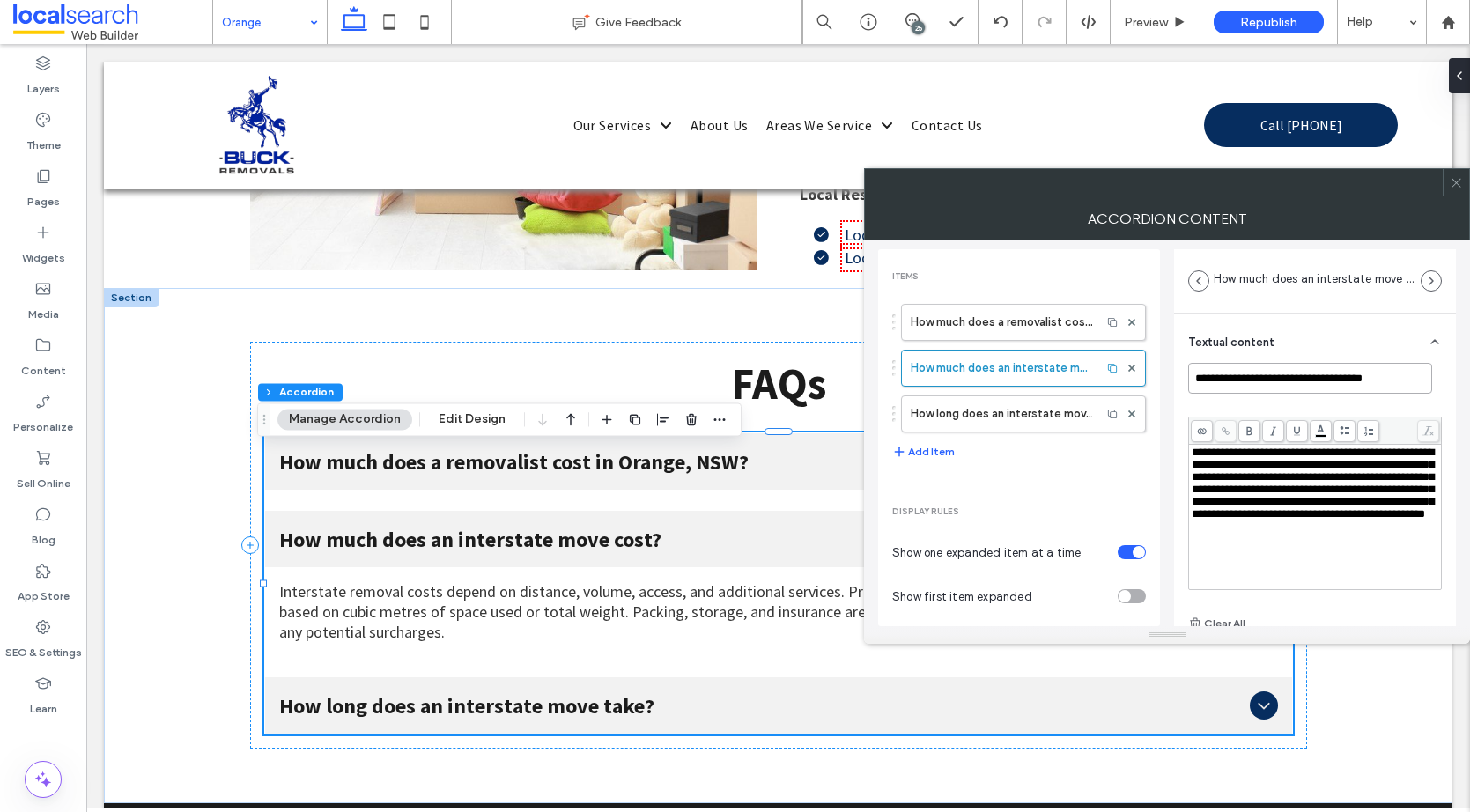 paste on "*********" 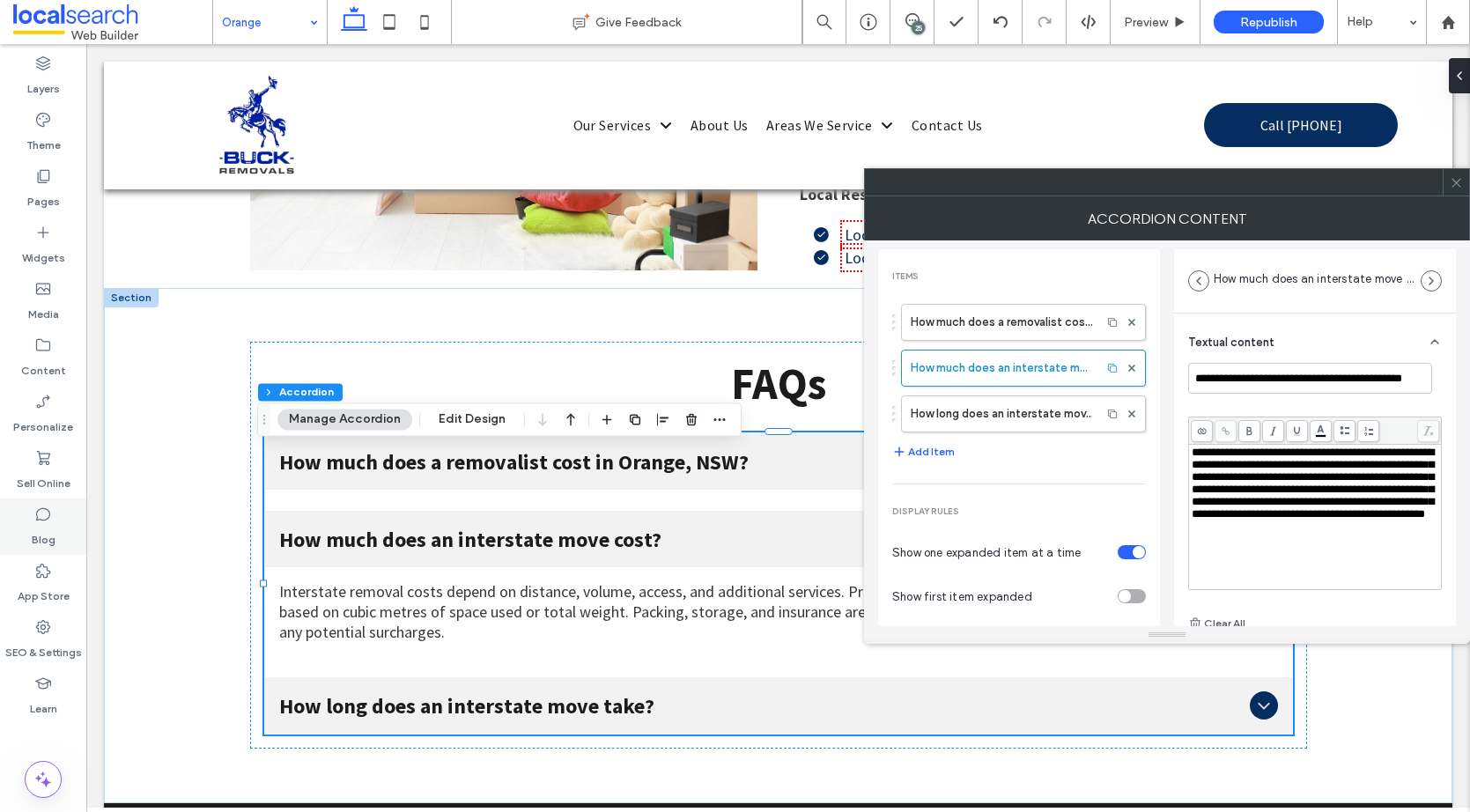scroll, scrollTop: 0, scrollLeft: 0, axis: both 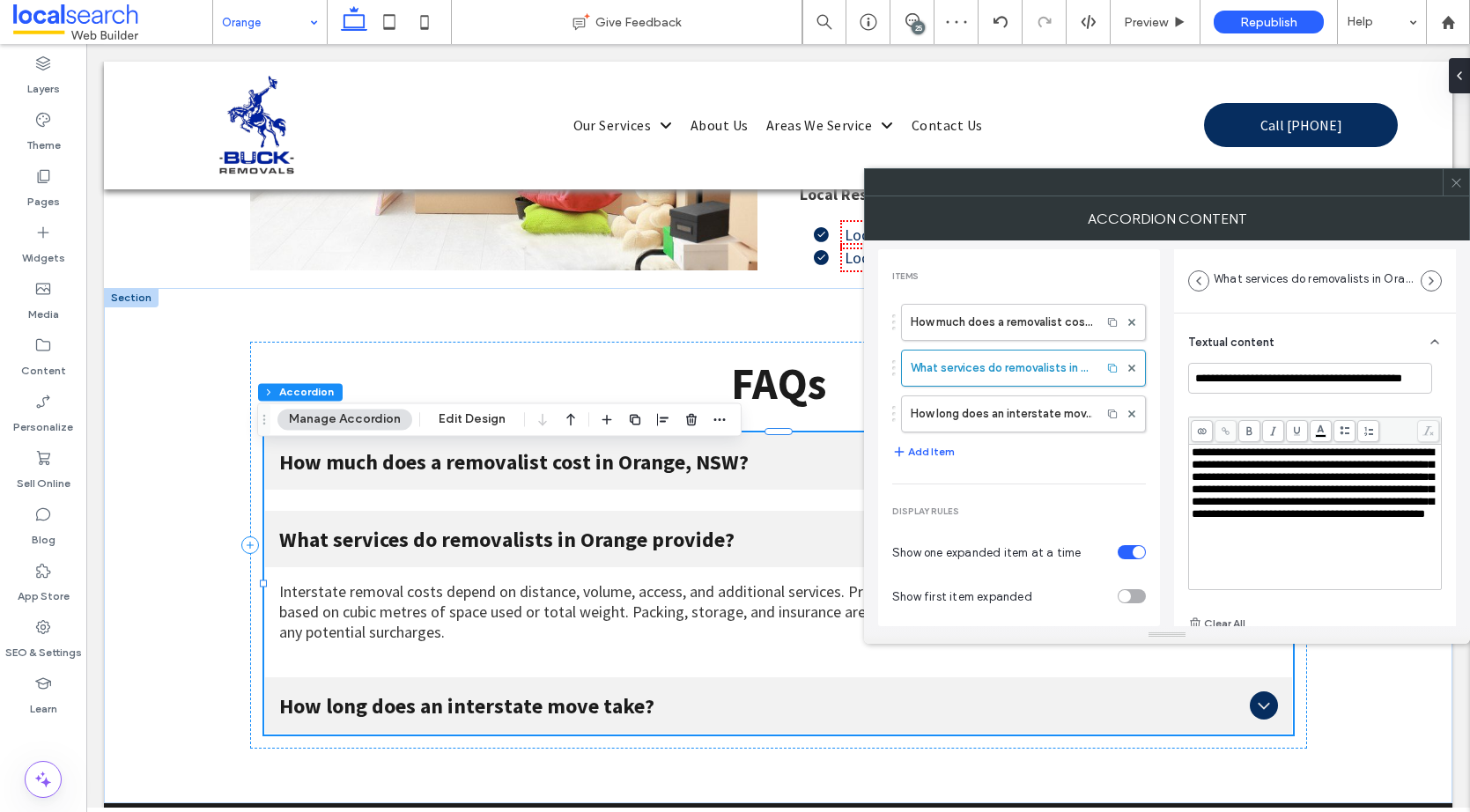 click on "**********" at bounding box center (1312, 483) 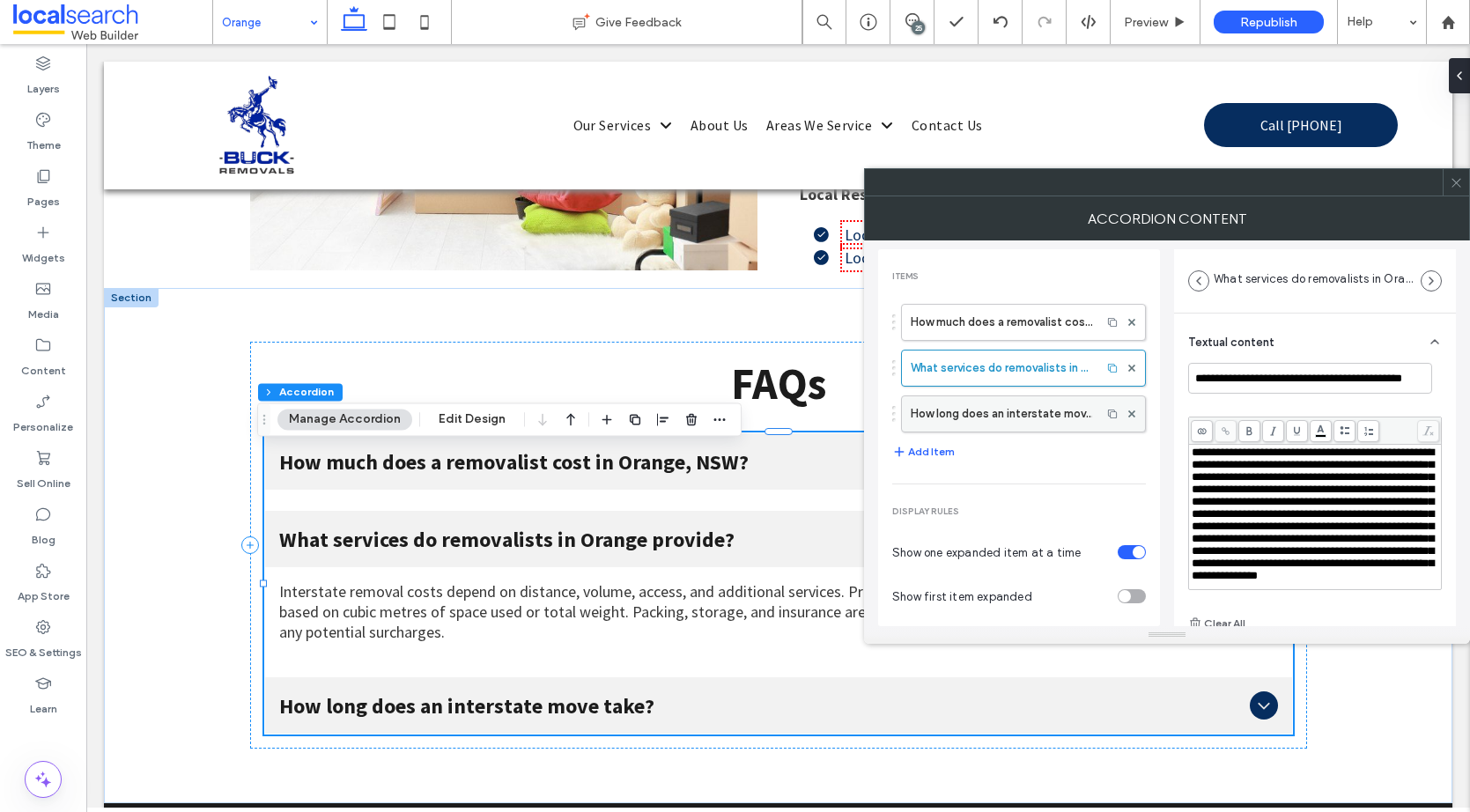 click on "How long does an interstate move take?" at bounding box center [1001, 414] 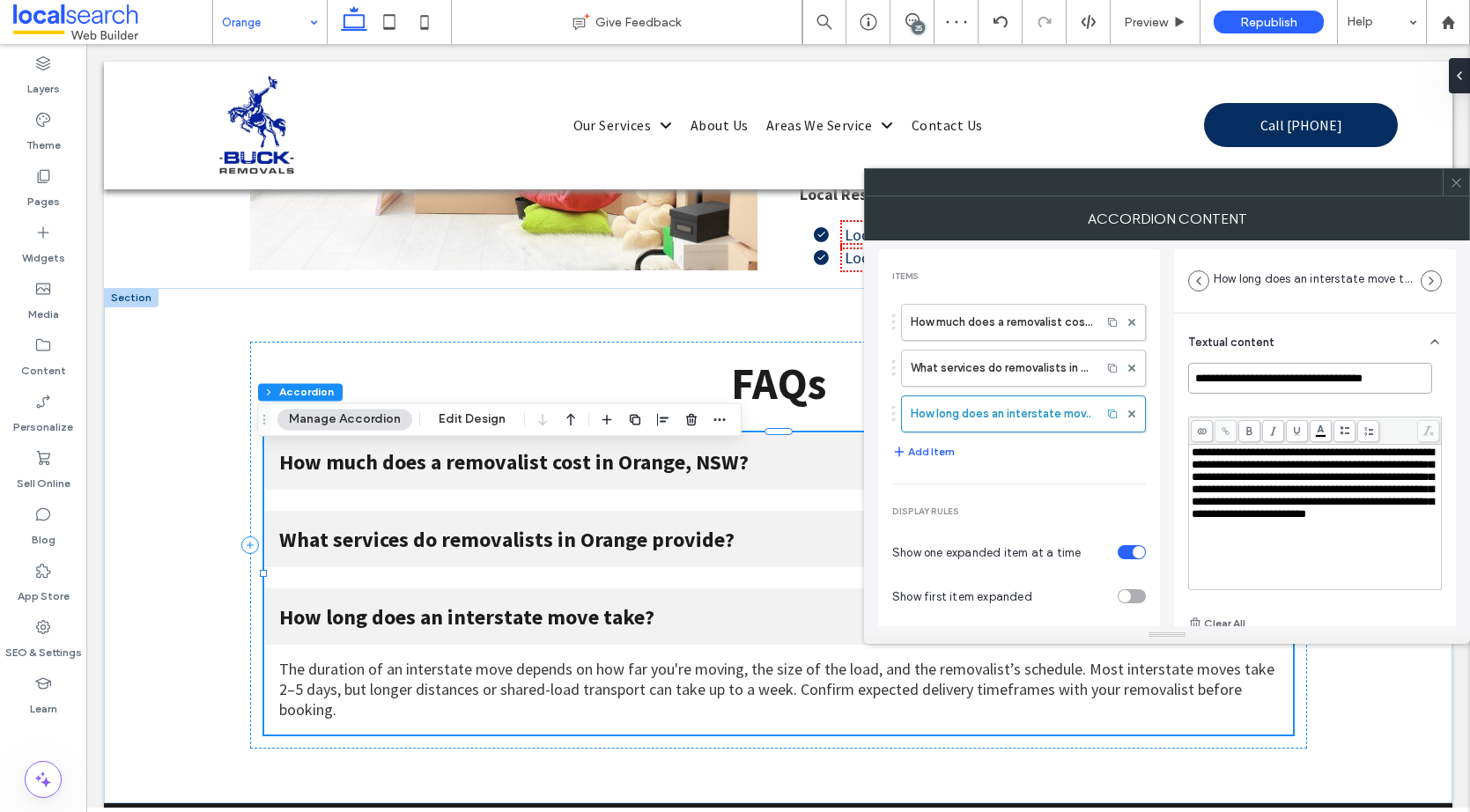 click on "**********" at bounding box center [1310, 378] 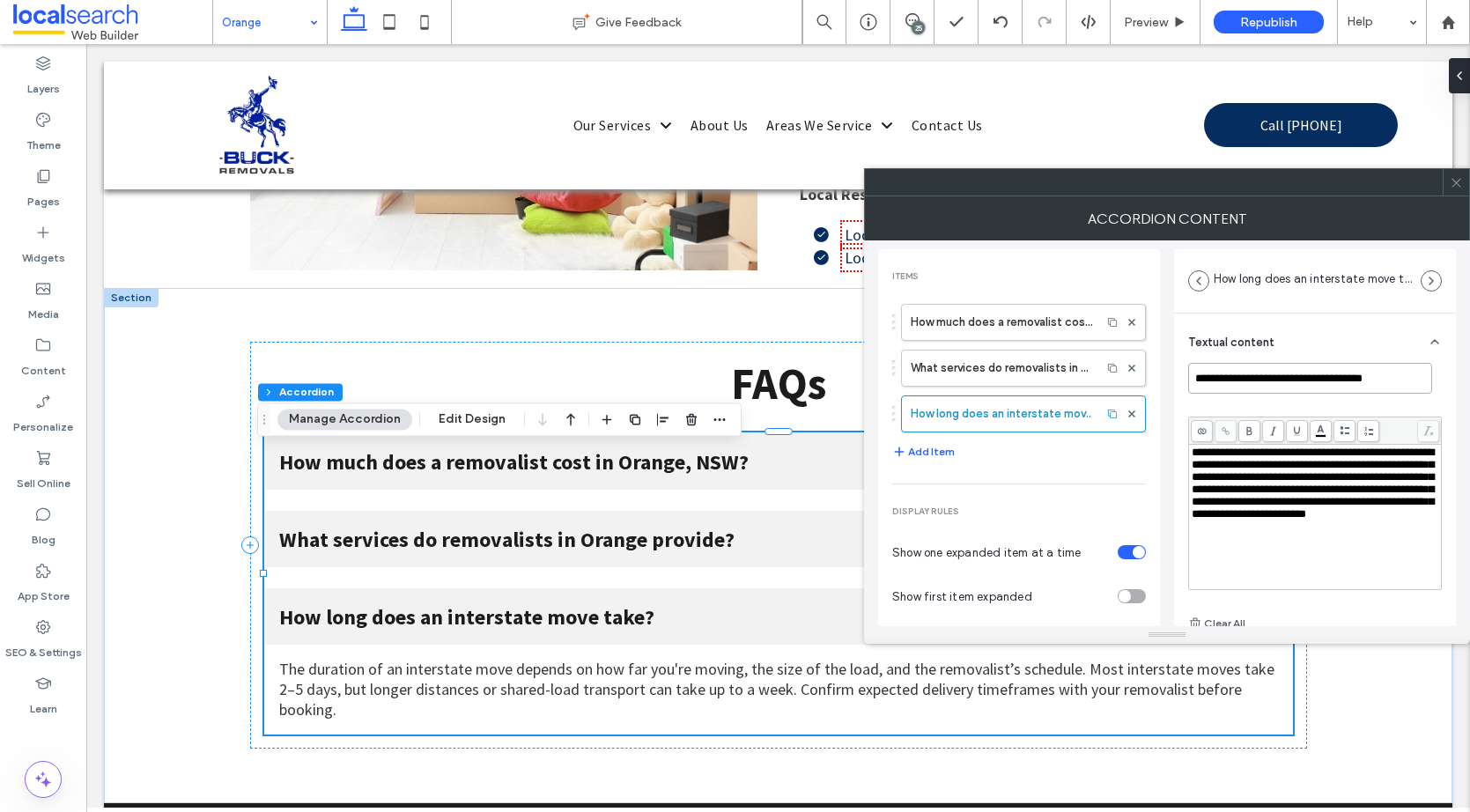 paste on "**********" 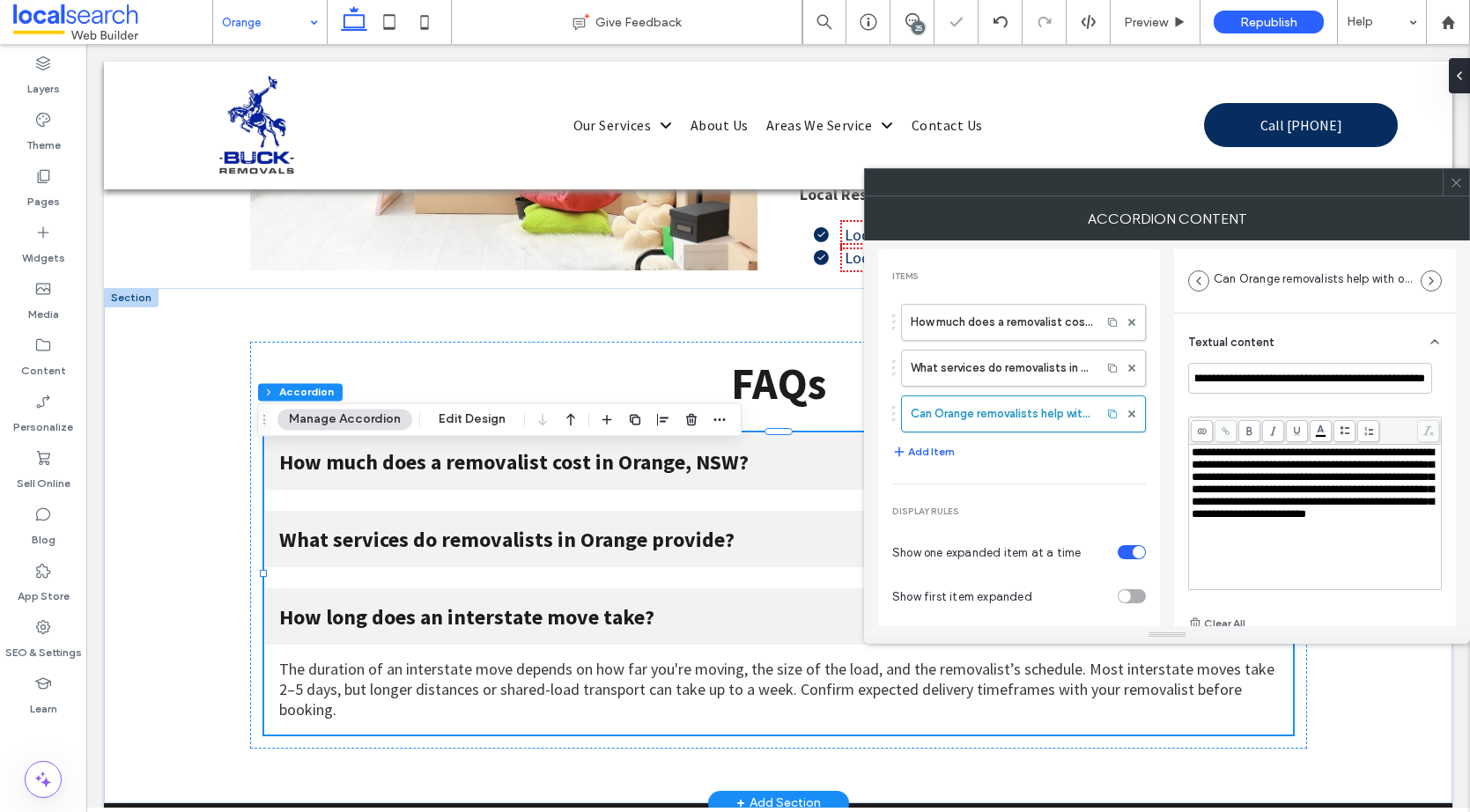 scroll, scrollTop: 0, scrollLeft: 0, axis: both 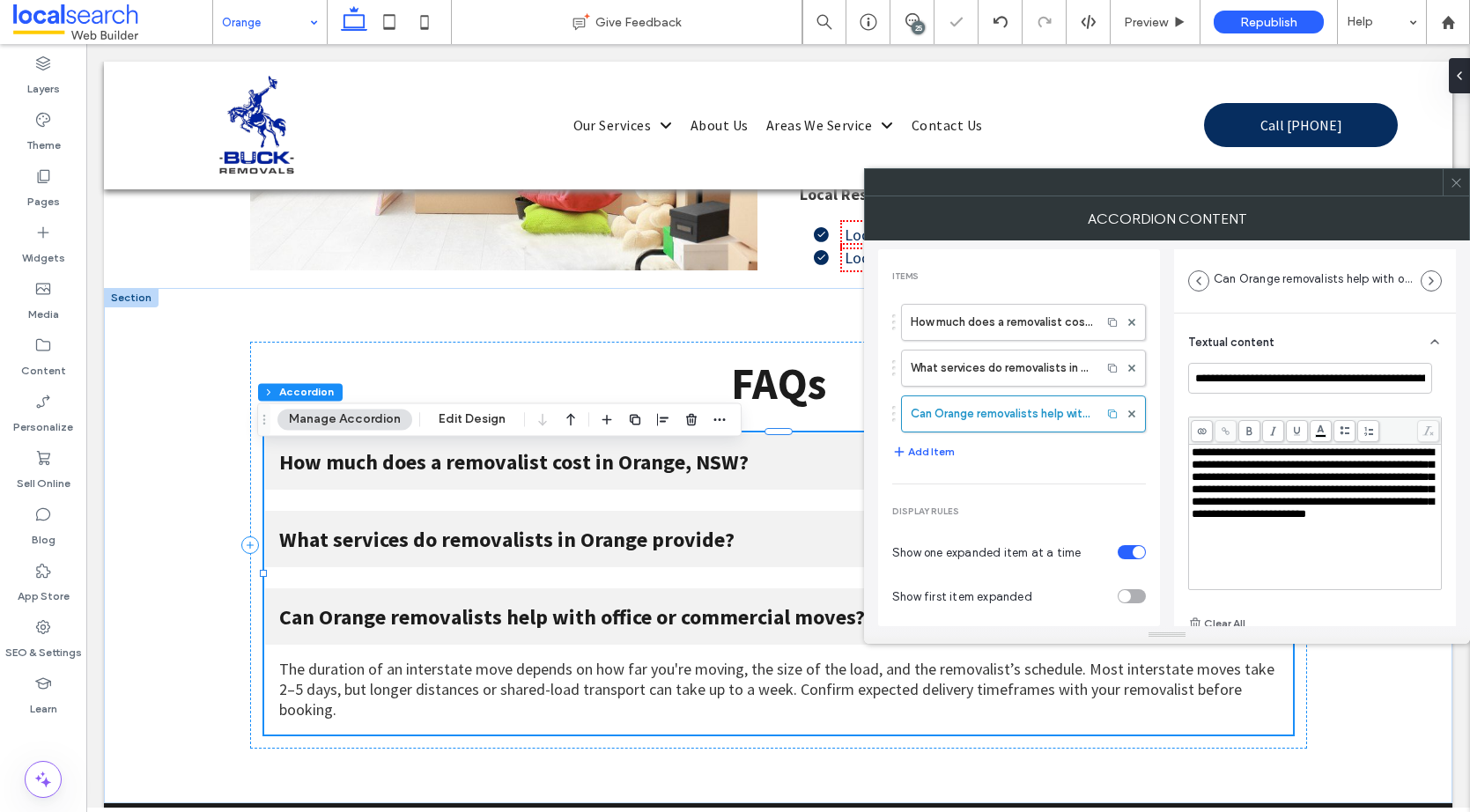 click on "**********" at bounding box center [1312, 483] 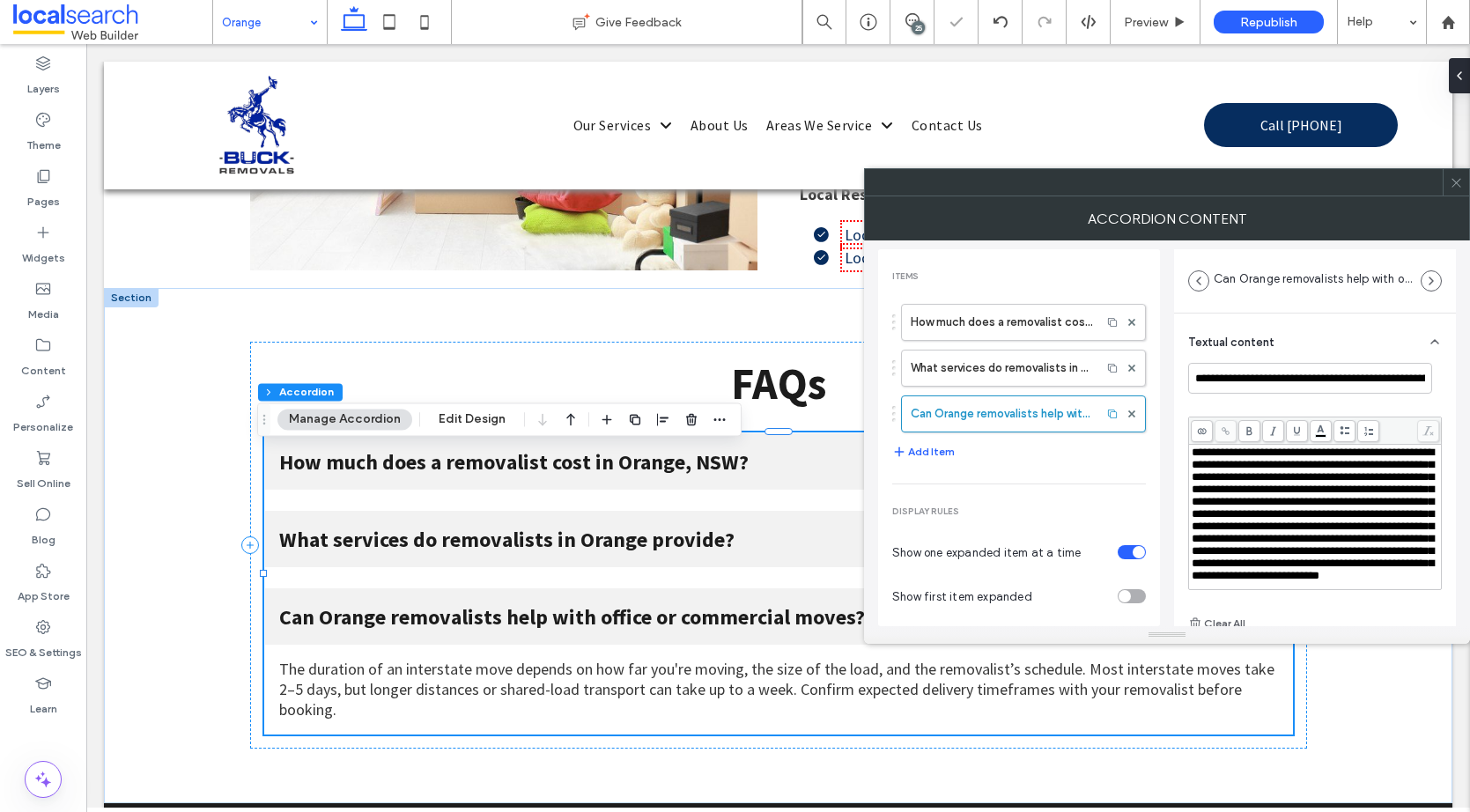 click on "How much does a removalist cost in Orange, NSW? What services do removalists in Orange provide? Can Orange removalists help with office or commercial moves? Add Item" at bounding box center [1019, 383] 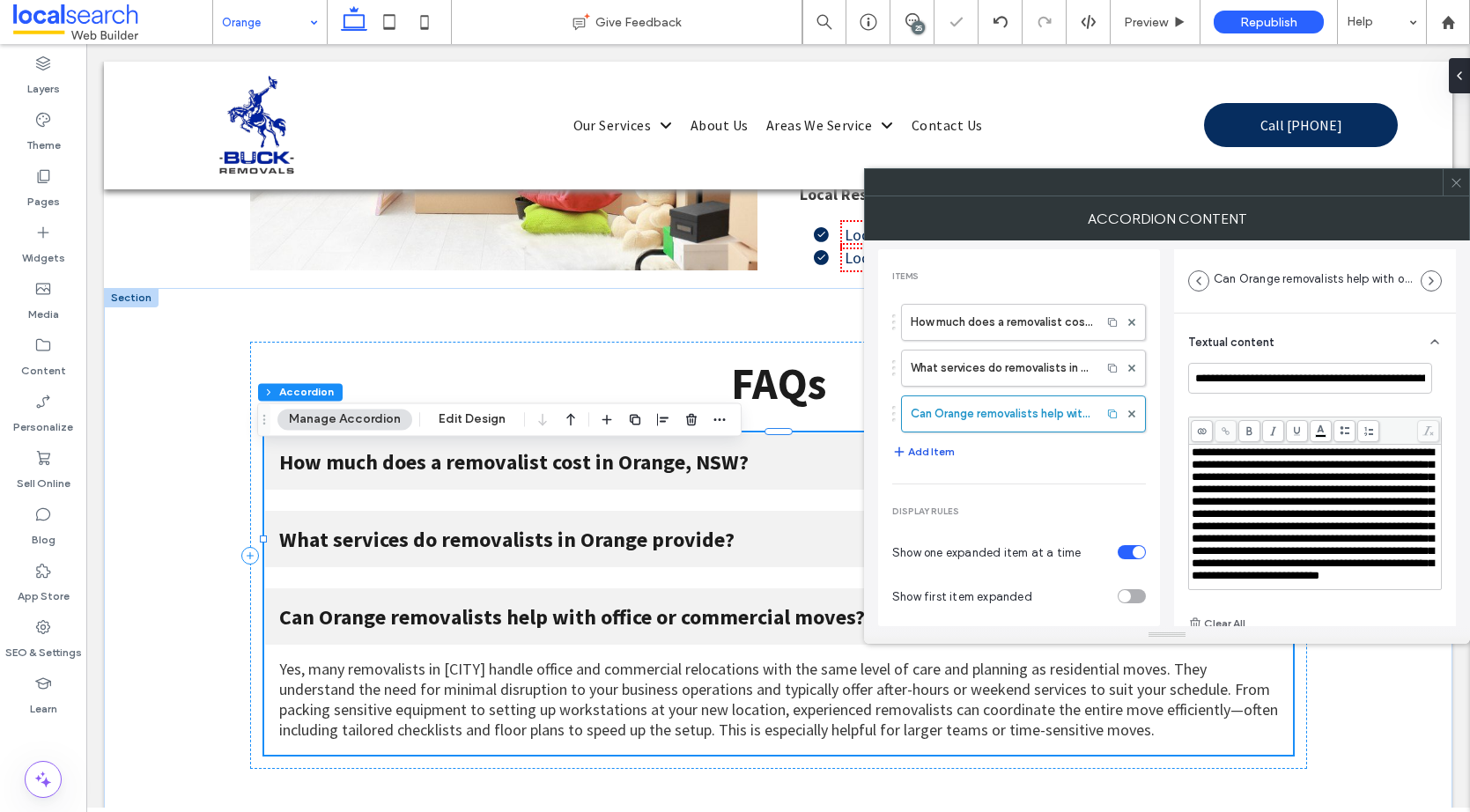 click on "Add Item" at bounding box center (923, 452) 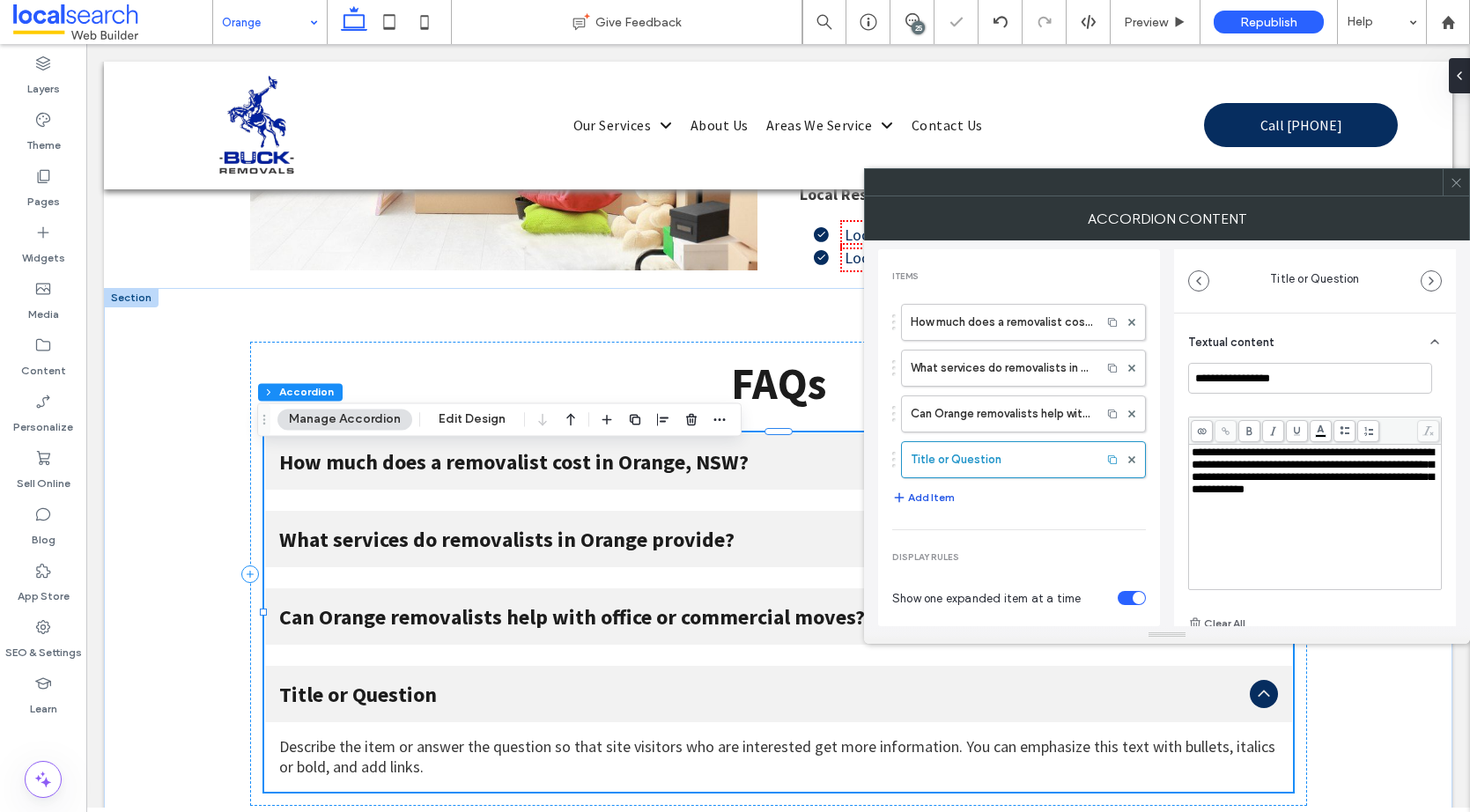 click on "Add Item" at bounding box center (923, 498) 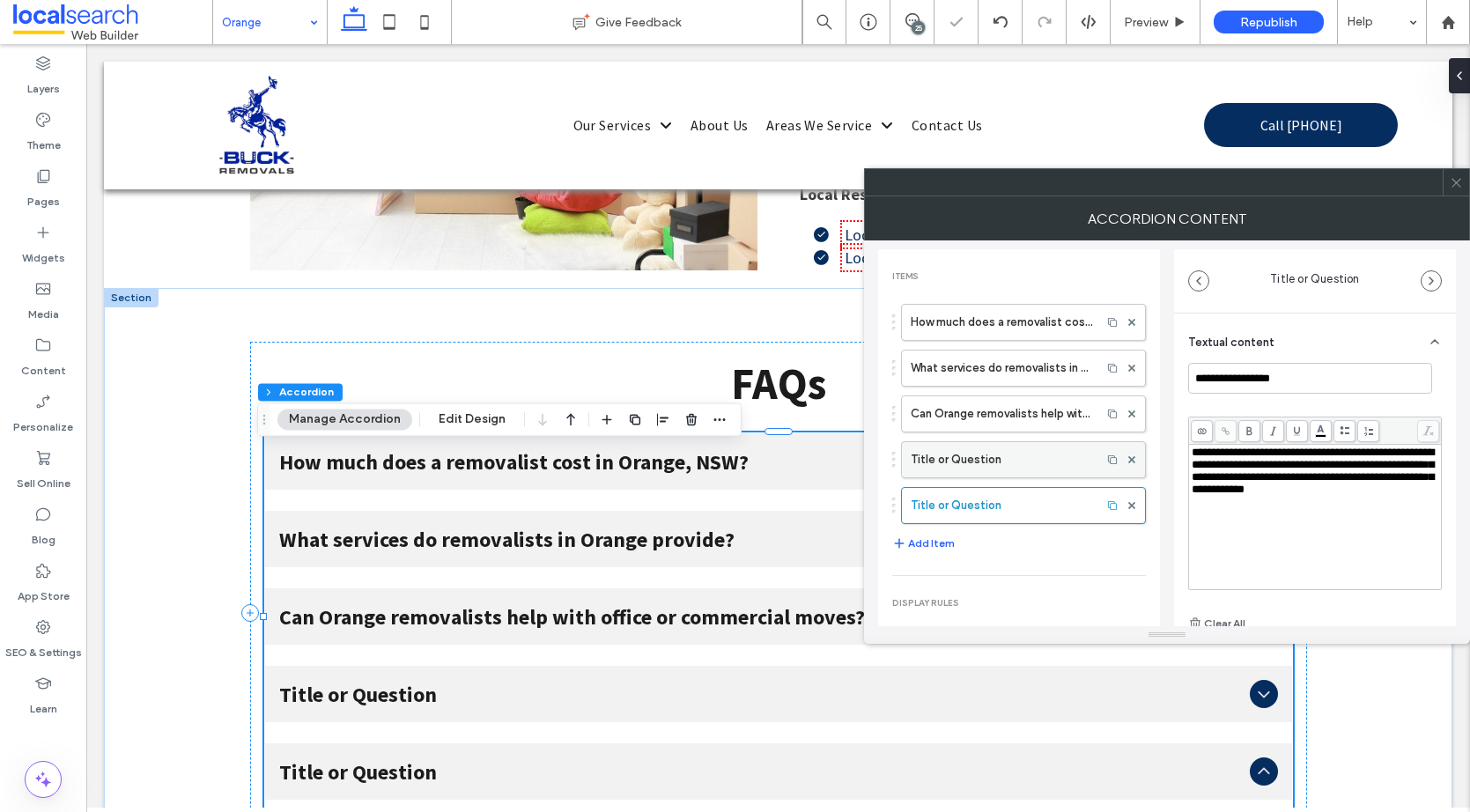 click on "Title or Question" at bounding box center [1001, 460] 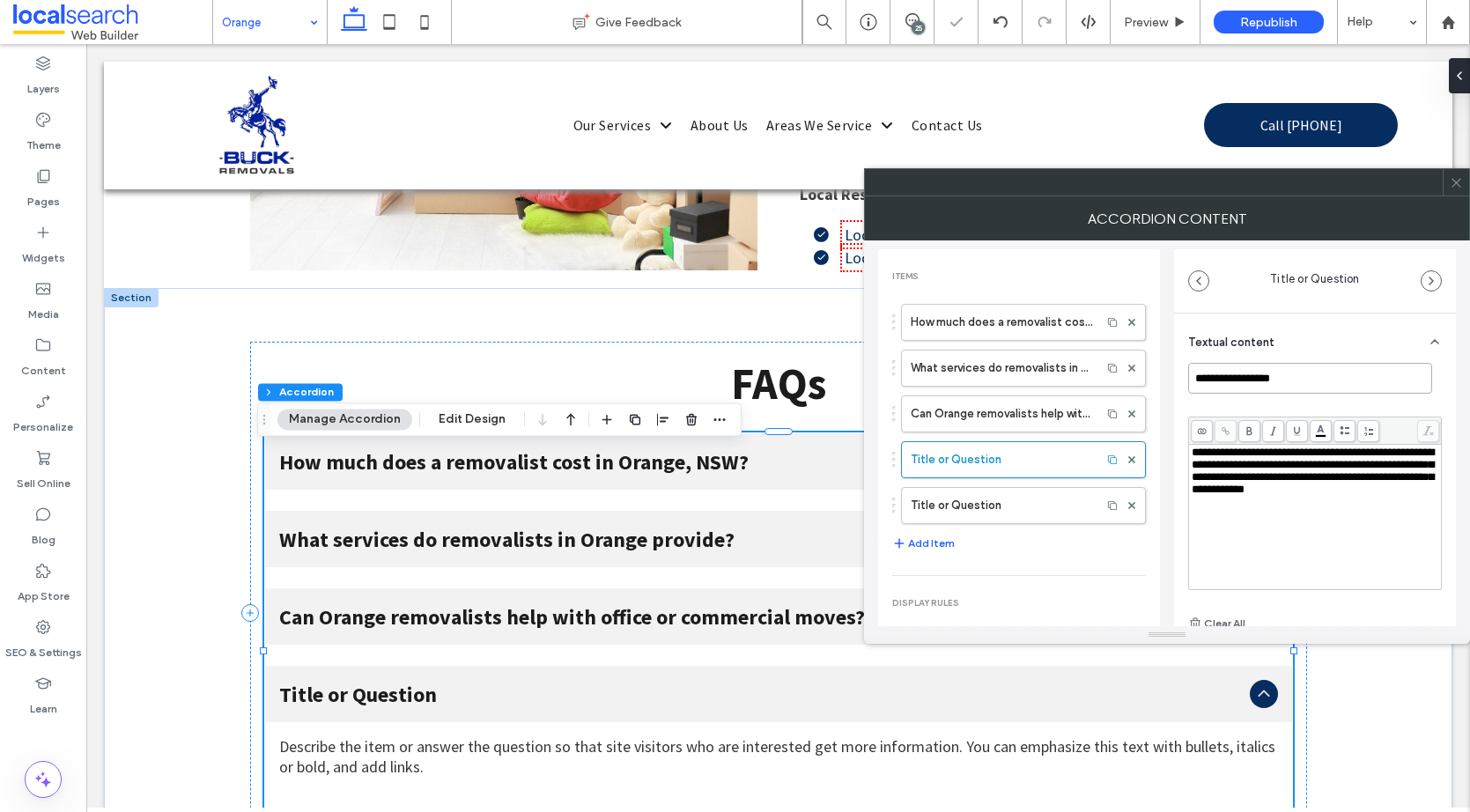 click on "**********" at bounding box center [1310, 378] 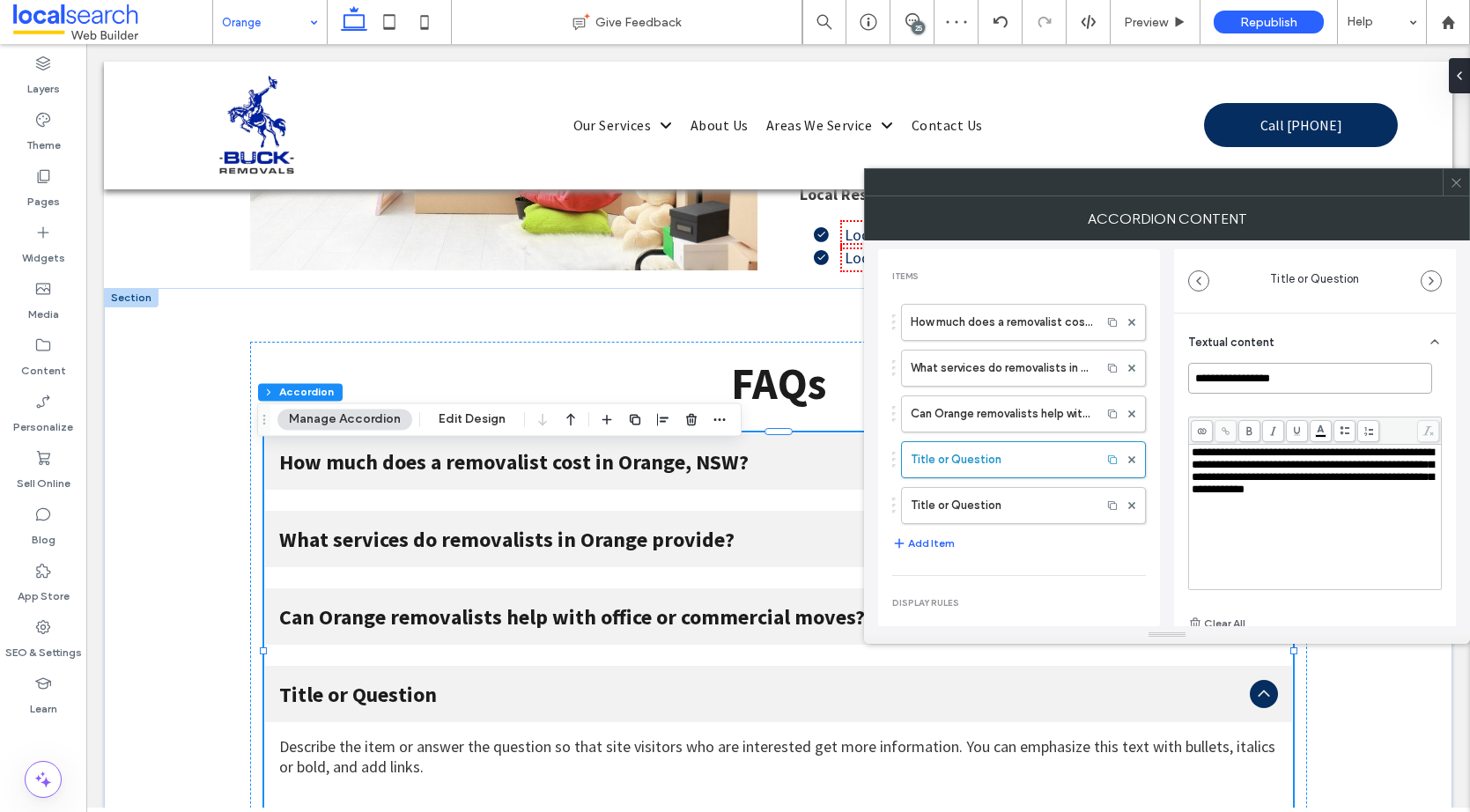 click on "**********" at bounding box center [1310, 378] 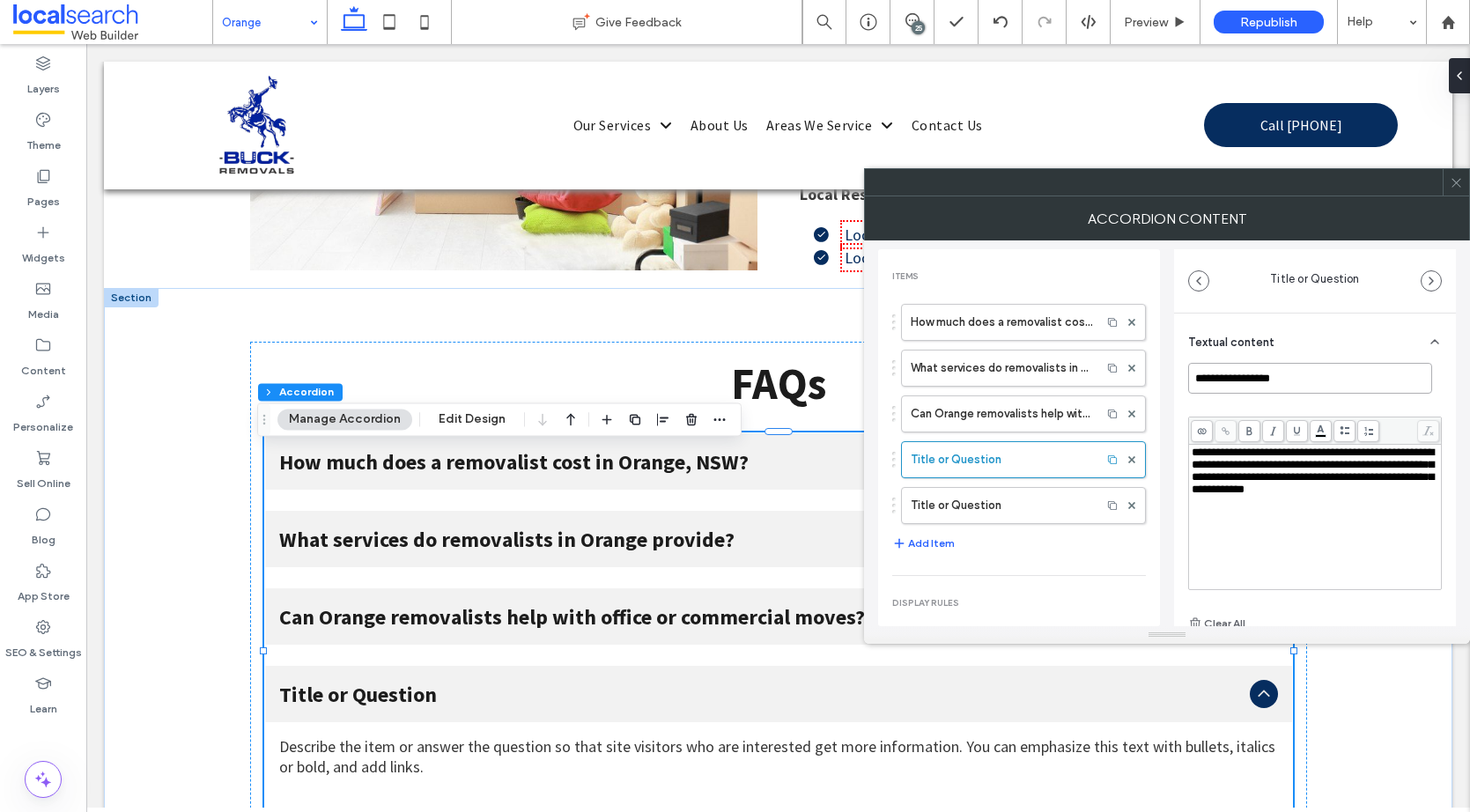 paste on "**********" 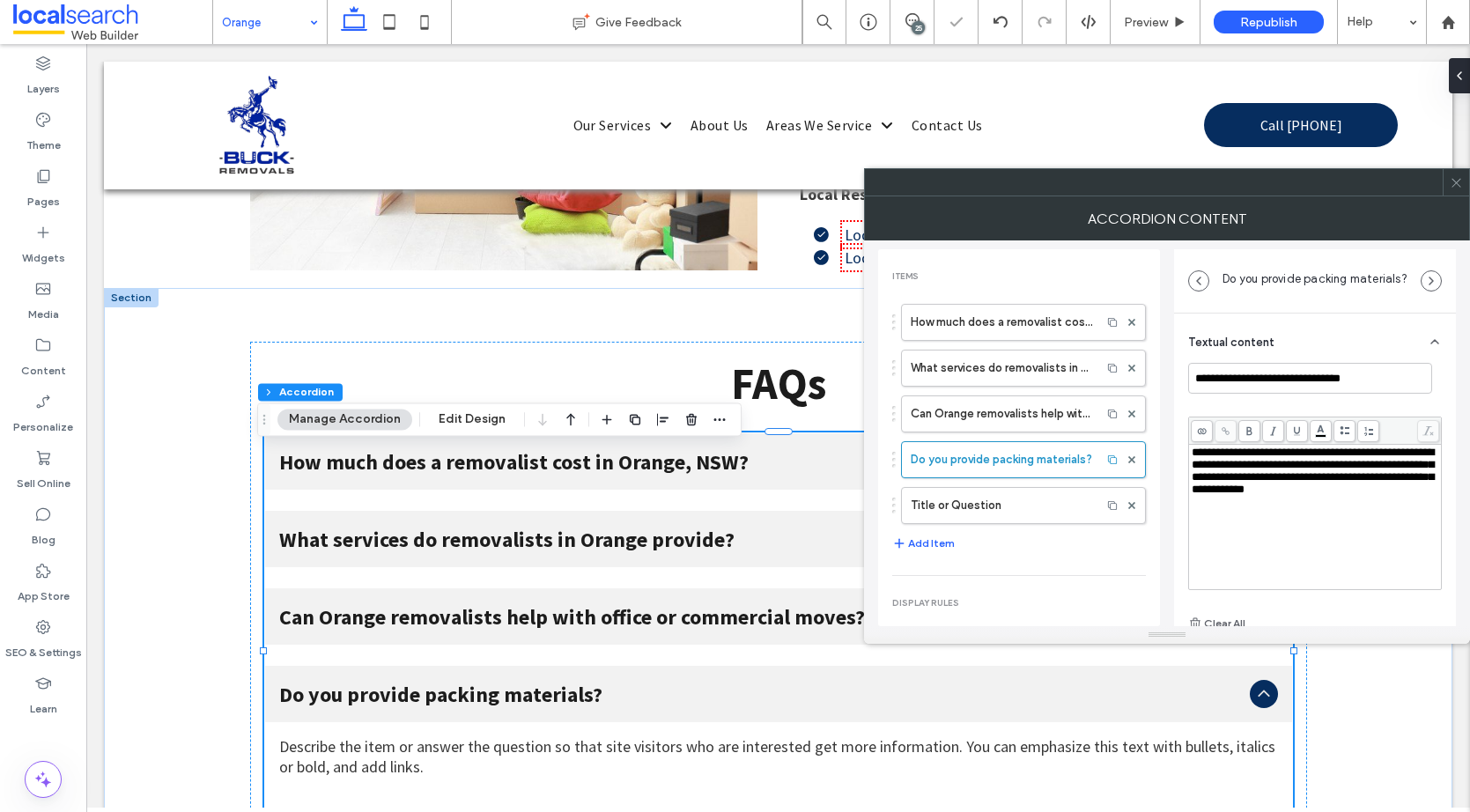 click on "**********" at bounding box center [1312, 470] 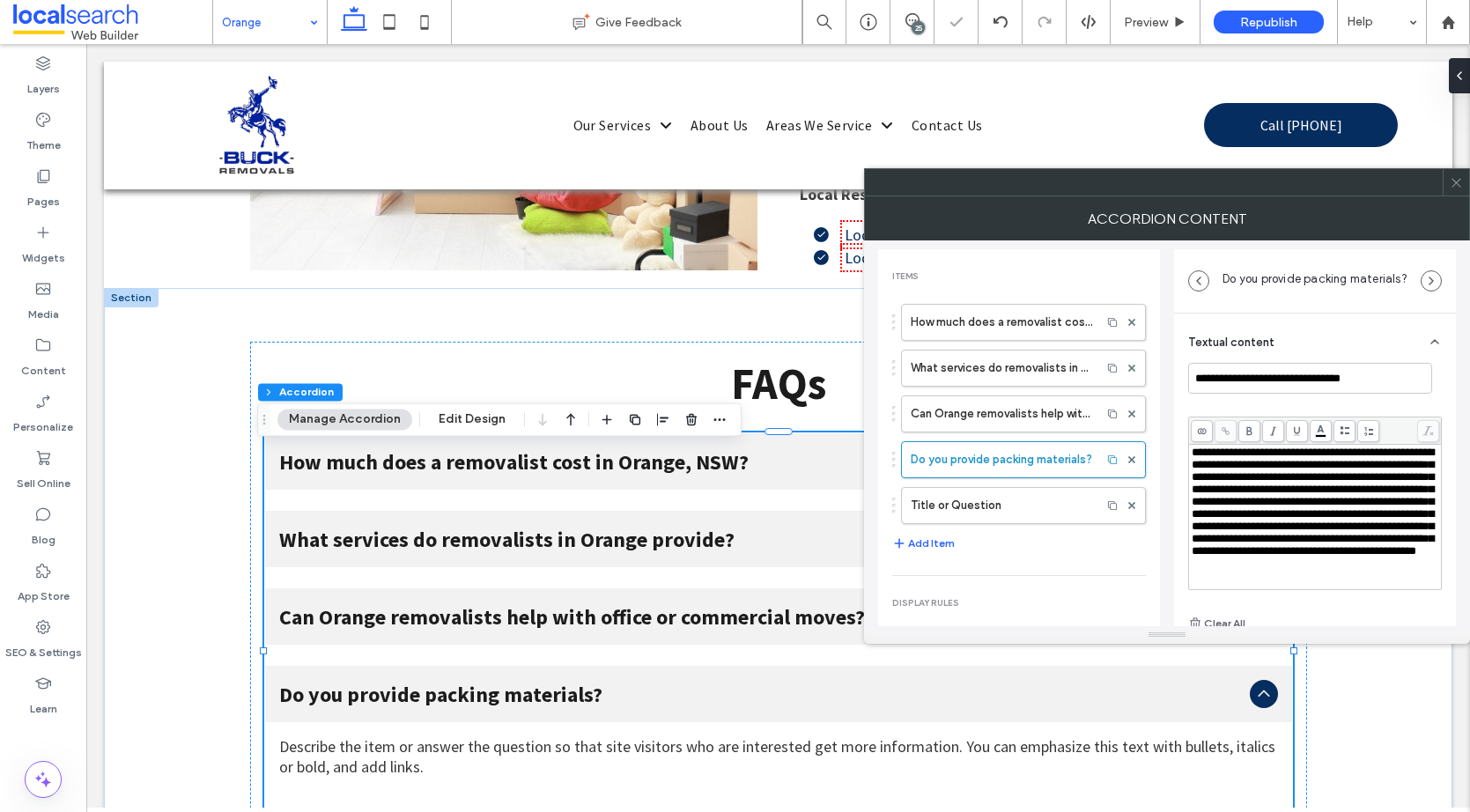 scroll, scrollTop: 63, scrollLeft: 0, axis: vertical 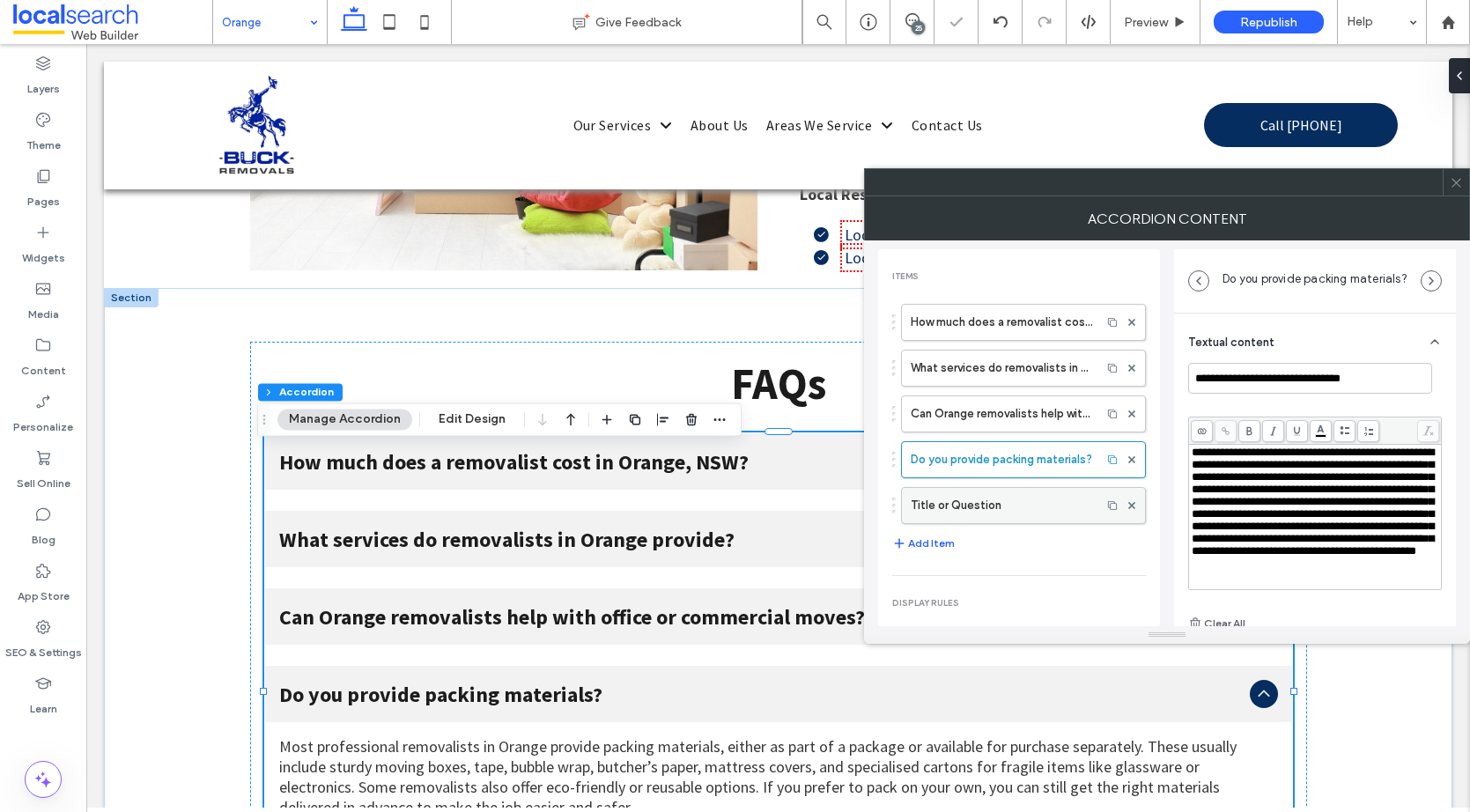 click on "Title or Question" at bounding box center (1001, 506) 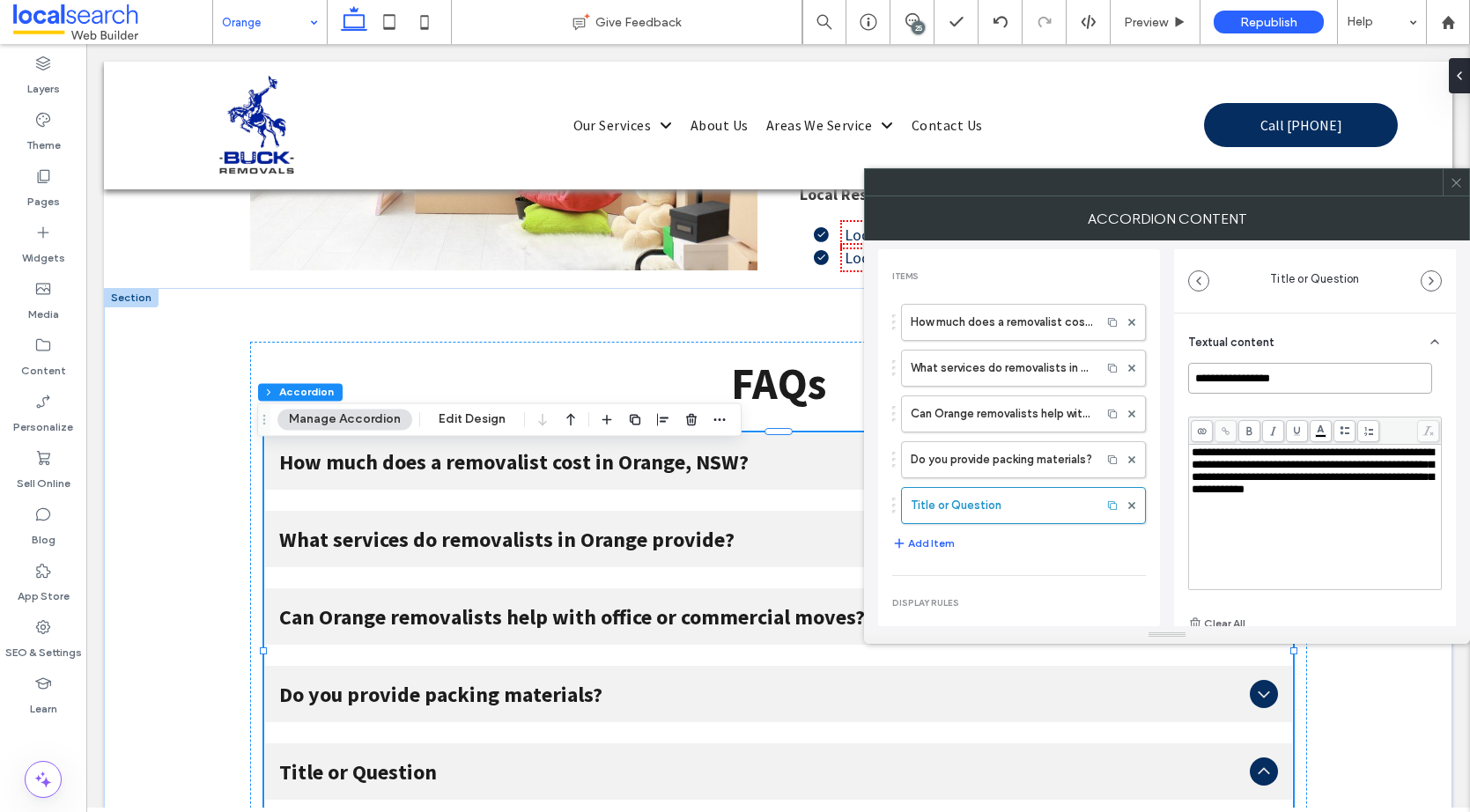 click on "**********" at bounding box center [1310, 378] 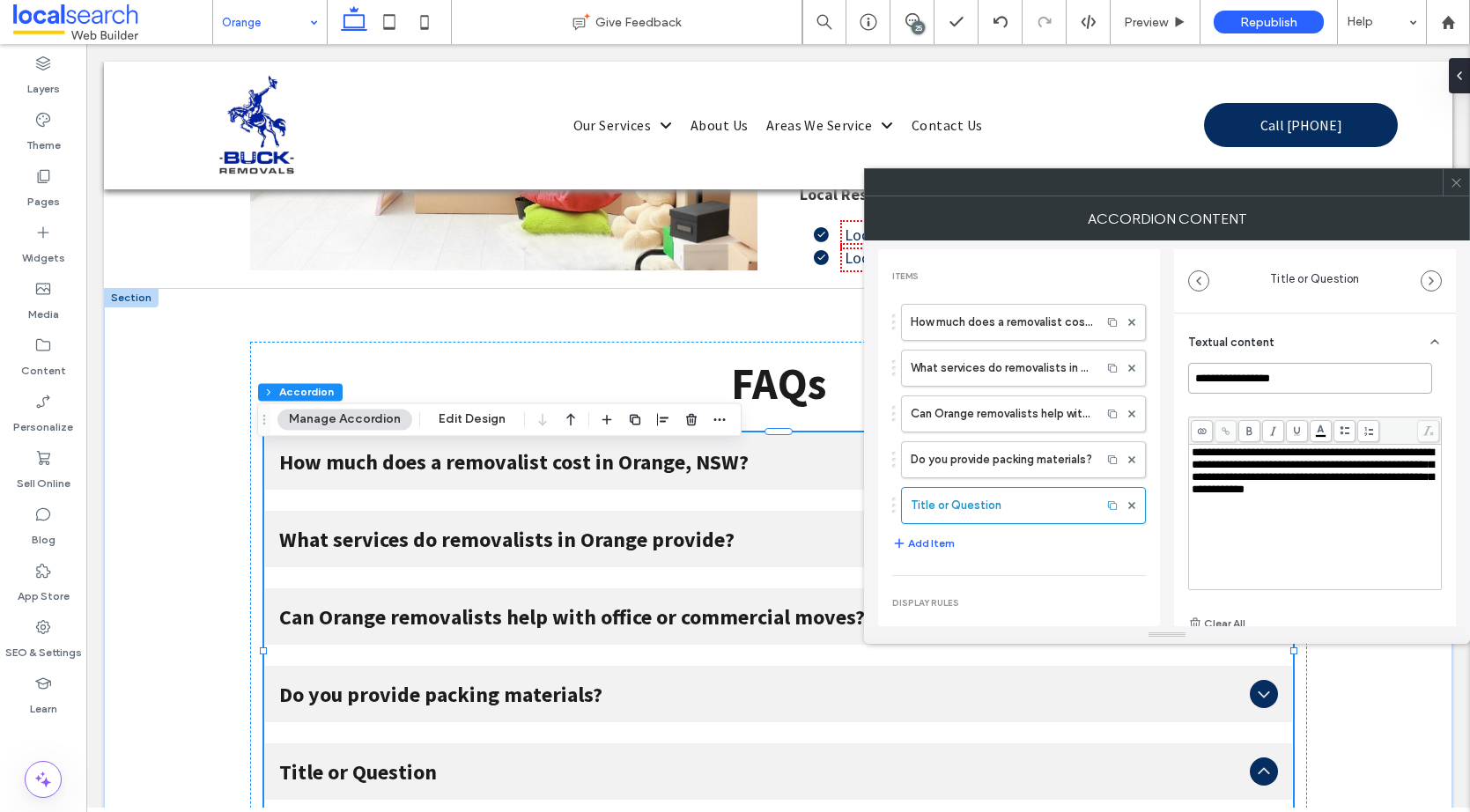 paste on "**********" 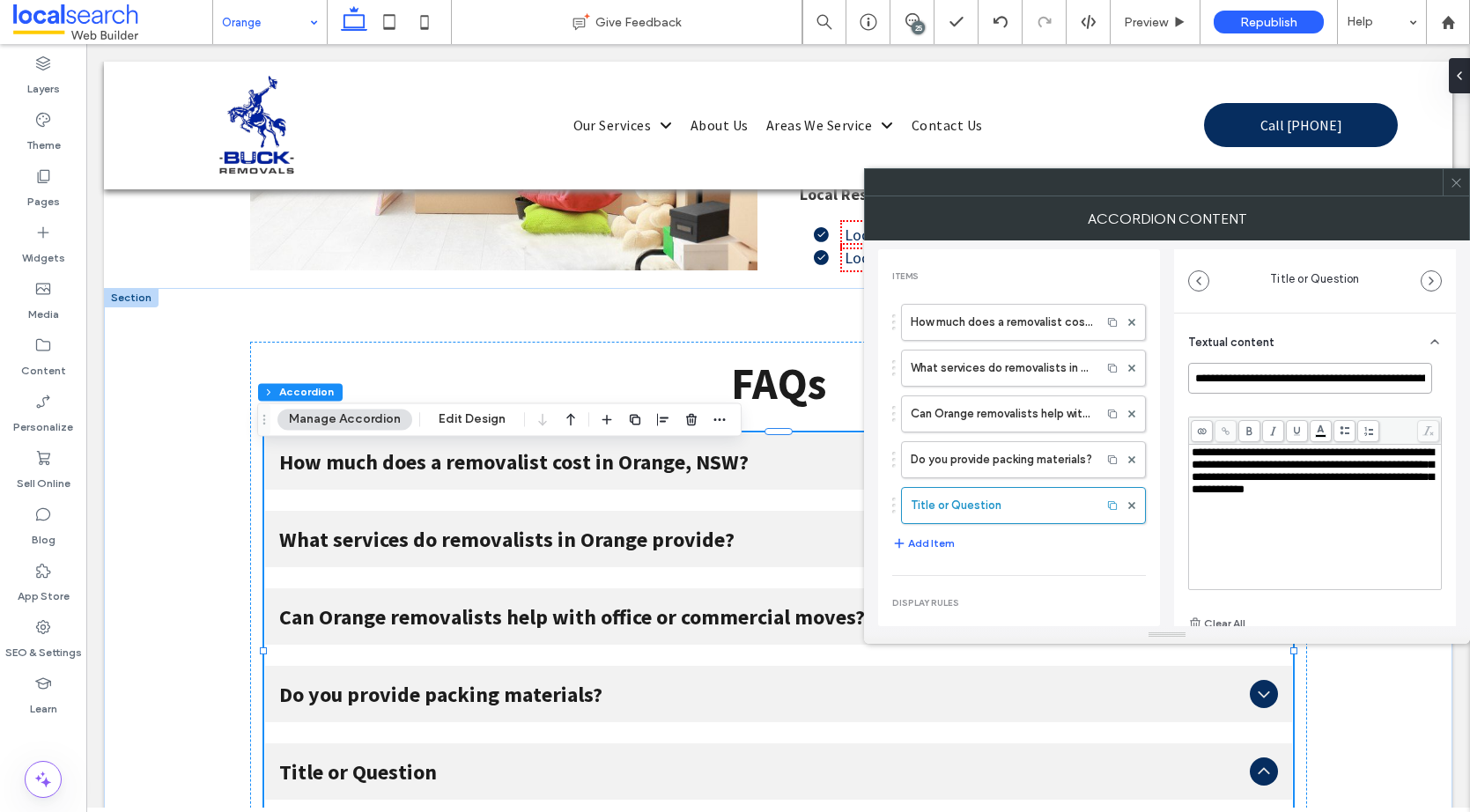 scroll, scrollTop: 0, scrollLeft: 68, axis: horizontal 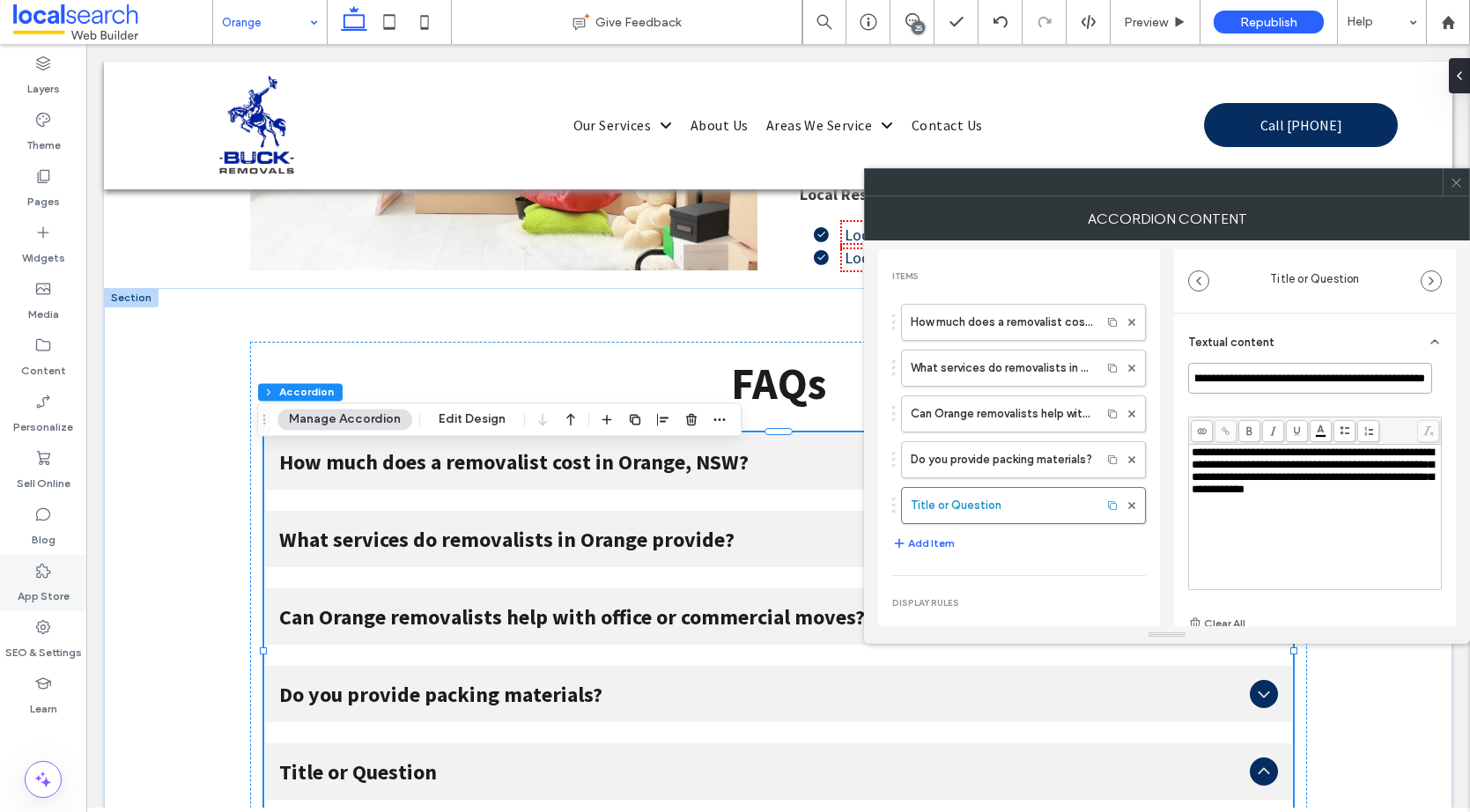 type on "**********" 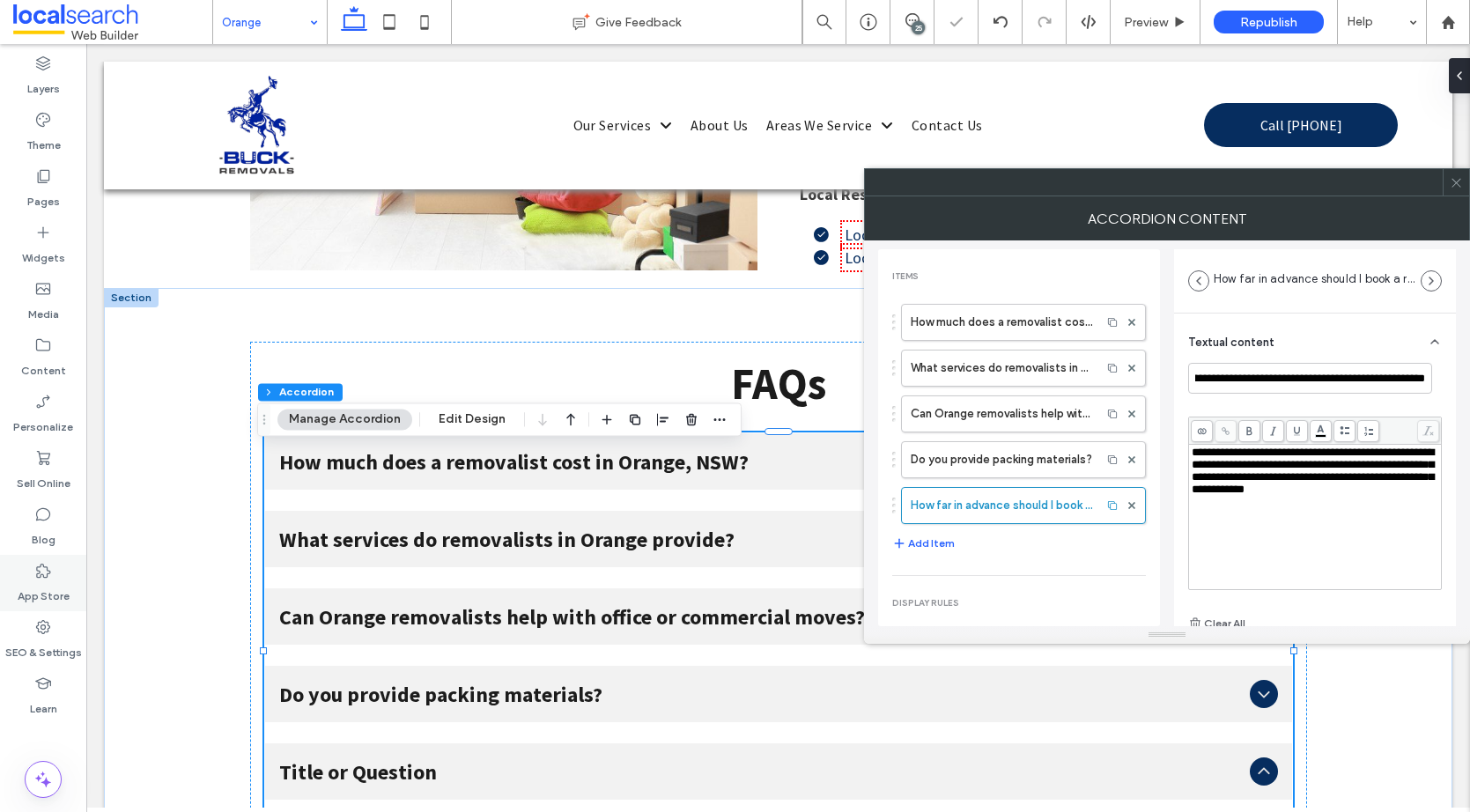 scroll, scrollTop: 0, scrollLeft: 0, axis: both 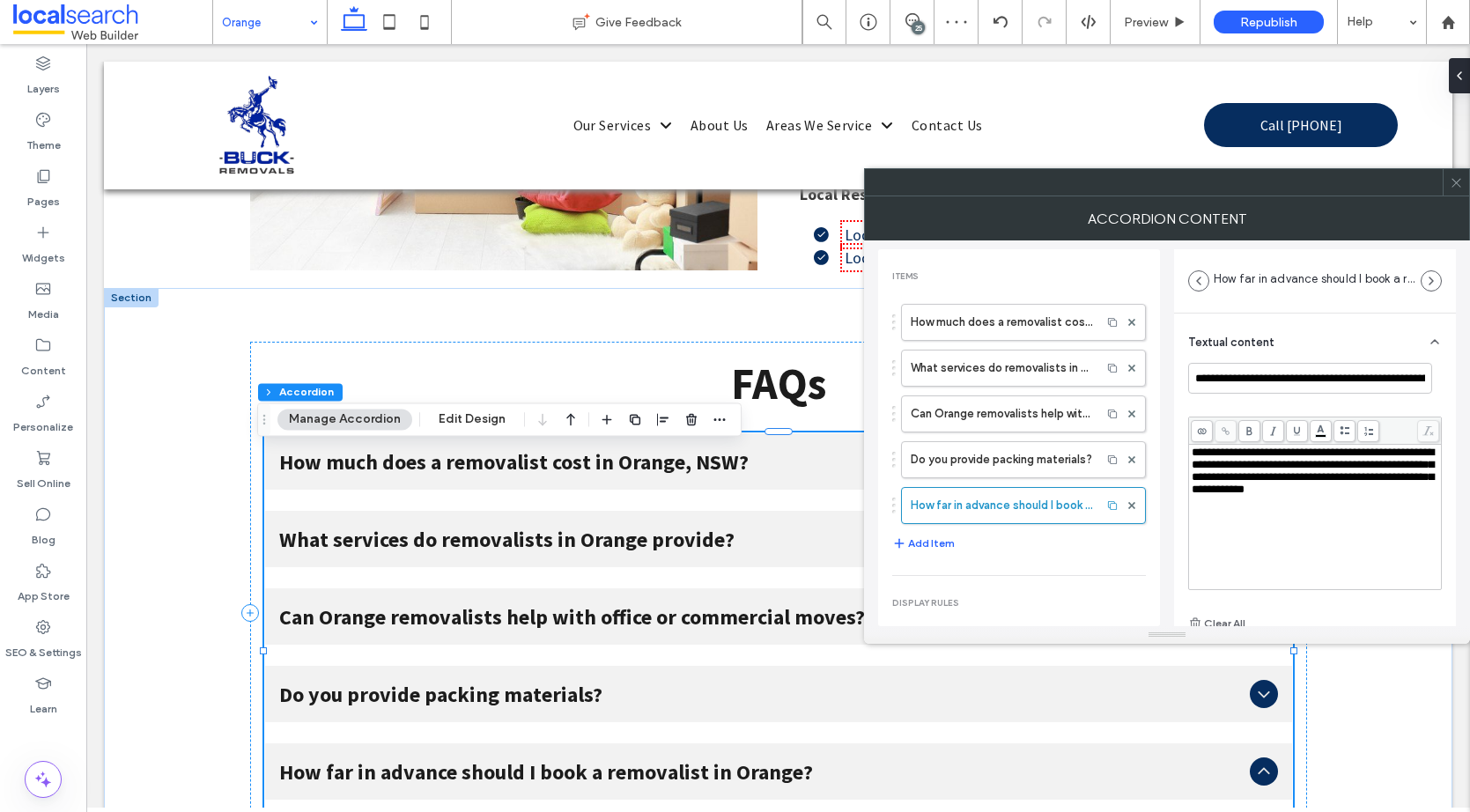 click on "**********" at bounding box center [1315, 471] 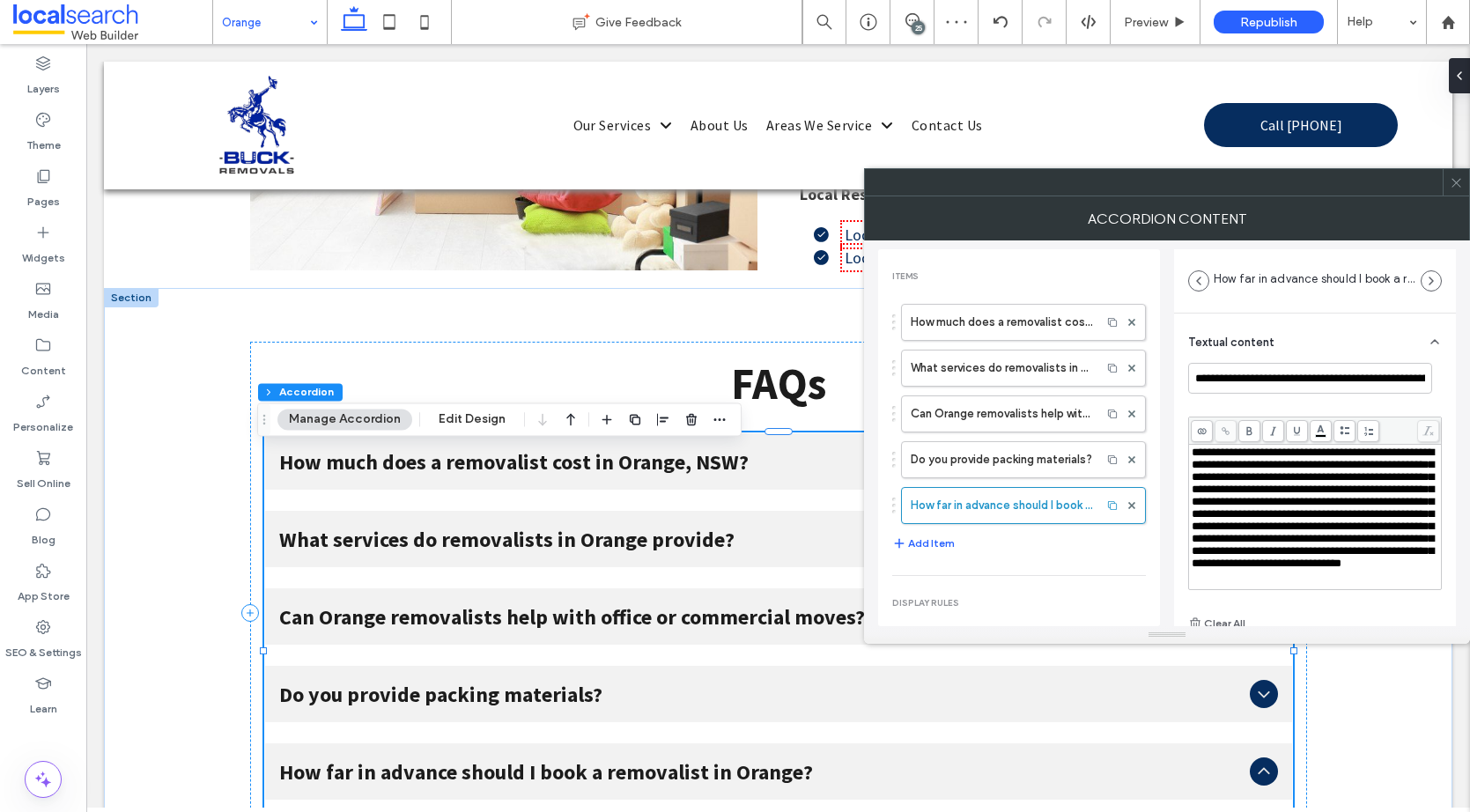 click on "**********" at bounding box center (1315, 531) 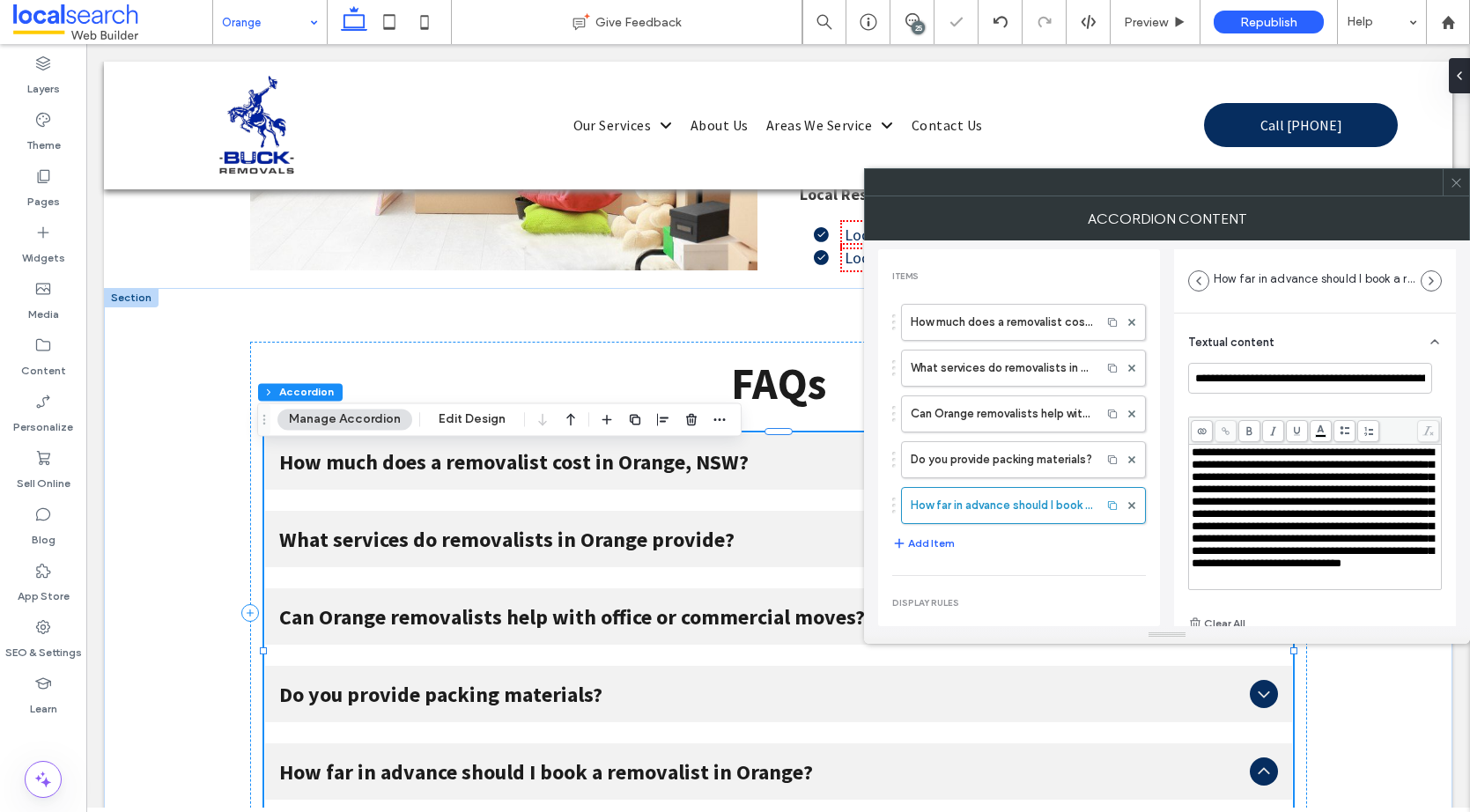 click on "**********" at bounding box center [1315, 531] 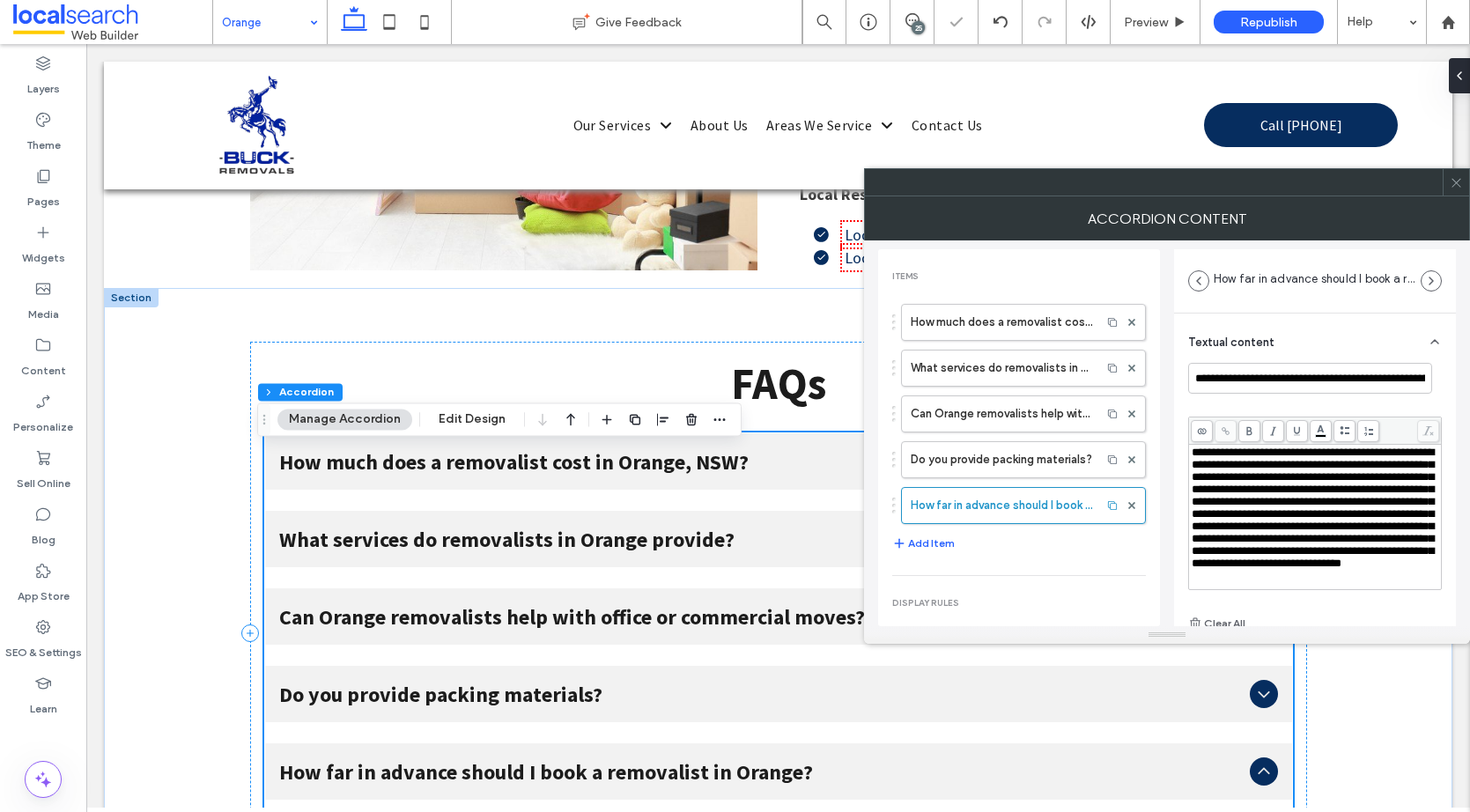 scroll, scrollTop: 6517, scrollLeft: 0, axis: vertical 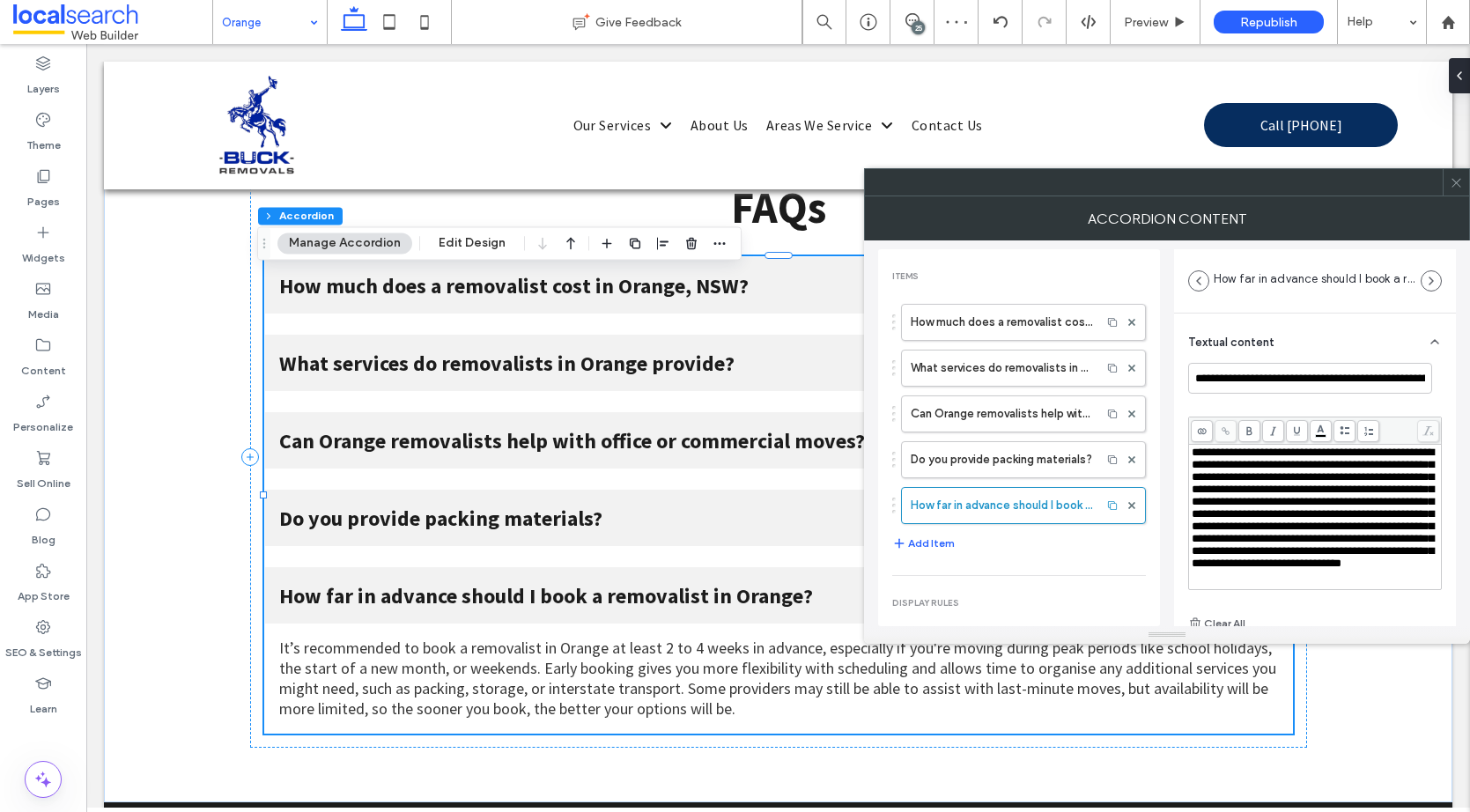 click at bounding box center [1456, 182] 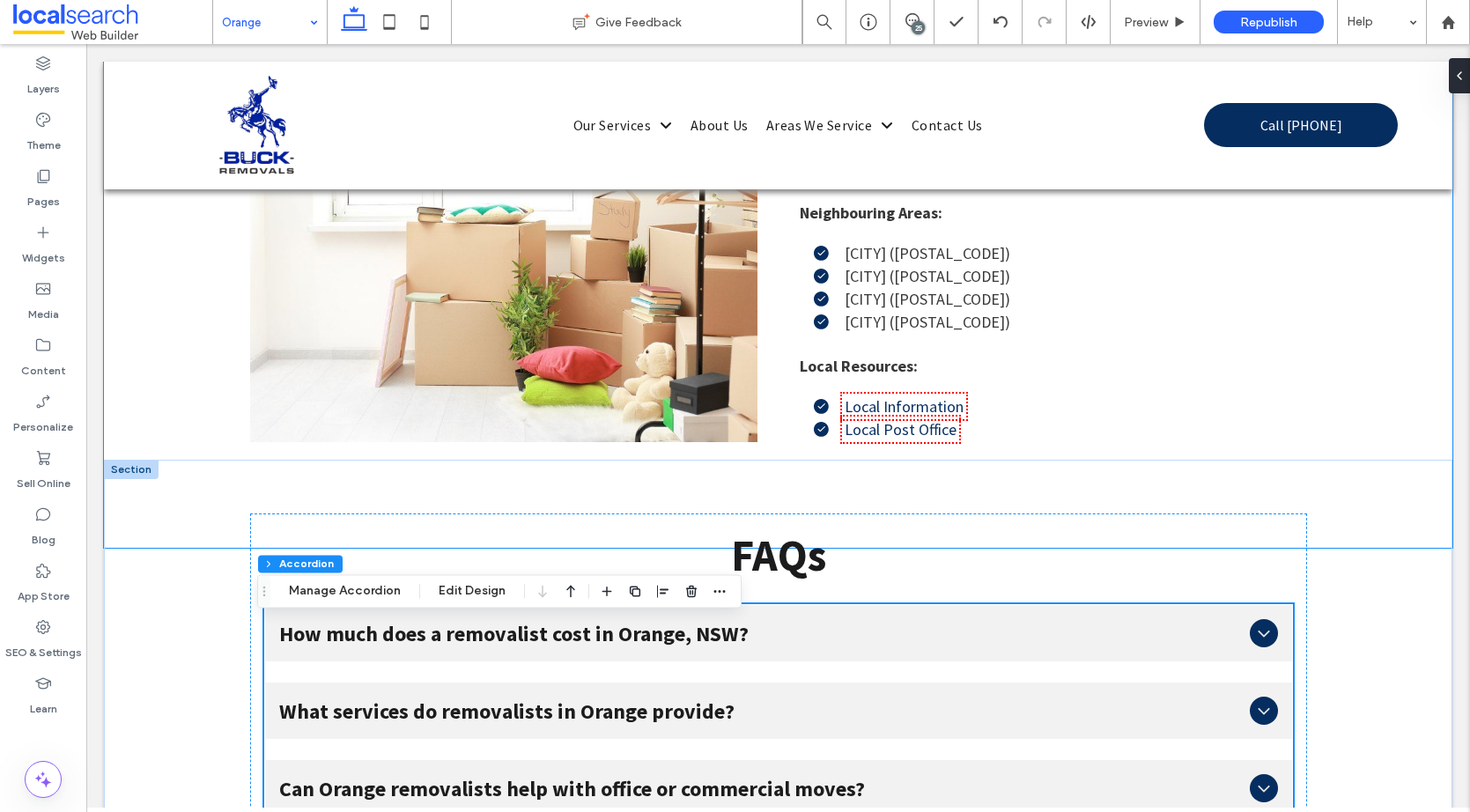scroll, scrollTop: 6341, scrollLeft: 0, axis: vertical 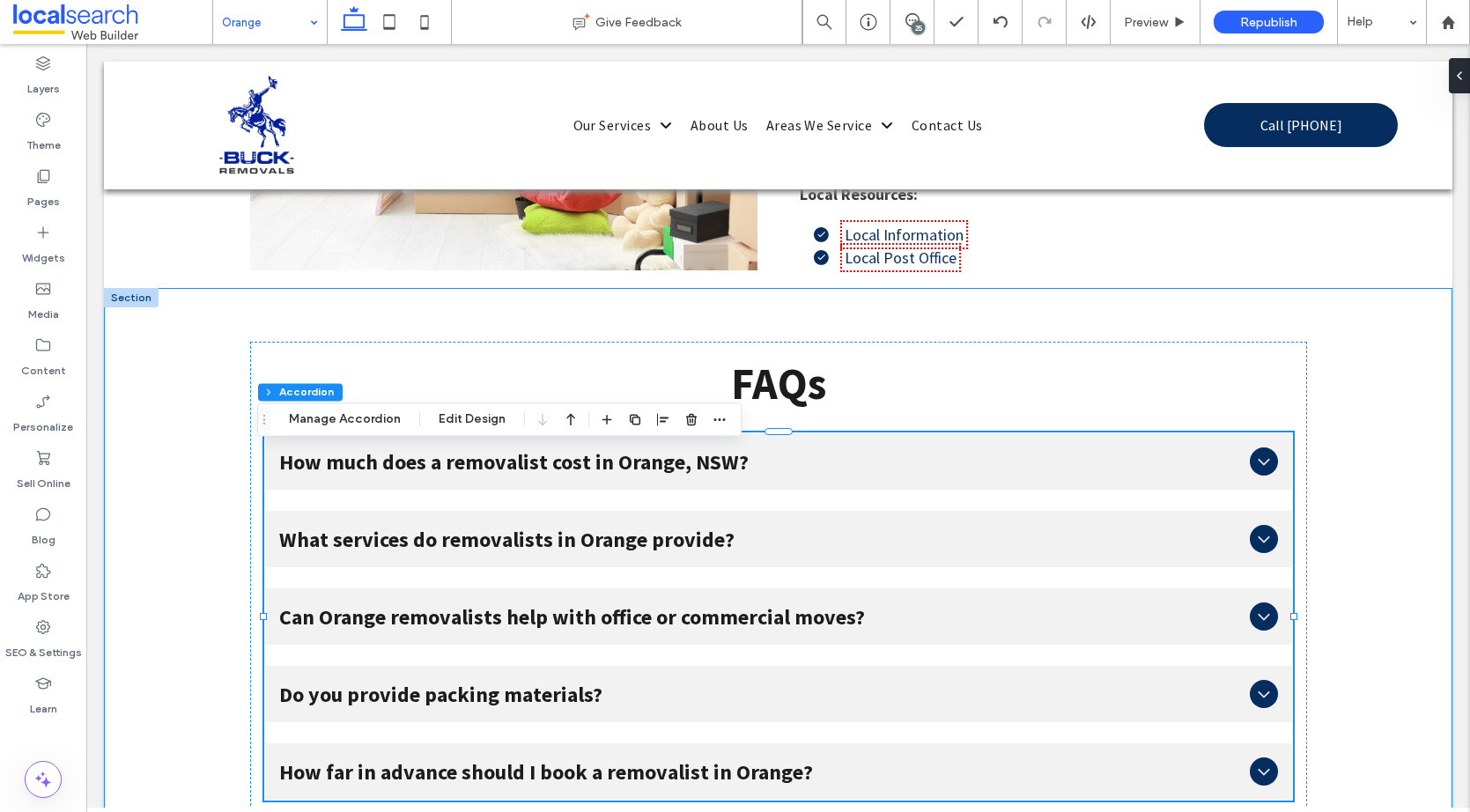 click on "FAQs   How much does a removalist cost in Orange, NSW? The cost of hiring a removalist in Orange, NSW can vary based on factors like the size of your move, distance between locations, access conditions, and whether packing or storage services are required. Most local moves are charged hourly, while longer or more complex relocations may involve a fixed quote. To get an accurate idea of the cost, requesting a tailored quote based on your specific moving needs and property size is best. This gives you transparency and allows additional services, like furniture disassembly or heavy lifting, to be factored in upfront. What services do removalists in Orange provide? Can Orange removalists help with office or commercial moves? Do you provide packing materials? How far in advance should I book a removalist in Orange? Title or Question Button Button" at bounding box center [778, 578] 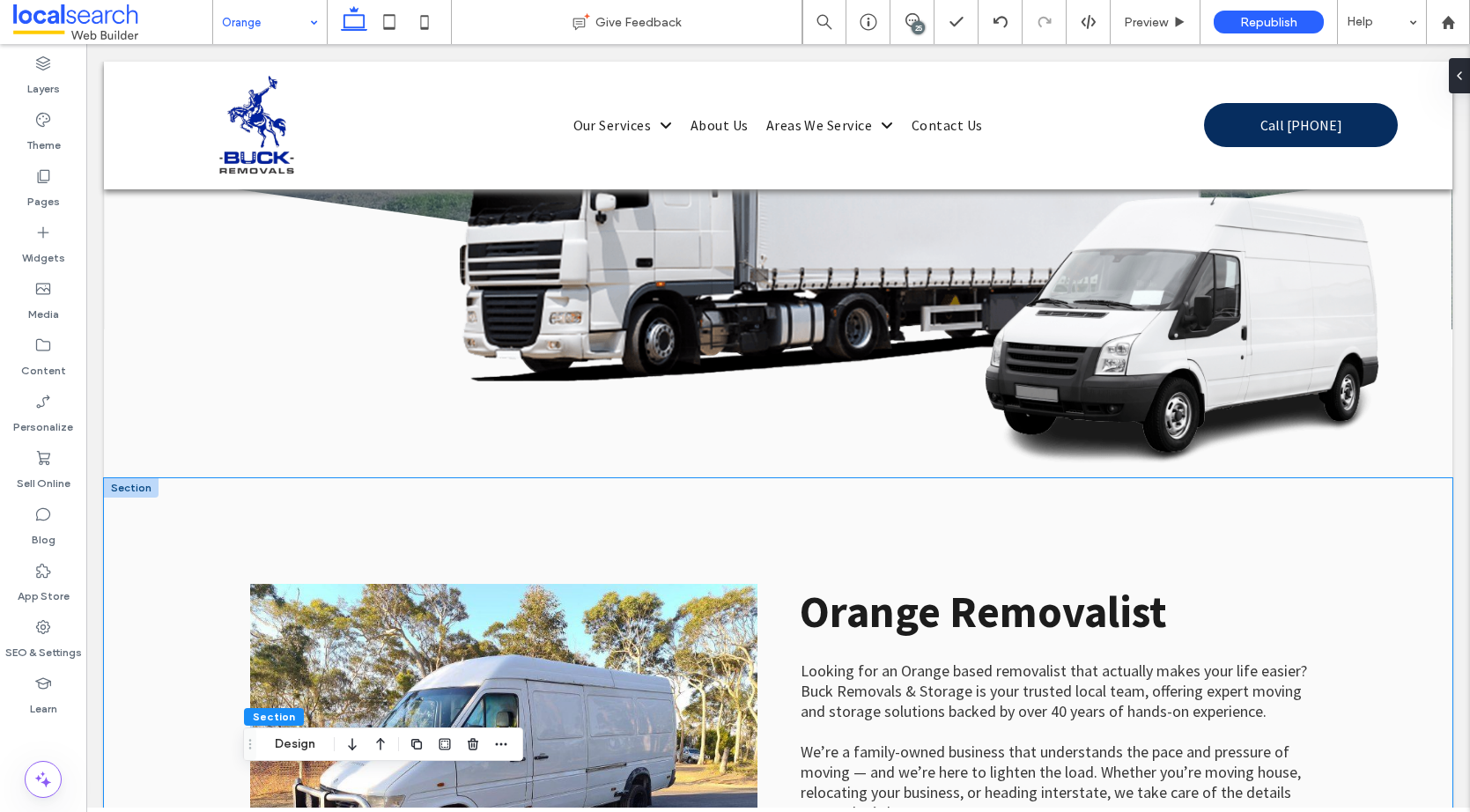 scroll, scrollTop: 1057, scrollLeft: 0, axis: vertical 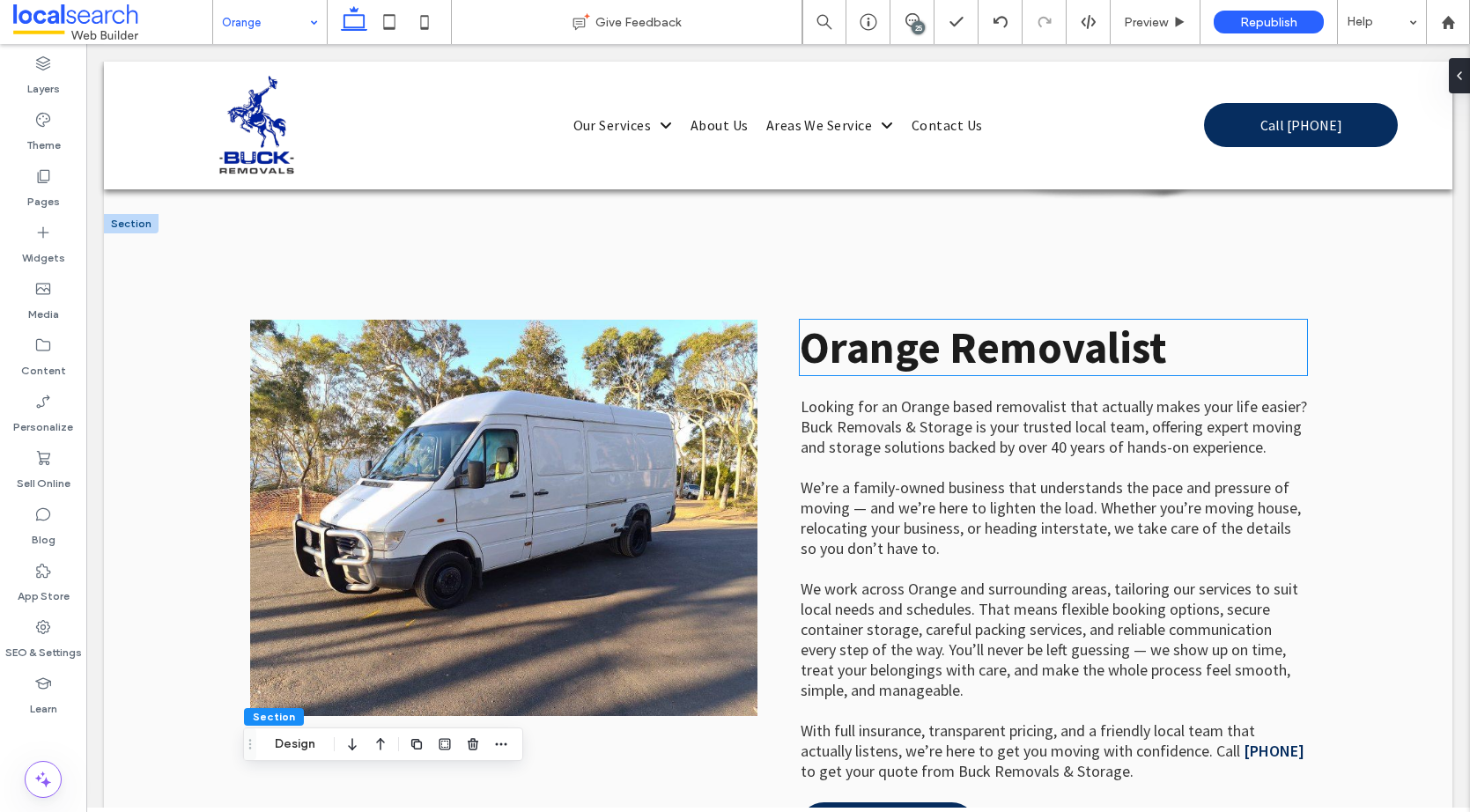 click on "Orange Removalist" at bounding box center [983, 347] 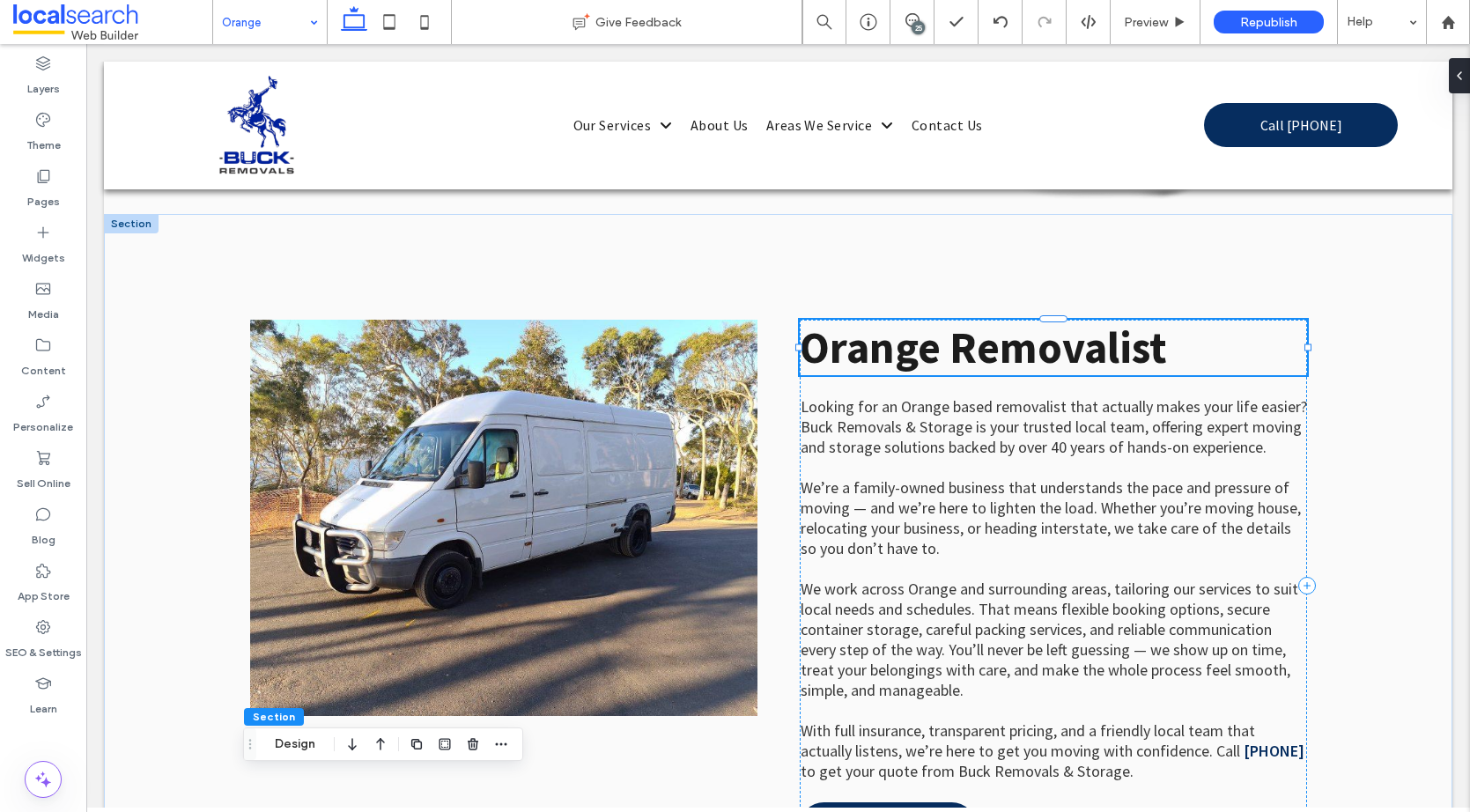 click on "Orange Removalist" at bounding box center [1053, 347] 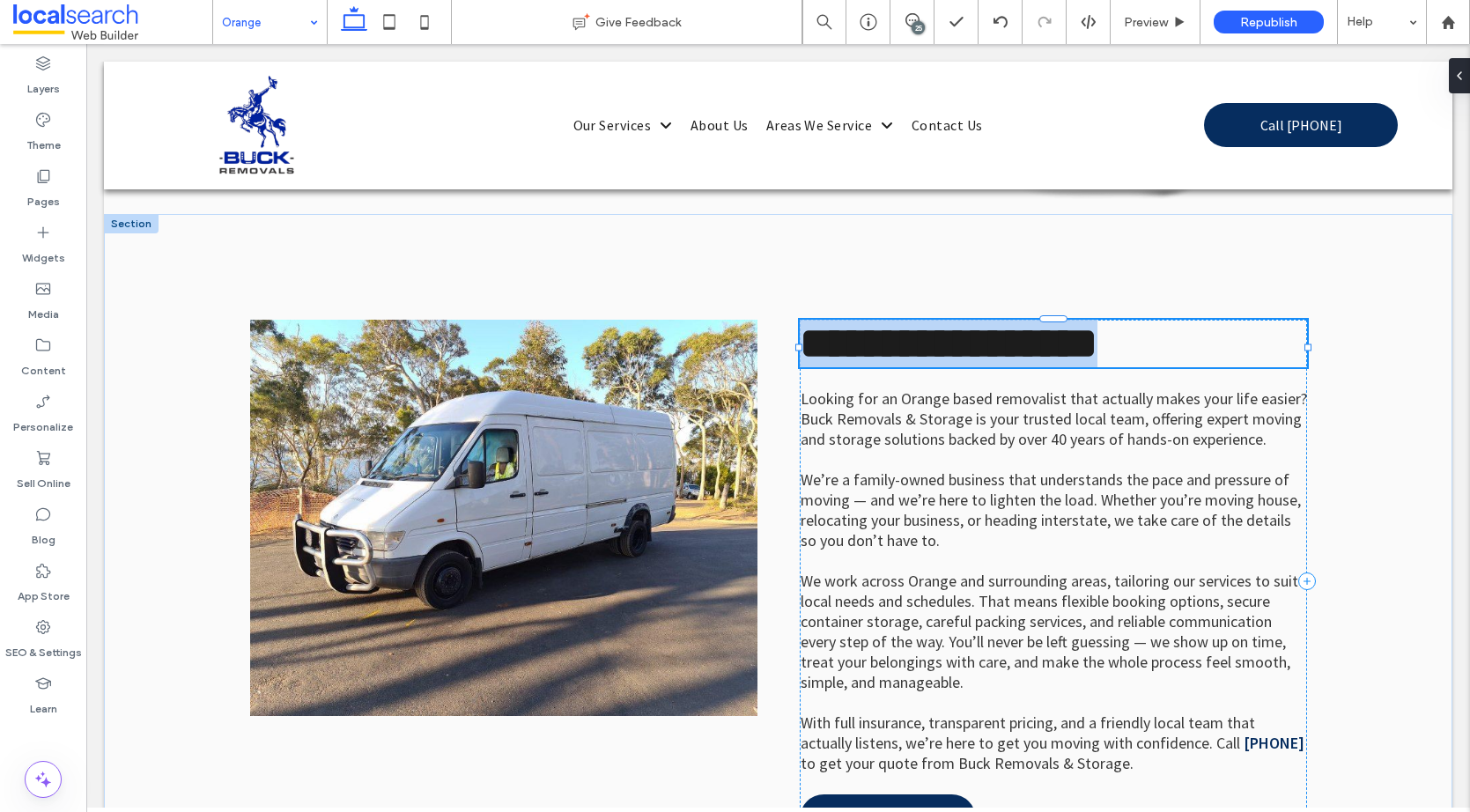 type on "**********" 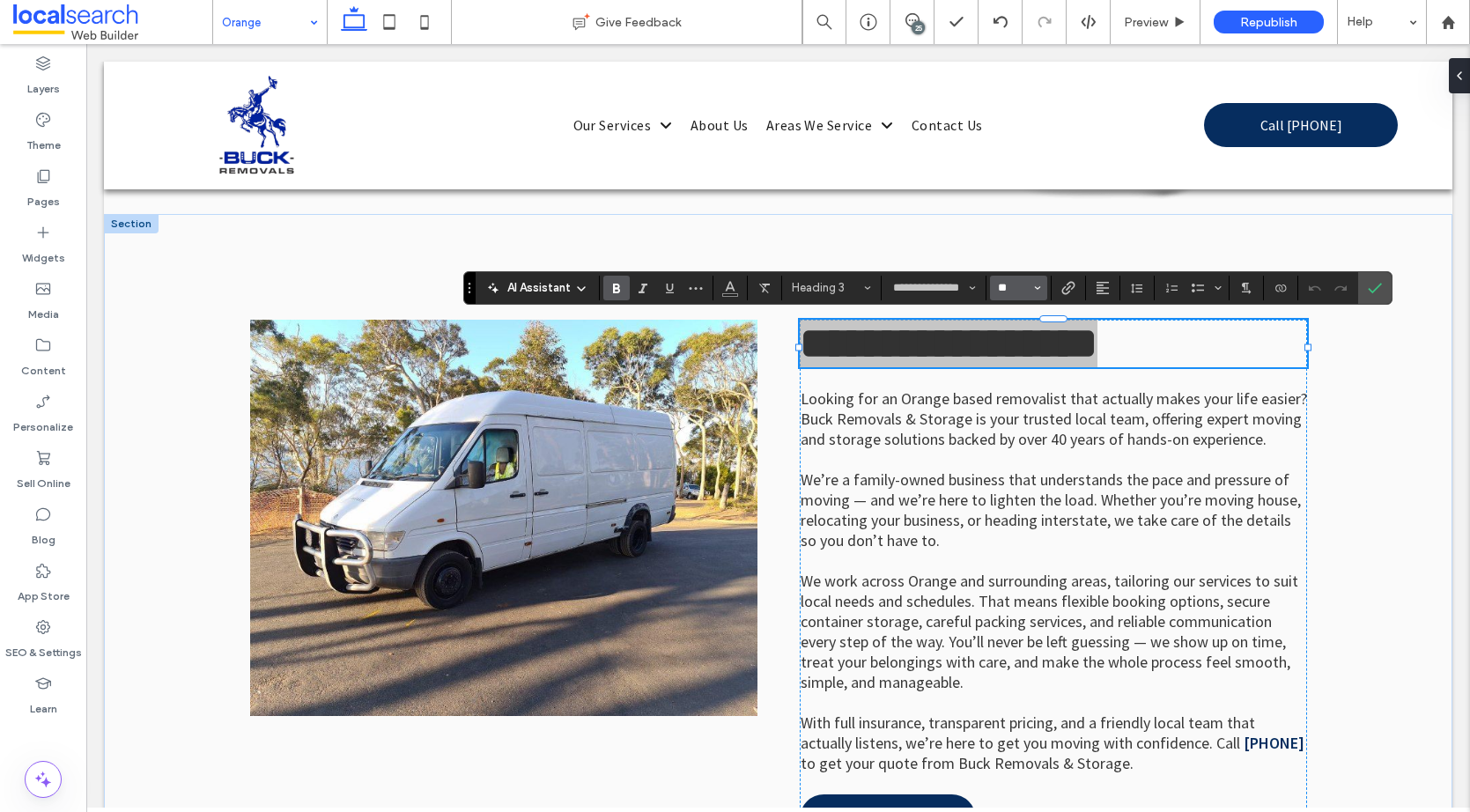 click on "**" at bounding box center [1013, 288] 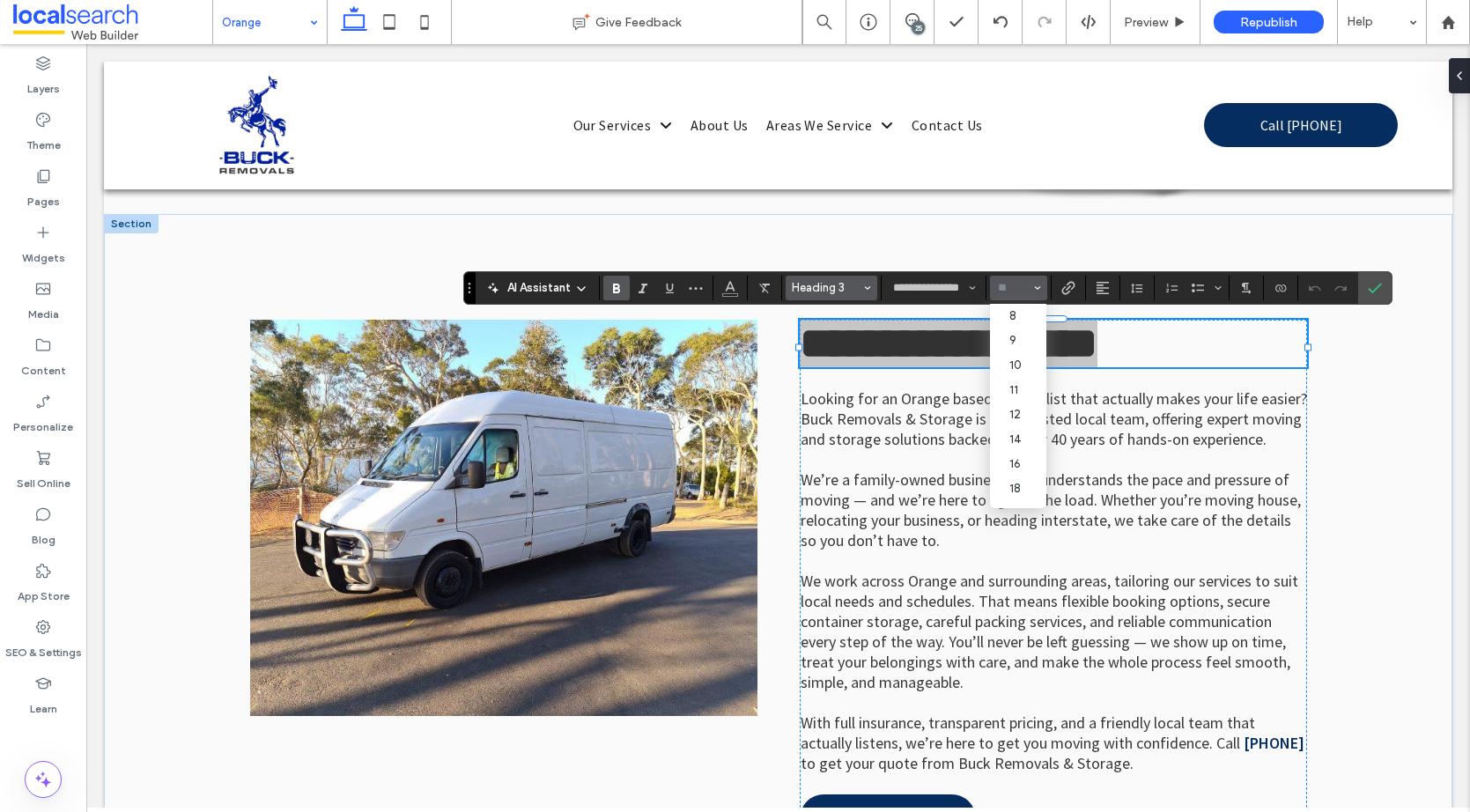click on "Heading 3" at bounding box center (826, 287) 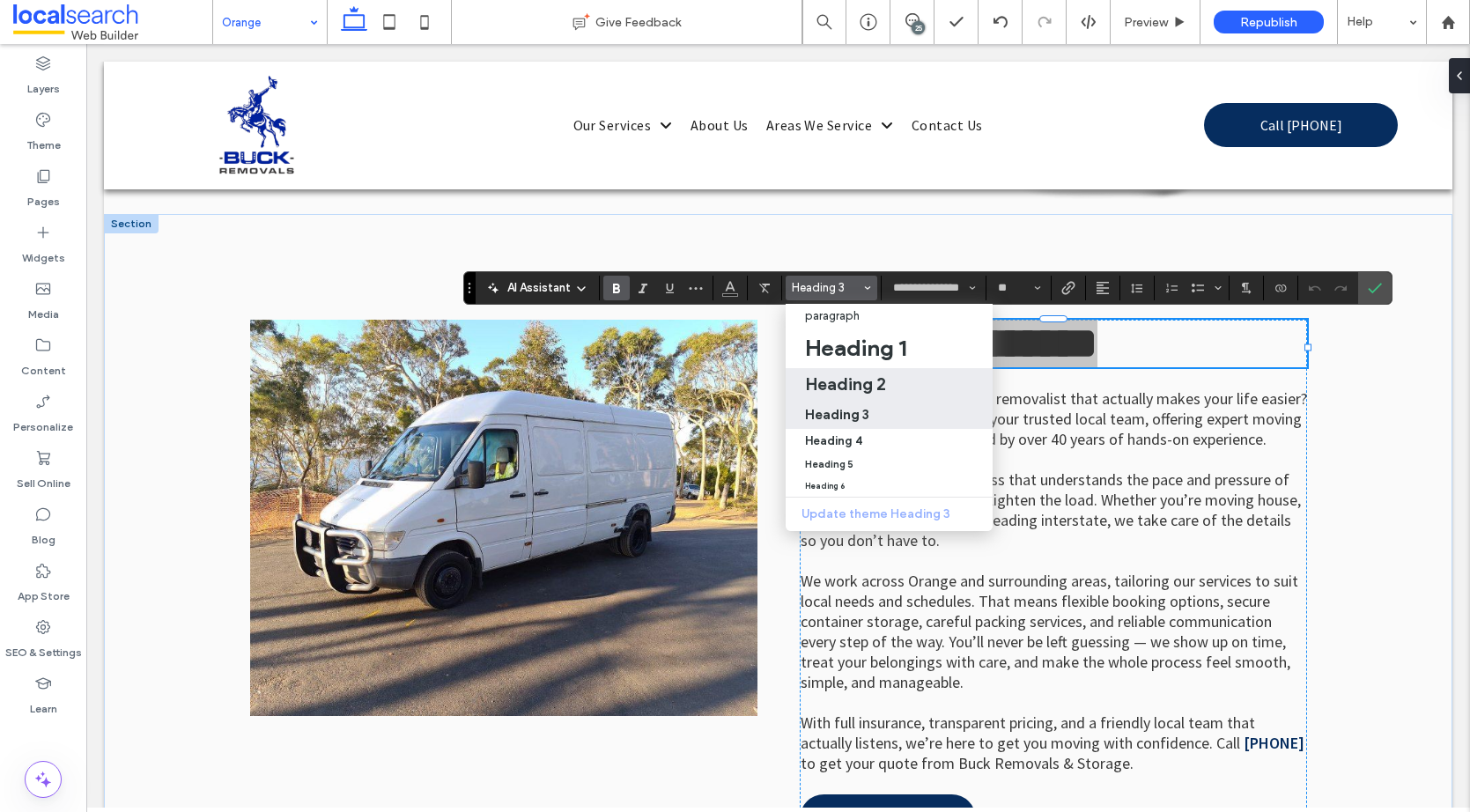 click on "Heading 2" at bounding box center [846, 384] 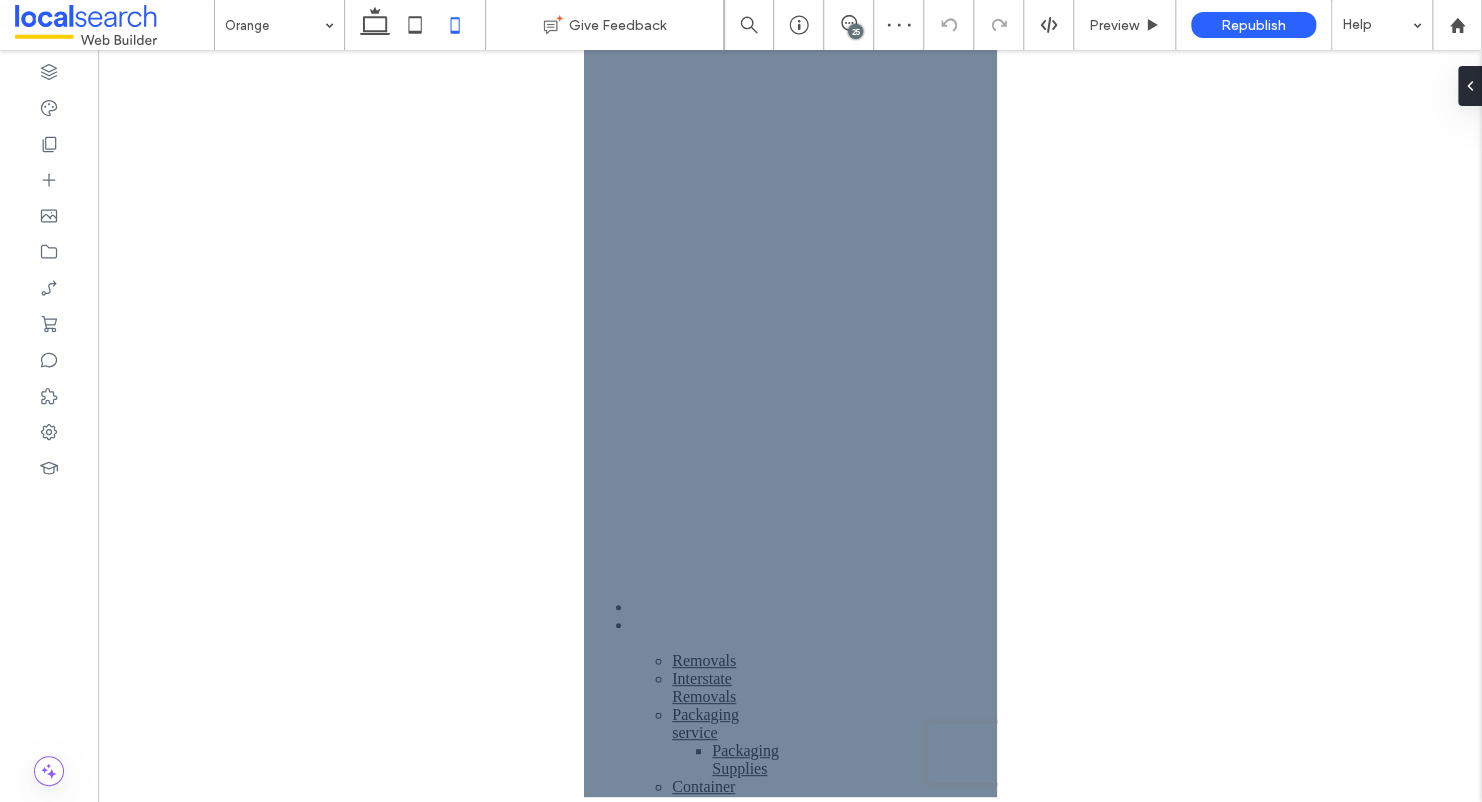scroll, scrollTop: 0, scrollLeft: 0, axis: both 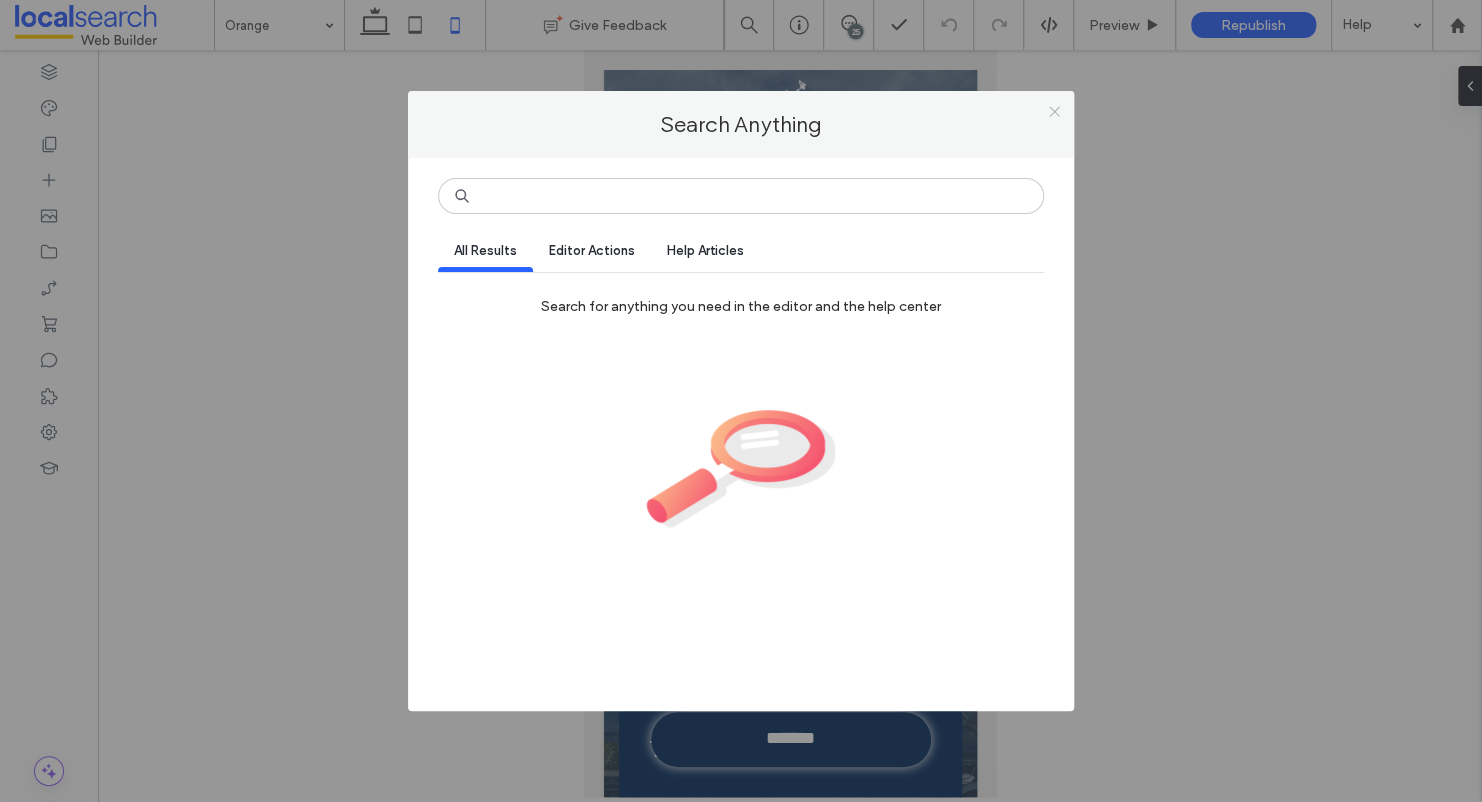 click 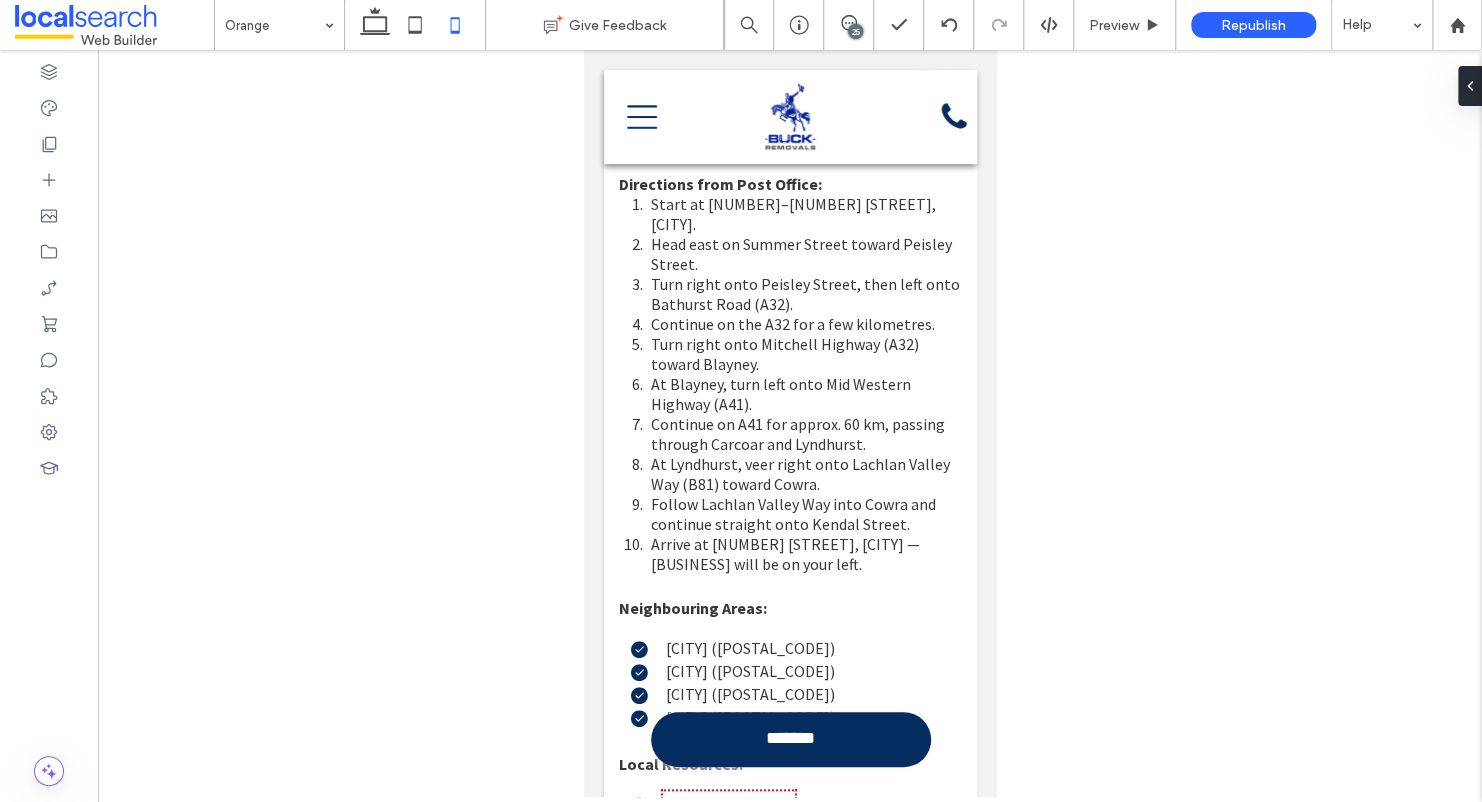 scroll, scrollTop: 8118, scrollLeft: 0, axis: vertical 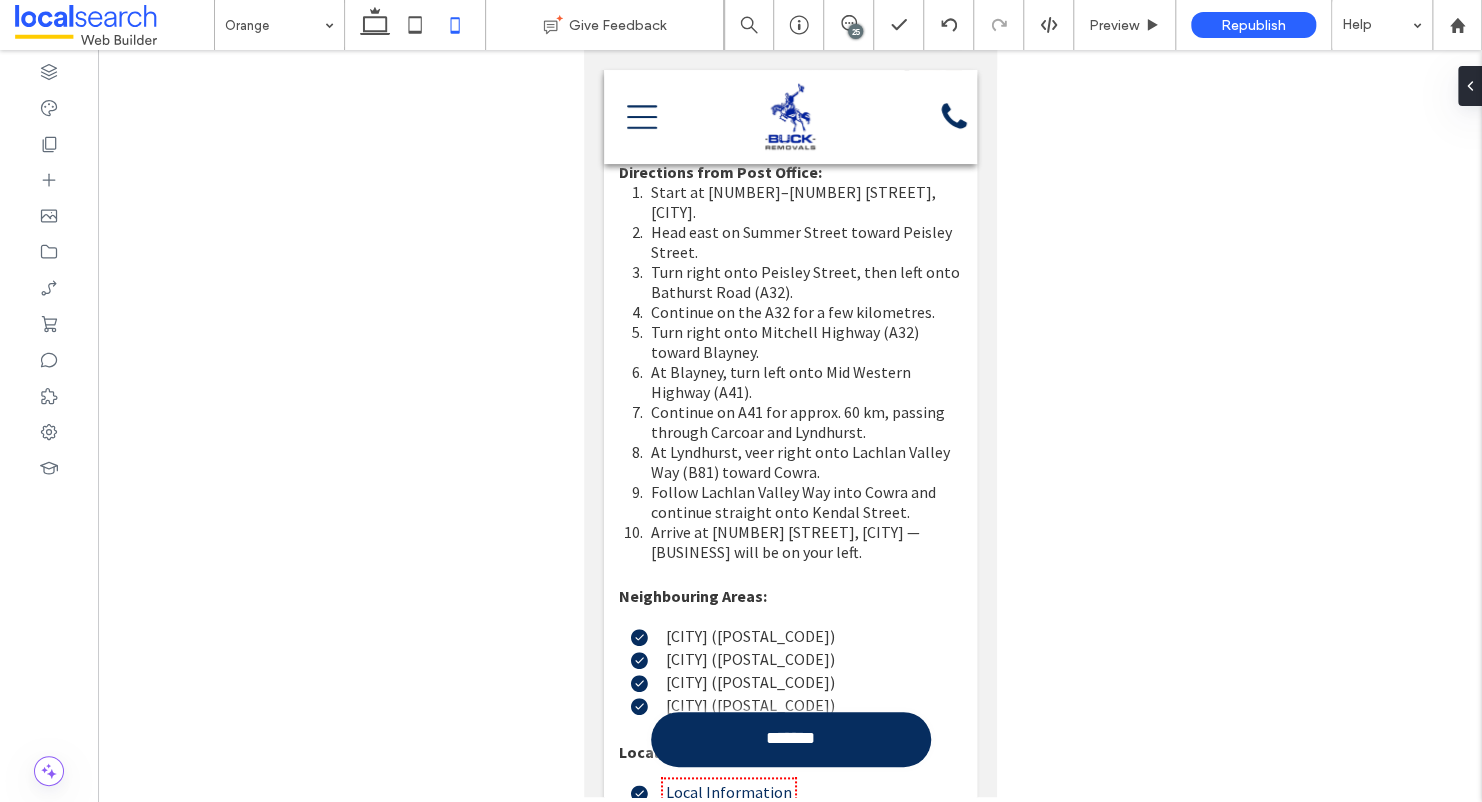 drag, startPoint x: 989, startPoint y: 150, endPoint x: 1712, endPoint y: 668, distance: 889.4116 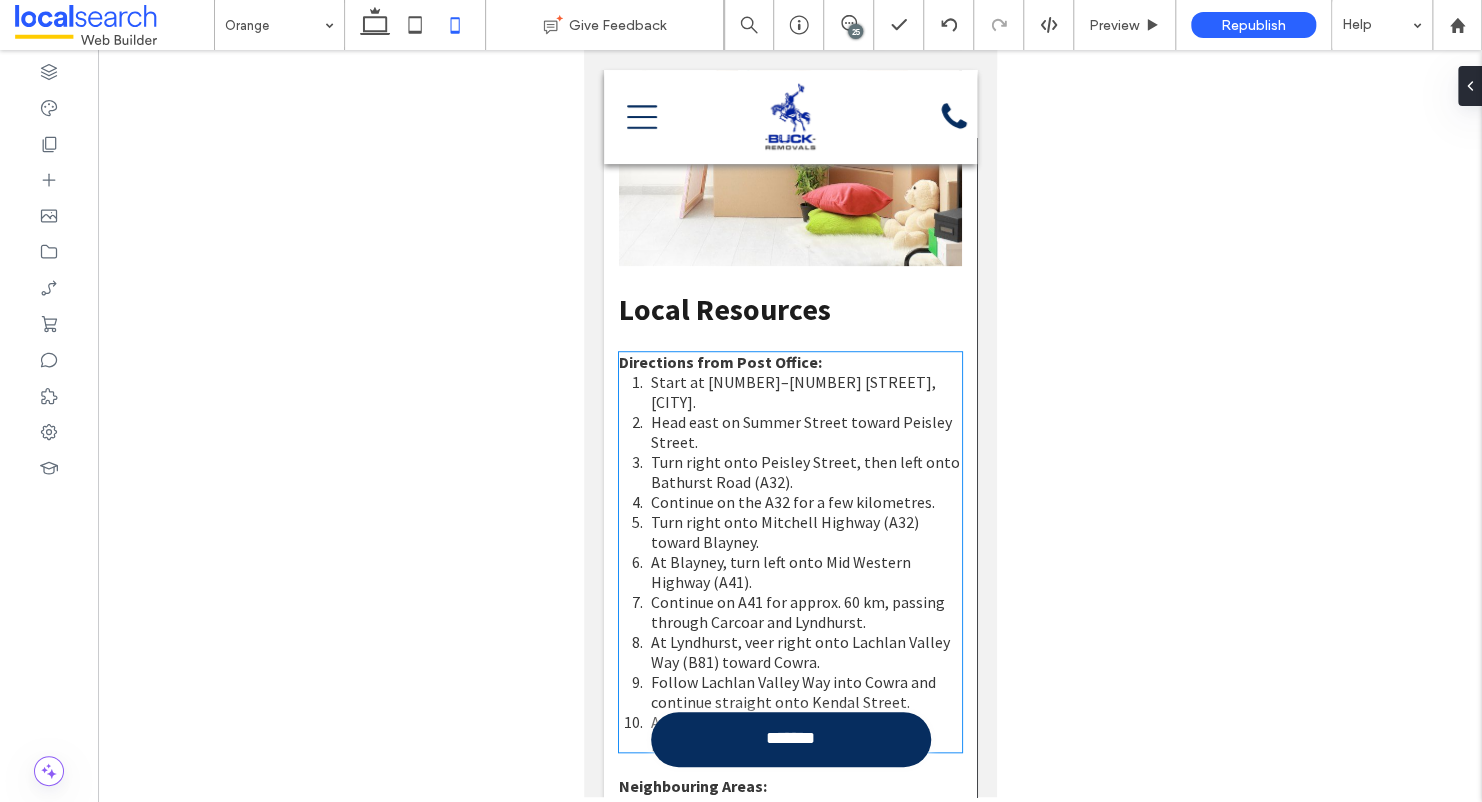 scroll, scrollTop: 7718, scrollLeft: 0, axis: vertical 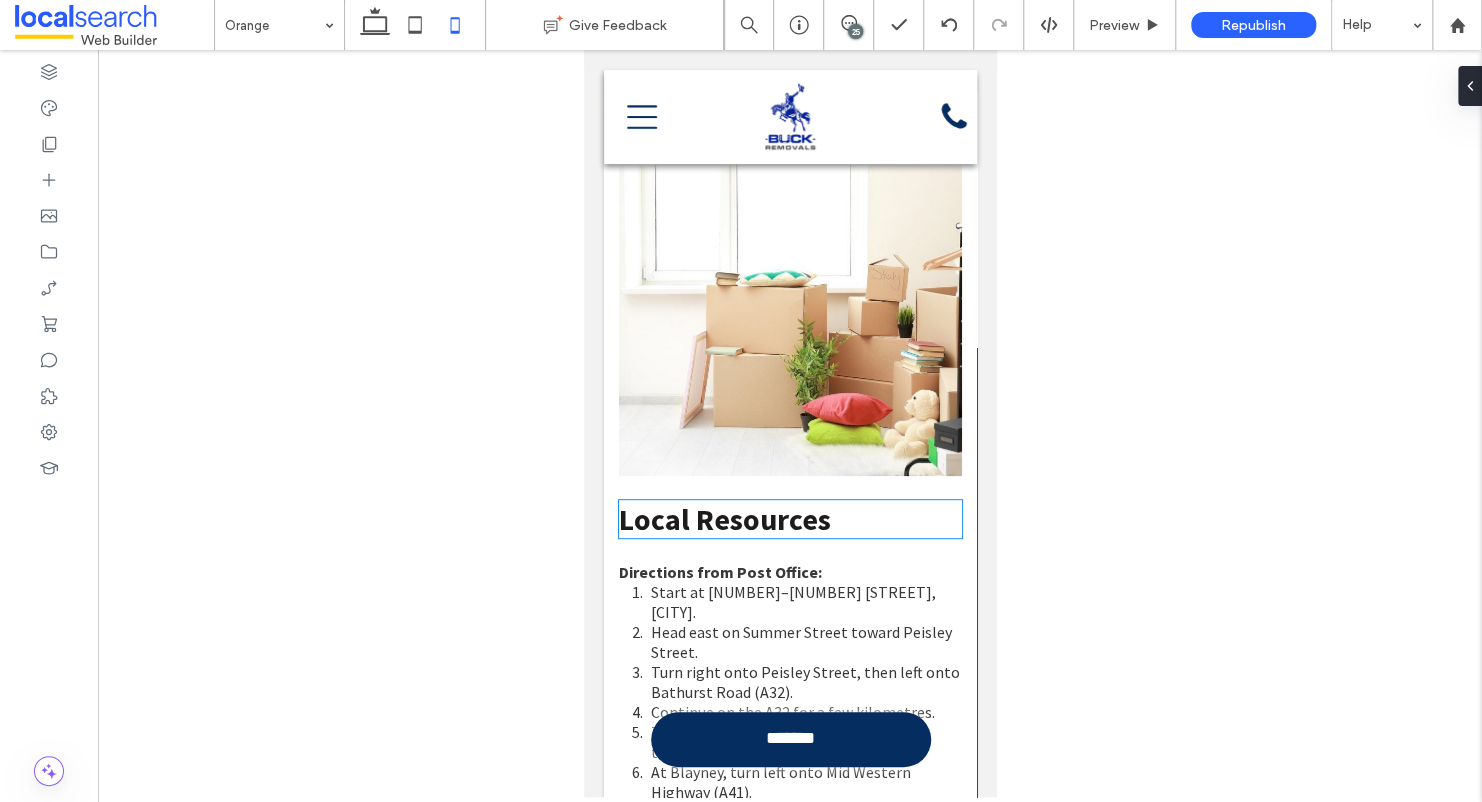 click on "Local Resources" at bounding box center [724, 519] 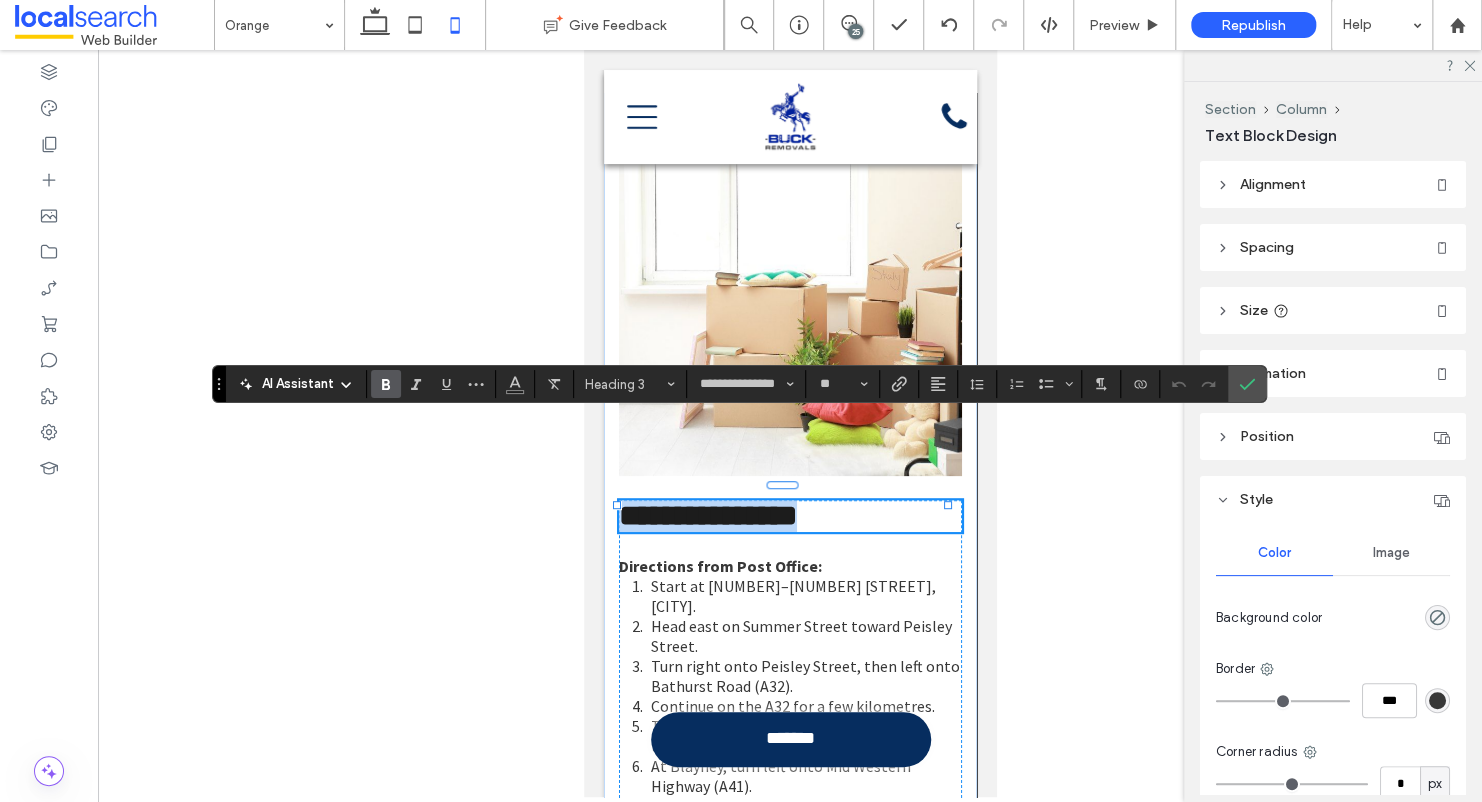 type on "**********" 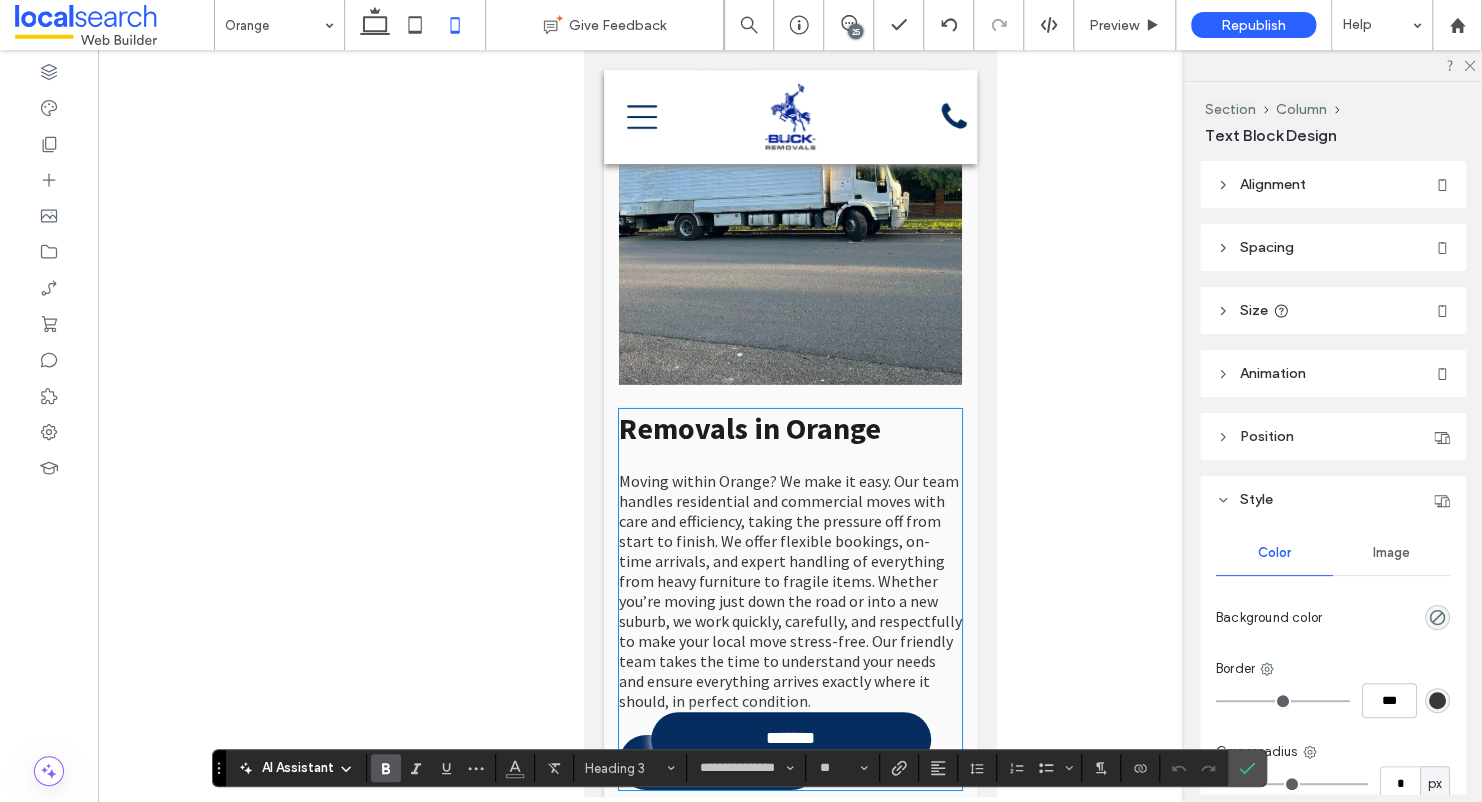 scroll, scrollTop: 2818, scrollLeft: 0, axis: vertical 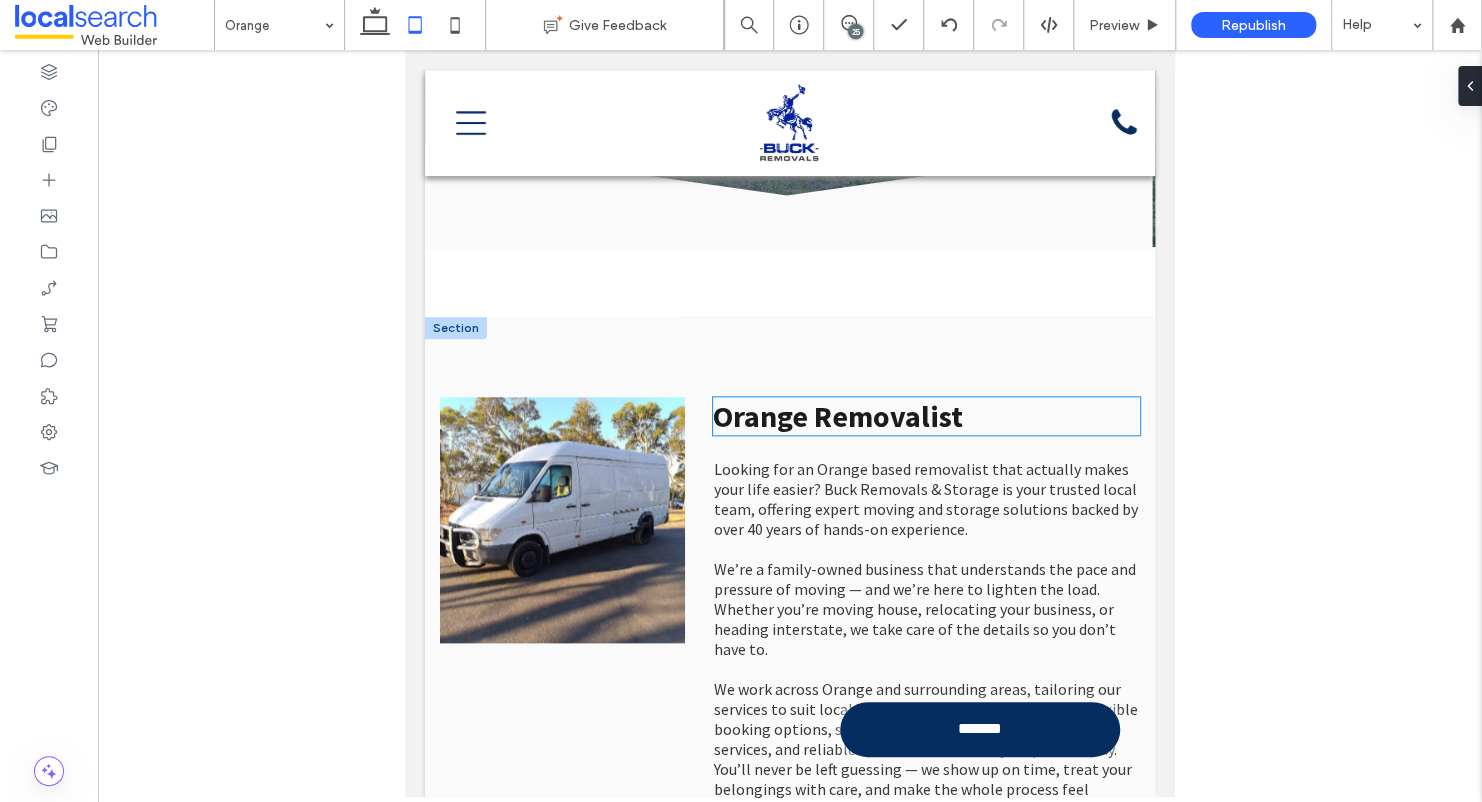 click on "Orange Removalist" at bounding box center [838, 416] 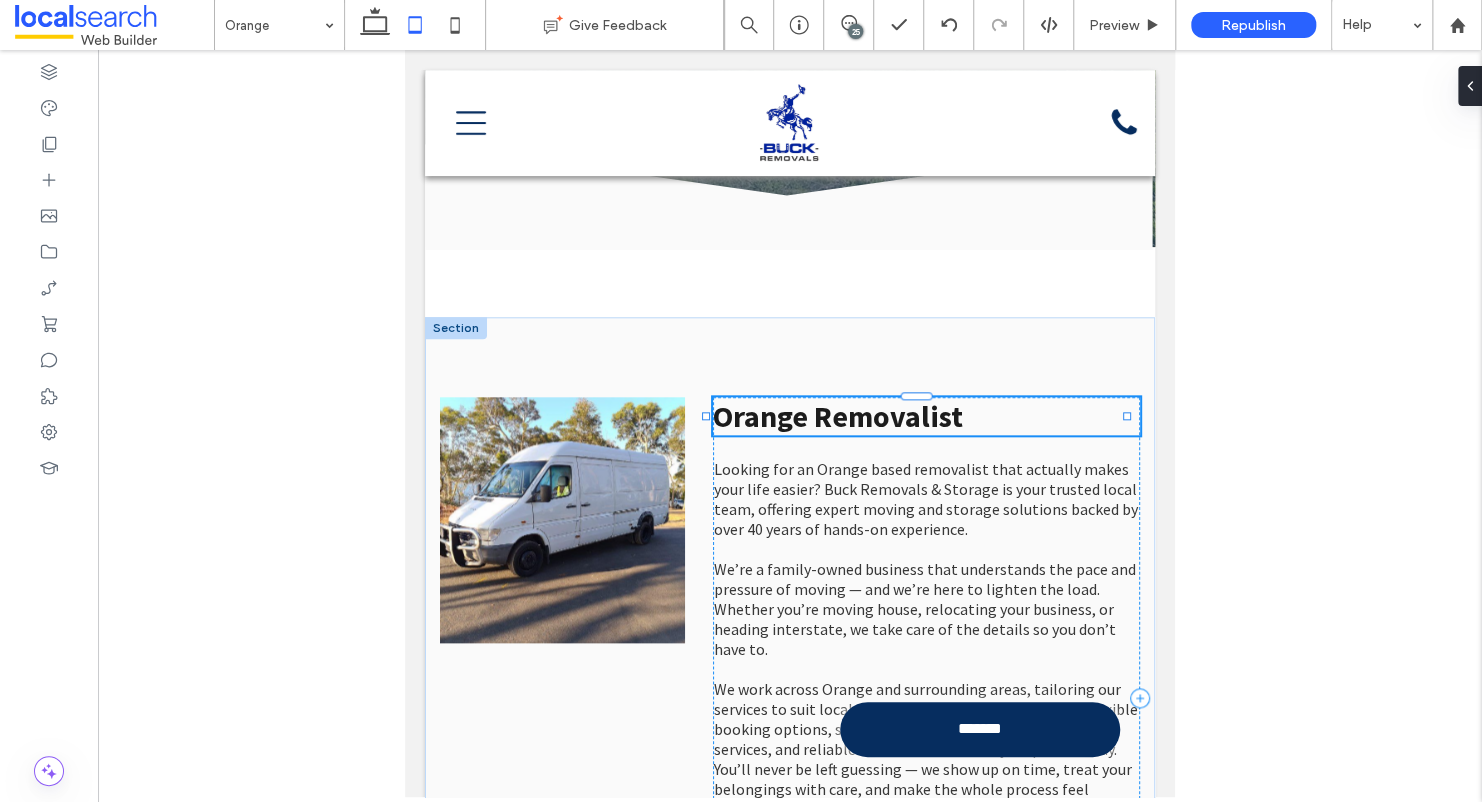 click on "Orange Removalist" at bounding box center [926, 416] 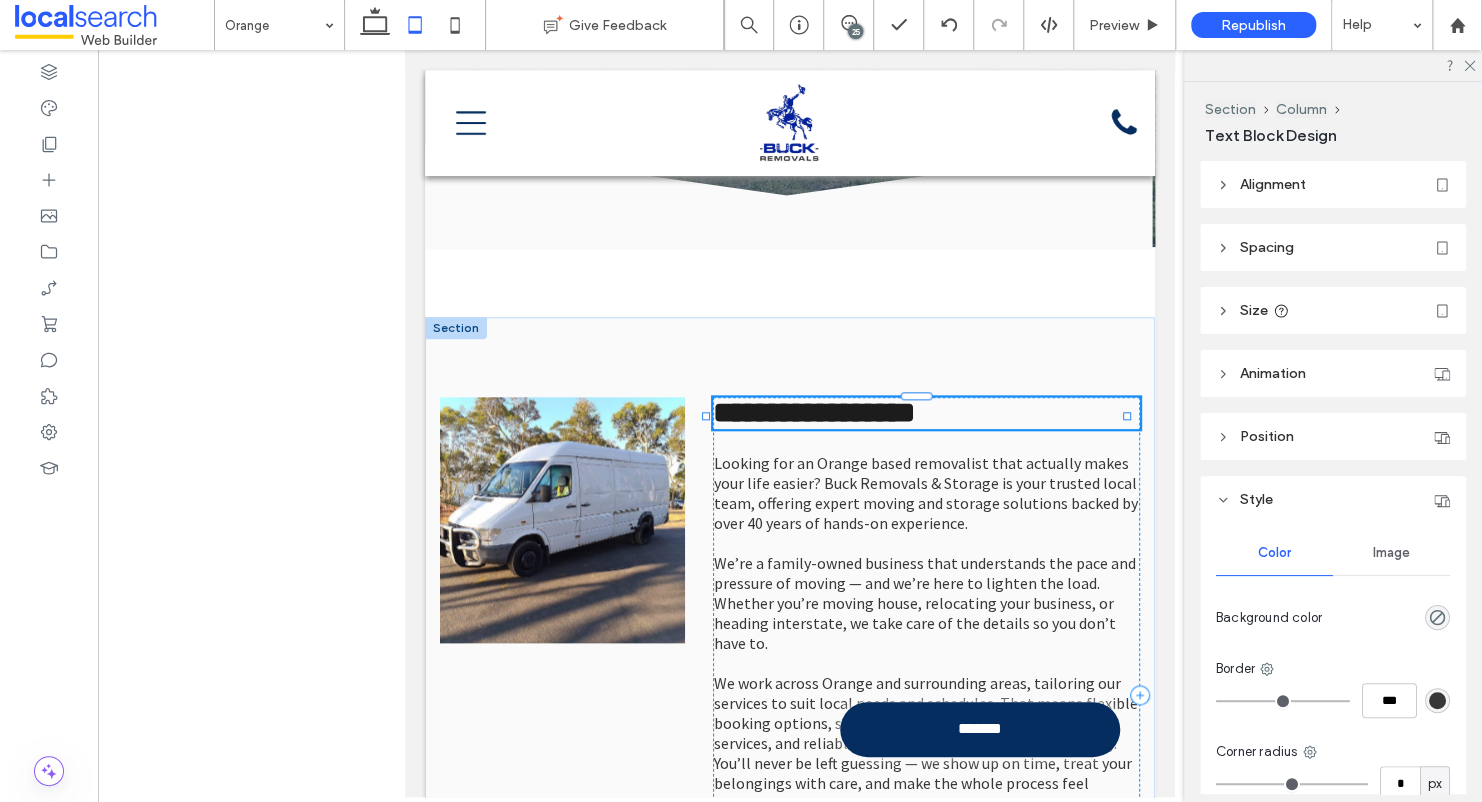 click on "**********" at bounding box center [814, 412] 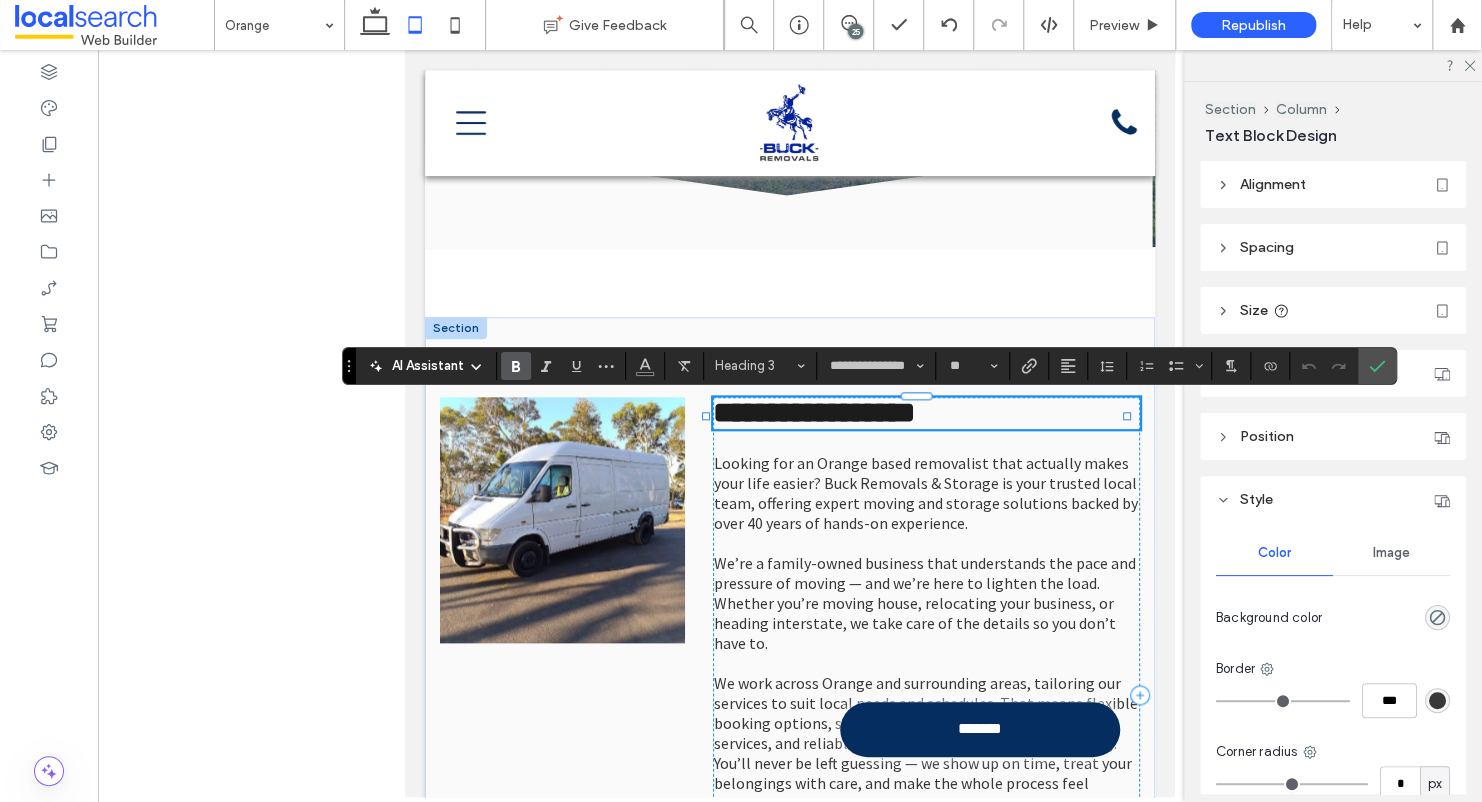 type on "**********" 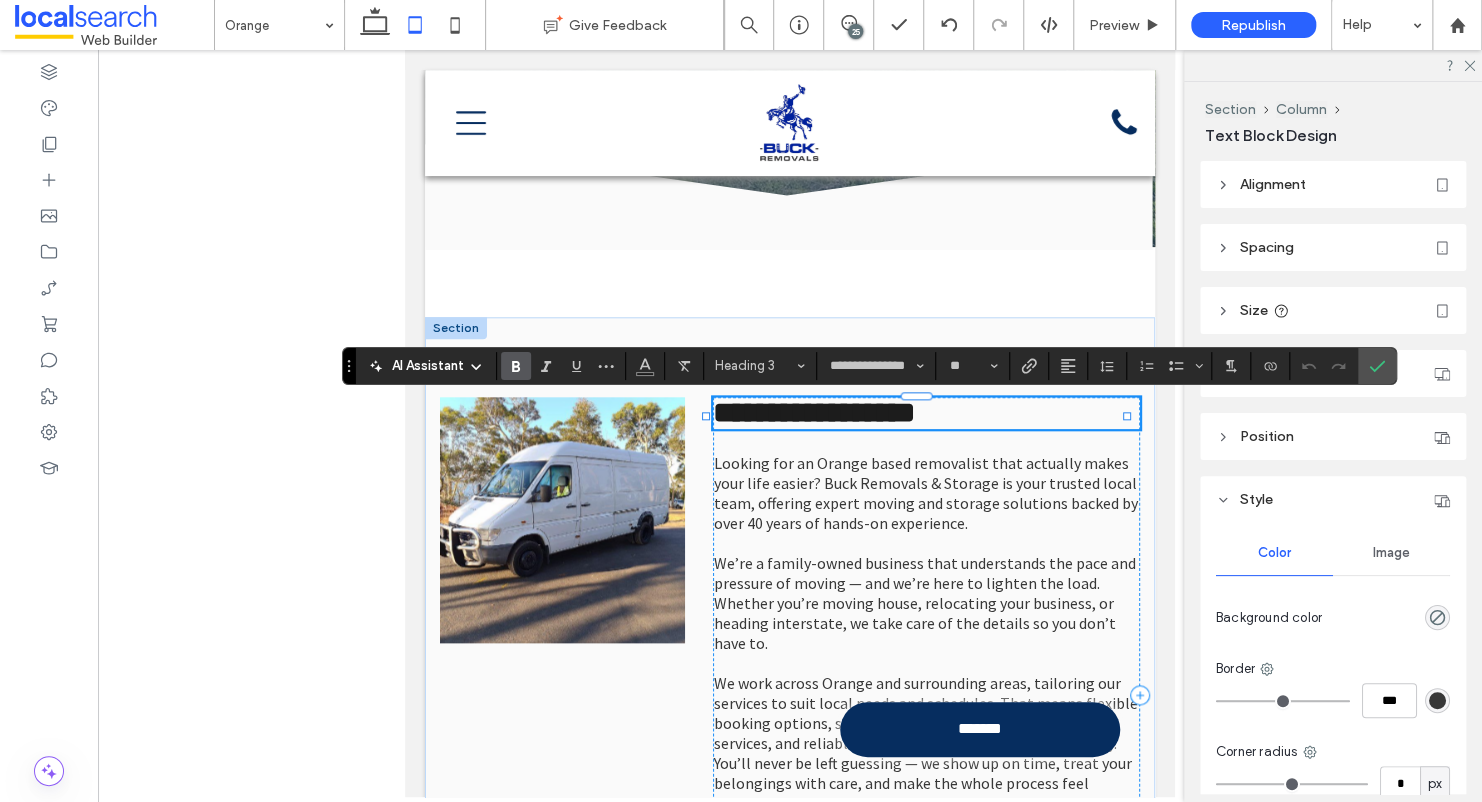 type on "**" 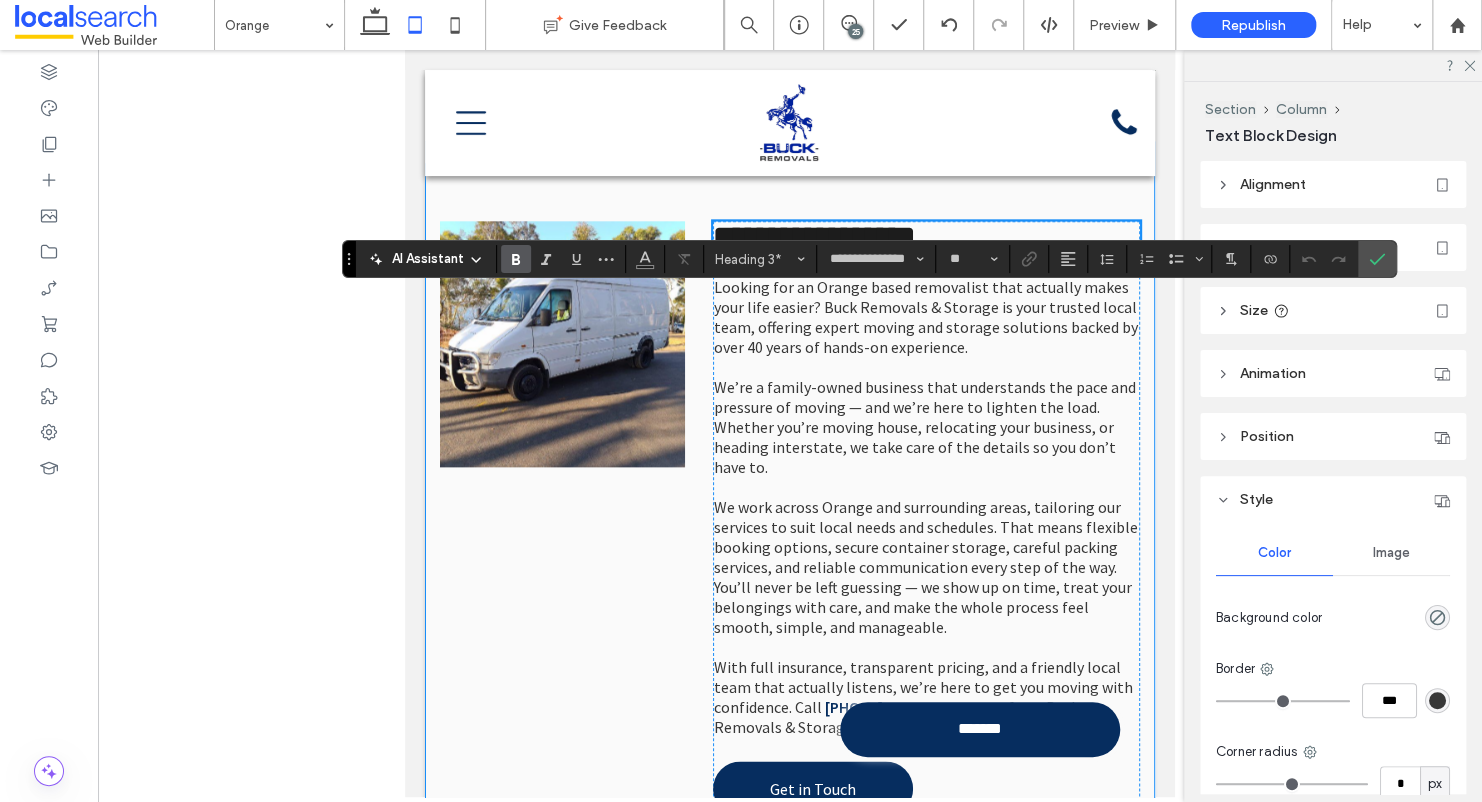 scroll, scrollTop: 1100, scrollLeft: 0, axis: vertical 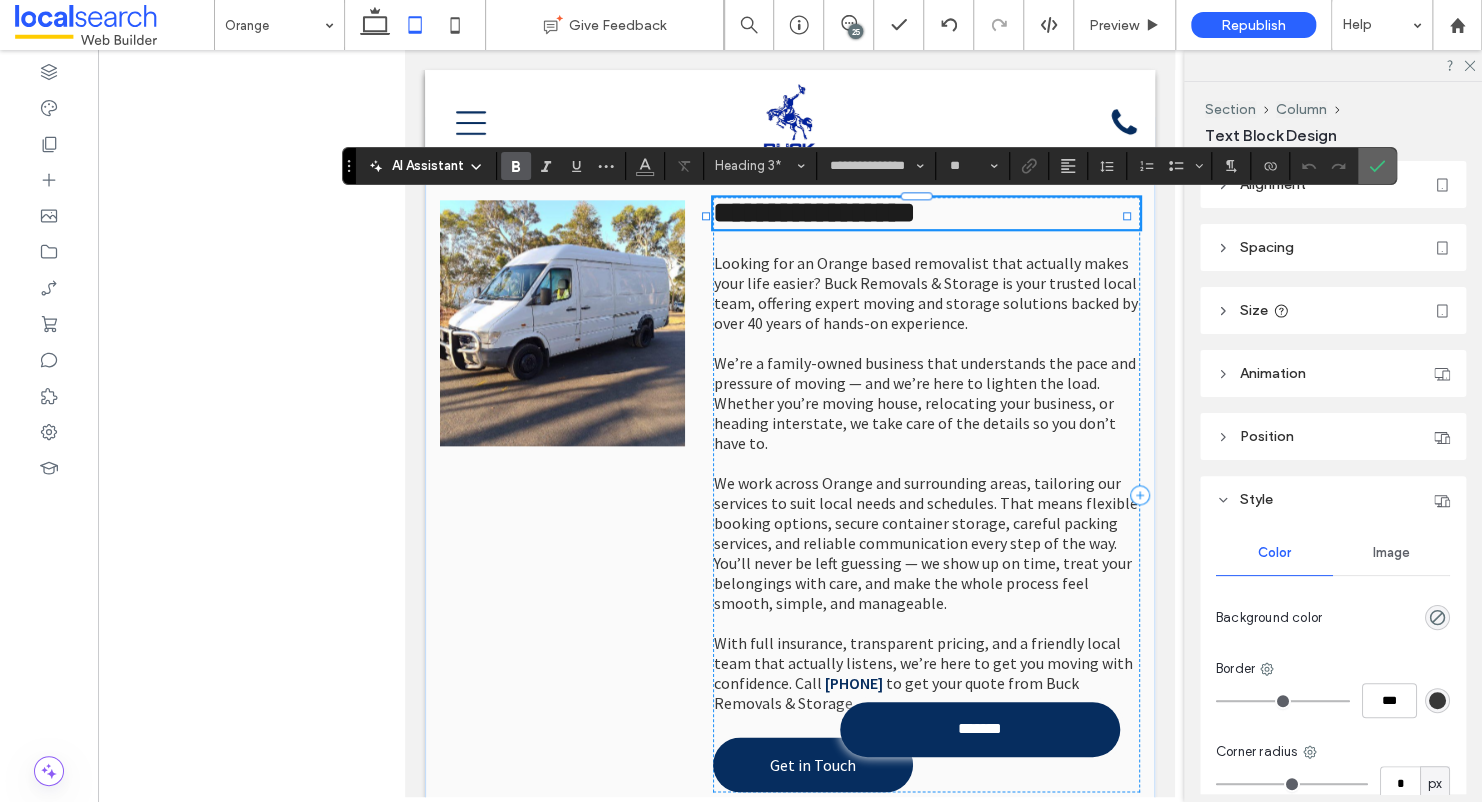 click 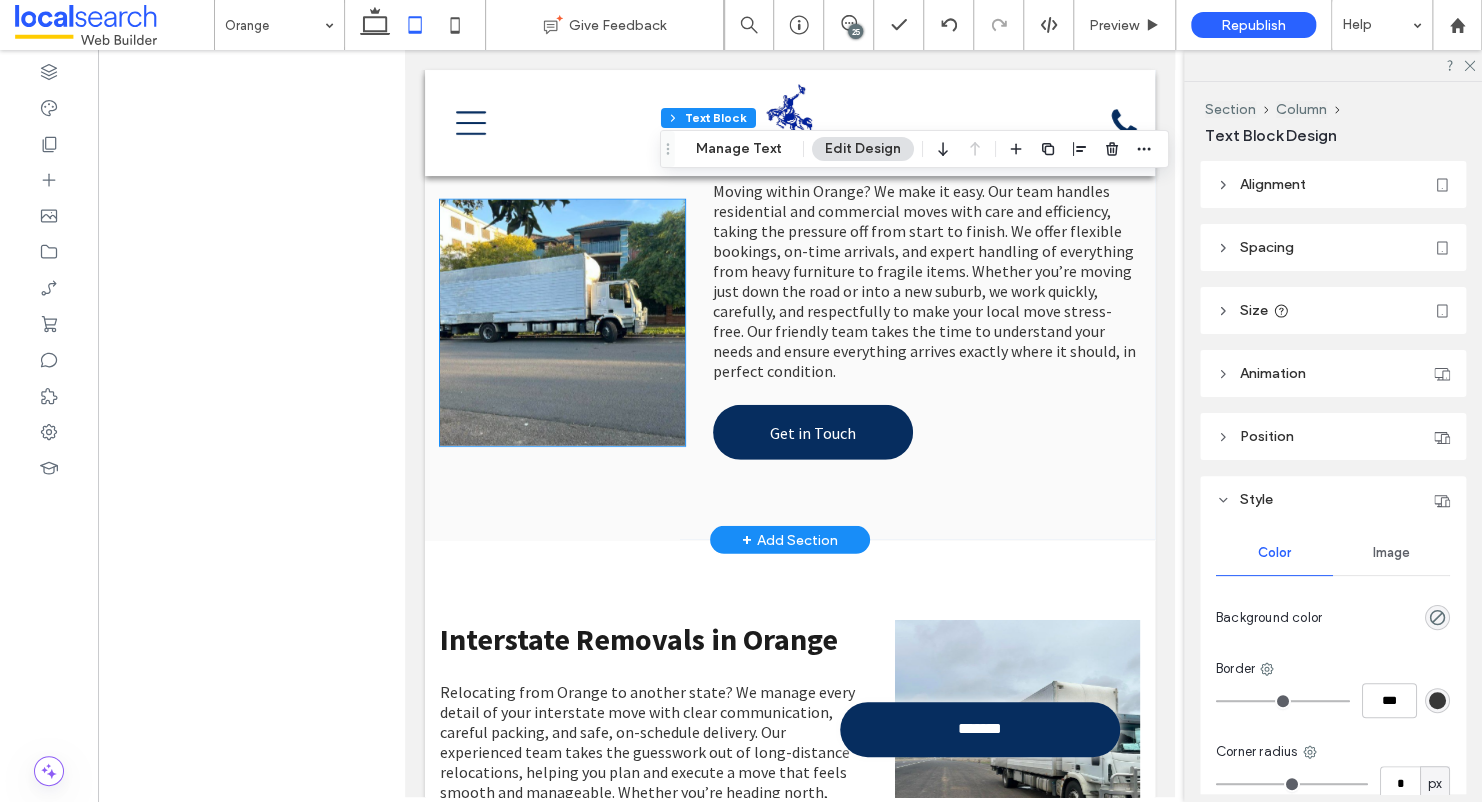 scroll, scrollTop: 2800, scrollLeft: 0, axis: vertical 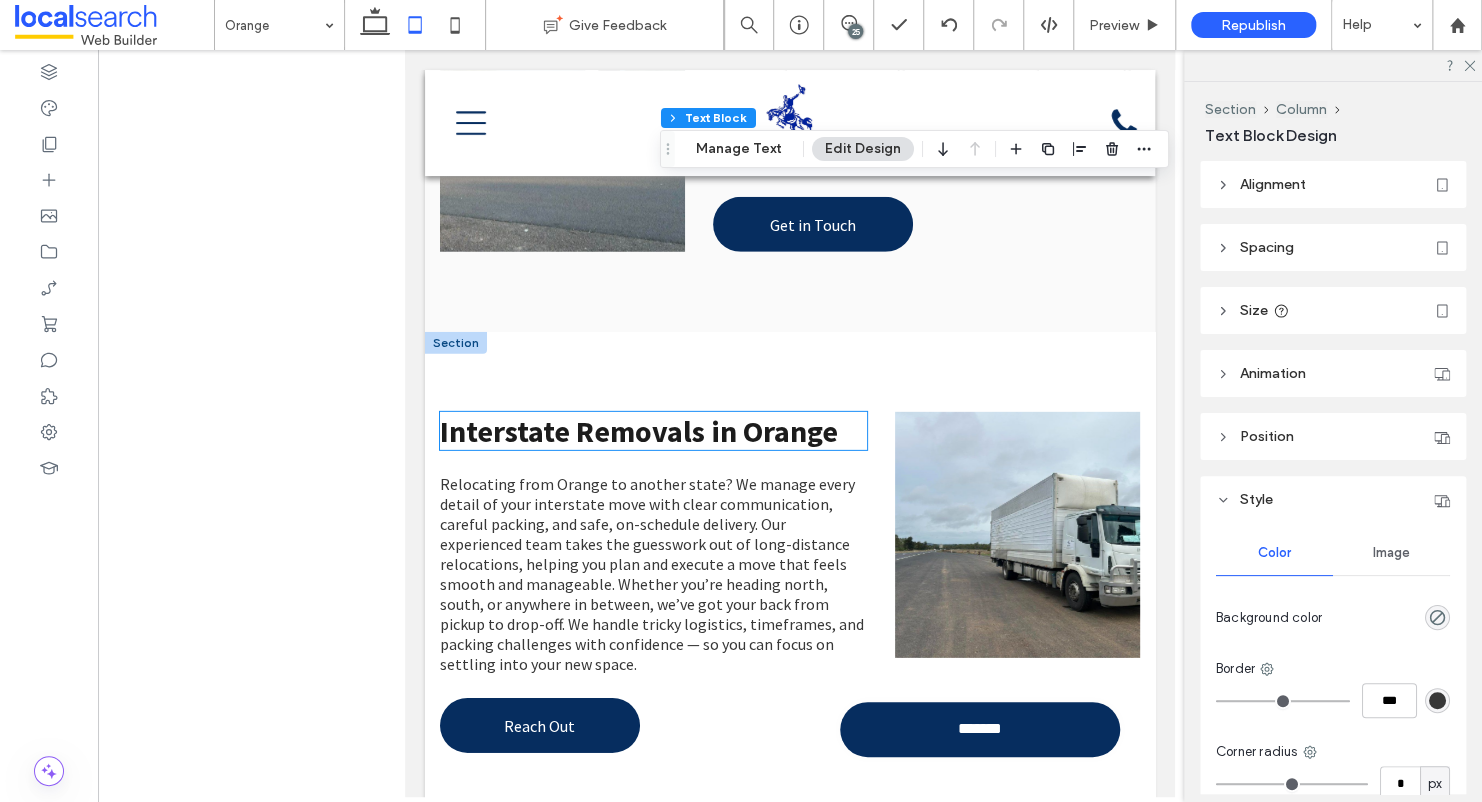 click on "Interstate Removals in Orange" at bounding box center (639, 431) 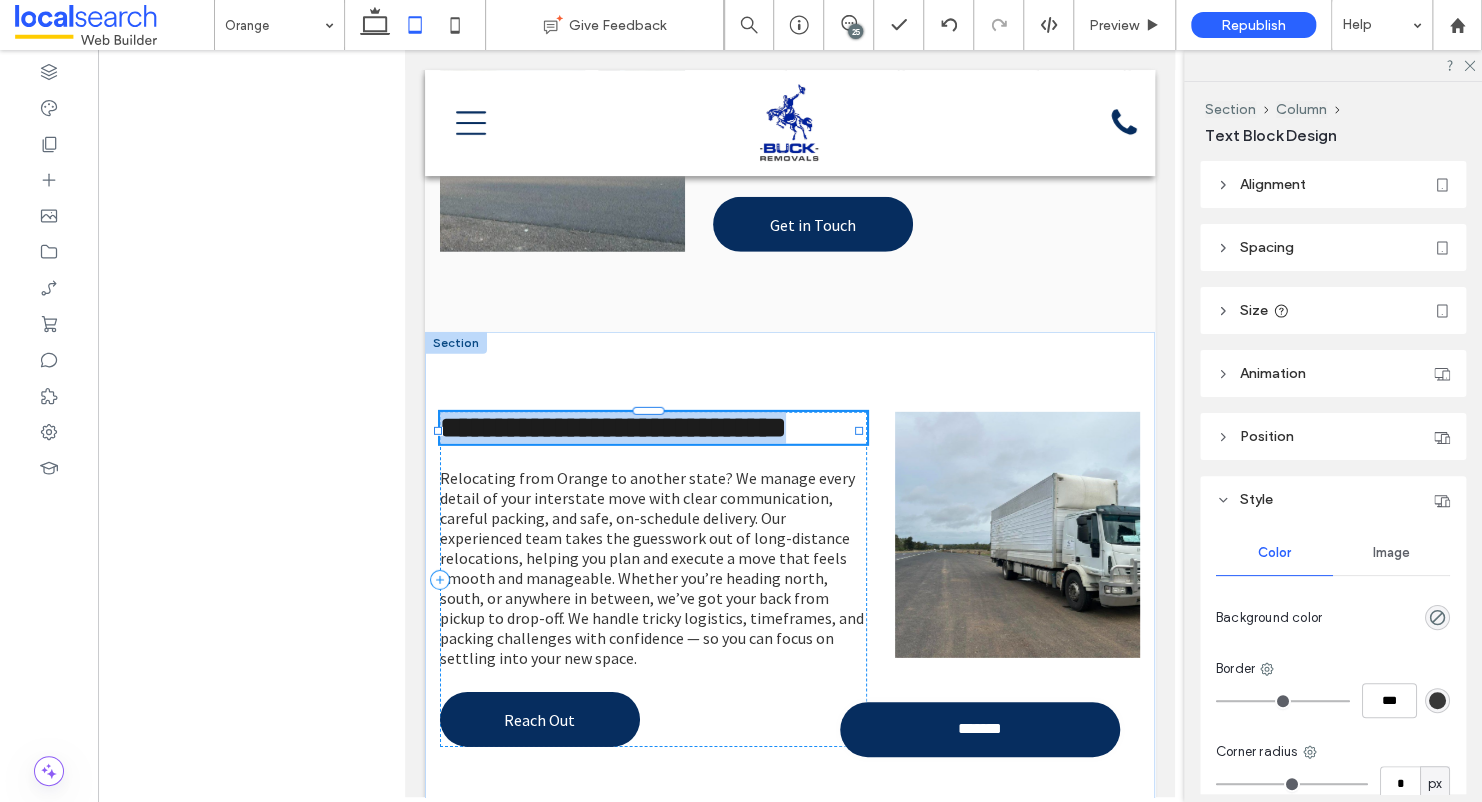 type on "**********" 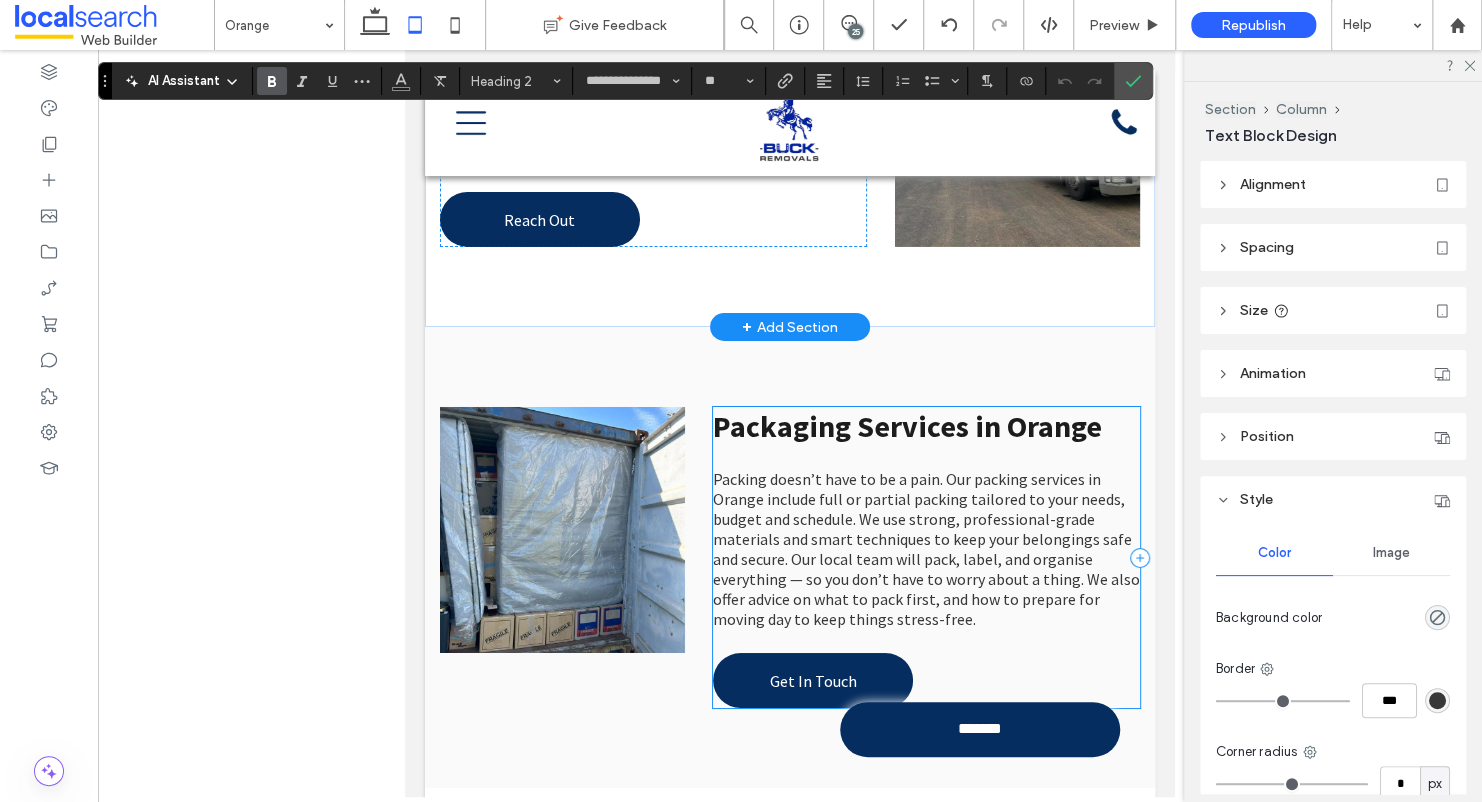 scroll, scrollTop: 3400, scrollLeft: 0, axis: vertical 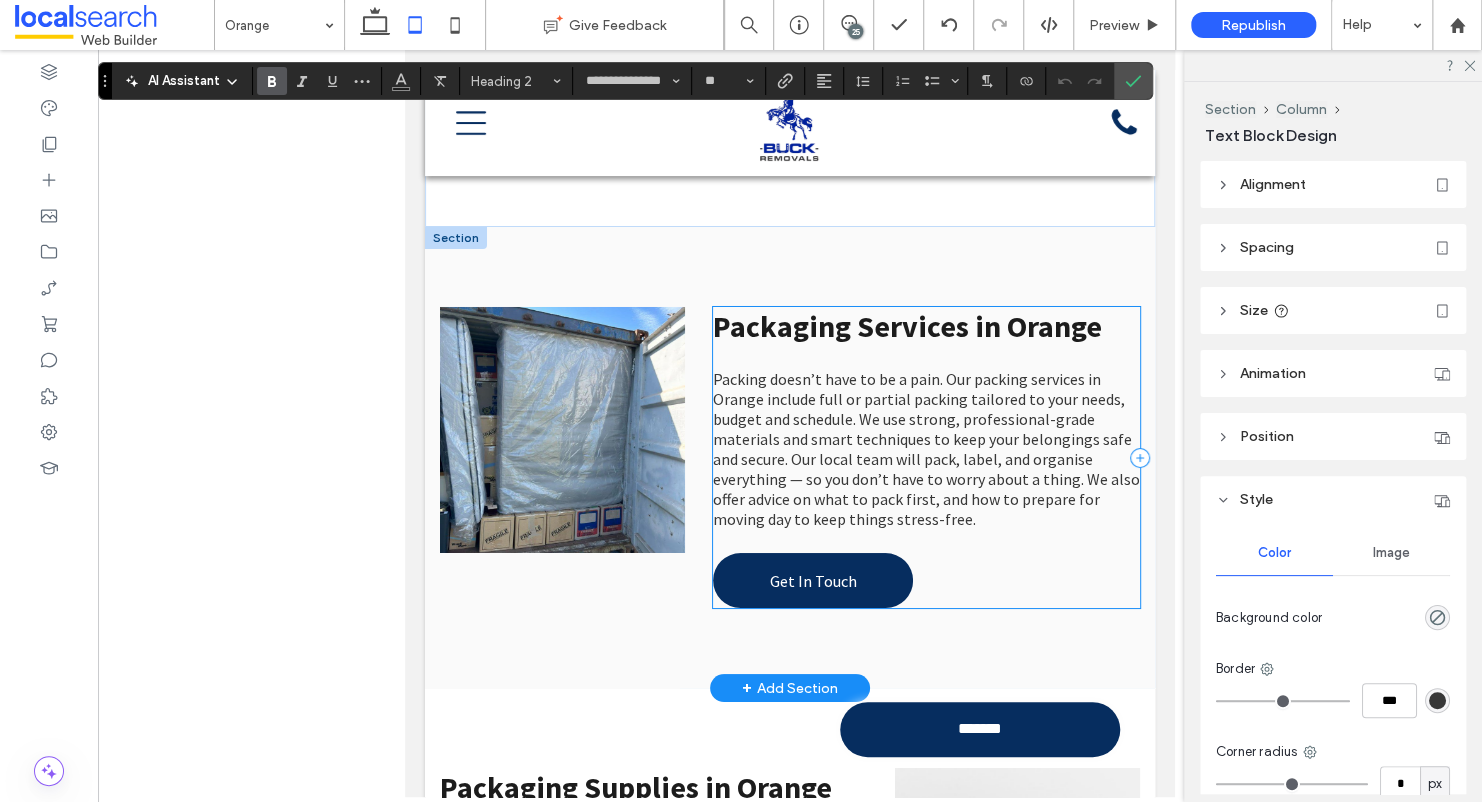 click on "Packaging Services in Orange
Packing doesn’t have to be a pain. Our packing services in Orange include full or partial packing tailored to your needs, budget and schedule. We use strong, professional-grade materials and smart techniques to keep your belongings safe and secure. Our local team will pack, label, and organise everything — so you don’t have to worry about a thing. We also offer advice on what to pack first, and how to prepare for moving day to keep things stress-free.
Get In Touch" at bounding box center [926, 457] 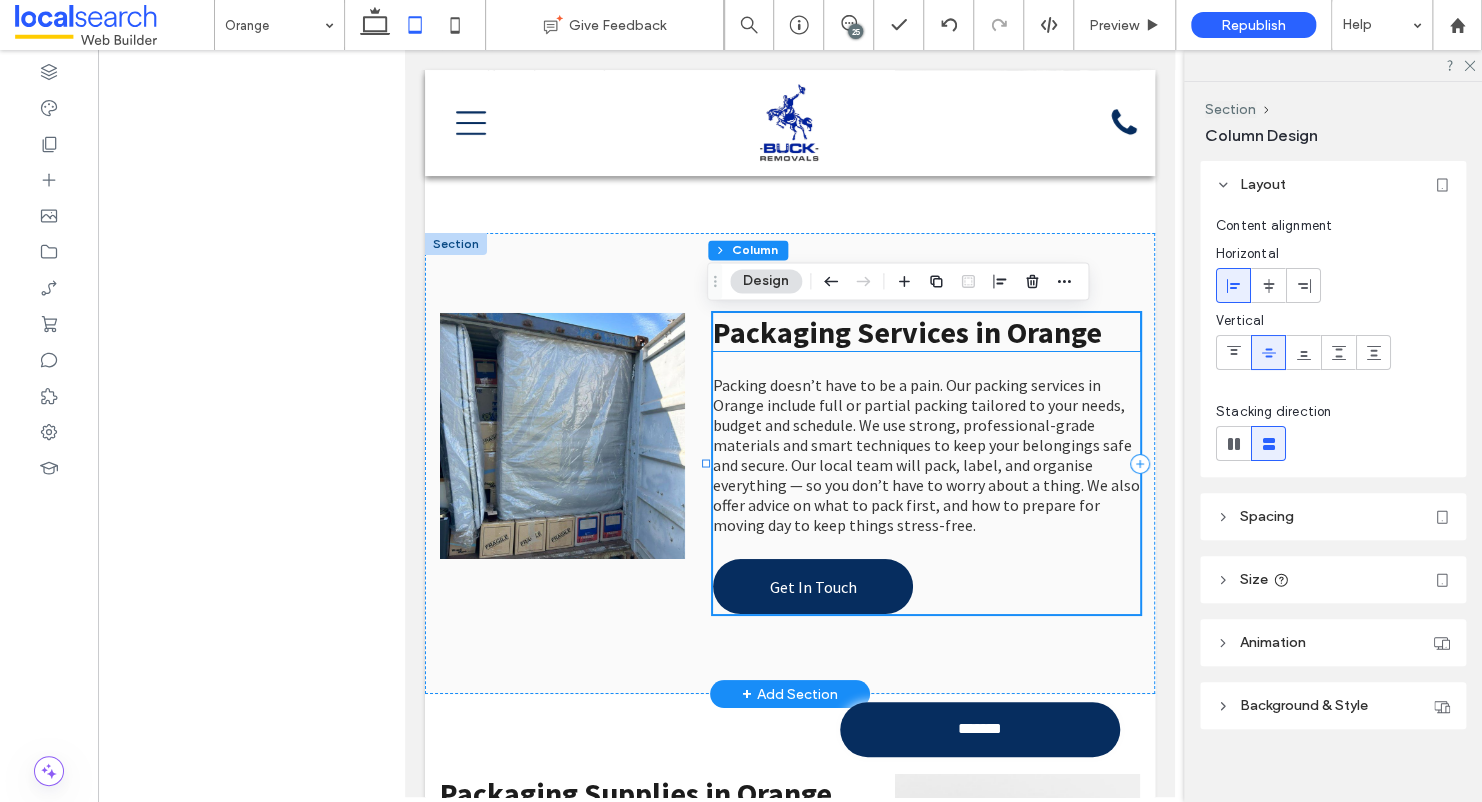 click on "Packaging Services in Orange" at bounding box center (907, 332) 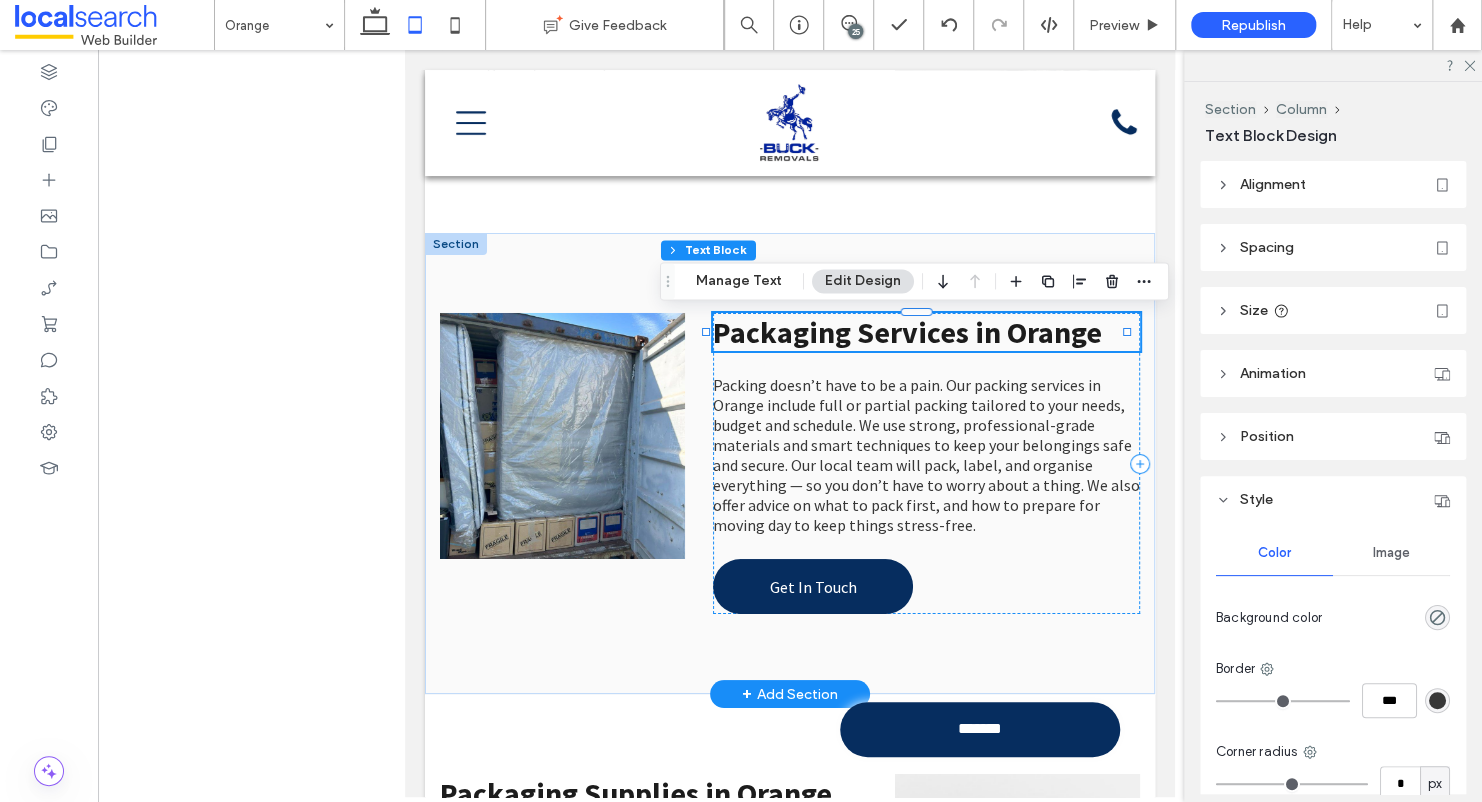 click on "Packaging Services in Orange" at bounding box center [907, 332] 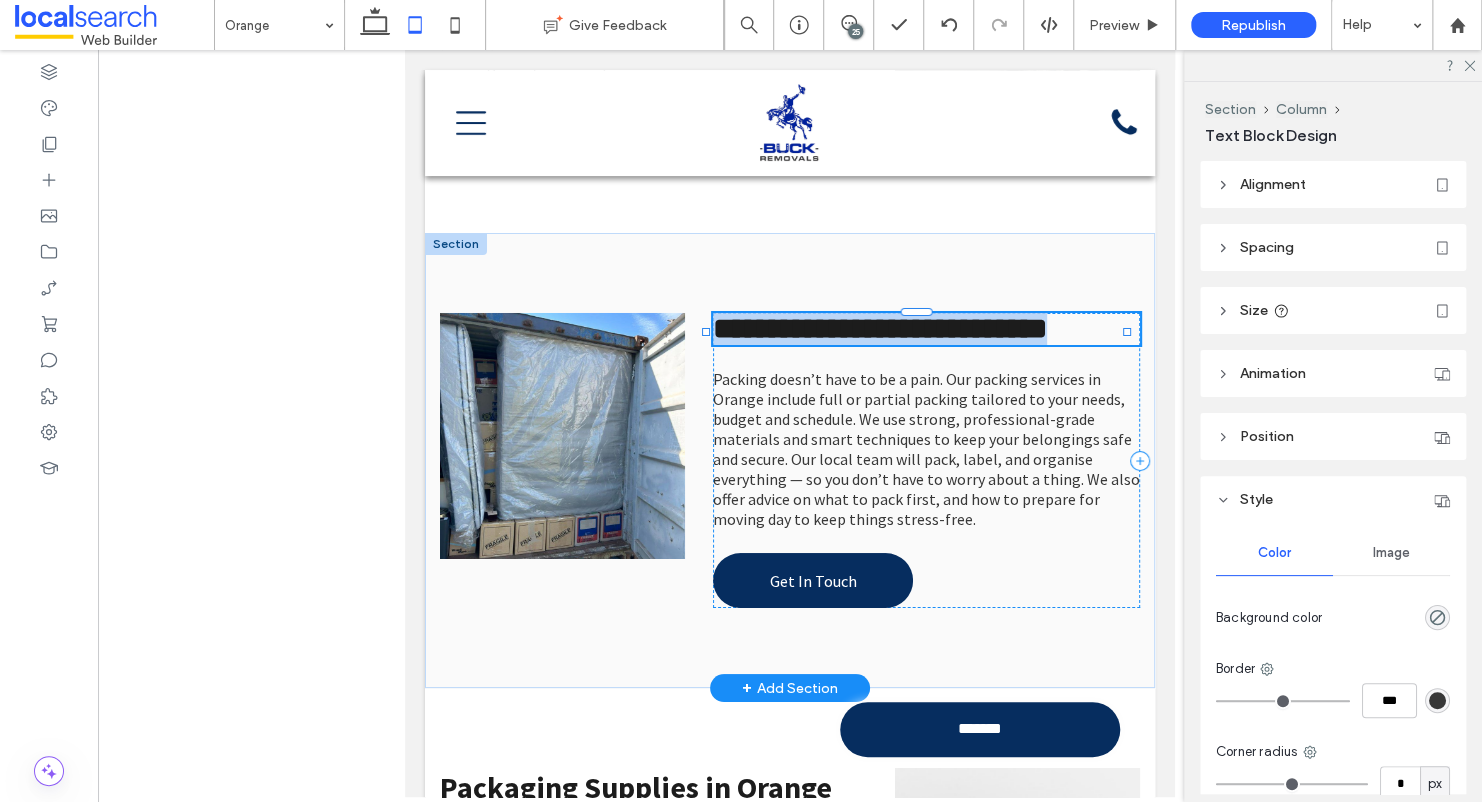 type on "**********" 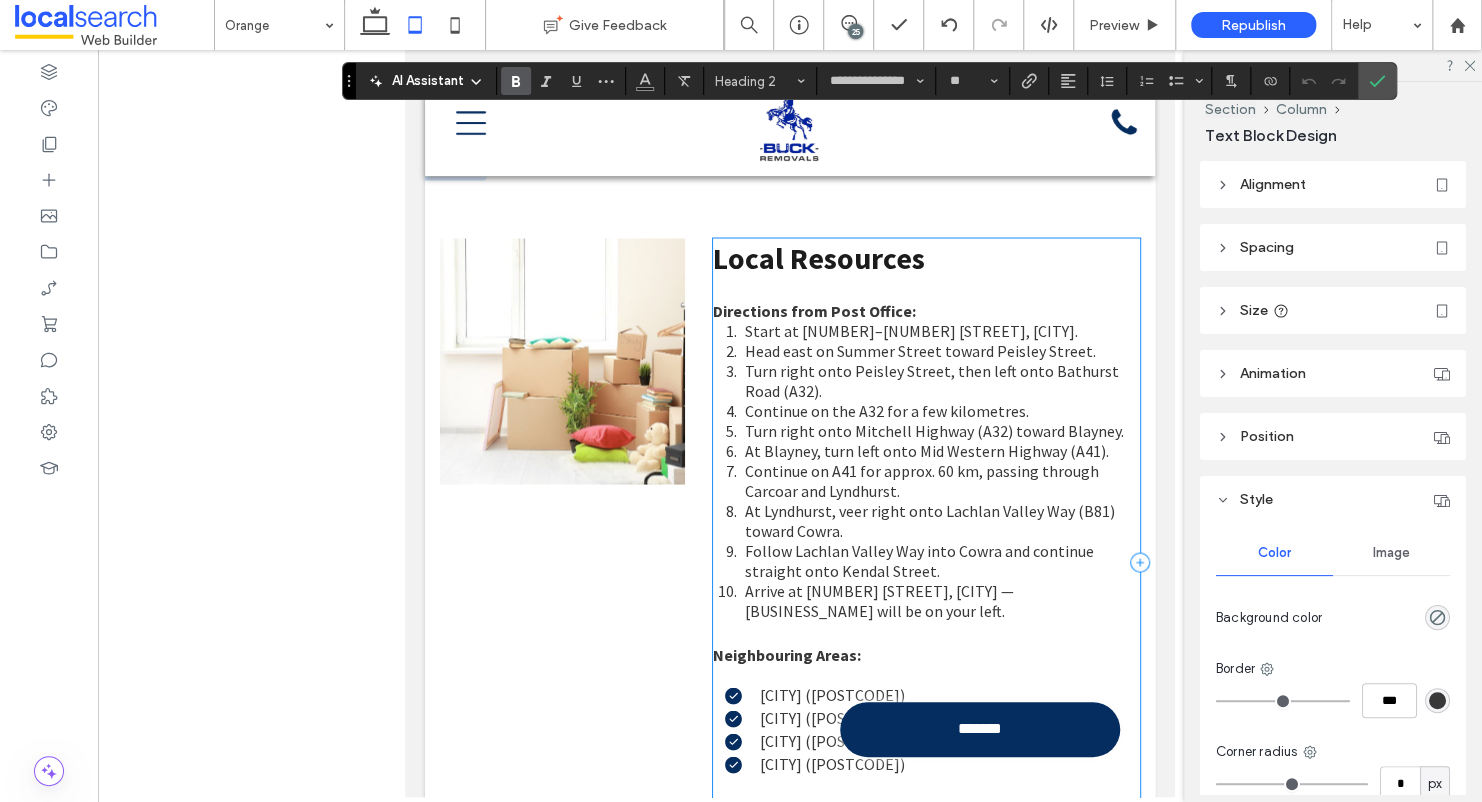 scroll, scrollTop: 5200, scrollLeft: 0, axis: vertical 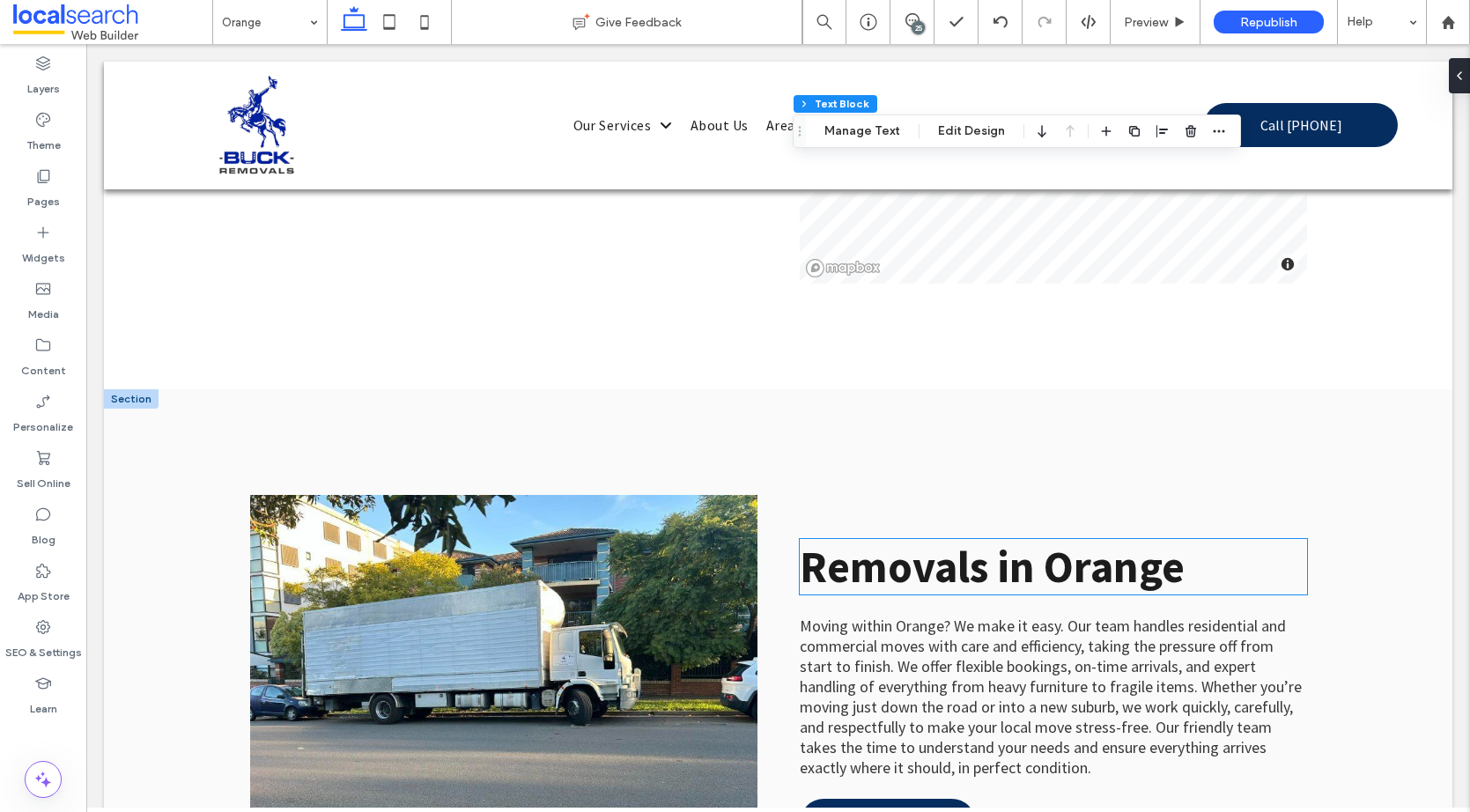 click on "Removals in Orange" at bounding box center [992, 566] 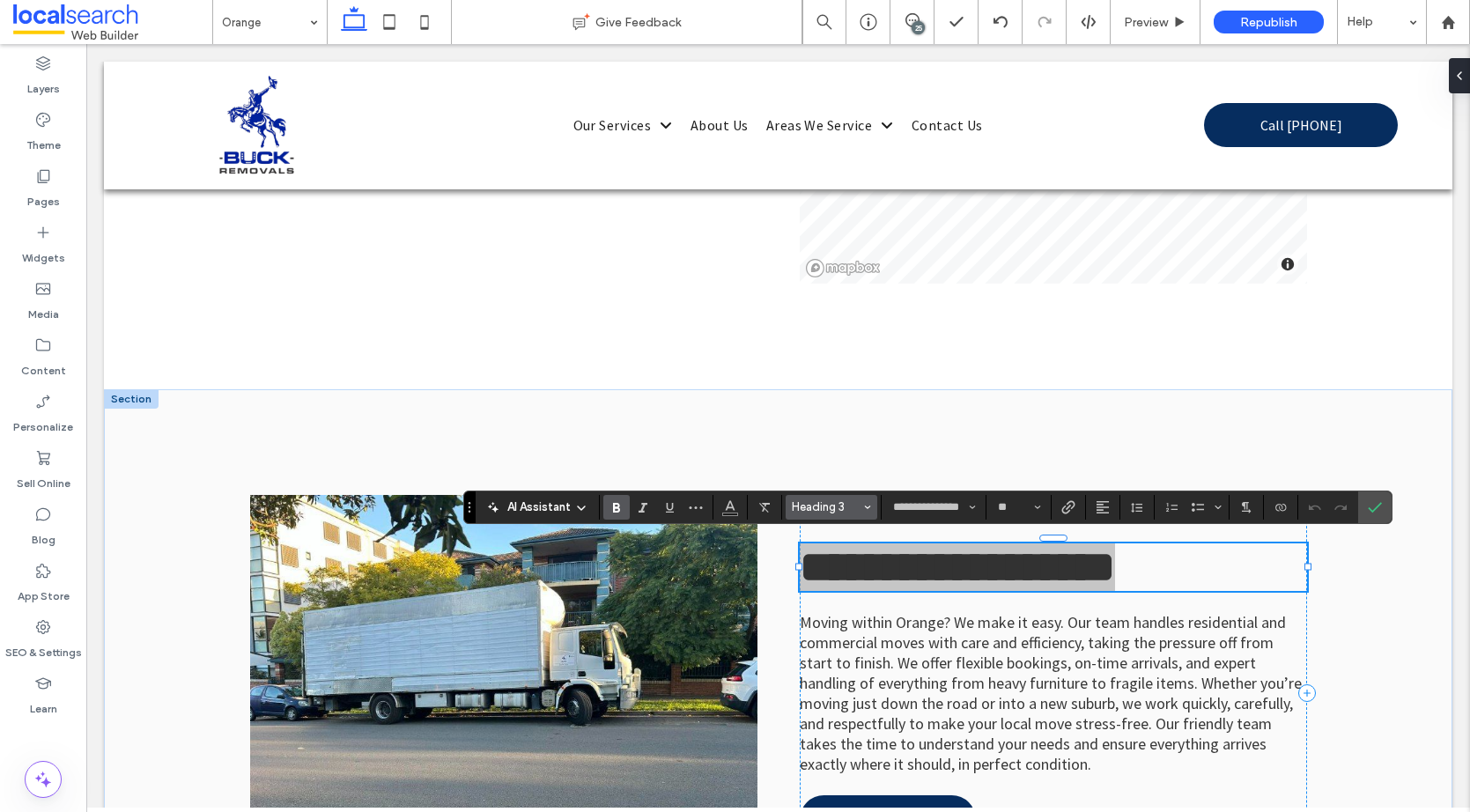 click on "Heading 3" at bounding box center [831, 507] 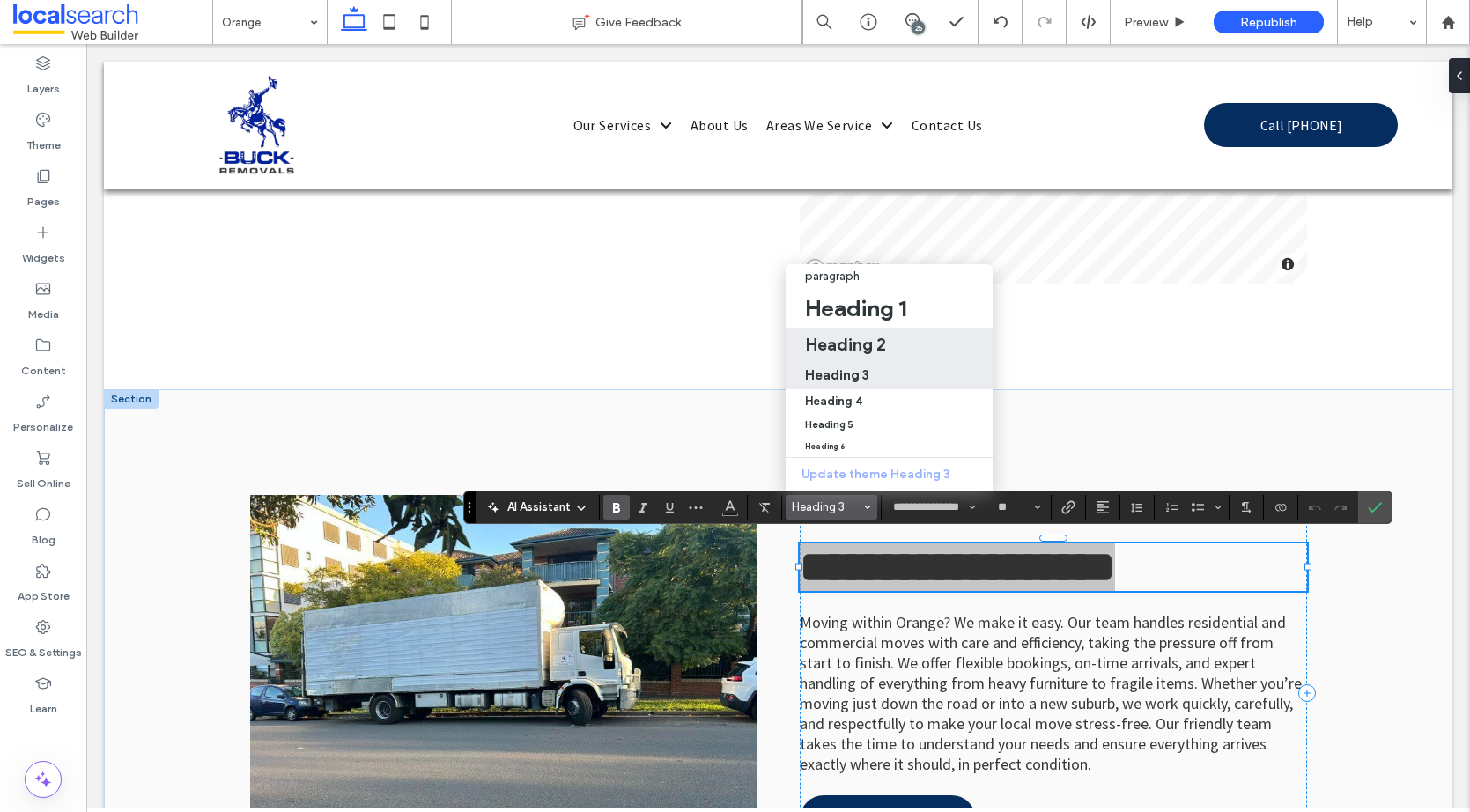 click on "Heading 2" at bounding box center [846, 344] 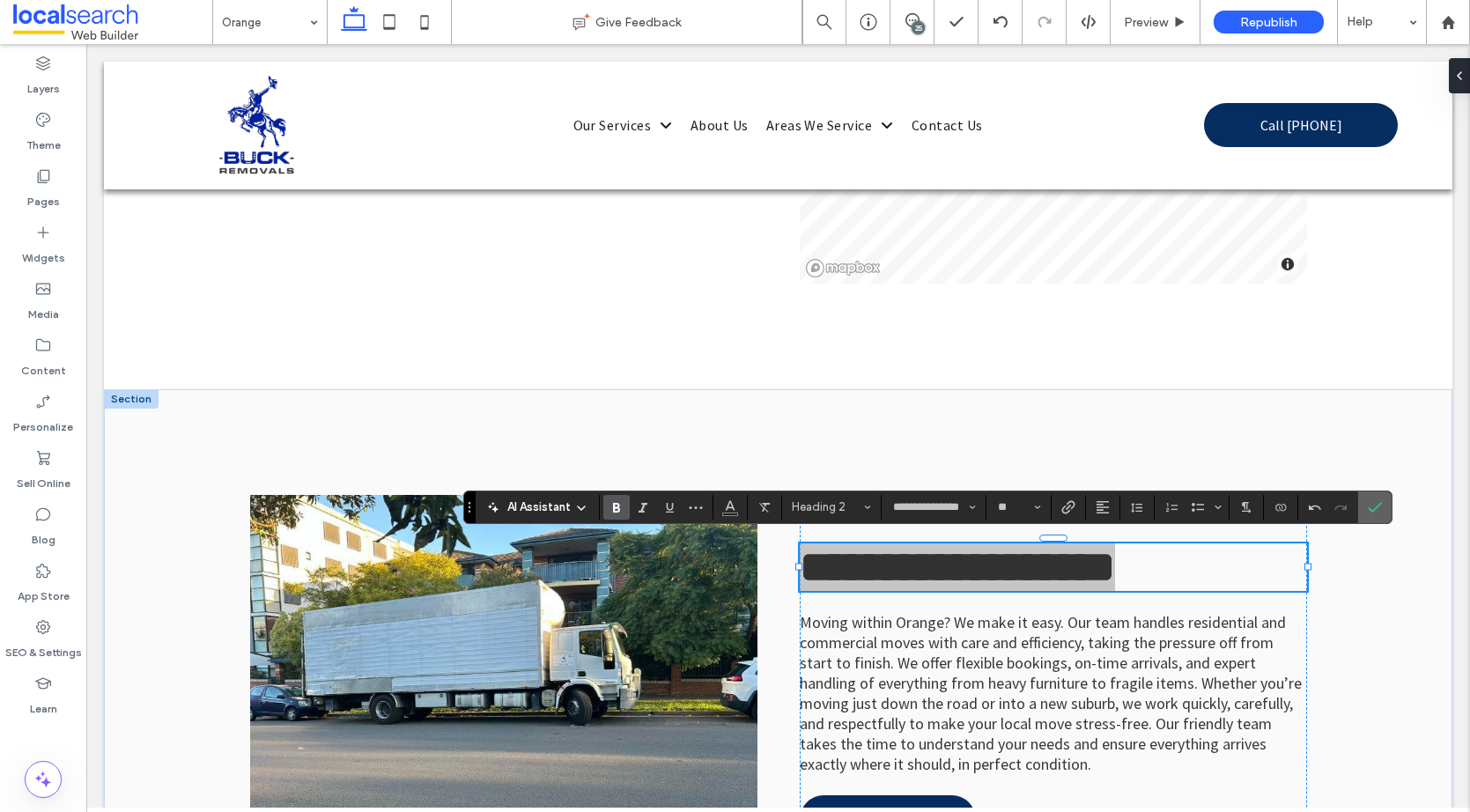 drag, startPoint x: 1373, startPoint y: 513, endPoint x: 642, endPoint y: 582, distance: 734.249 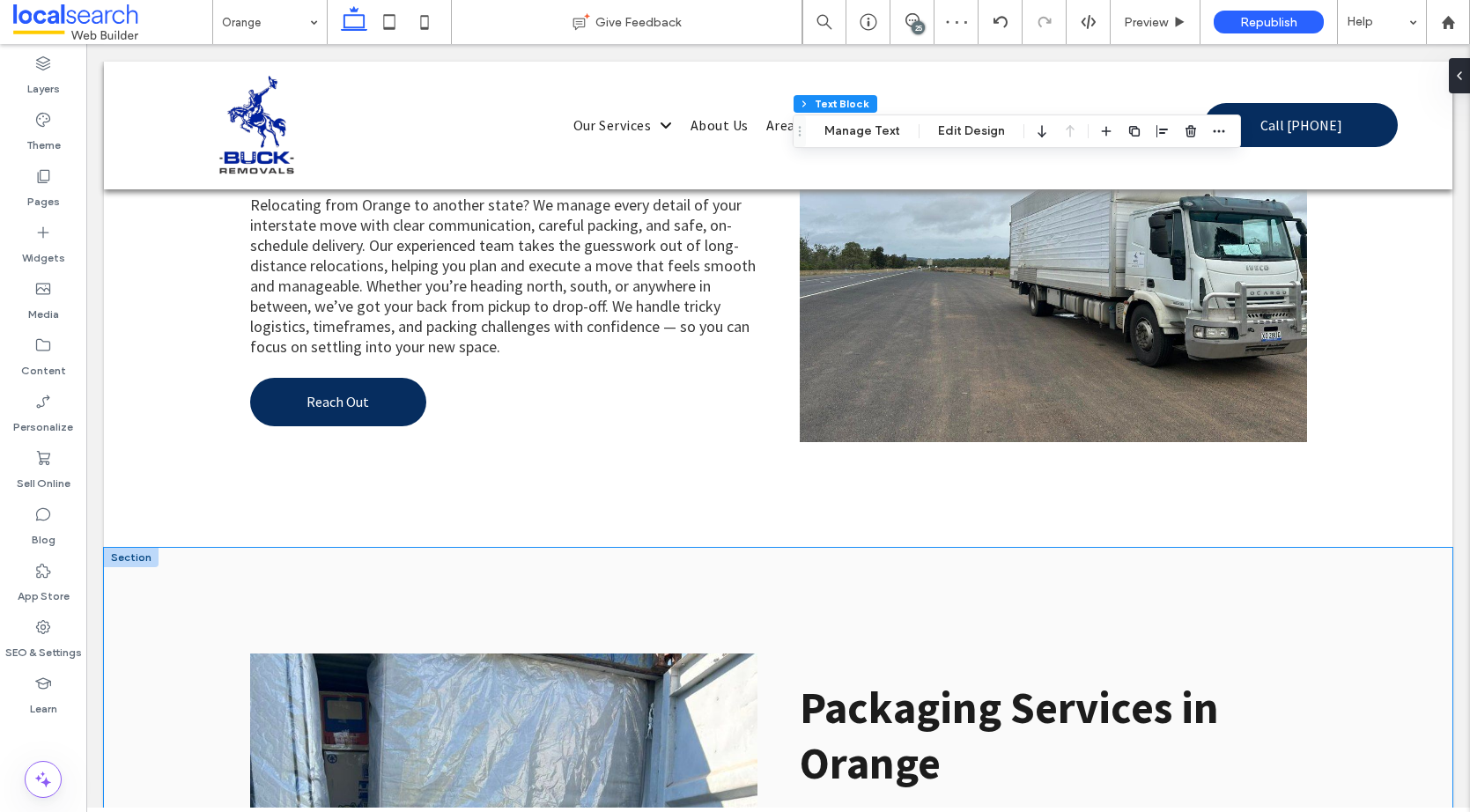 scroll, scrollTop: 3523, scrollLeft: 0, axis: vertical 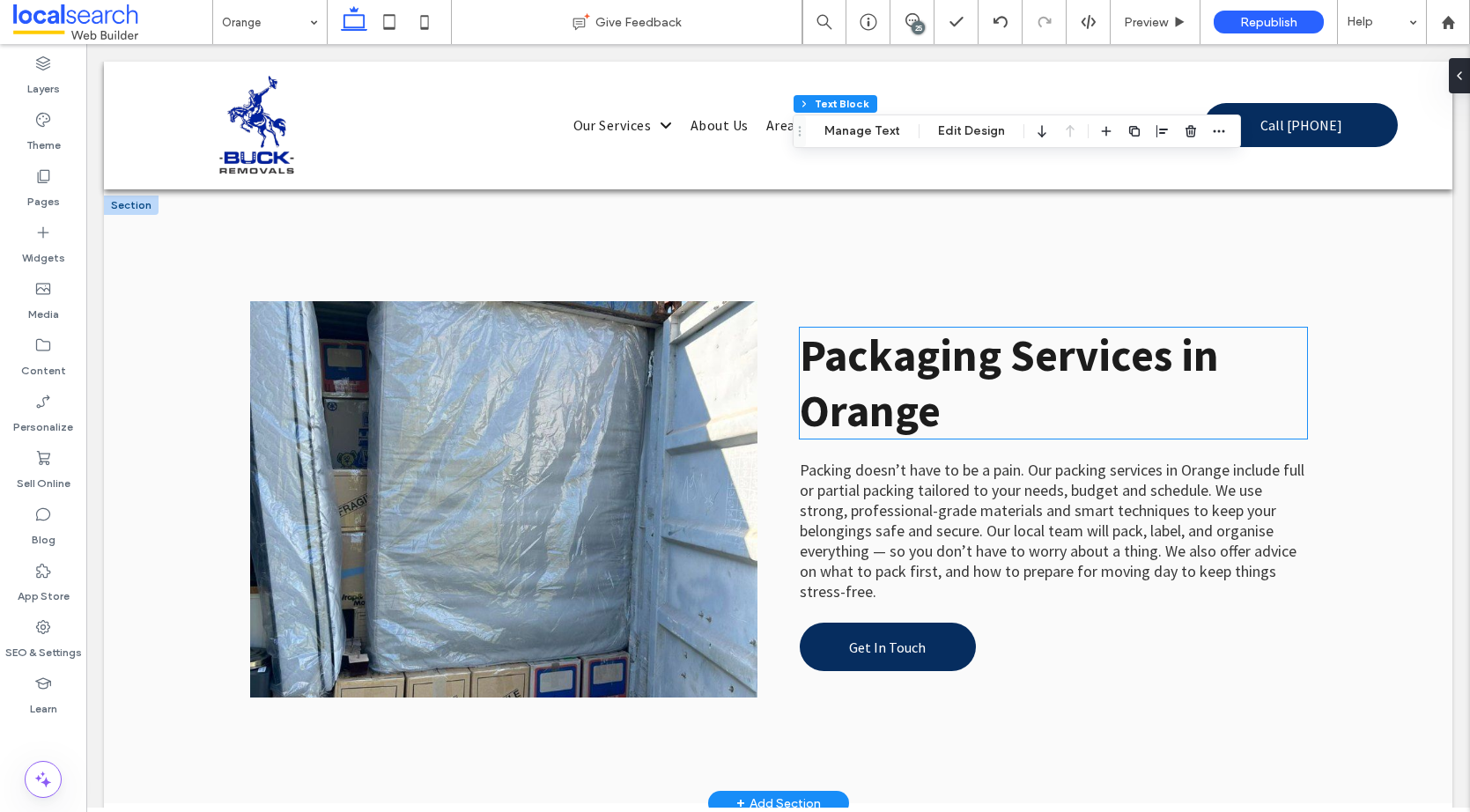click on "Packaging Services in Orange" at bounding box center [1053, 383] 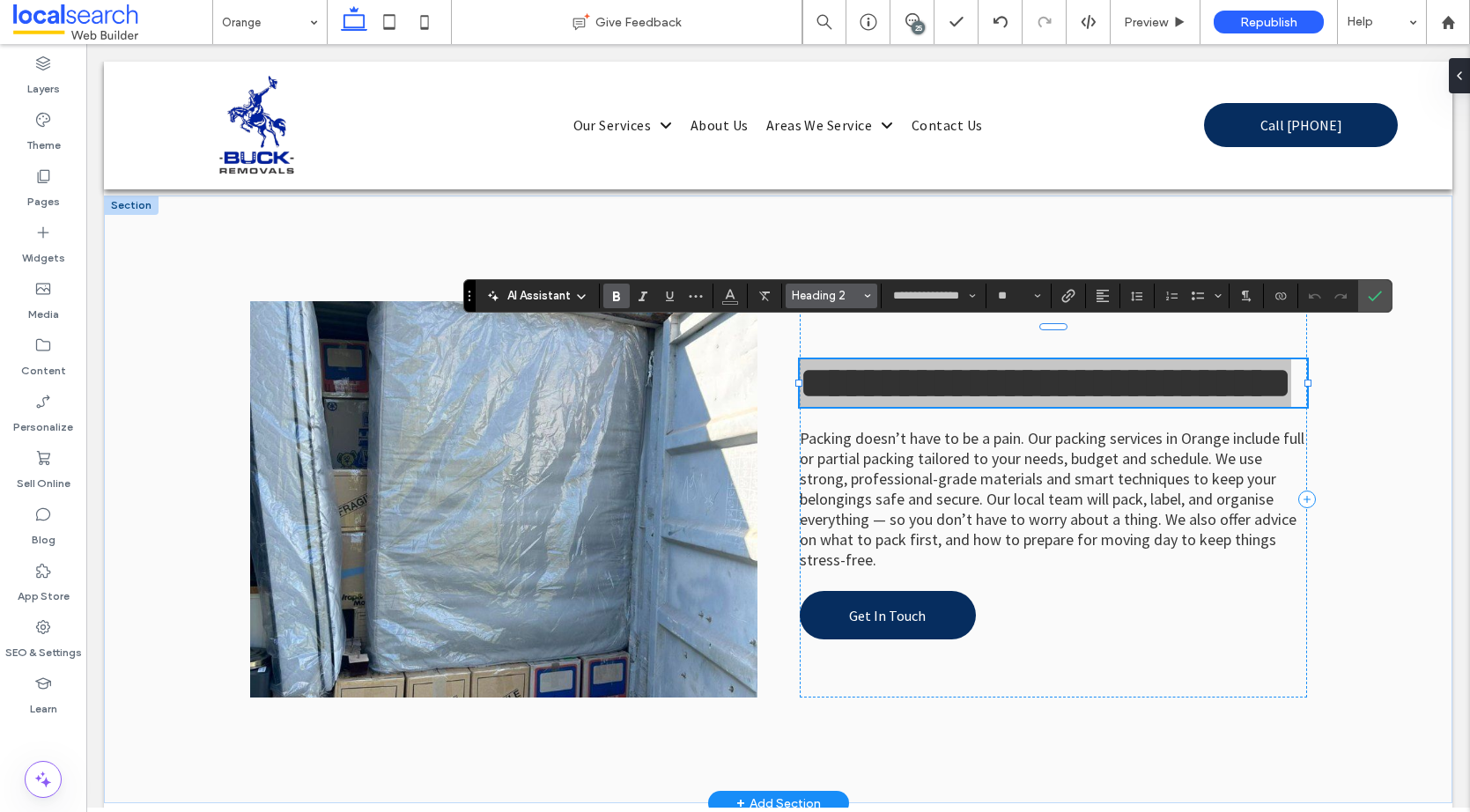 click on "Heading 2" at bounding box center [826, 295] 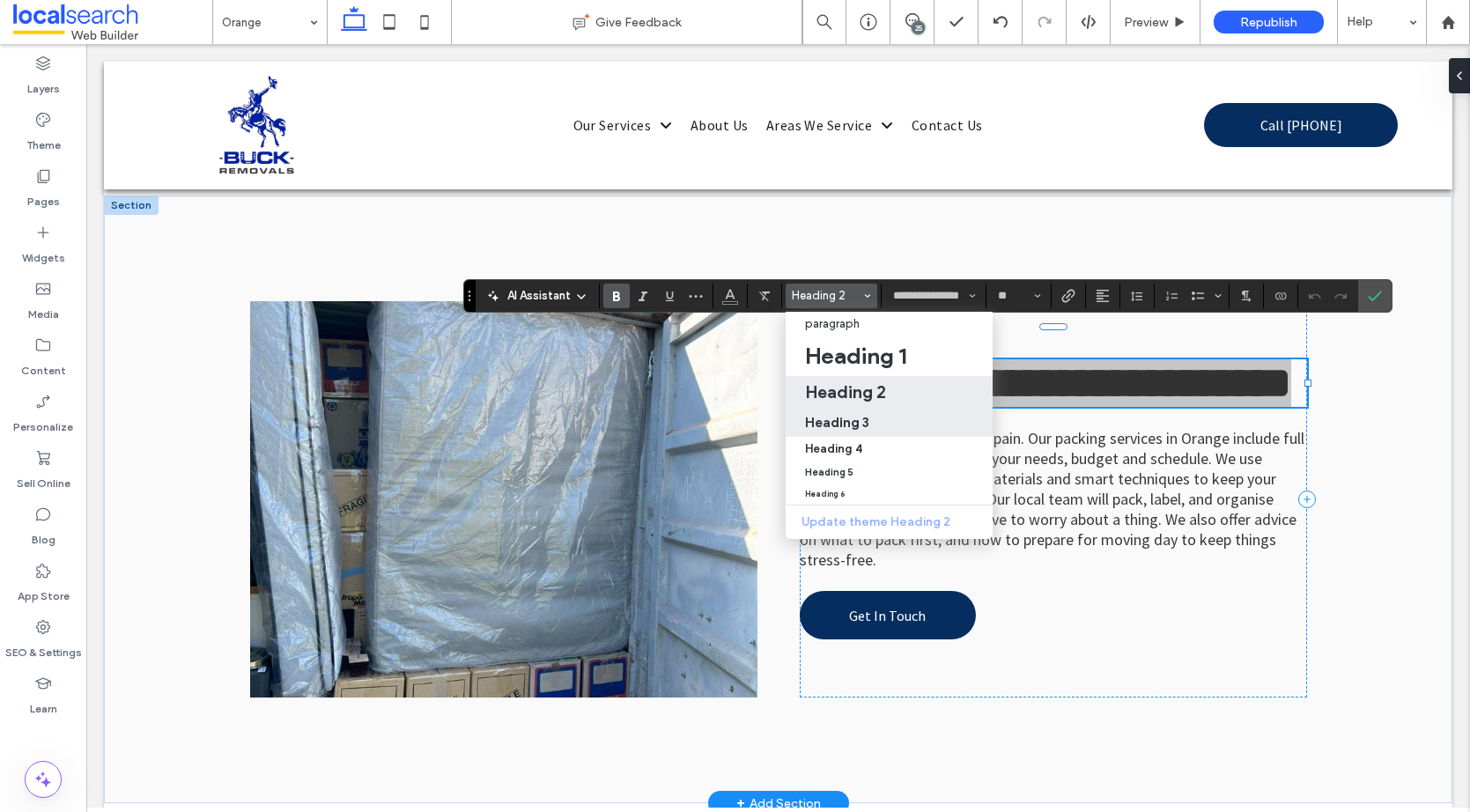 click on "Heading 3" at bounding box center [837, 422] 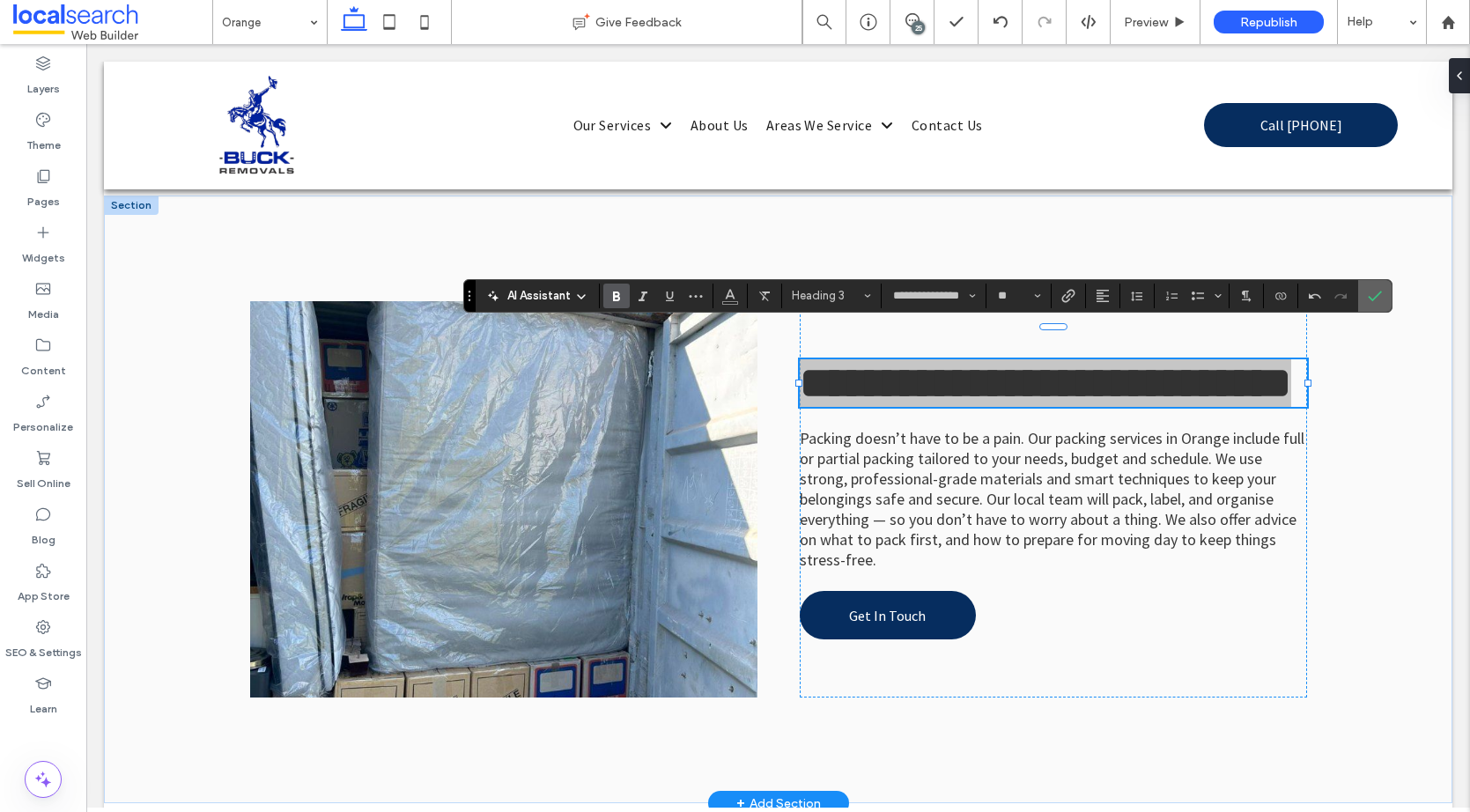 click at bounding box center [1375, 296] 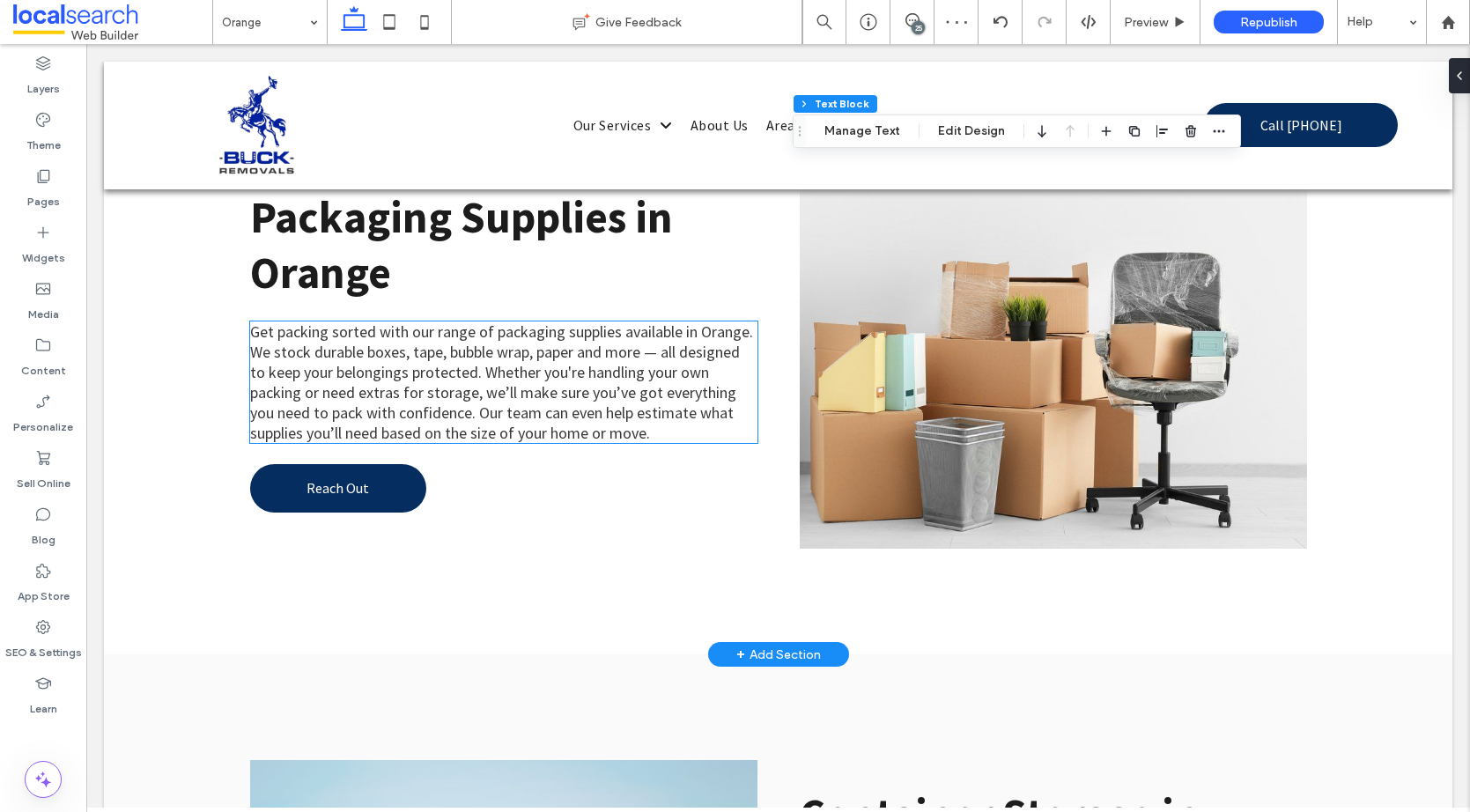 scroll, scrollTop: 4139, scrollLeft: 0, axis: vertical 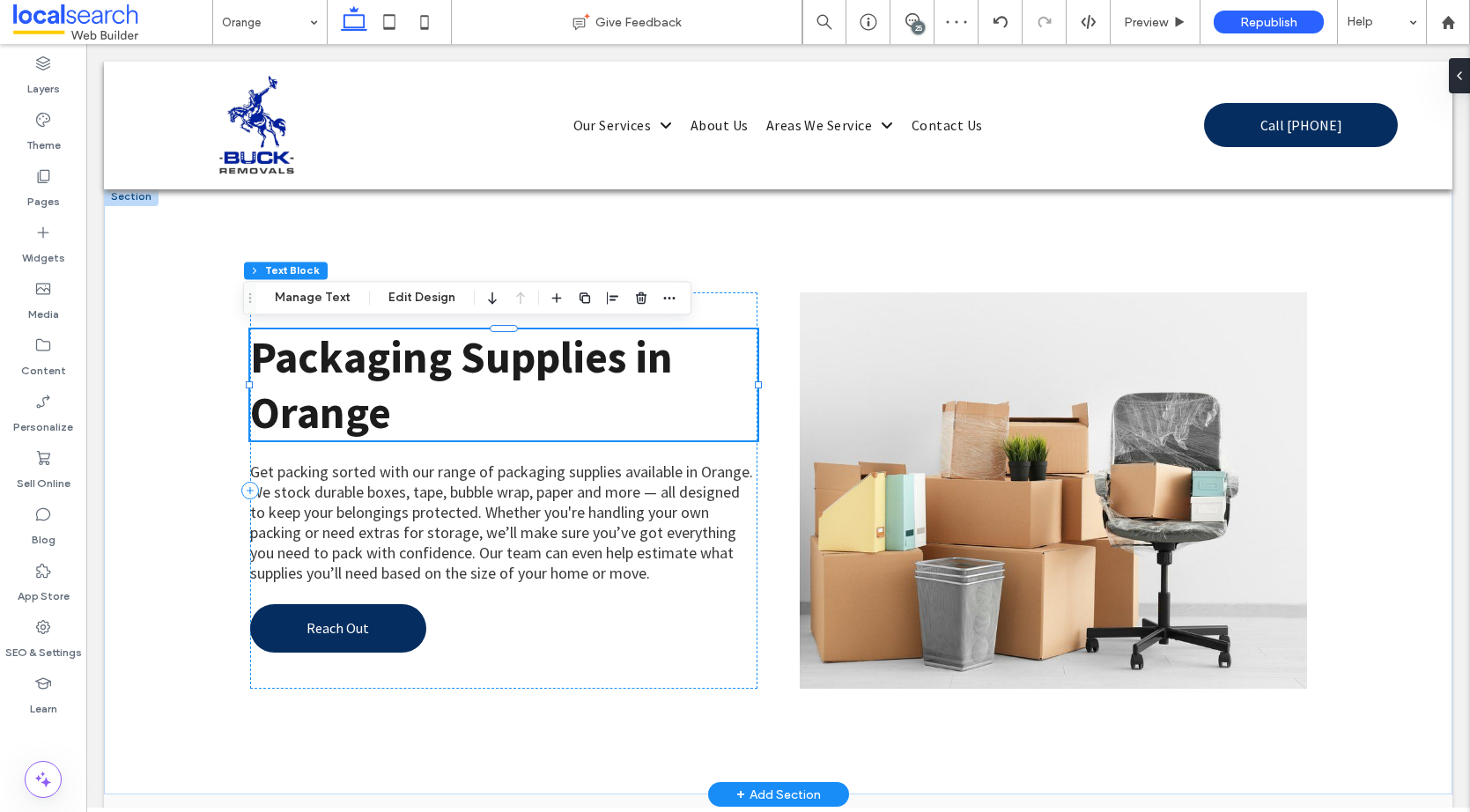 click on "Packaging Supplies in Orange" at bounding box center [504, 385] 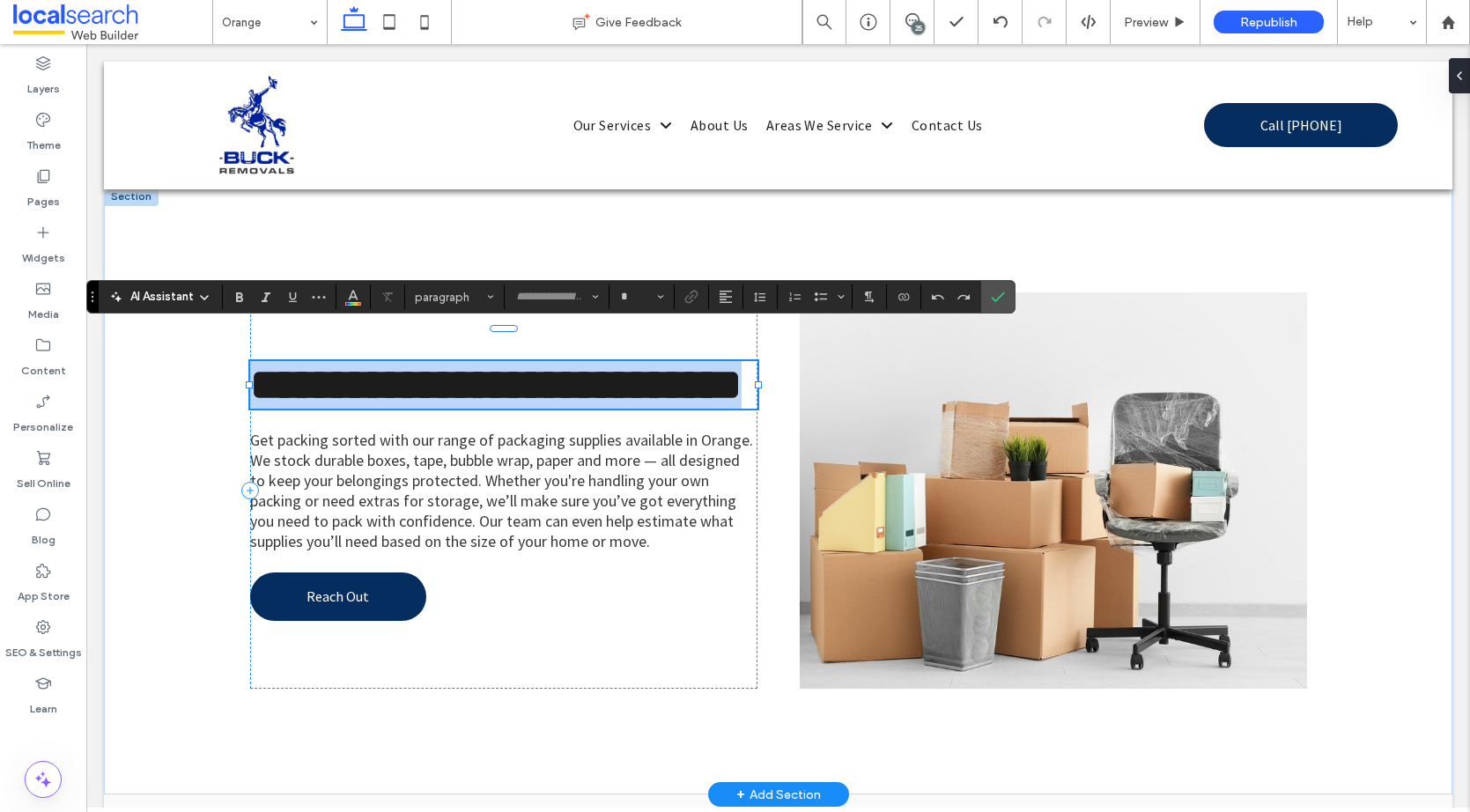 type on "**********" 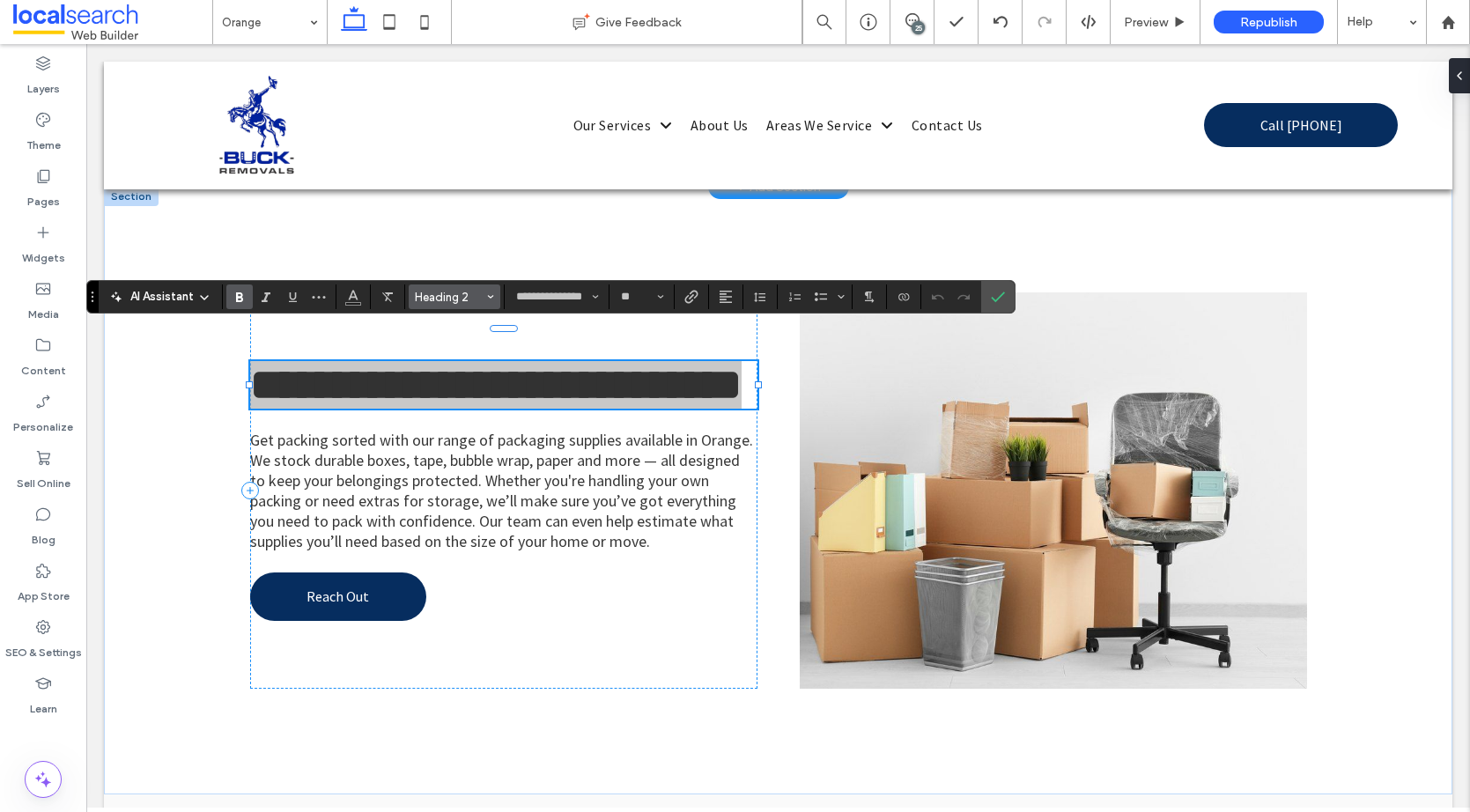 click on "Heading 2" at bounding box center (449, 297) 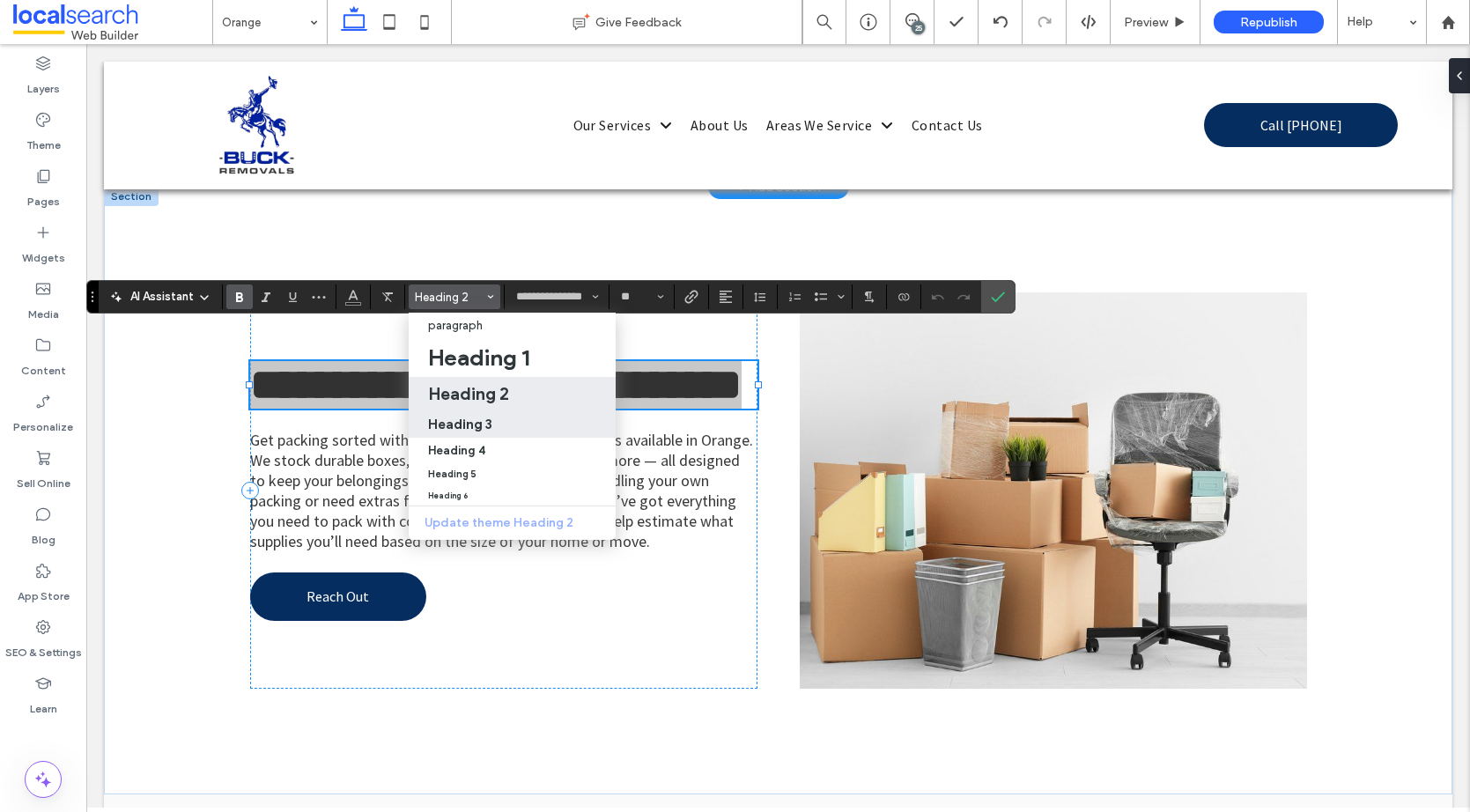 click on "Heading 3" at bounding box center (460, 424) 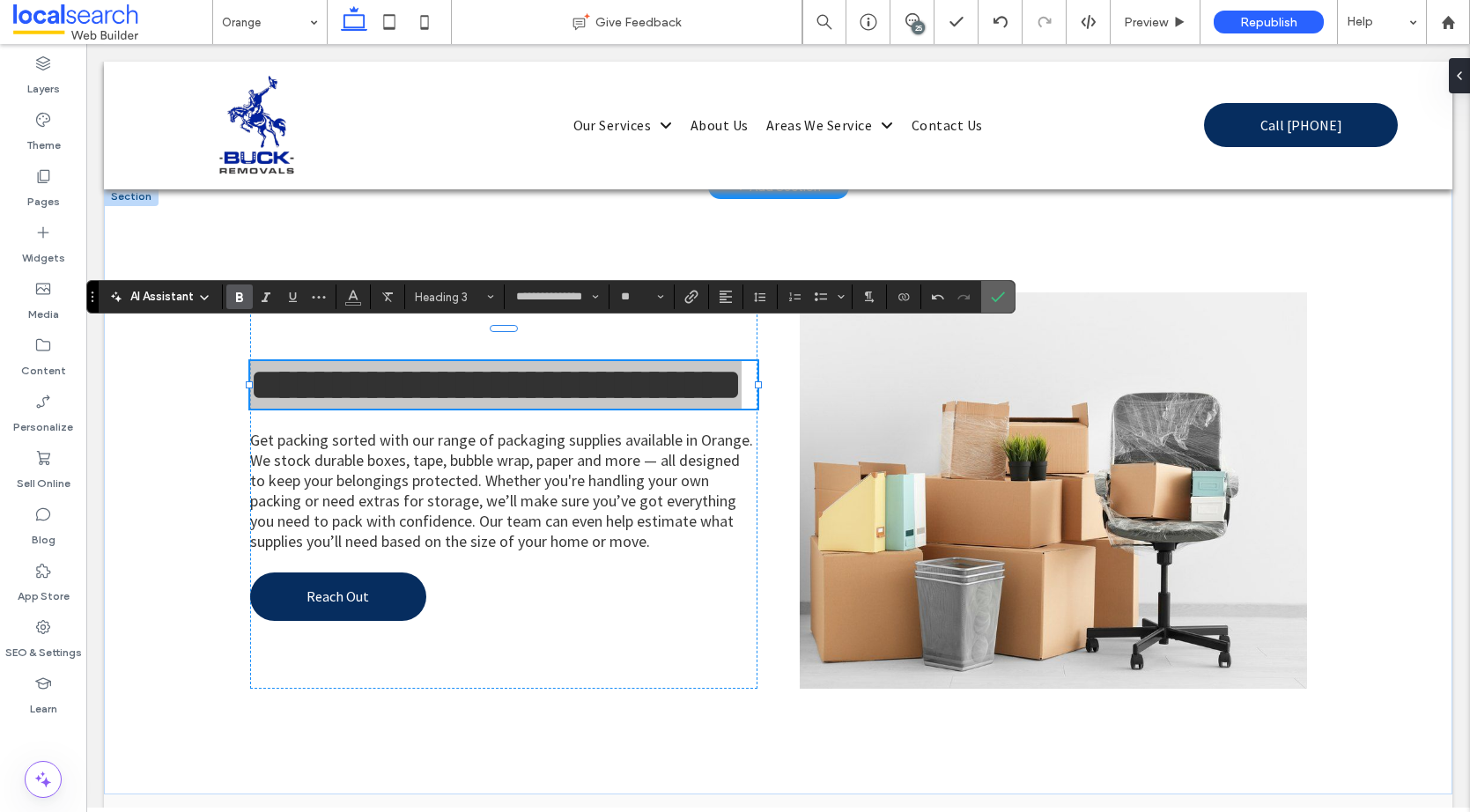 drag, startPoint x: 1002, startPoint y: 294, endPoint x: 732, endPoint y: 288, distance: 270.0667 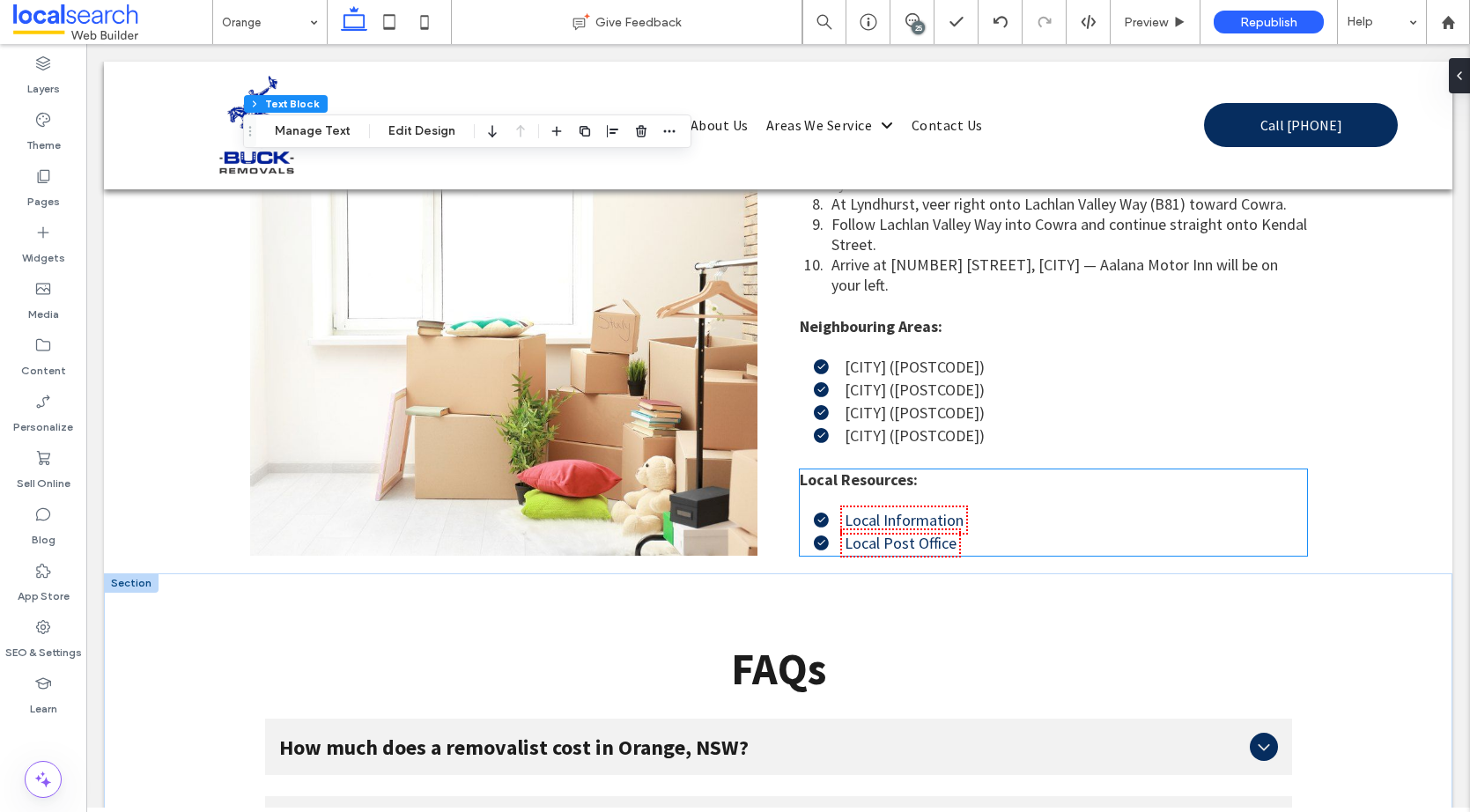 scroll, scrollTop: 6165, scrollLeft: 0, axis: vertical 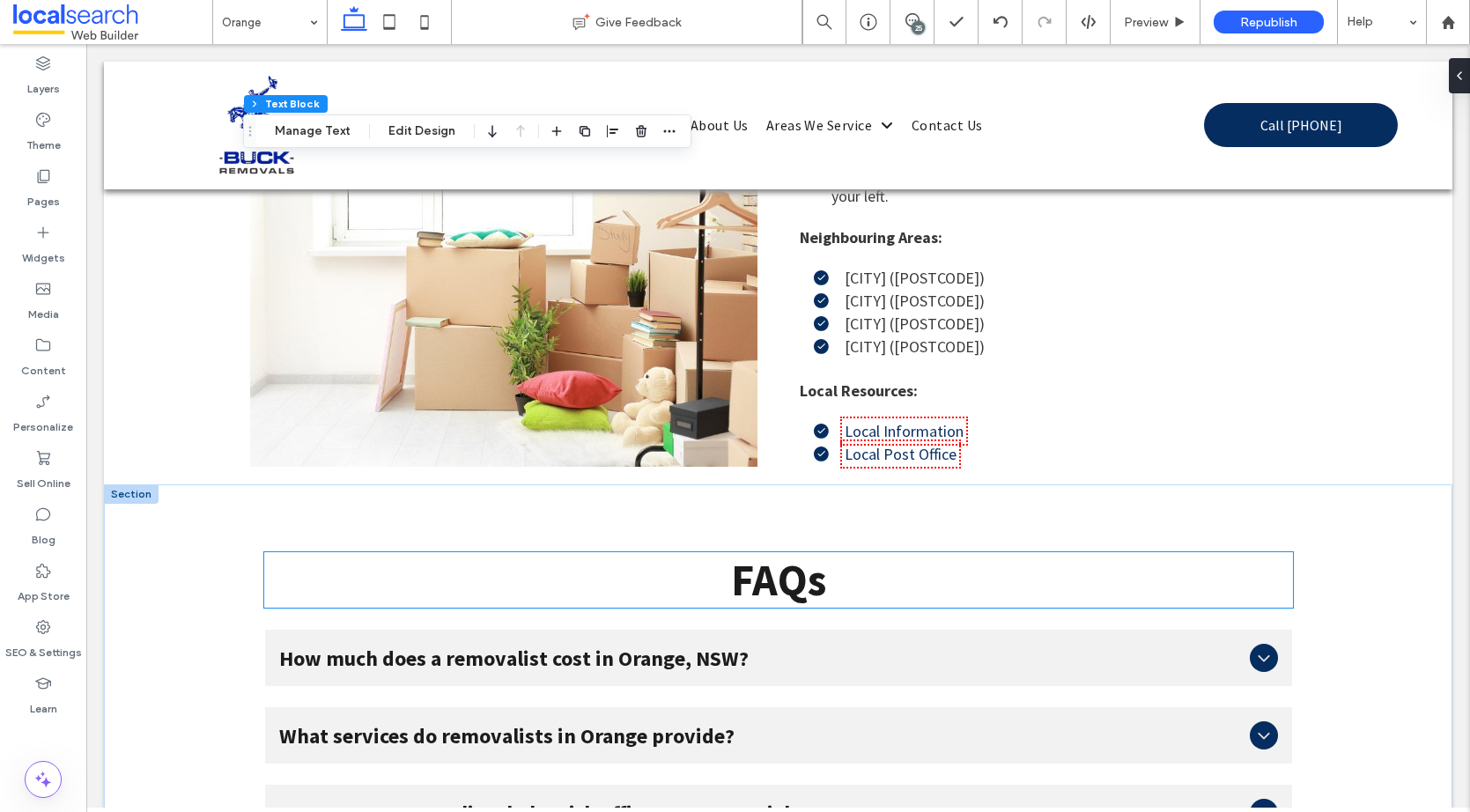 click on "FAQs" at bounding box center (779, 579) 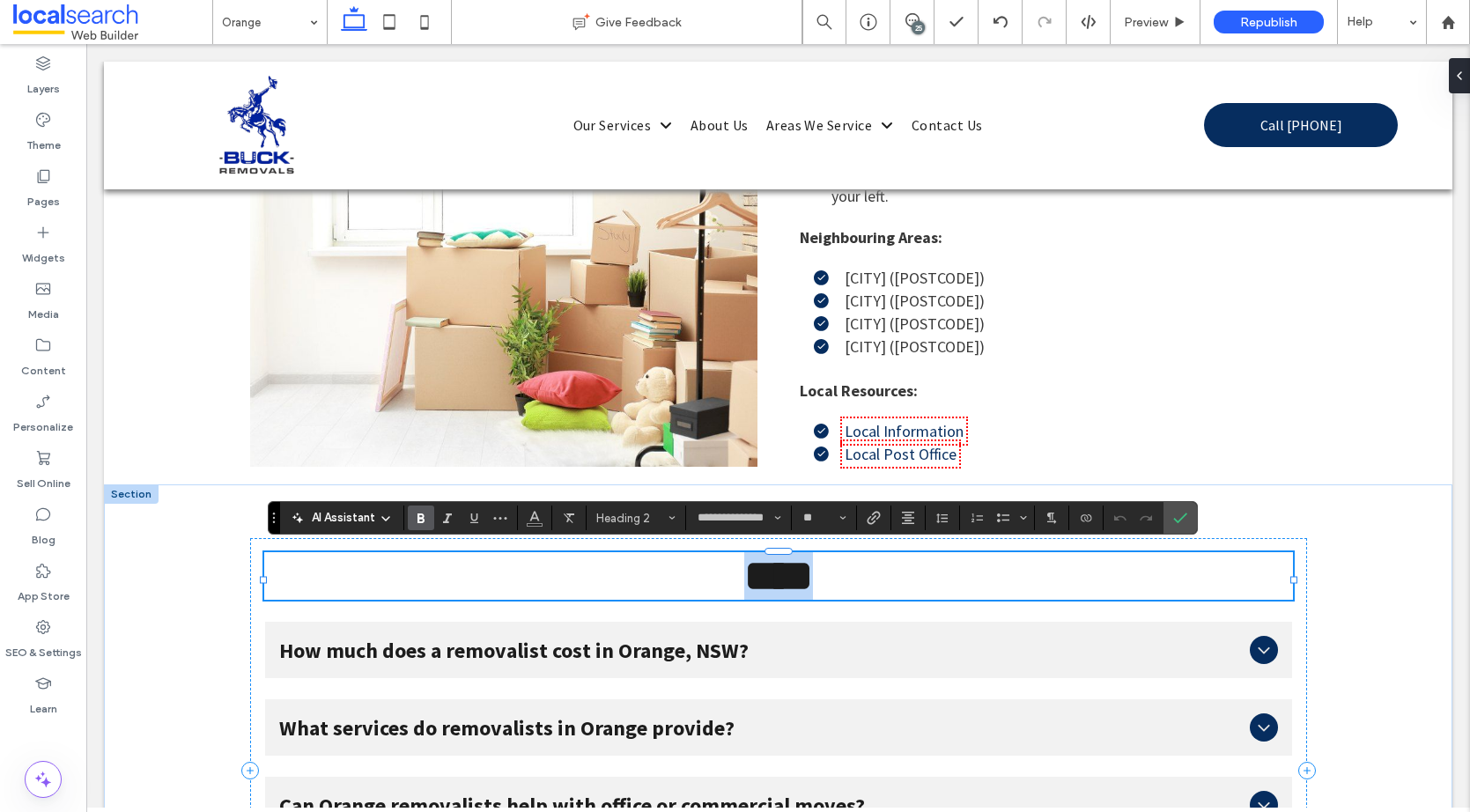 drag, startPoint x: 721, startPoint y: 572, endPoint x: 836, endPoint y: 579, distance: 115.21285 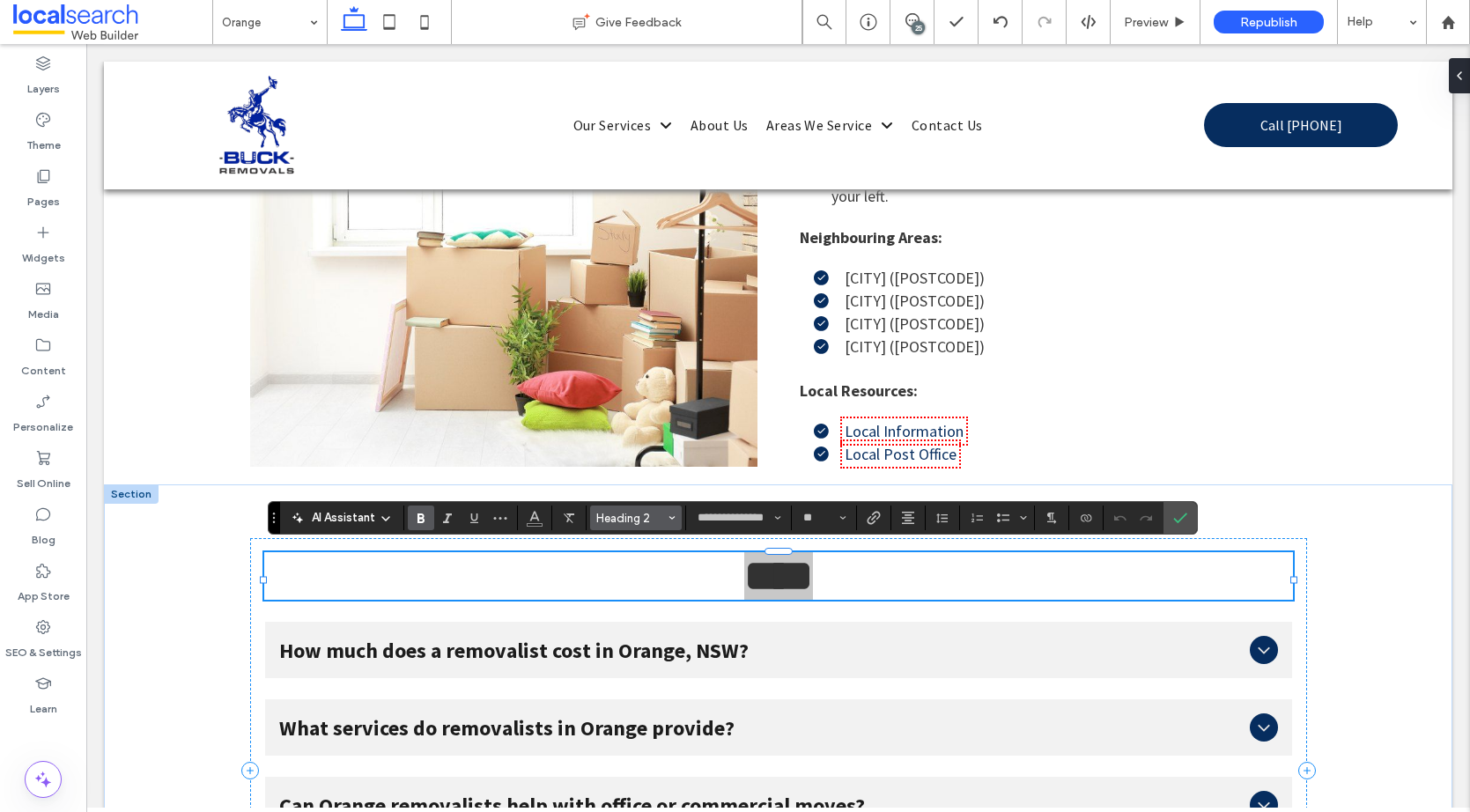 click on "Heading 2" at bounding box center [636, 518] 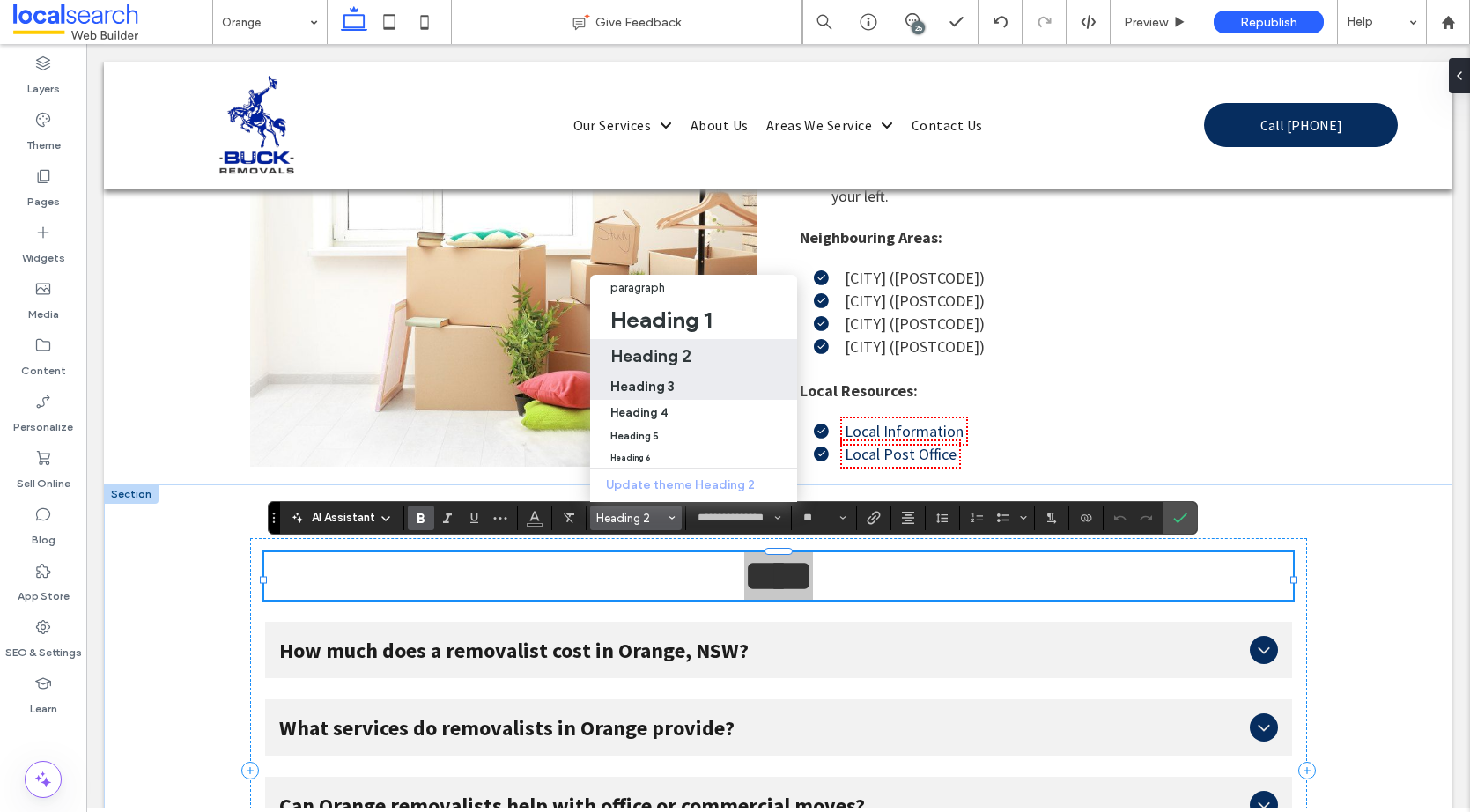 drag, startPoint x: 652, startPoint y: 376, endPoint x: 774, endPoint y: 391, distance: 122.9187 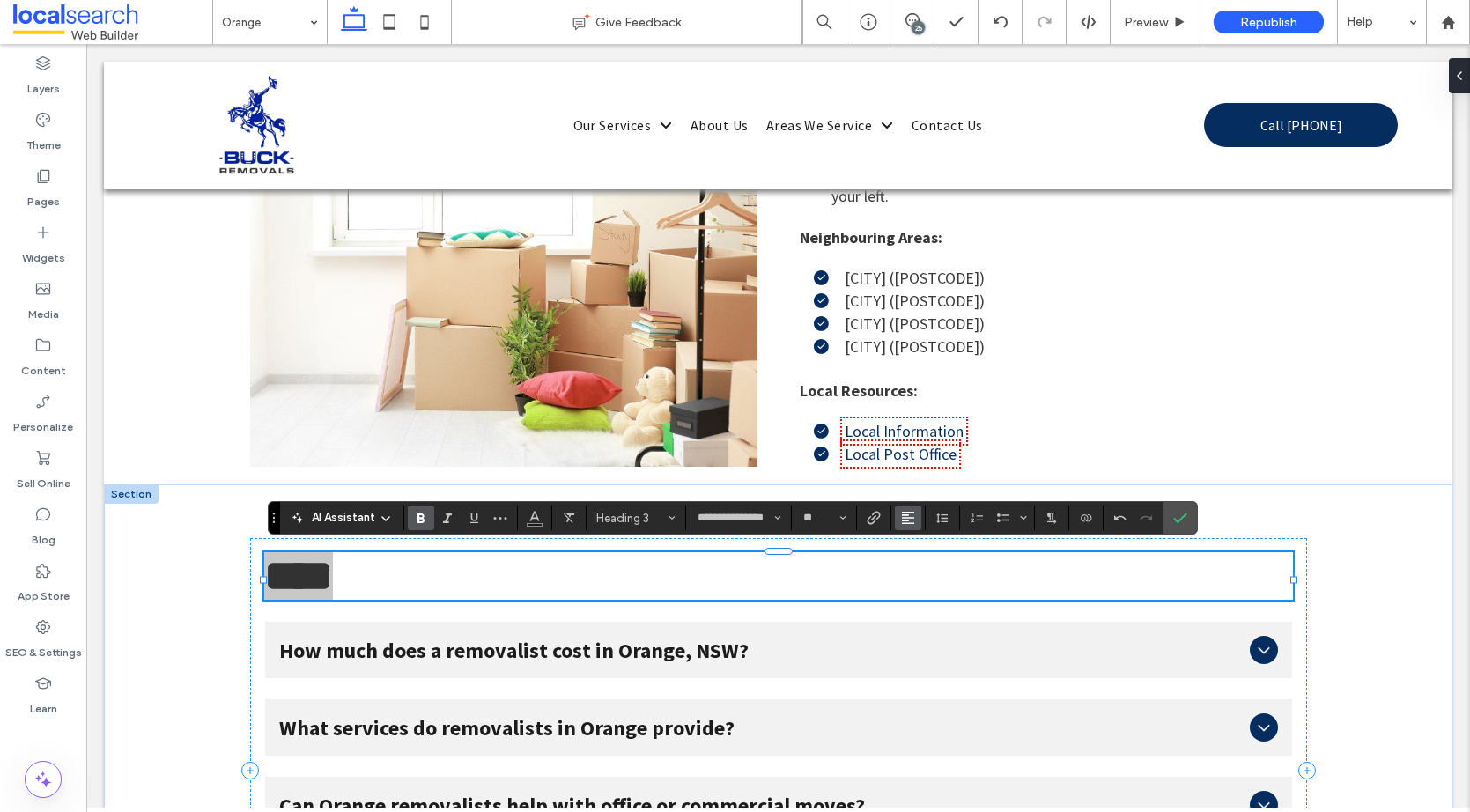 click at bounding box center (908, 518) 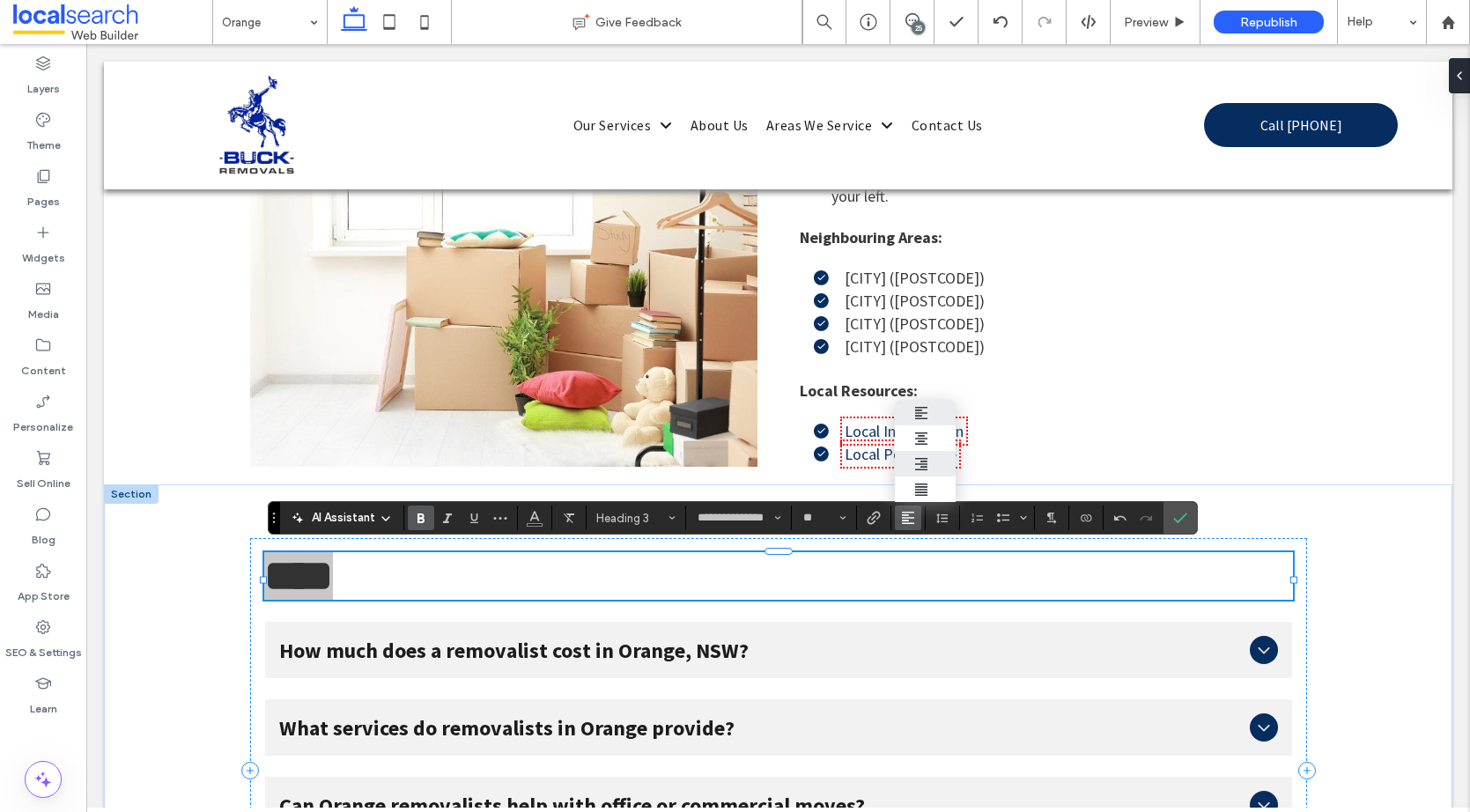 click at bounding box center [926, 463] 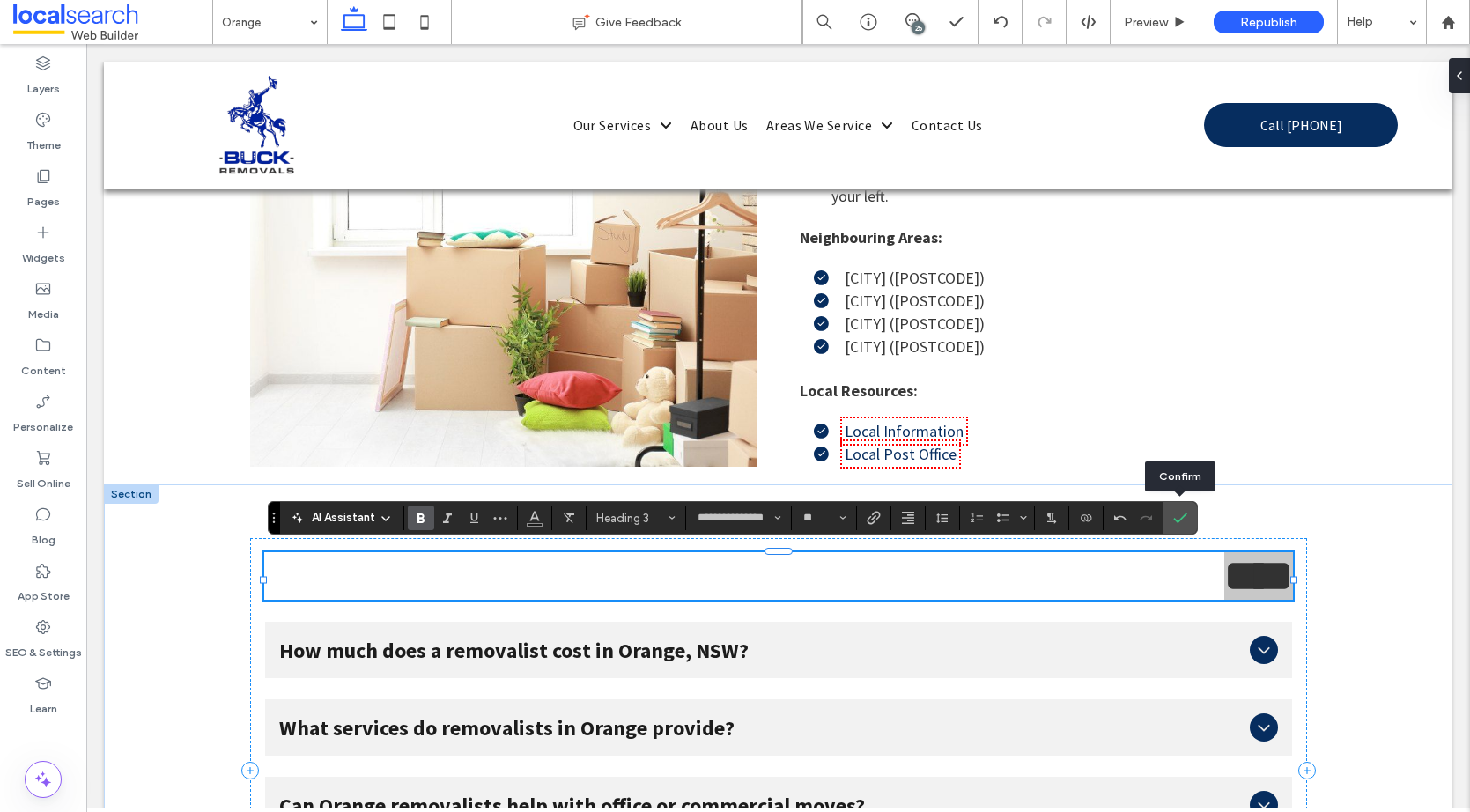 drag, startPoint x: 1267, startPoint y: 567, endPoint x: 991, endPoint y: 595, distance: 277.41665 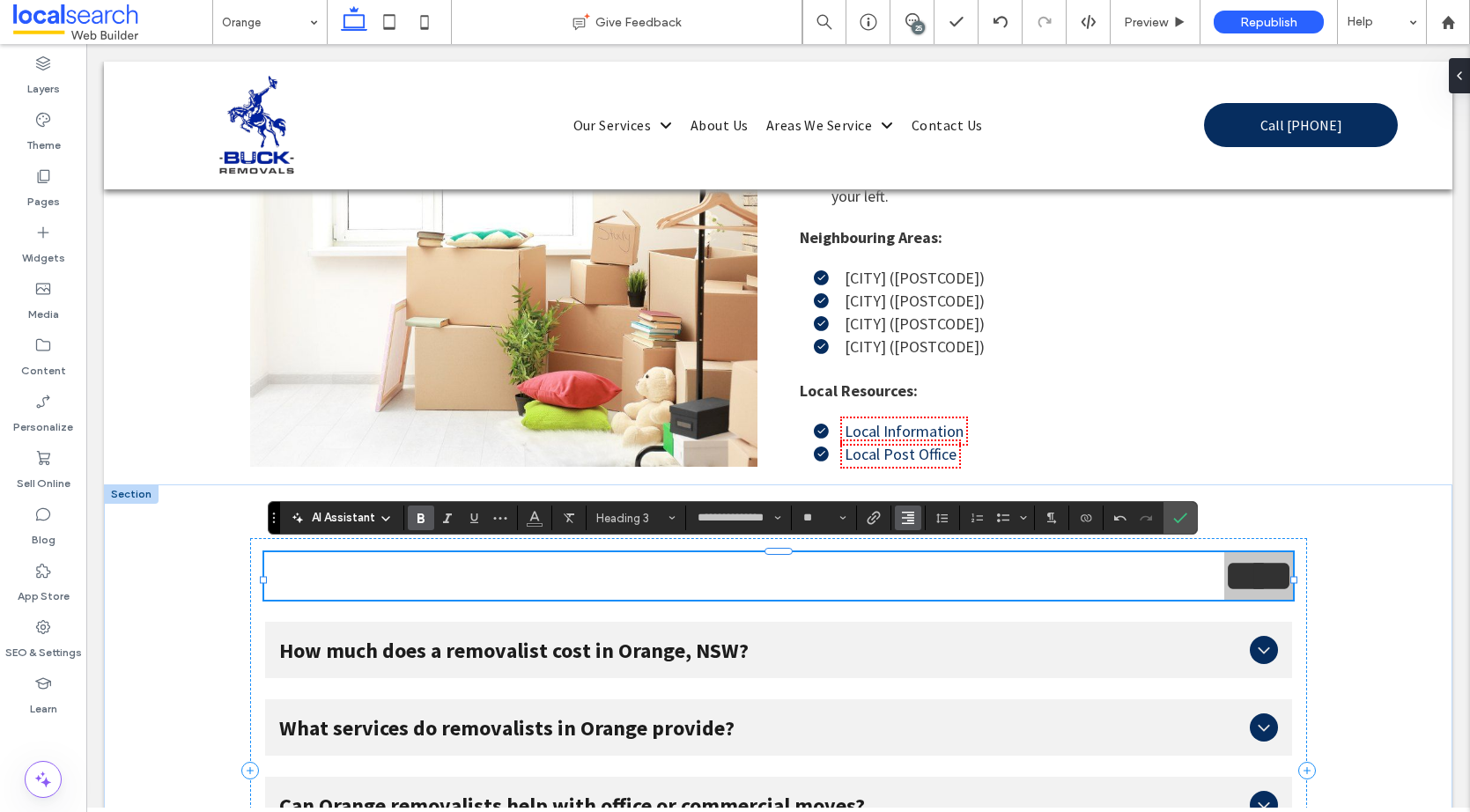 click at bounding box center [908, 518] 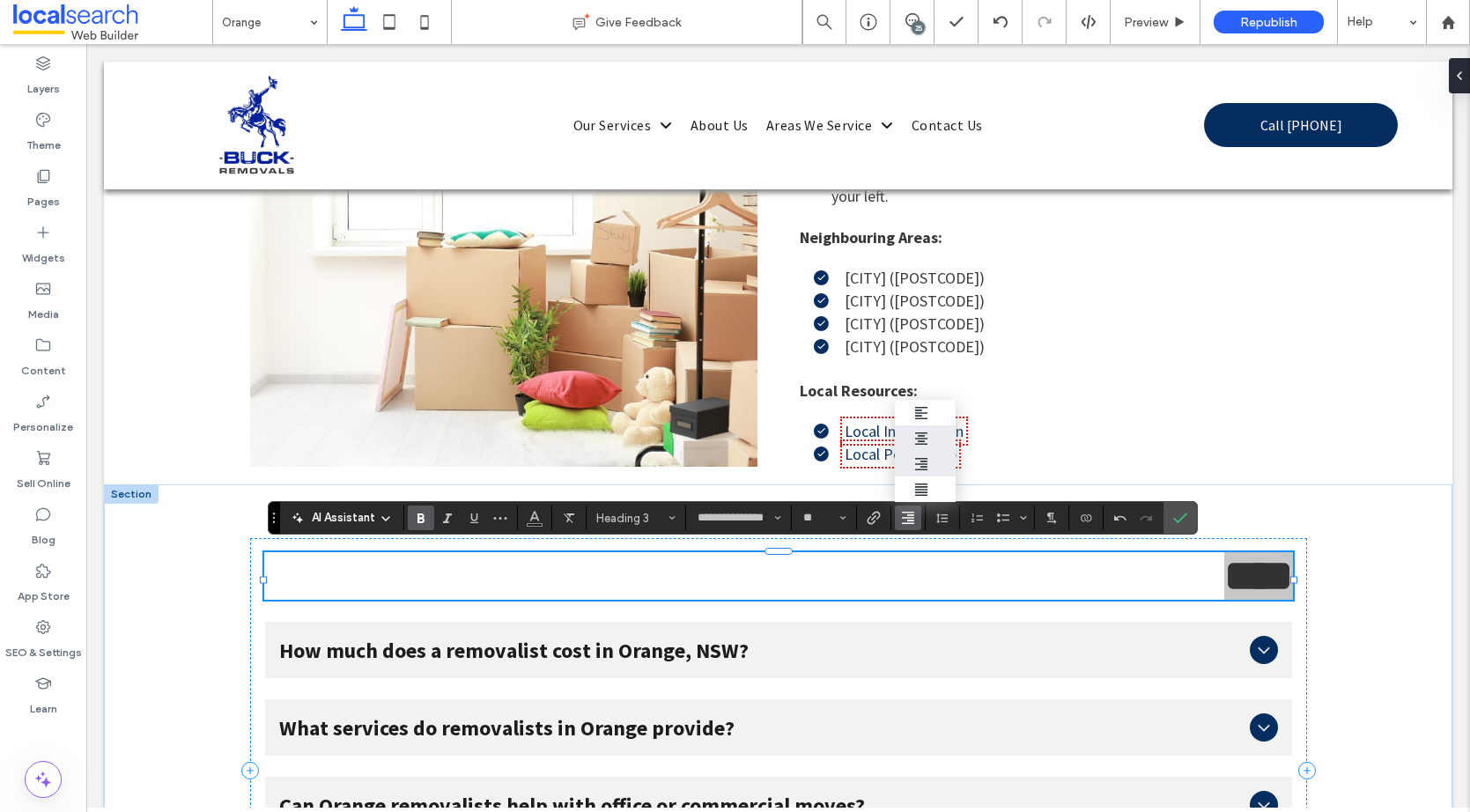 click 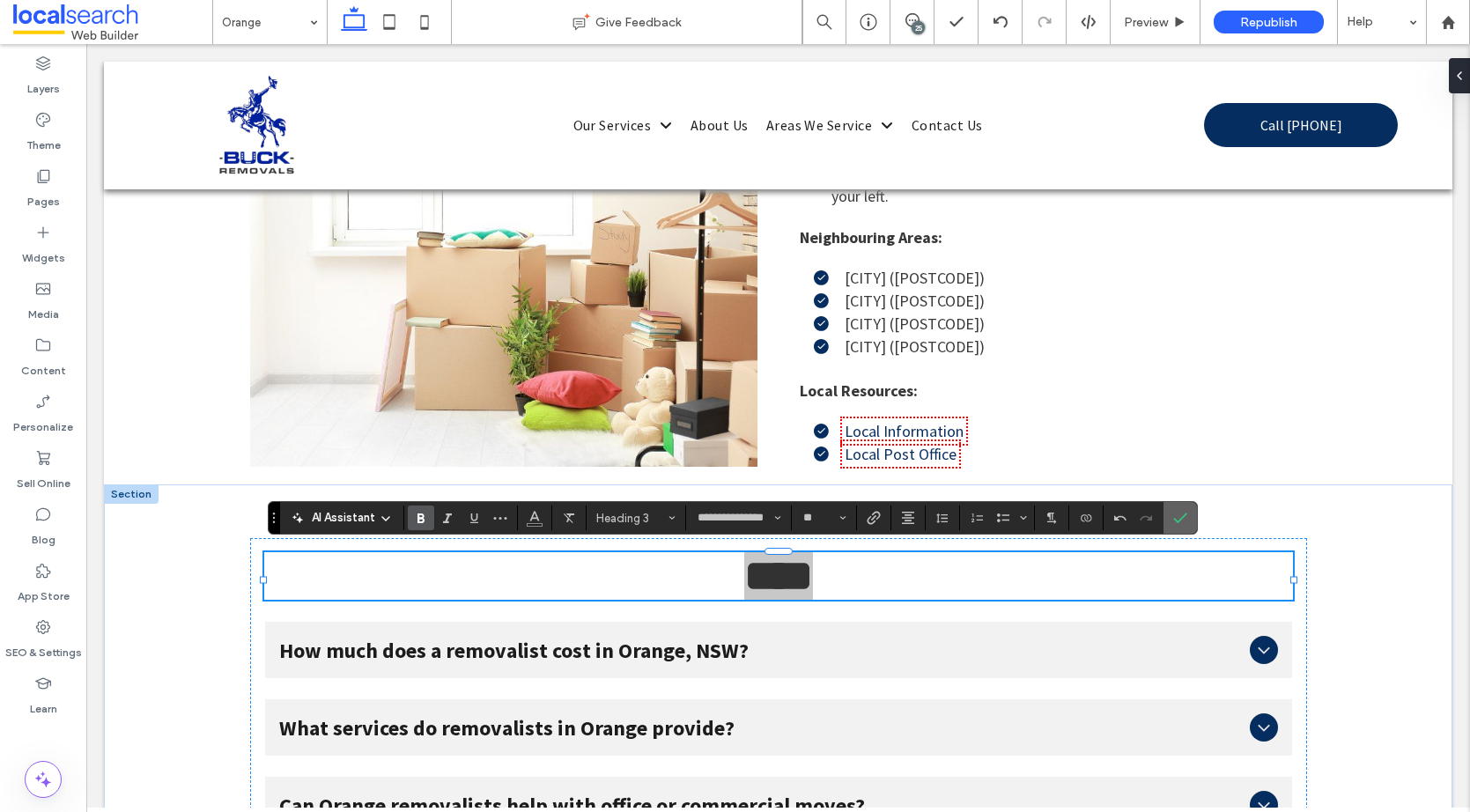 click 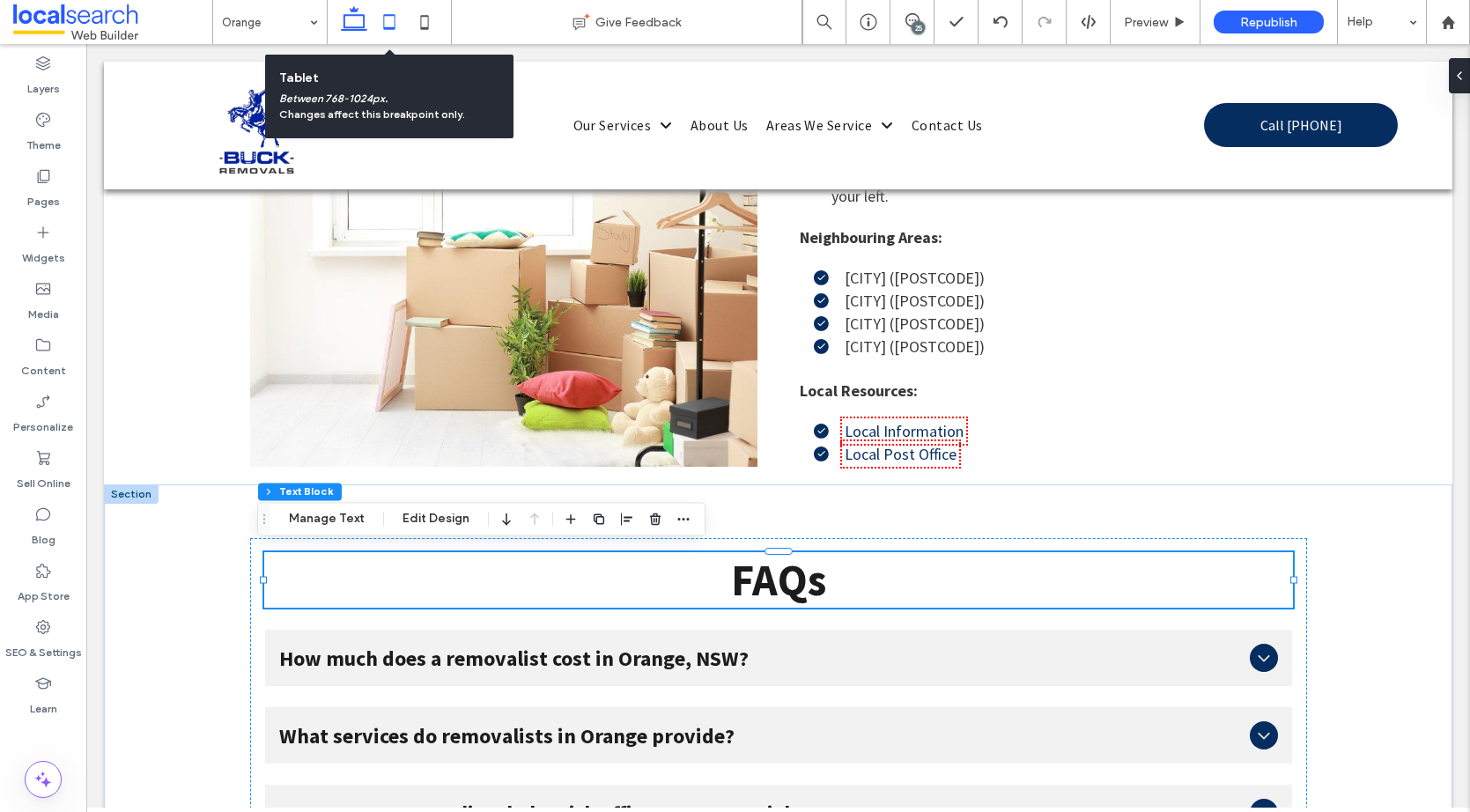 click 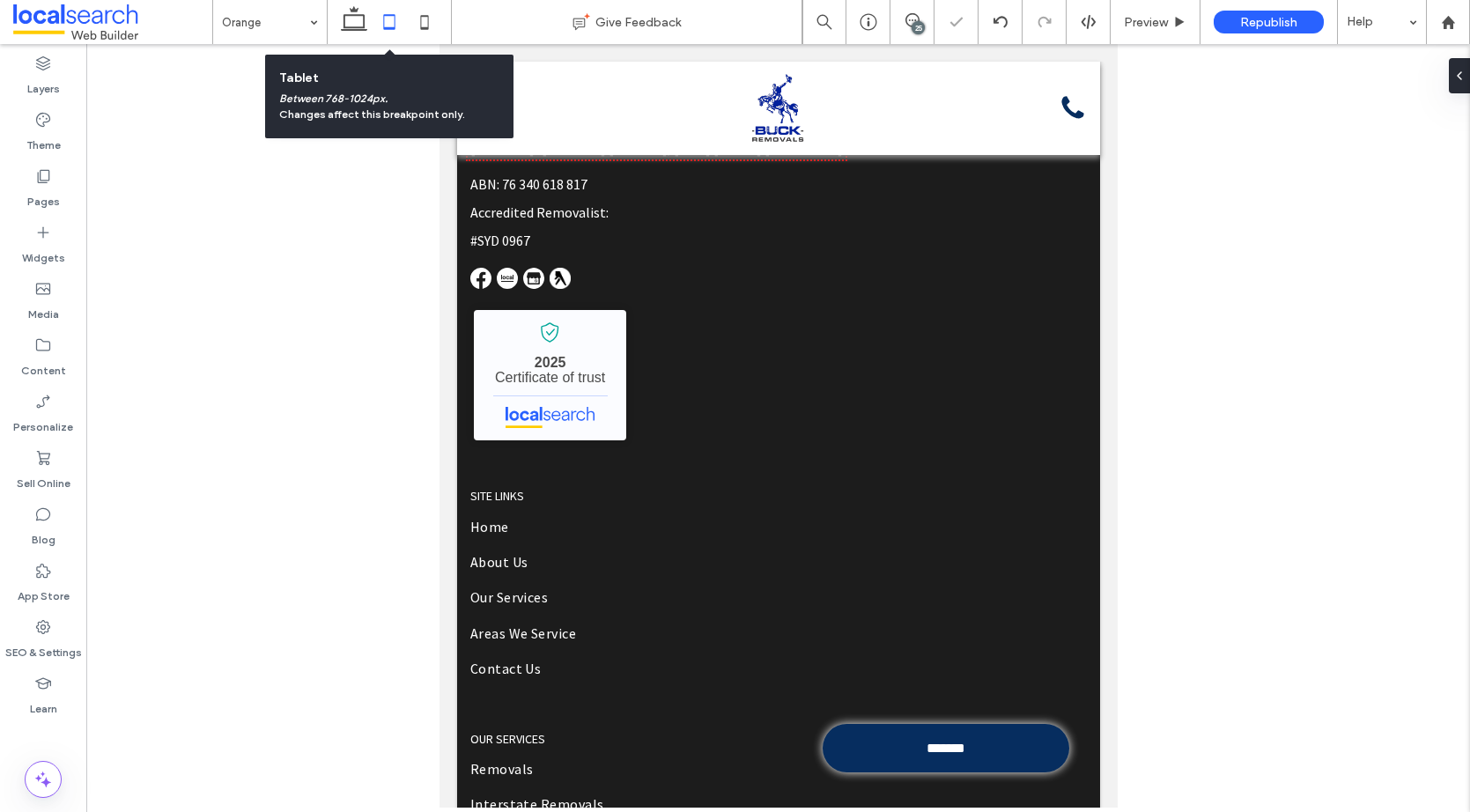 scroll, scrollTop: 4756, scrollLeft: 0, axis: vertical 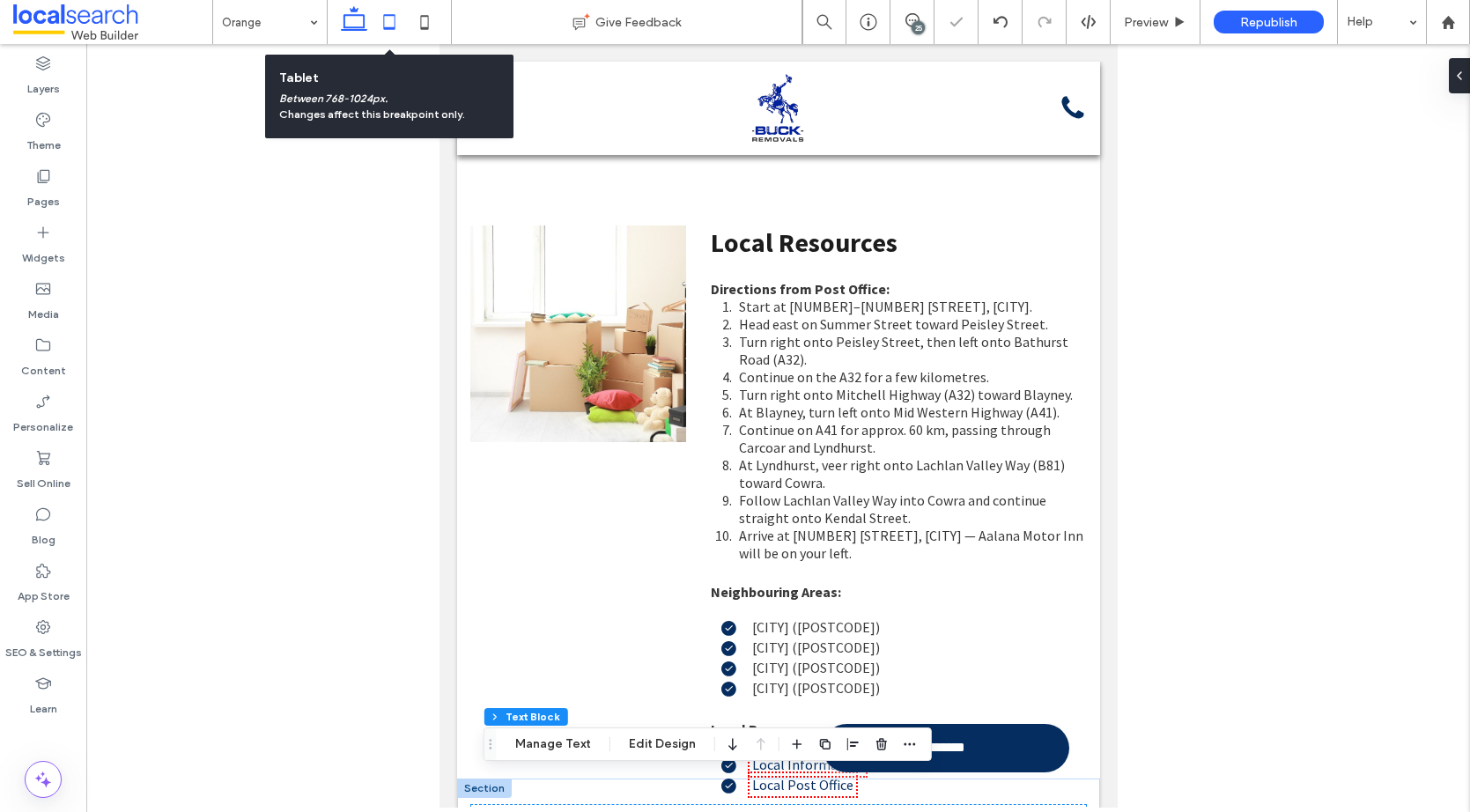 click 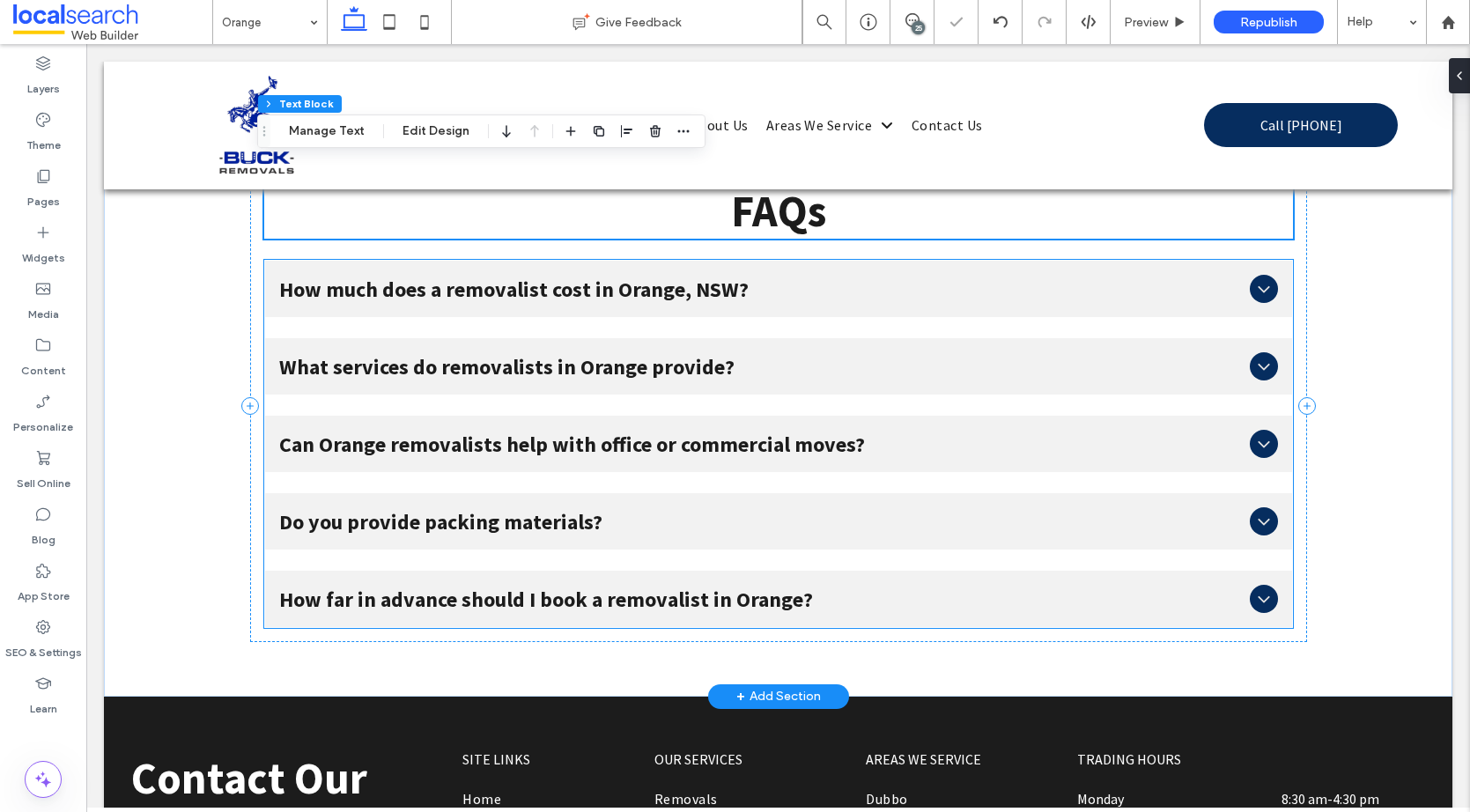scroll, scrollTop: 6522, scrollLeft: 0, axis: vertical 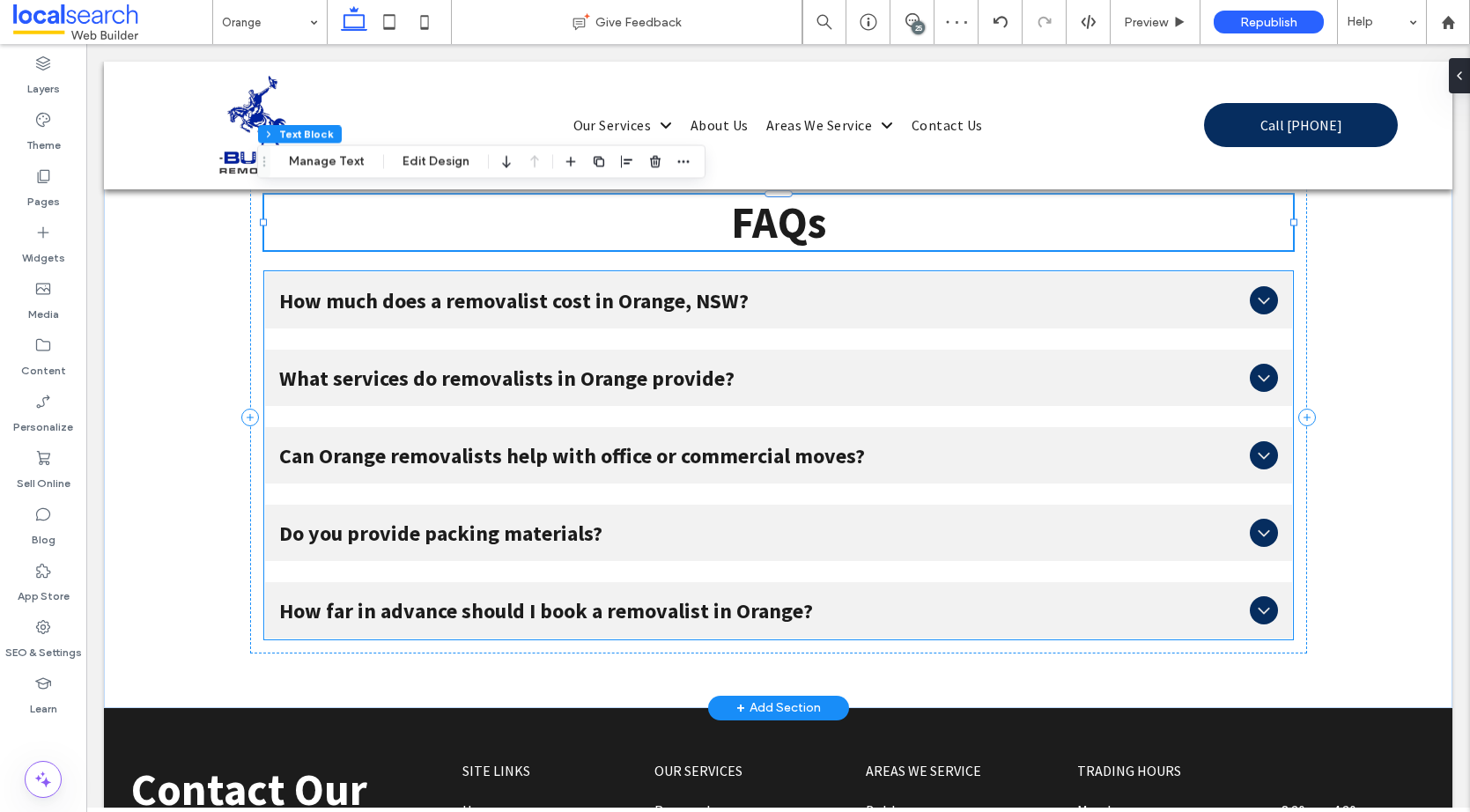 click on "How much does a removalist cost in Orange, NSW?" at bounding box center [761, 300] 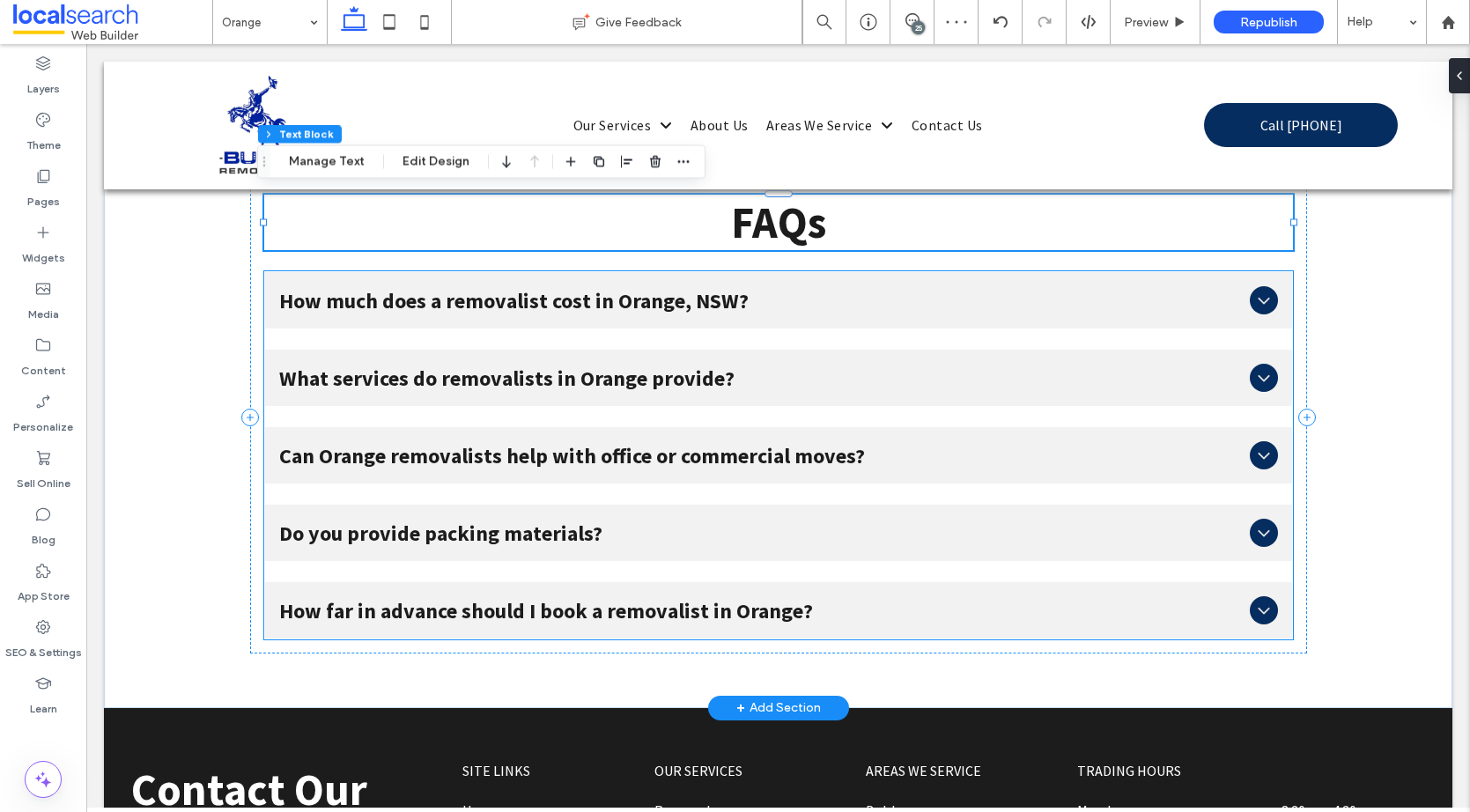 click on "How much does a removalist cost in Orange, NSW?" at bounding box center [761, 300] 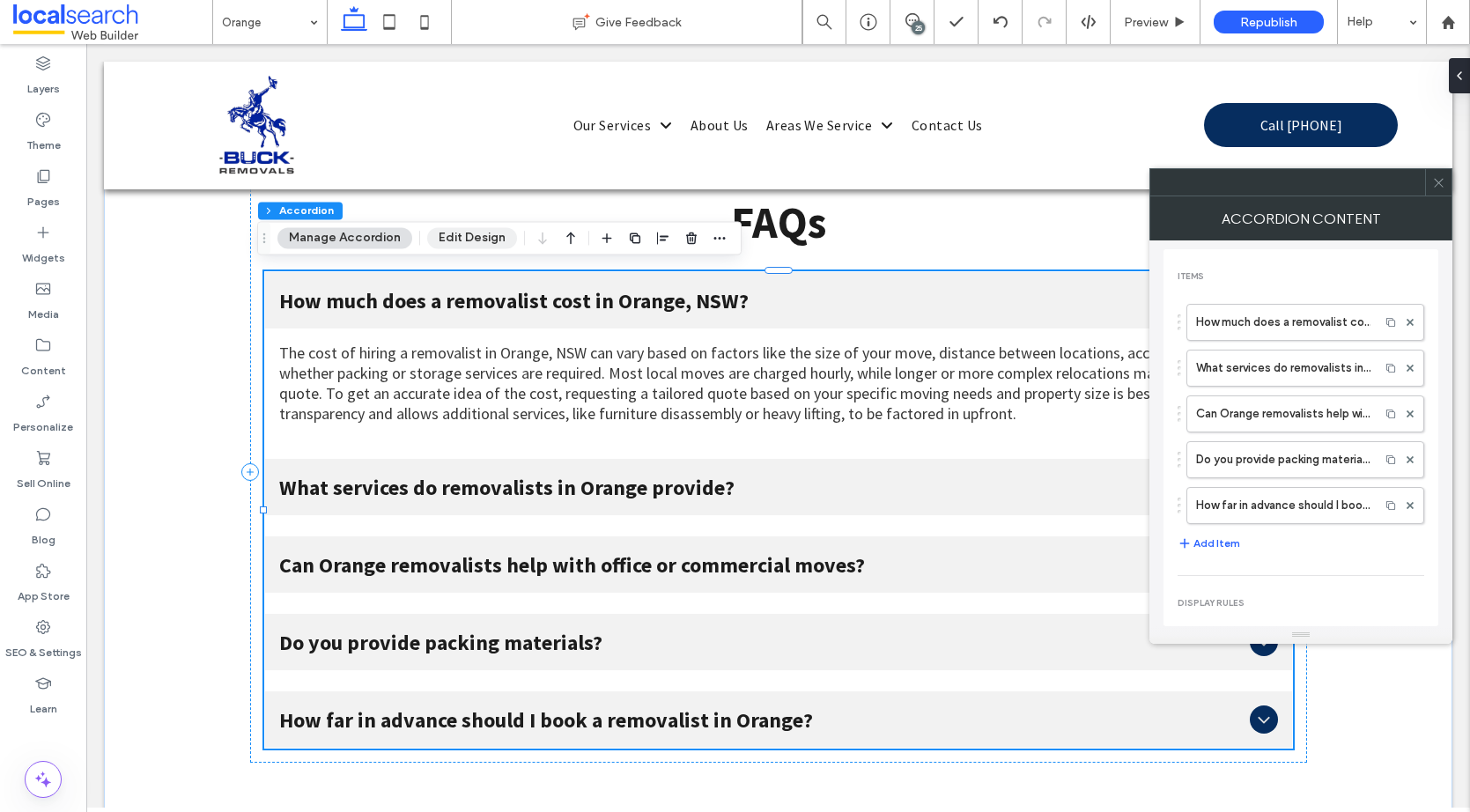 click on "Edit Design" at bounding box center (472, 238) 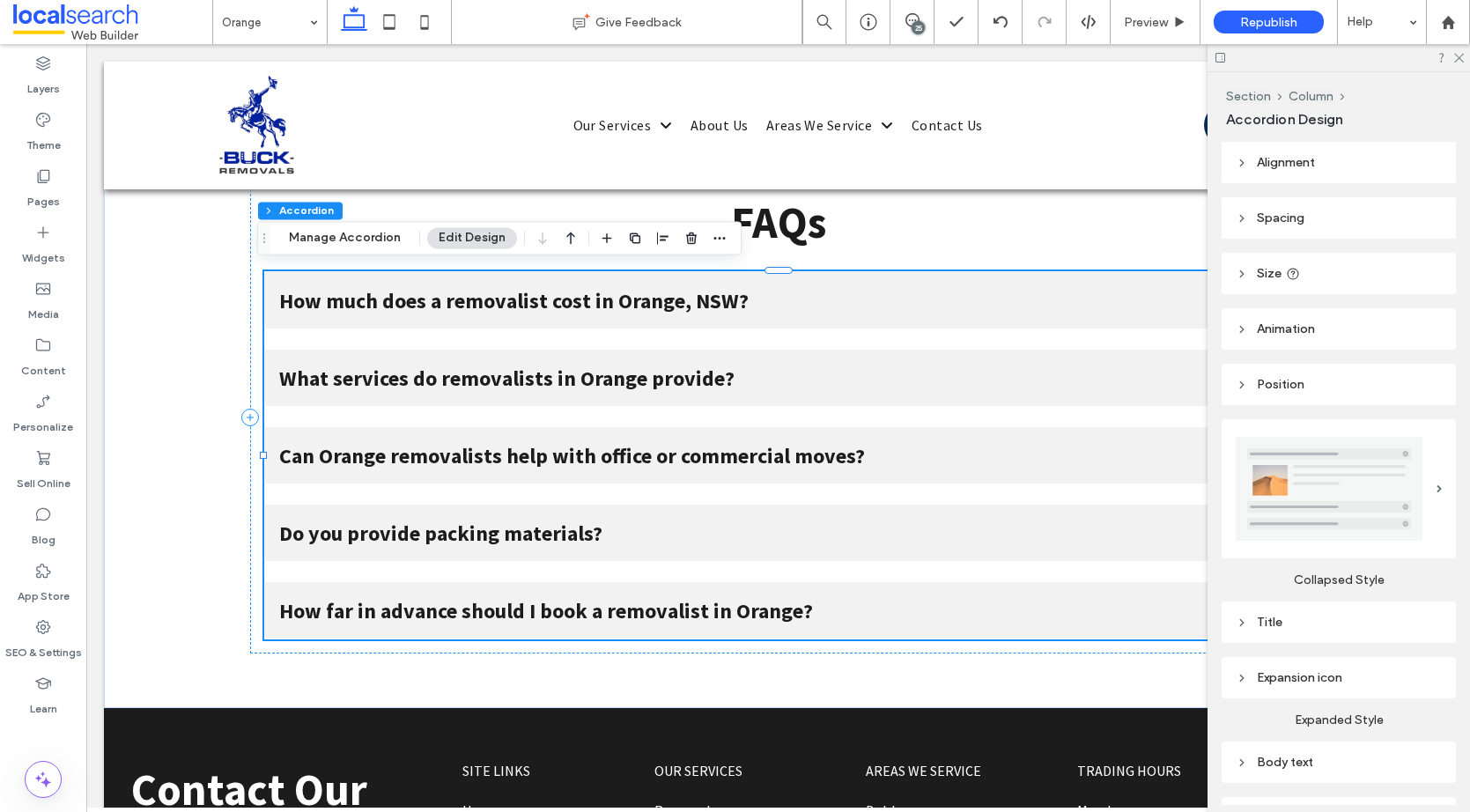 click on "Title" at bounding box center (1339, 622) 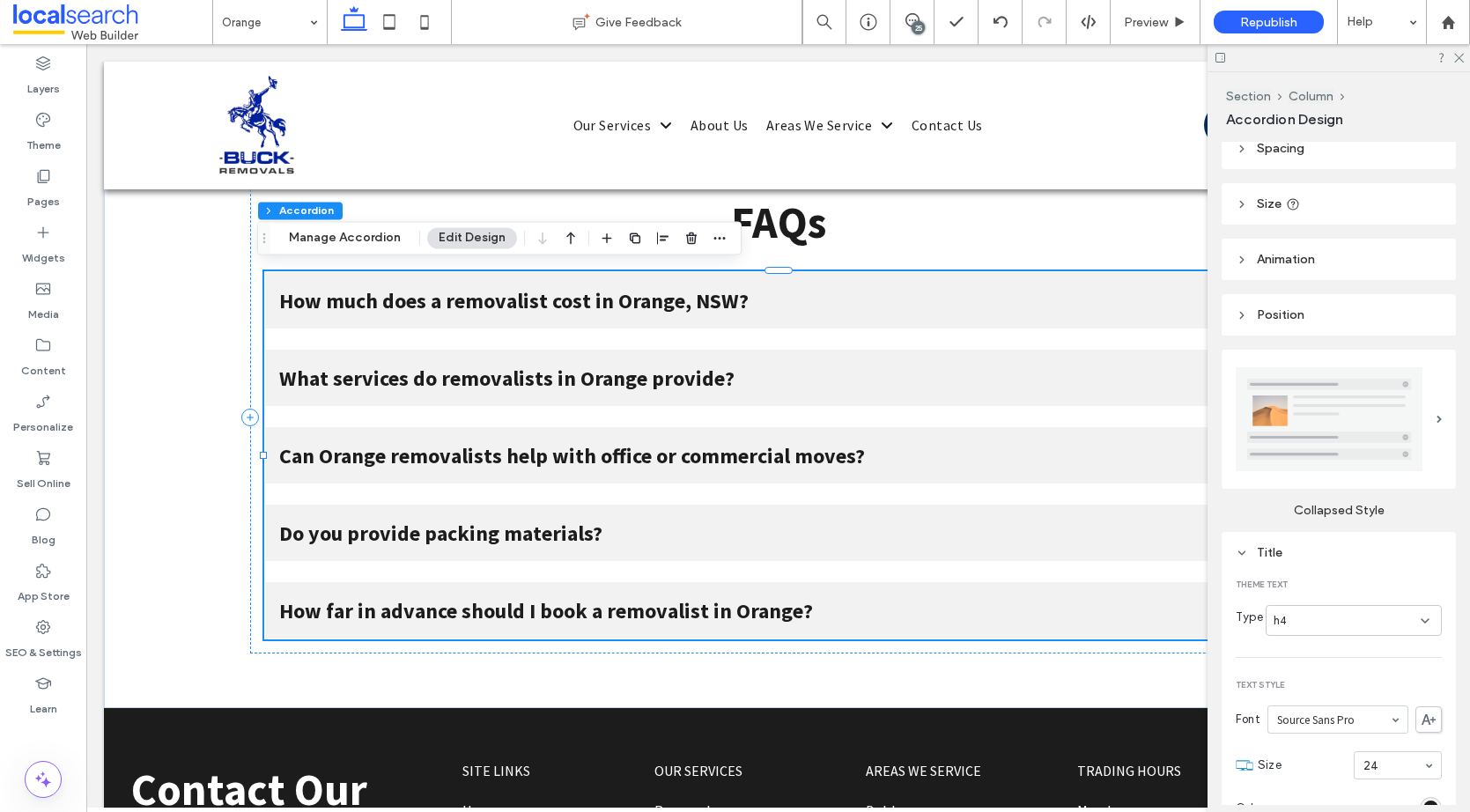 scroll, scrollTop: 88, scrollLeft: 0, axis: vertical 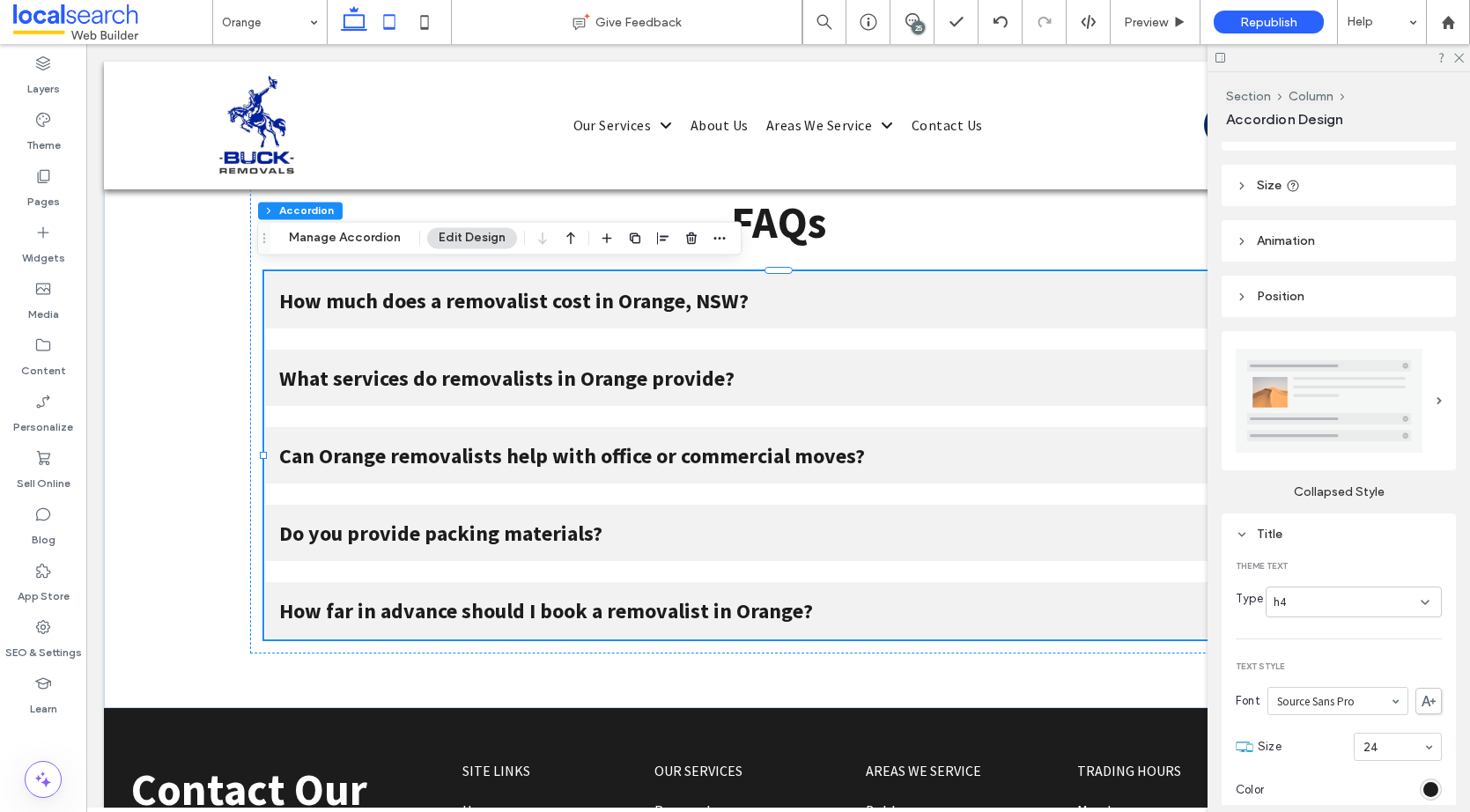 click 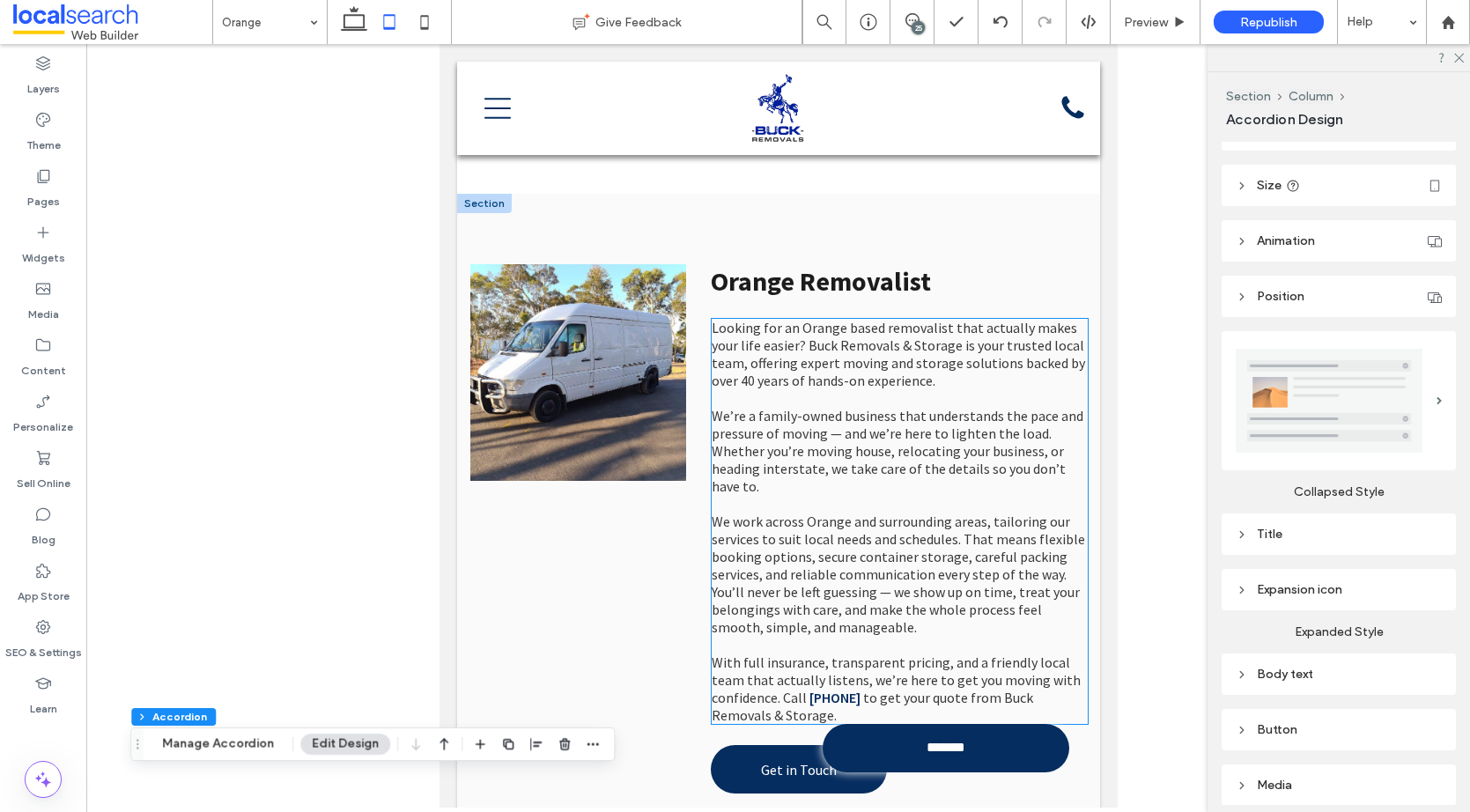 scroll, scrollTop: 969, scrollLeft: 0, axis: vertical 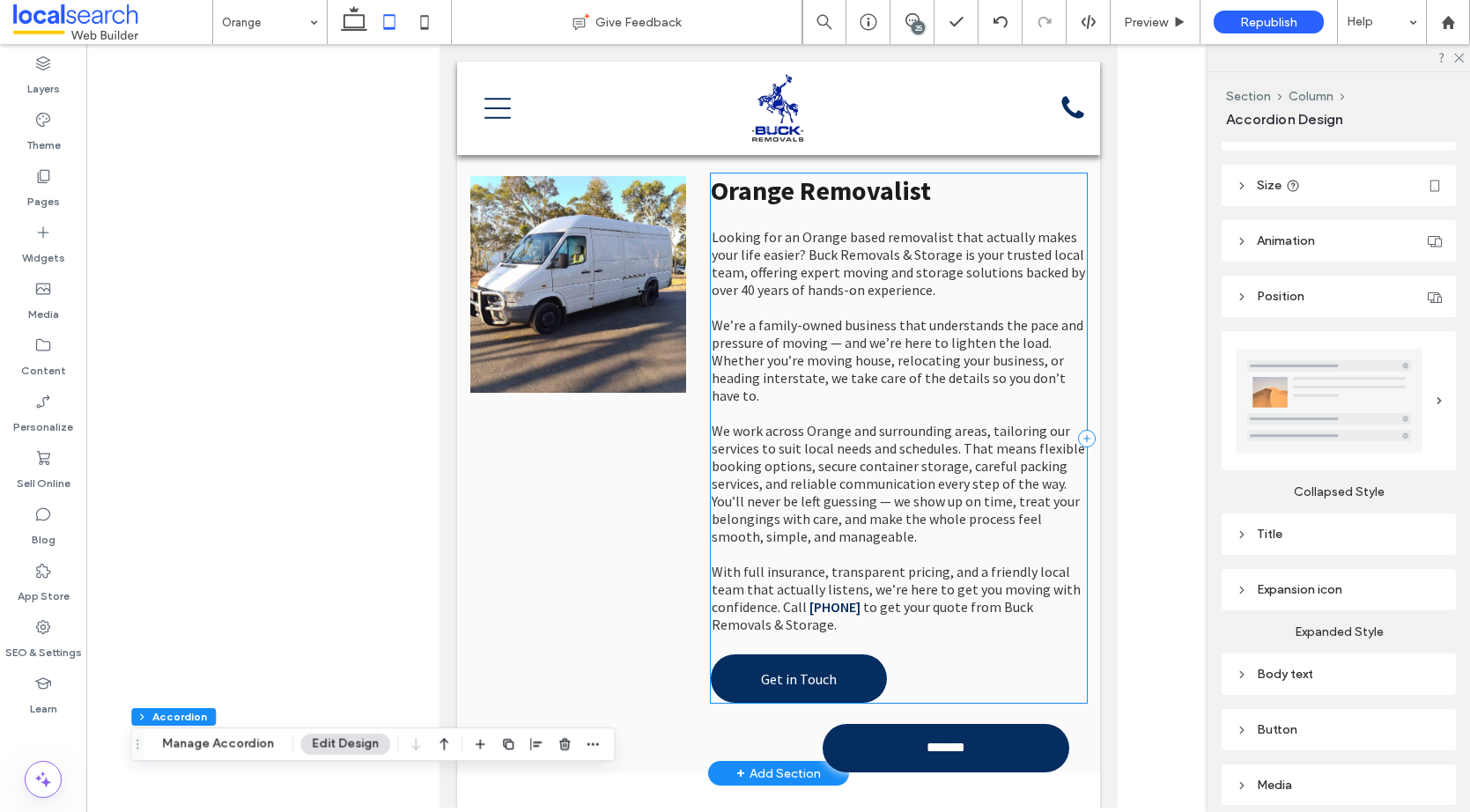 click on "Orange Removalist
Looking for an Orange based removalist that actually makes your life easier? Buck Removals & Storage is your trusted local team, offering expert moving and storage solutions backed by over 40 years of hands-on experience.
We’re a family-owned business that understands the pace and pressure of moving — and we’re here to lighten the load. Whether you’re moving house, relocating your business, or heading interstate, we take care of the details so you don’t have to. We work across Orange and surrounding areas, tailoring our services to suit local needs and schedules. That means flexible booking options, secure container storage, careful packing services, and reliable communication every step of the way. You’ll never be left guessing — we show up on time, treat your belongings with care, and make the whole process feel smooth, simple, and manageable.
0475 413 916   to get your quote from Buck Removals & Storage.
Get in Touch" at bounding box center [898, 438] 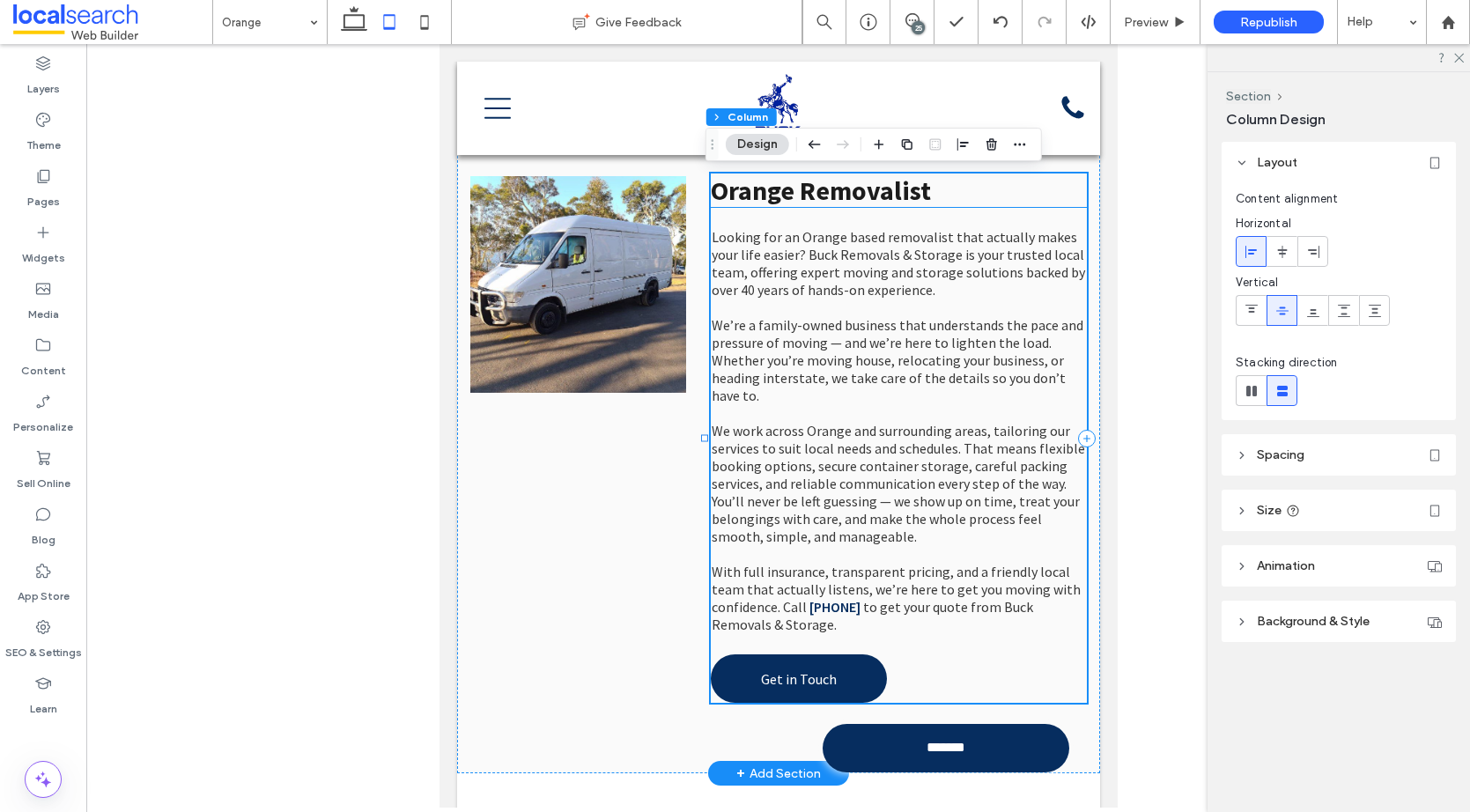 click on "Orange Removalist" at bounding box center (820, 190) 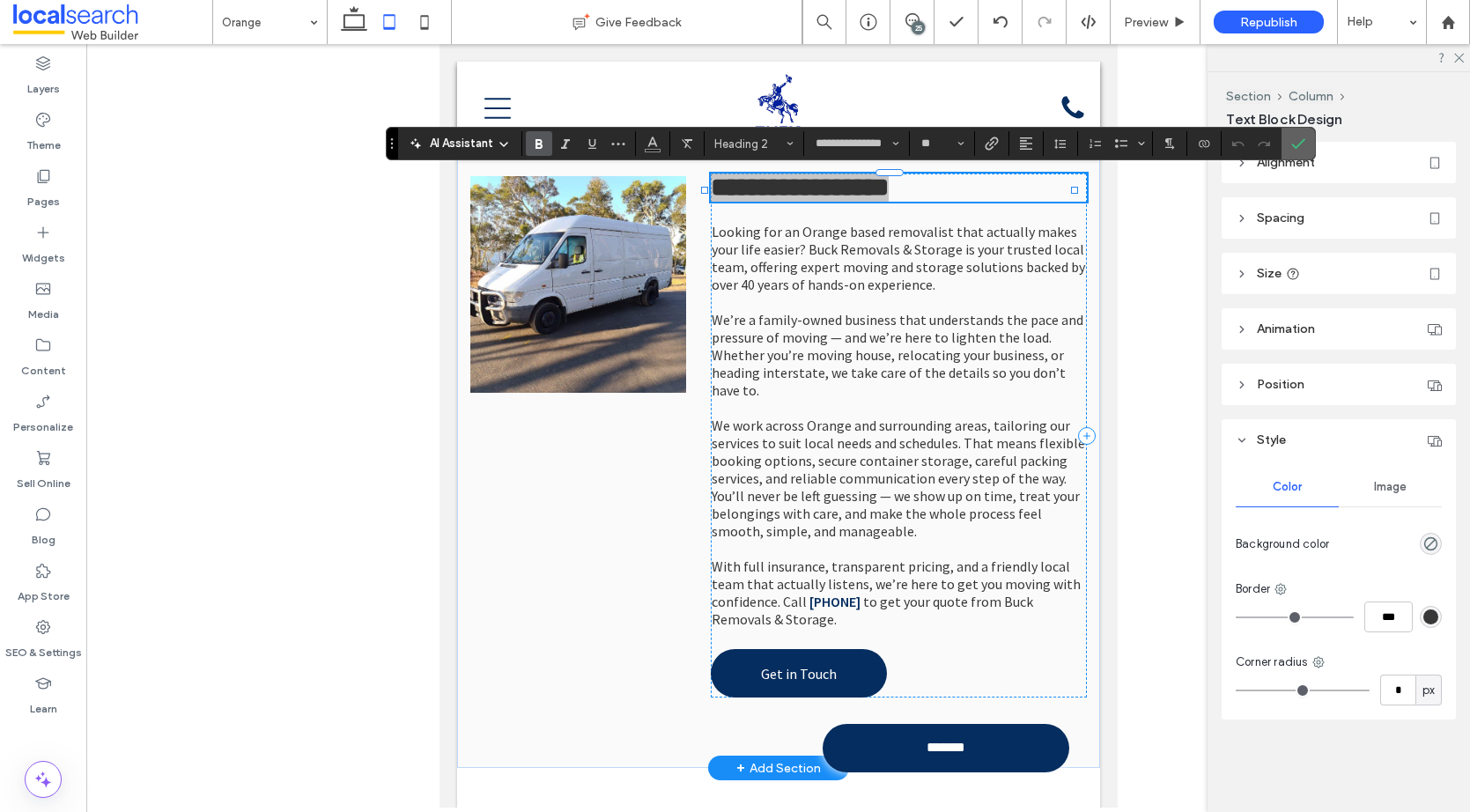 click at bounding box center (1298, 144) 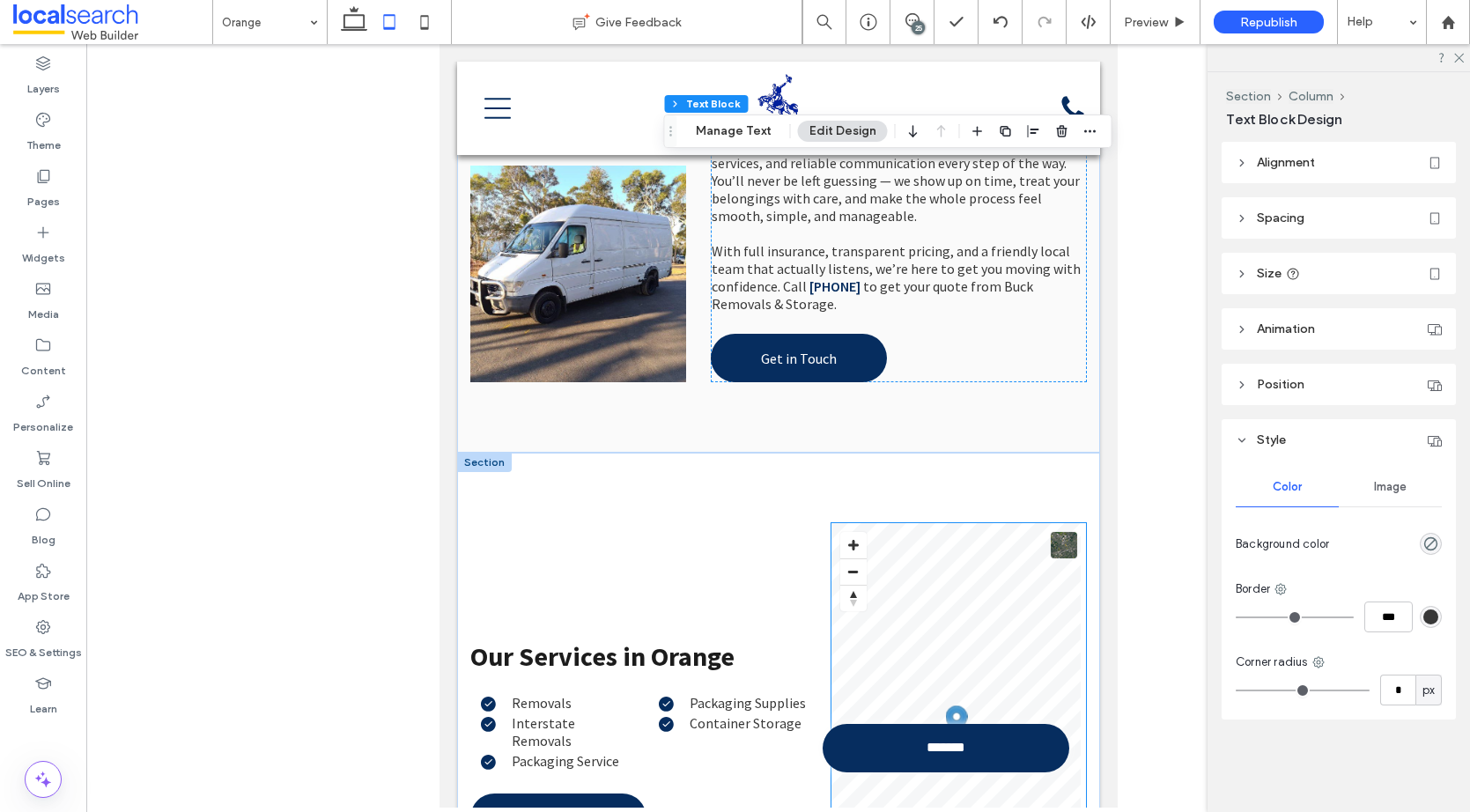 scroll, scrollTop: 1409, scrollLeft: 0, axis: vertical 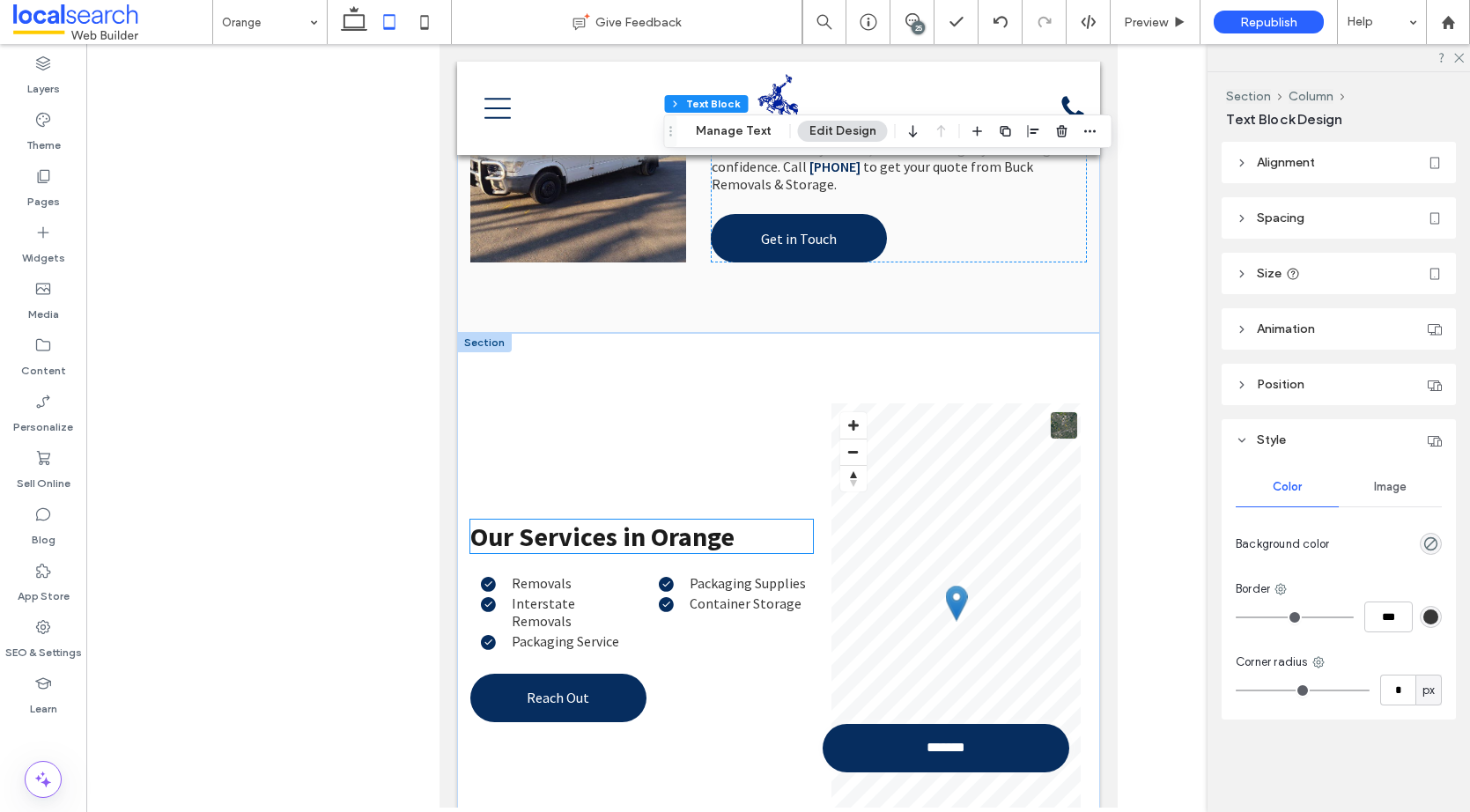 click on "Our Services in Orange" at bounding box center (602, 536) 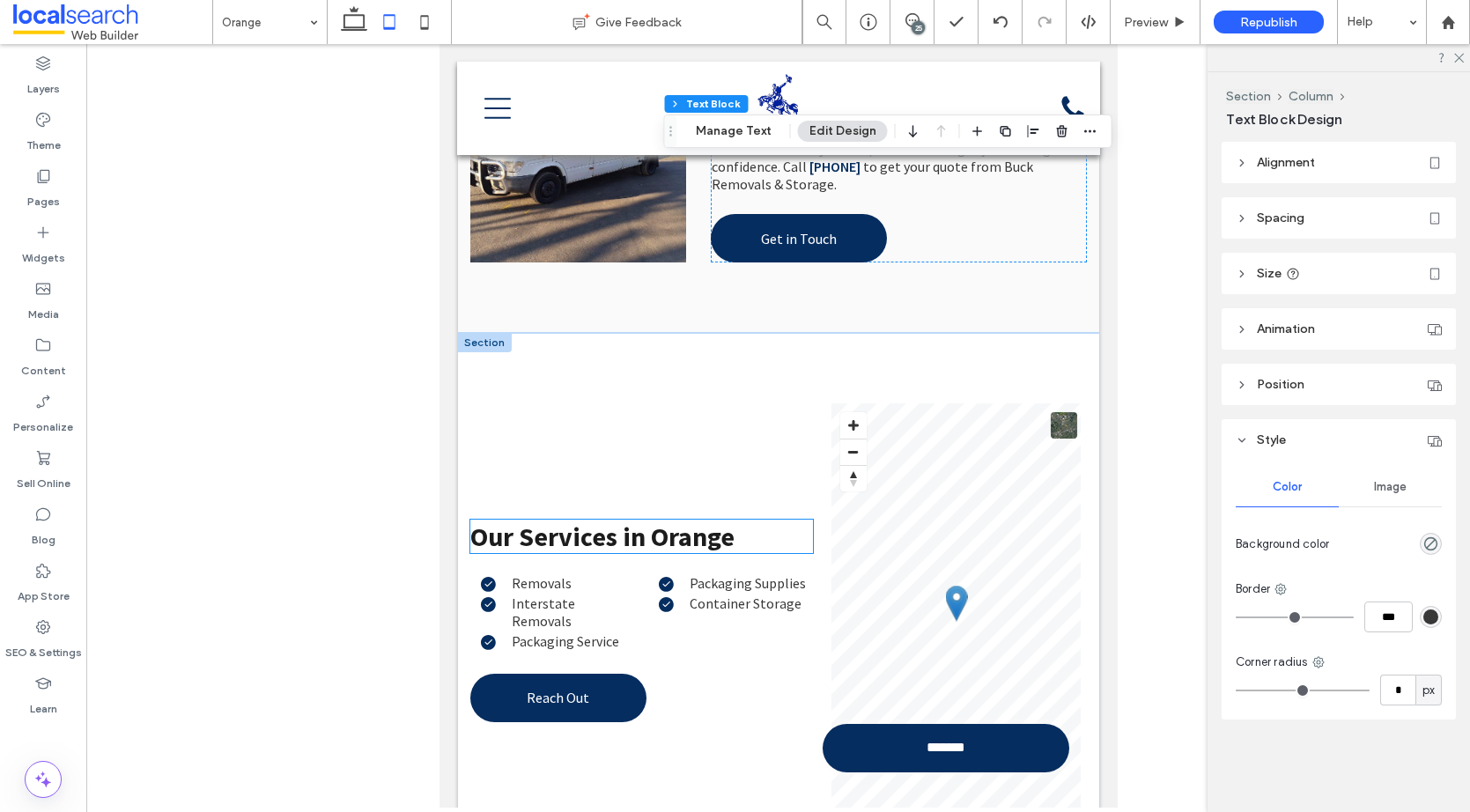 click on "Our Services in Orange" at bounding box center (602, 536) 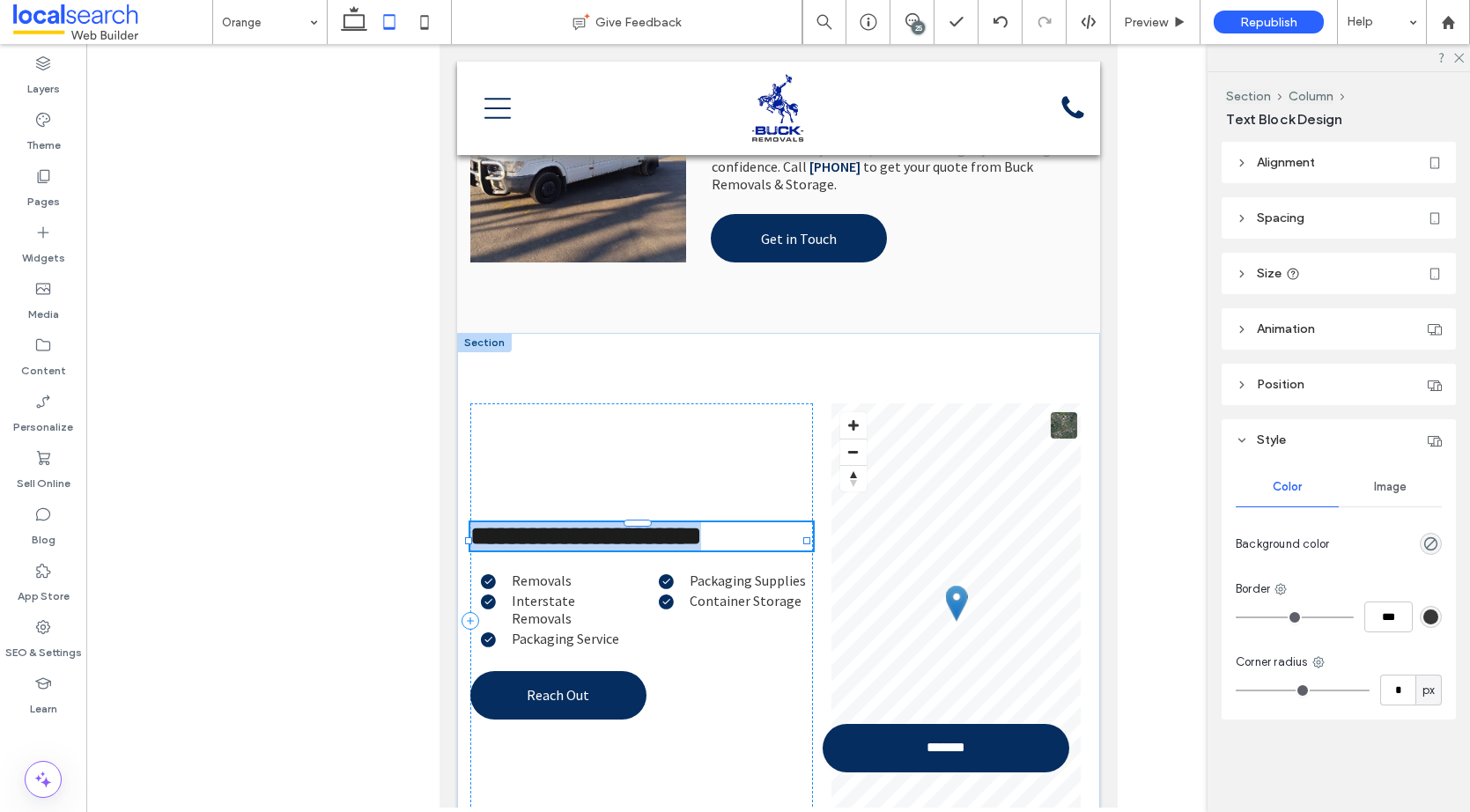 type on "**********" 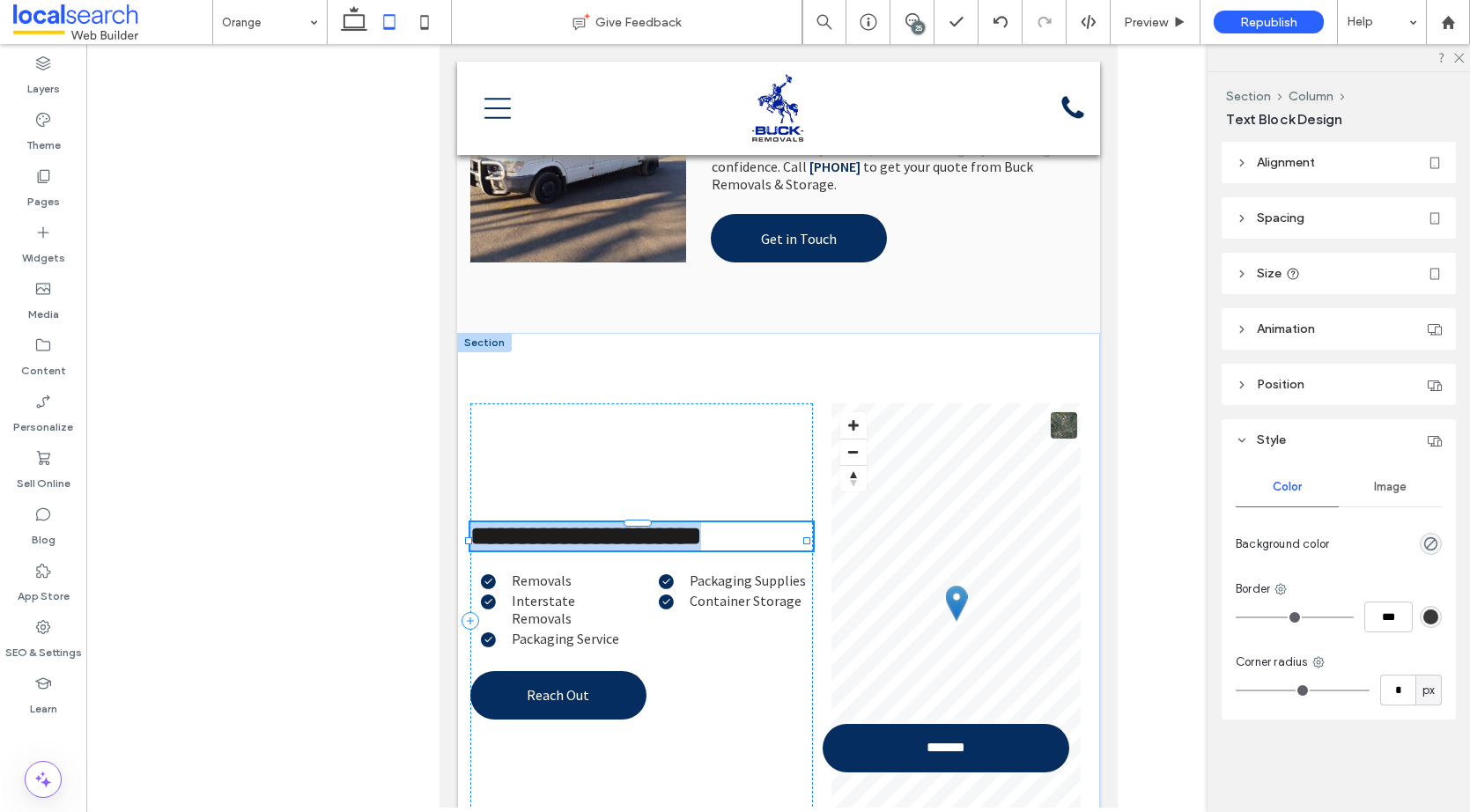 type on "**" 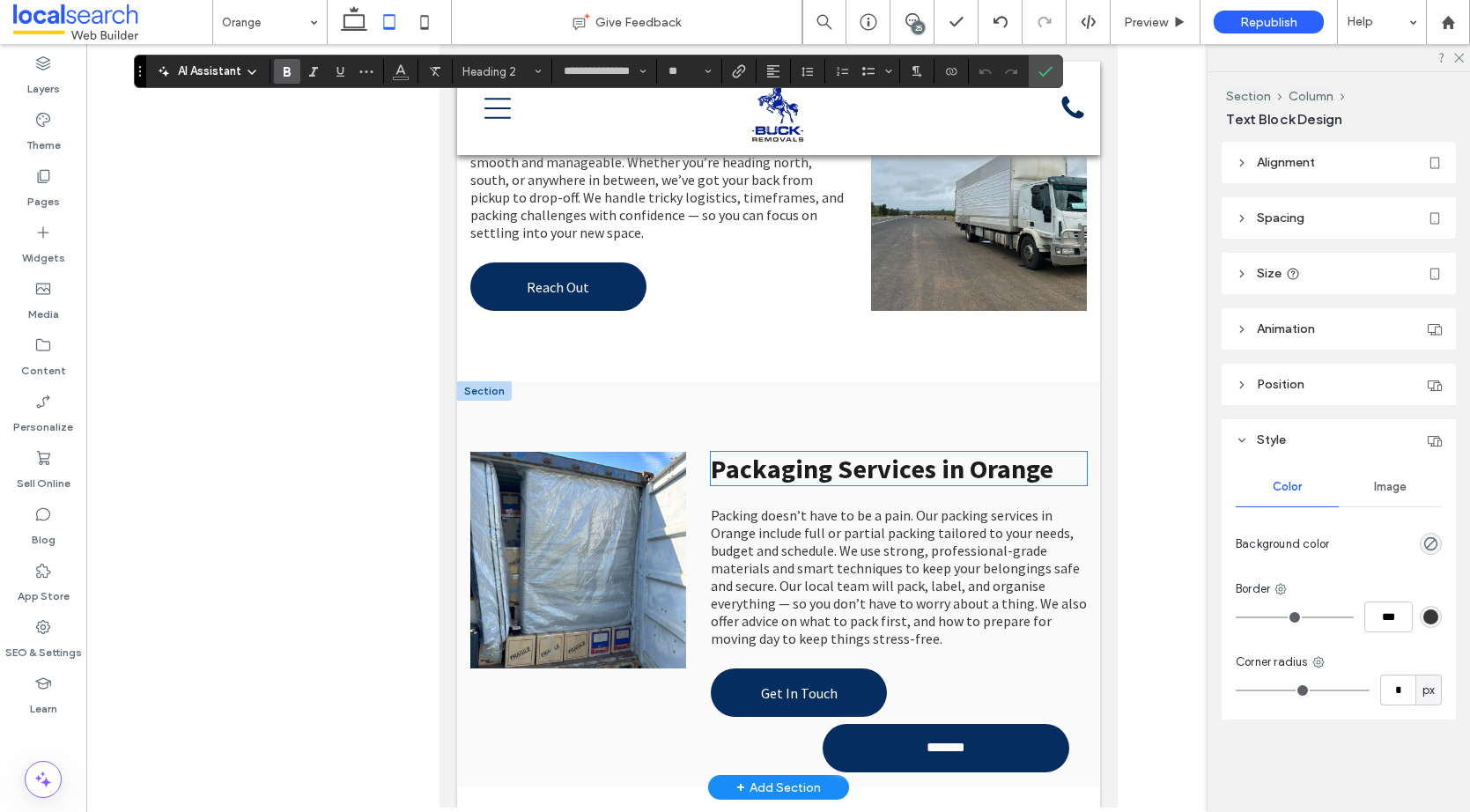 scroll, scrollTop: 2994, scrollLeft: 0, axis: vertical 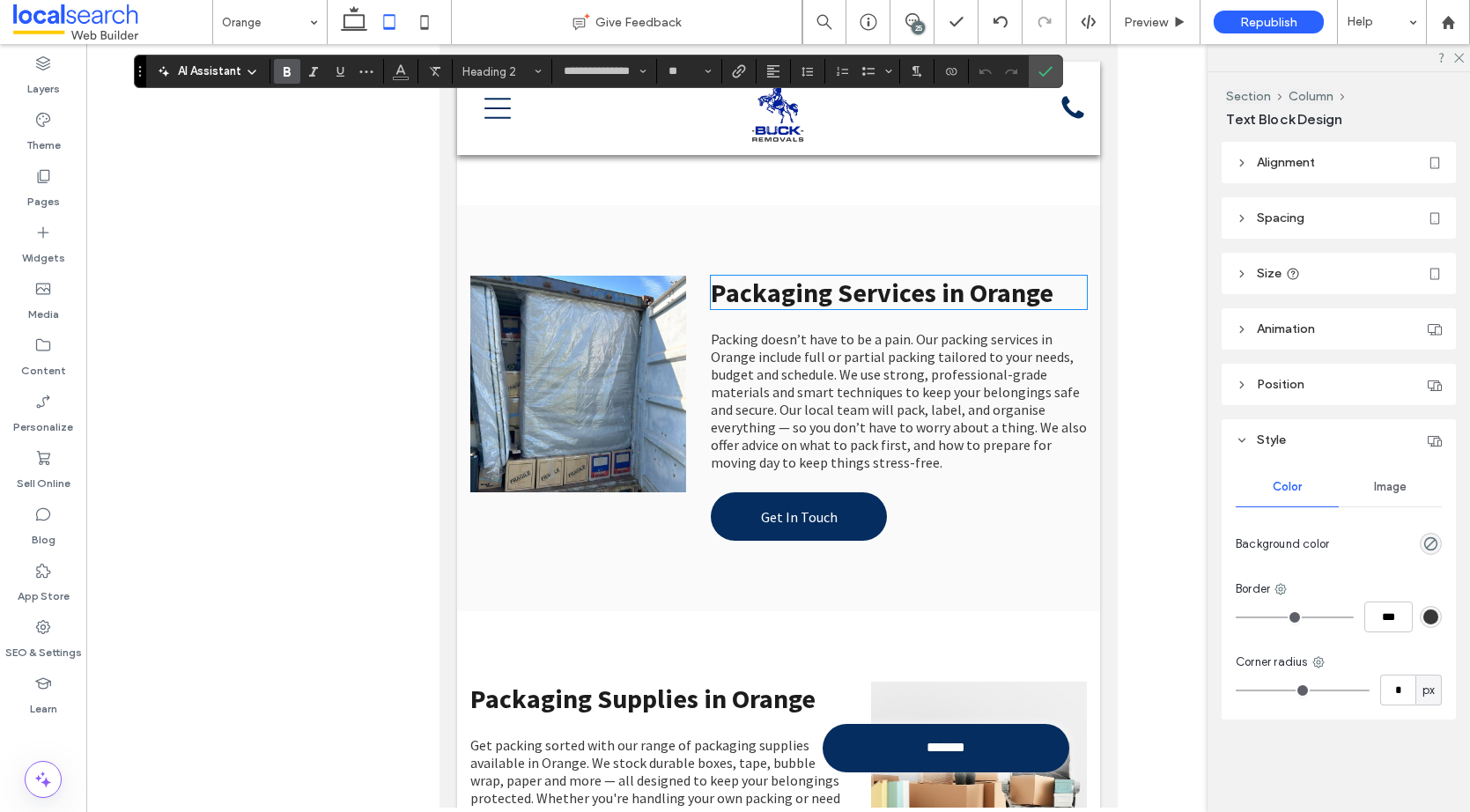 click on "Packaging Services in Orange" at bounding box center [881, 292] 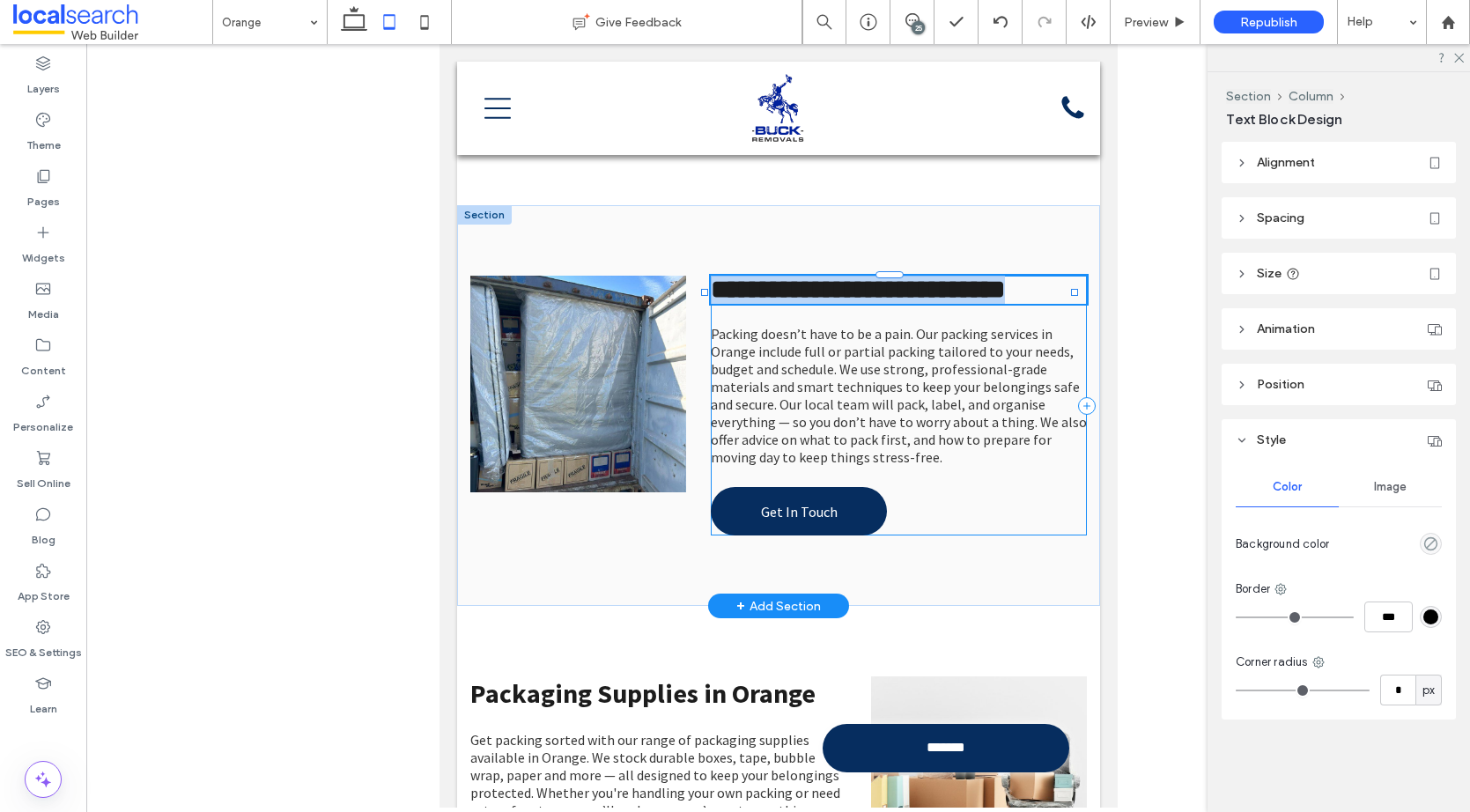 type on "**********" 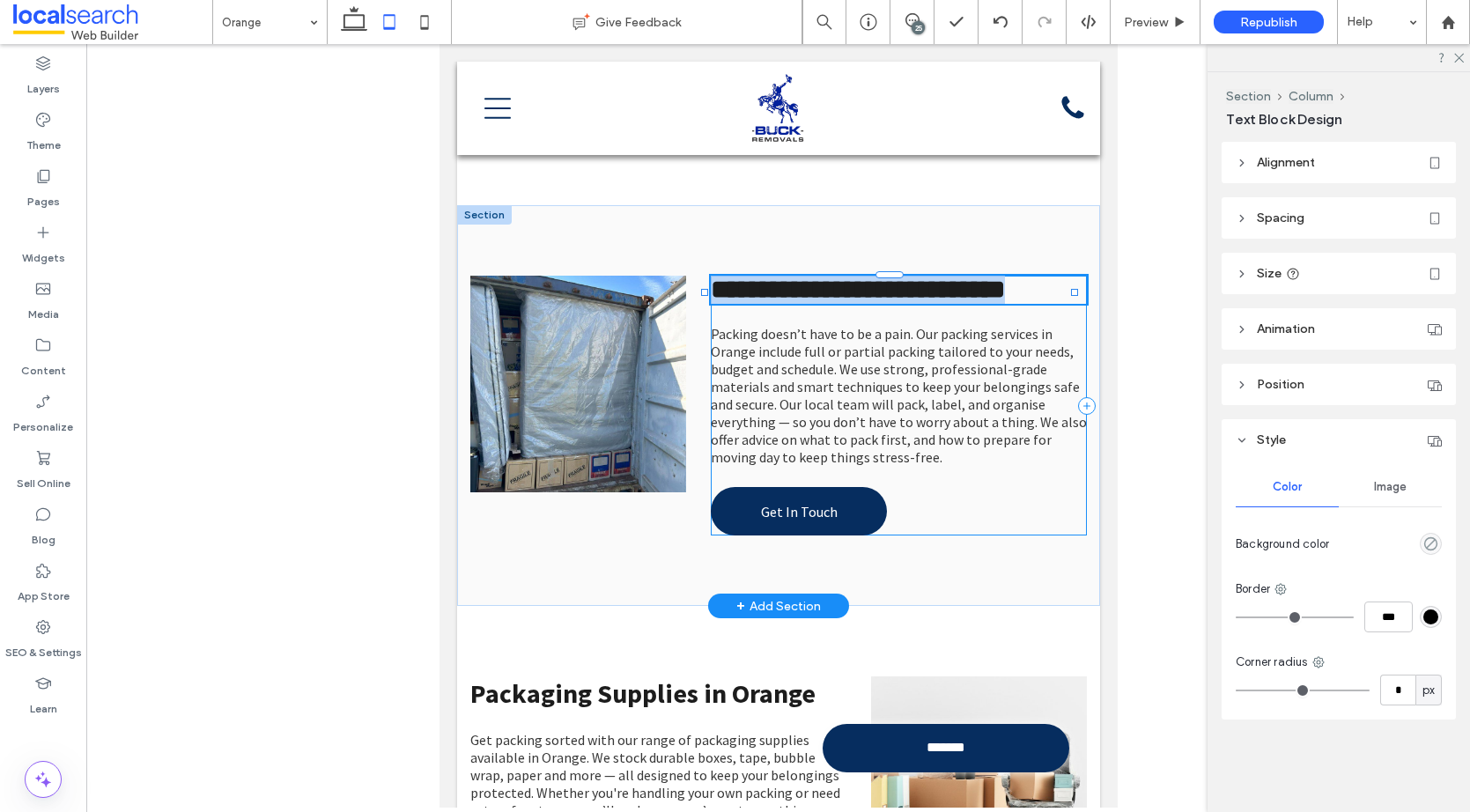 type on "**" 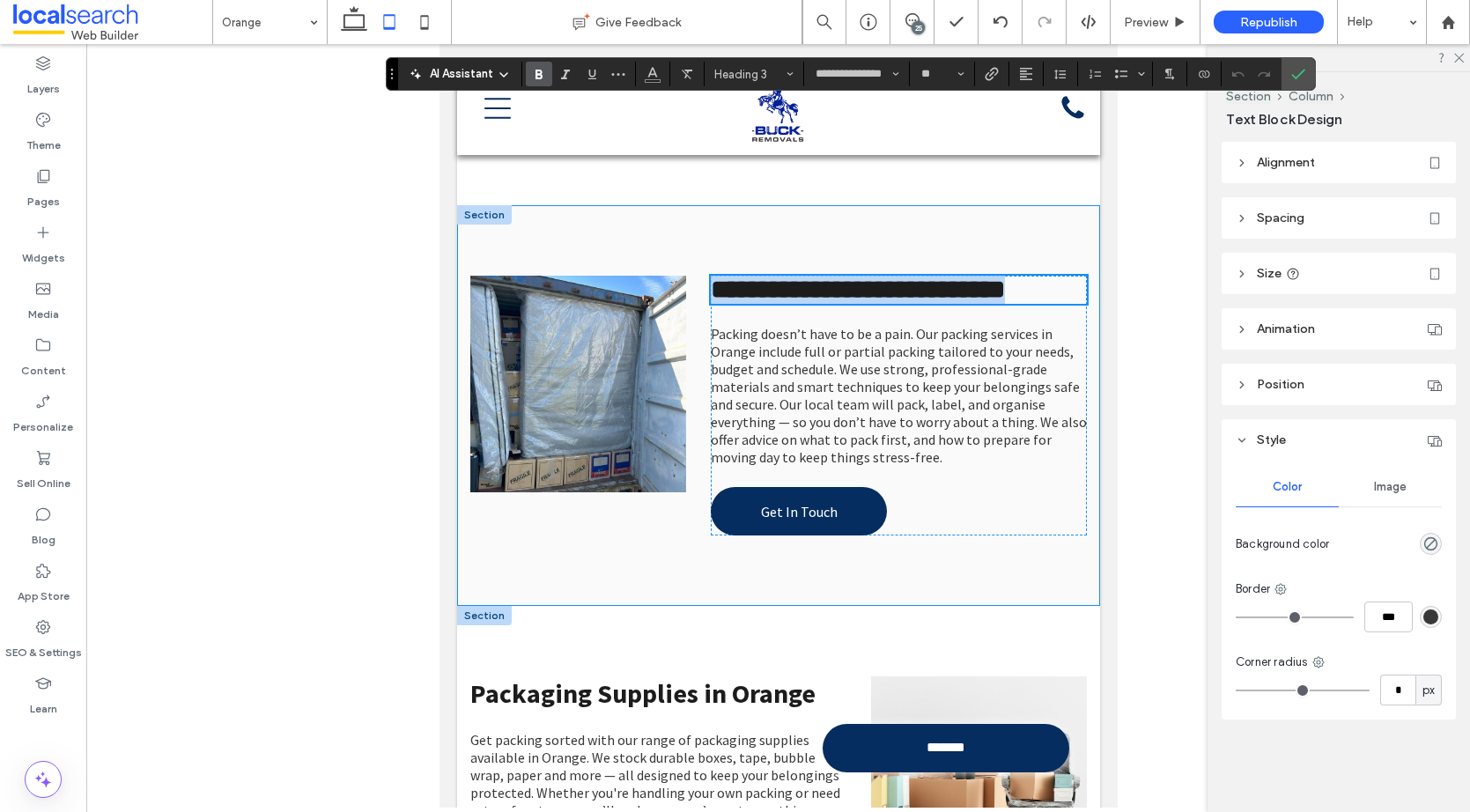 scroll, scrollTop: 3170, scrollLeft: 0, axis: vertical 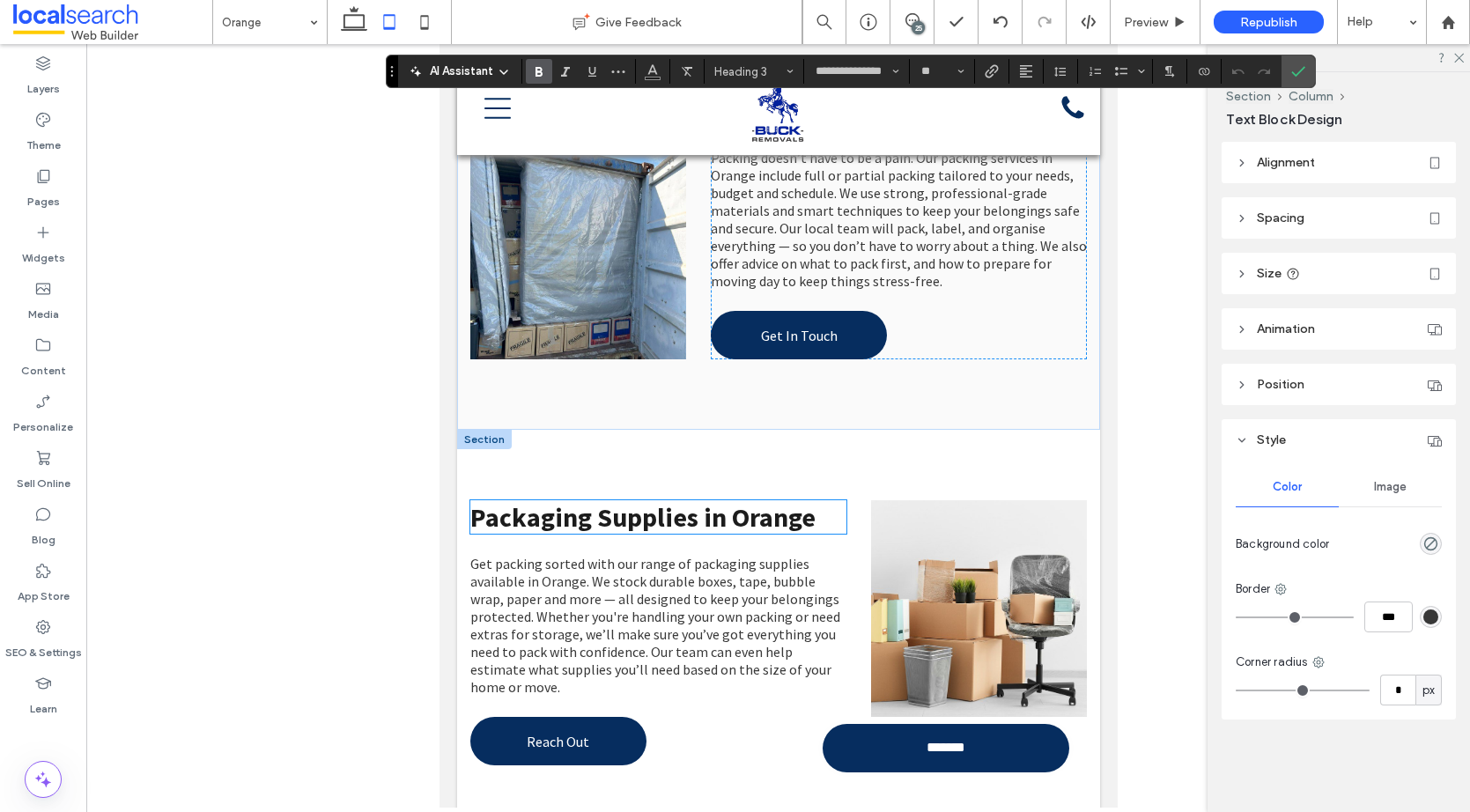 click on "Packaging Supplies in Orange" at bounding box center (642, 517) 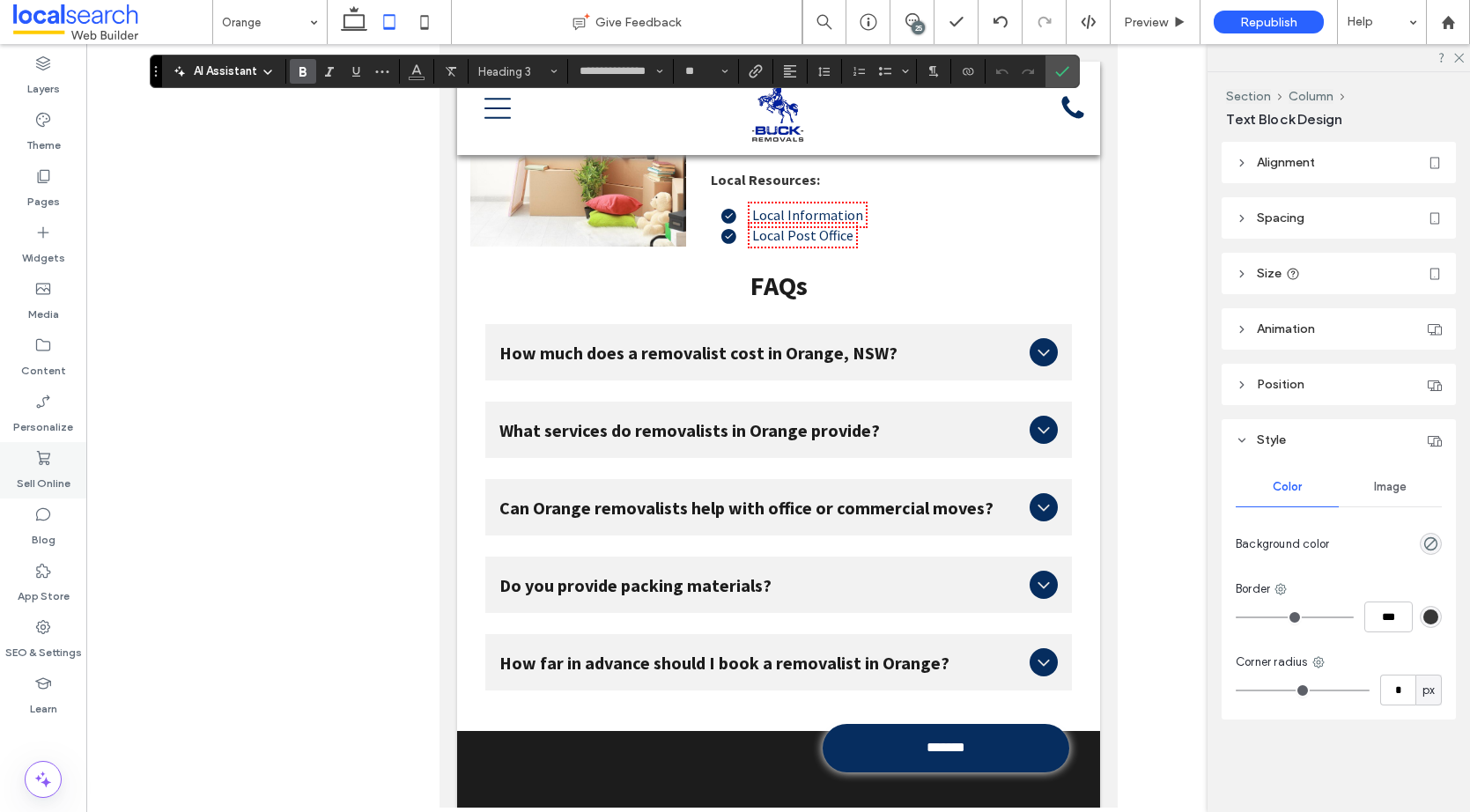 scroll, scrollTop: 5284, scrollLeft: 0, axis: vertical 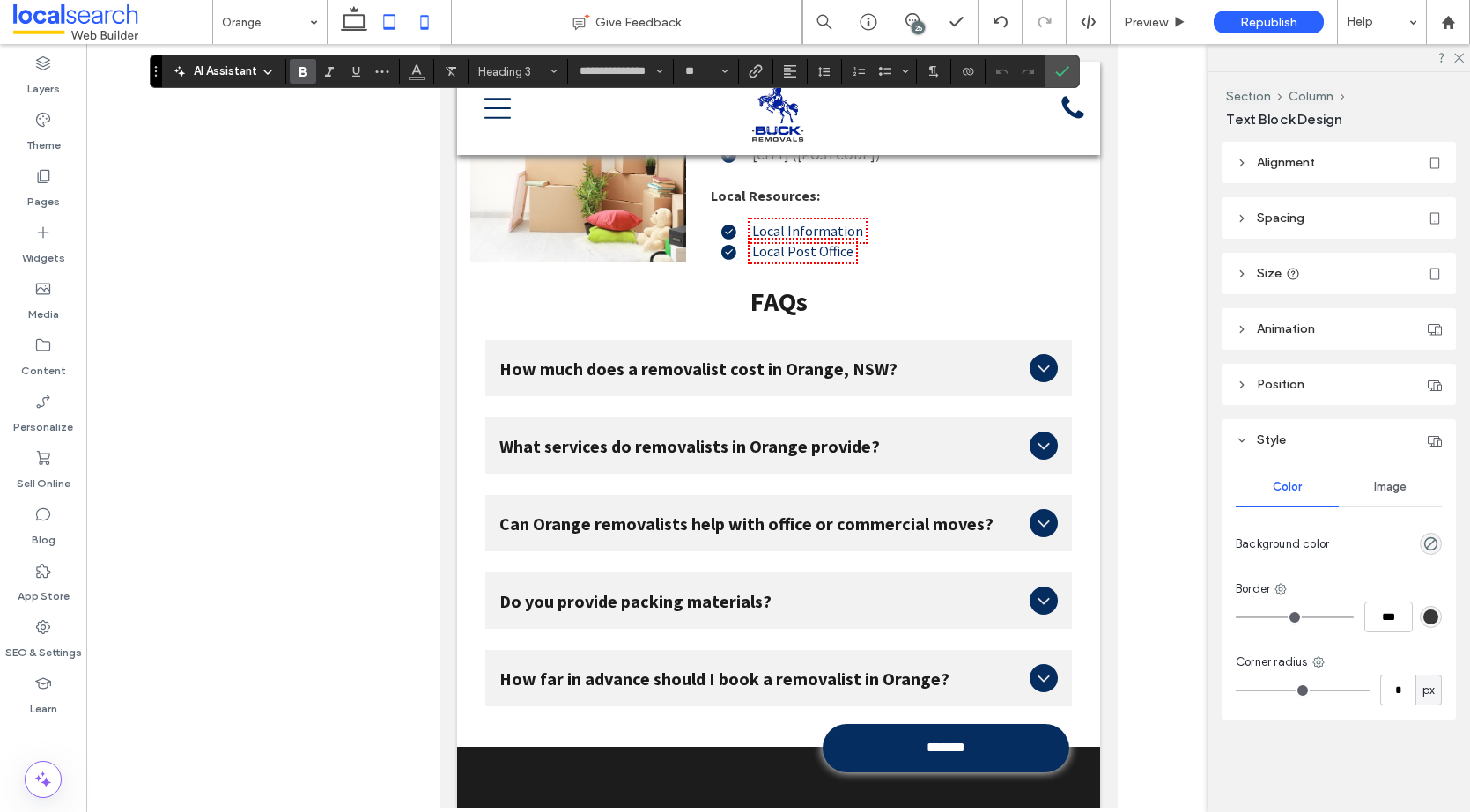 click 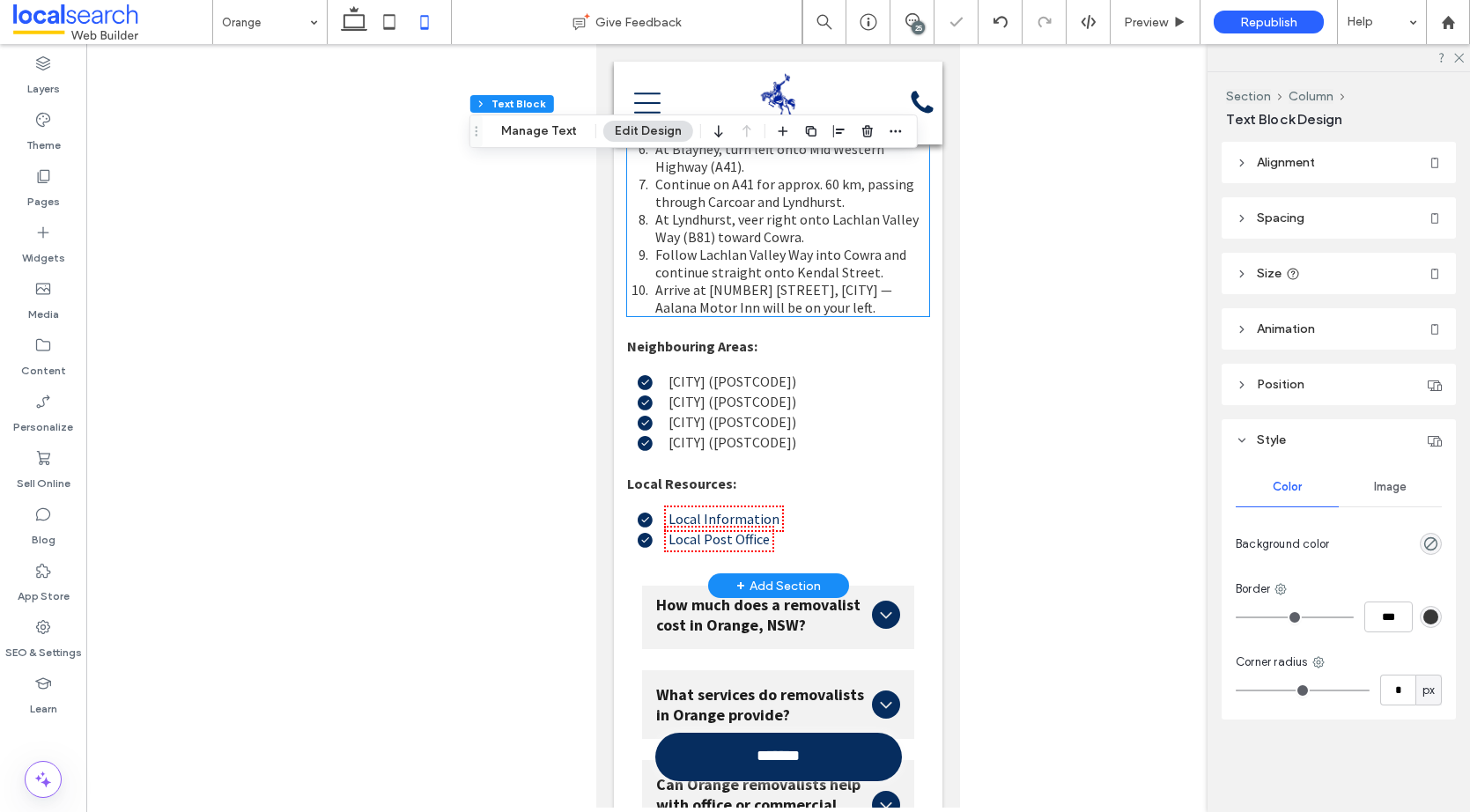 scroll, scrollTop: 7331, scrollLeft: 0, axis: vertical 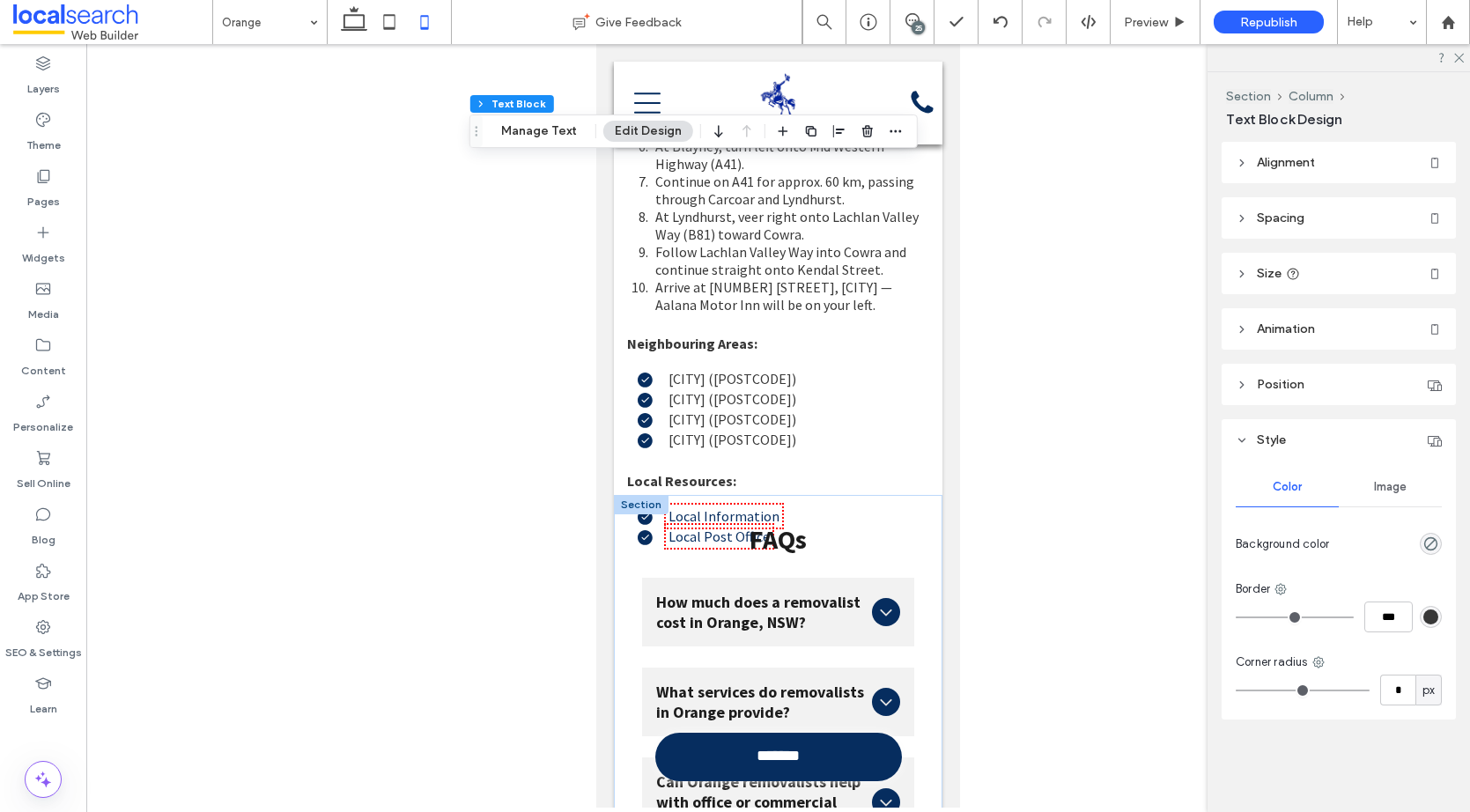 click at bounding box center (641, 505) 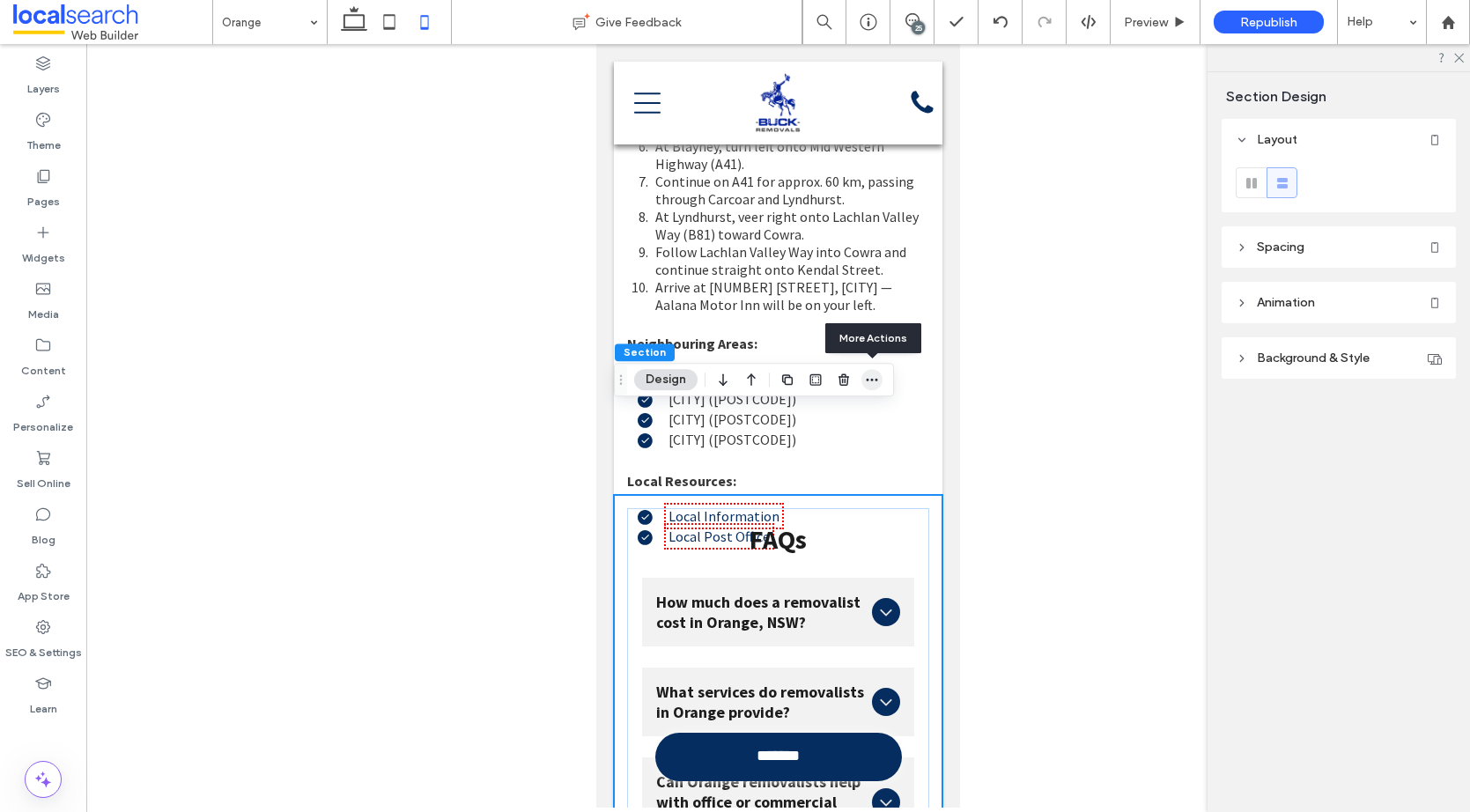 click 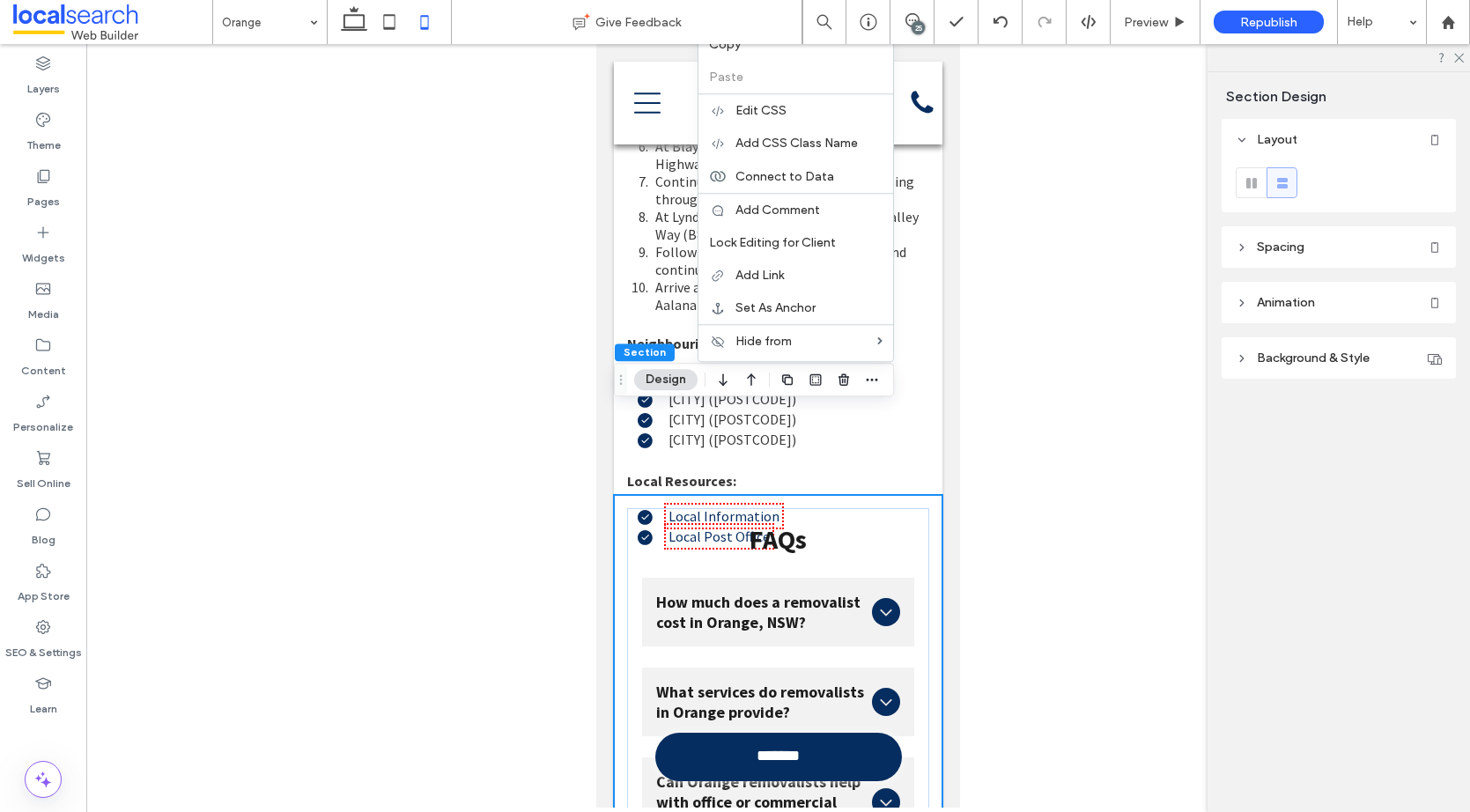 click on "Spacing" at bounding box center [1339, 247] 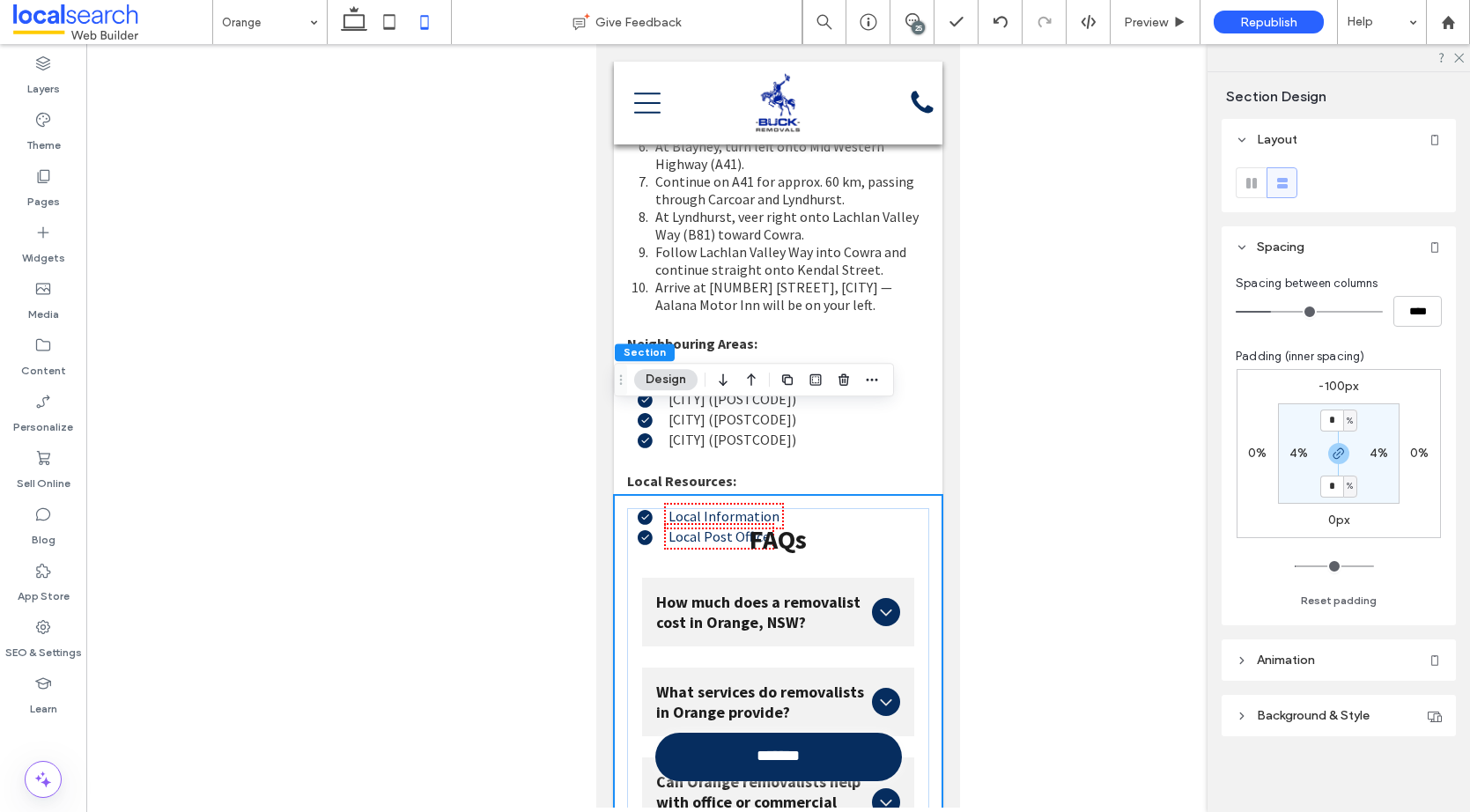 click on "-100px" at bounding box center (1338, 386) 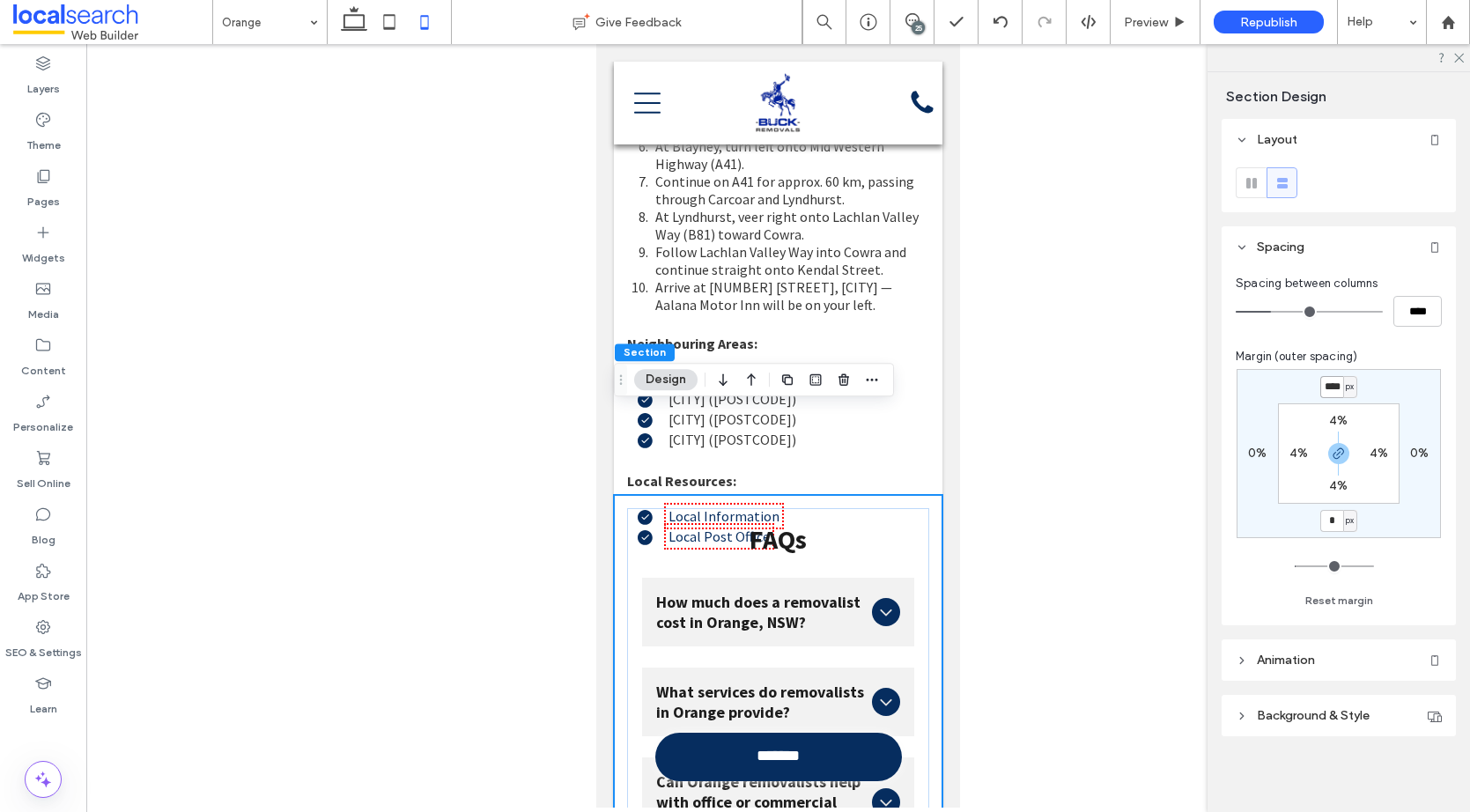 drag, startPoint x: 1319, startPoint y: 380, endPoint x: 1371, endPoint y: 384, distance: 52.153619 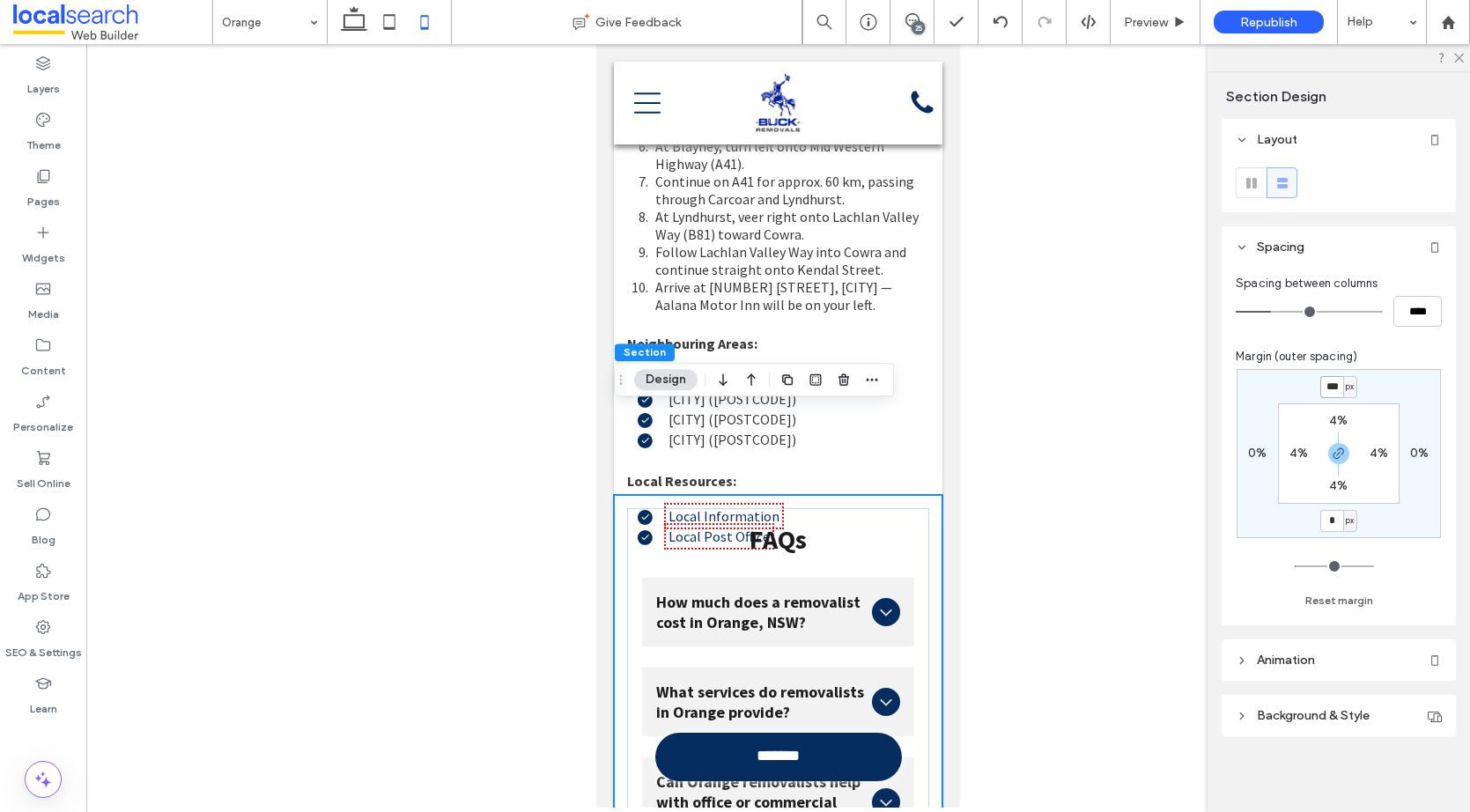 type on "***" 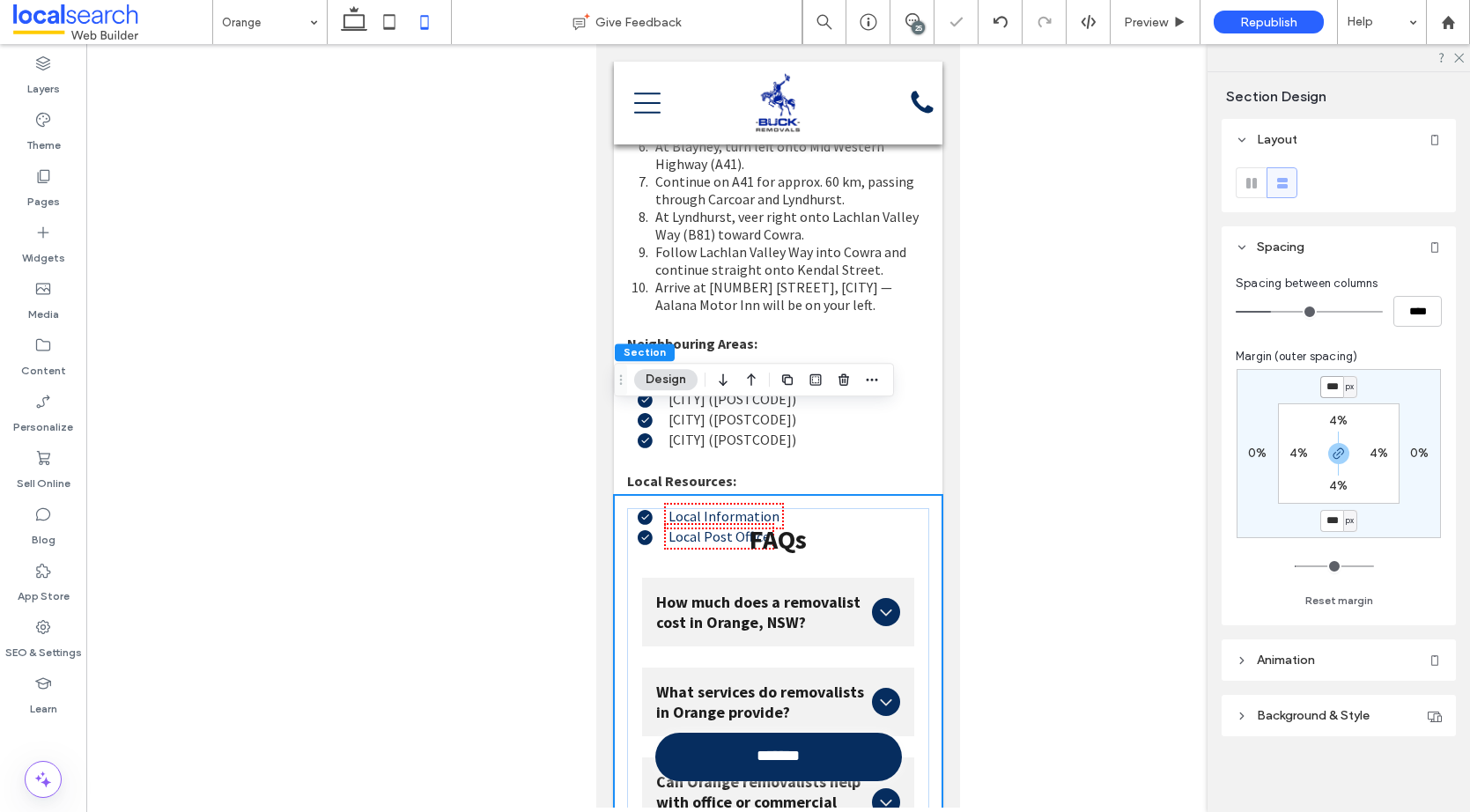 type on "*" 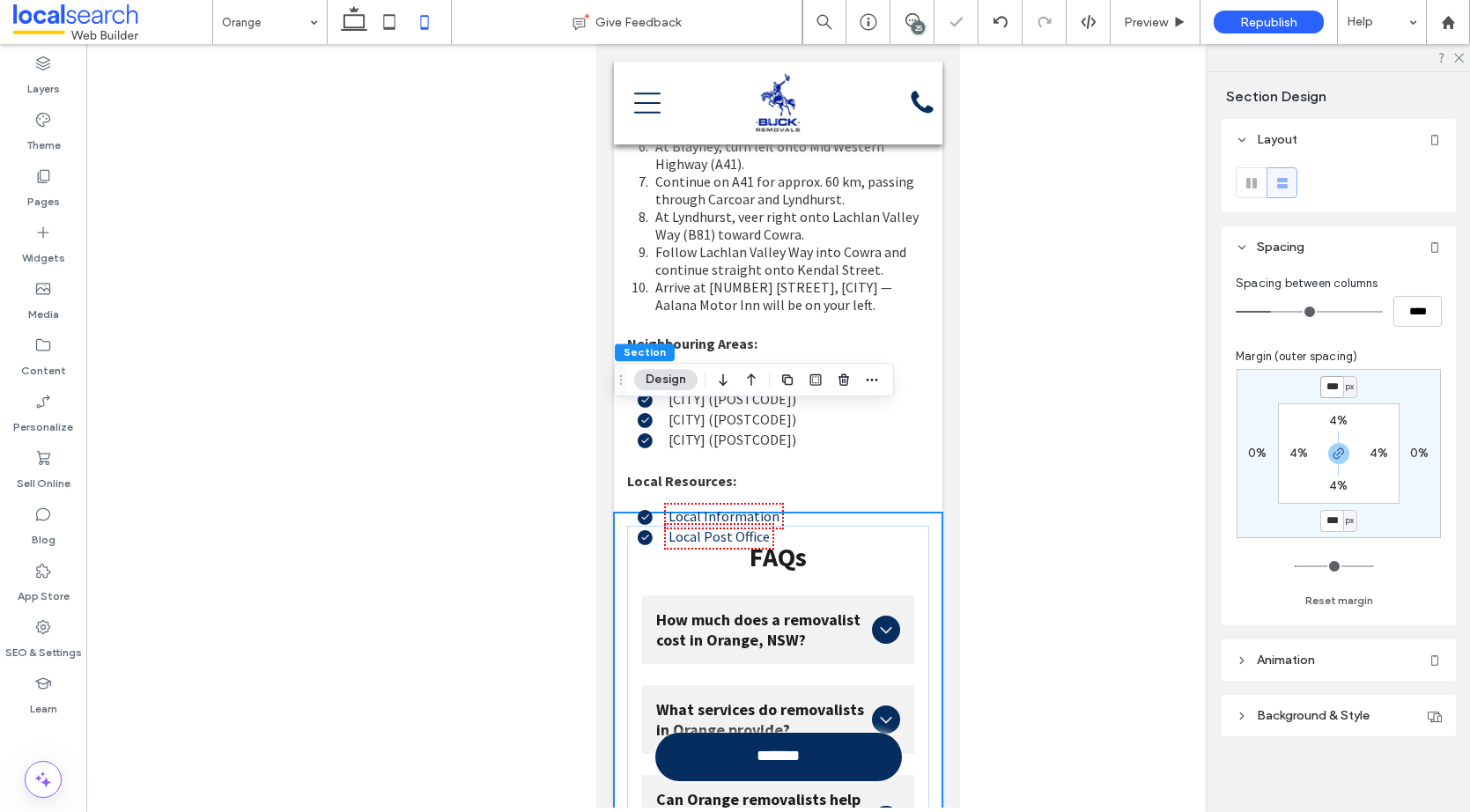 drag, startPoint x: 1320, startPoint y: 391, endPoint x: 1386, endPoint y: 388, distance: 66.068147 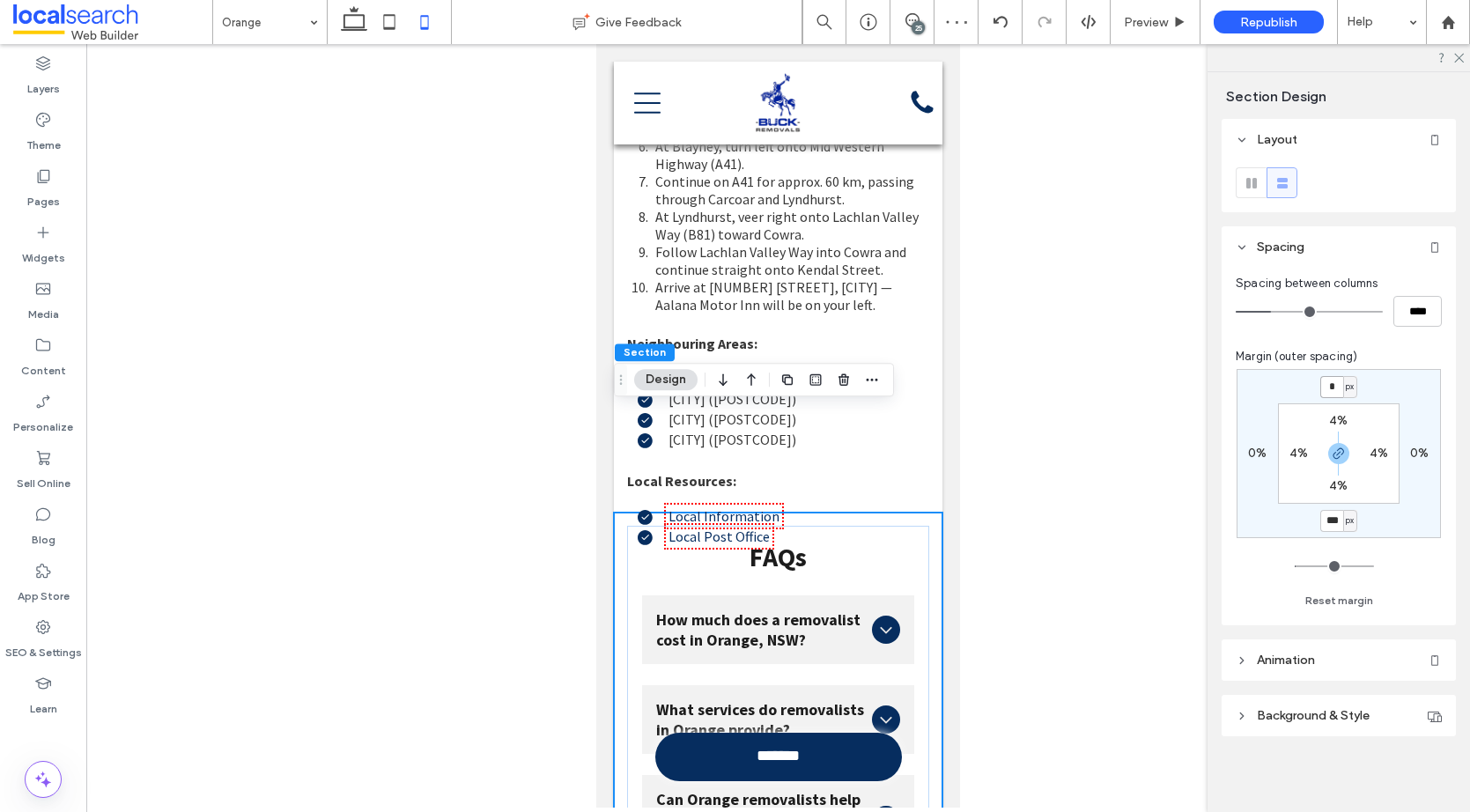 type on "*" 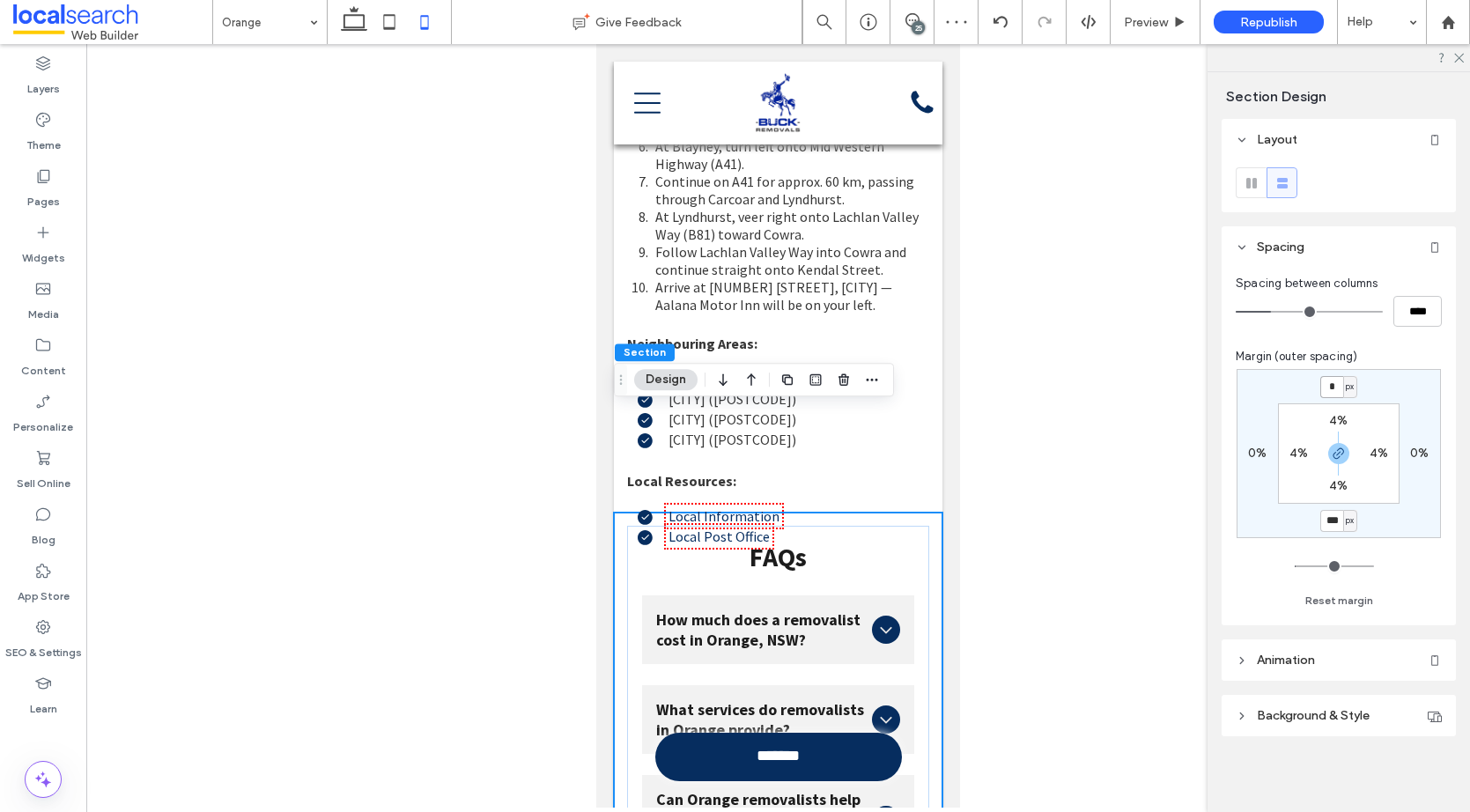 type on "*" 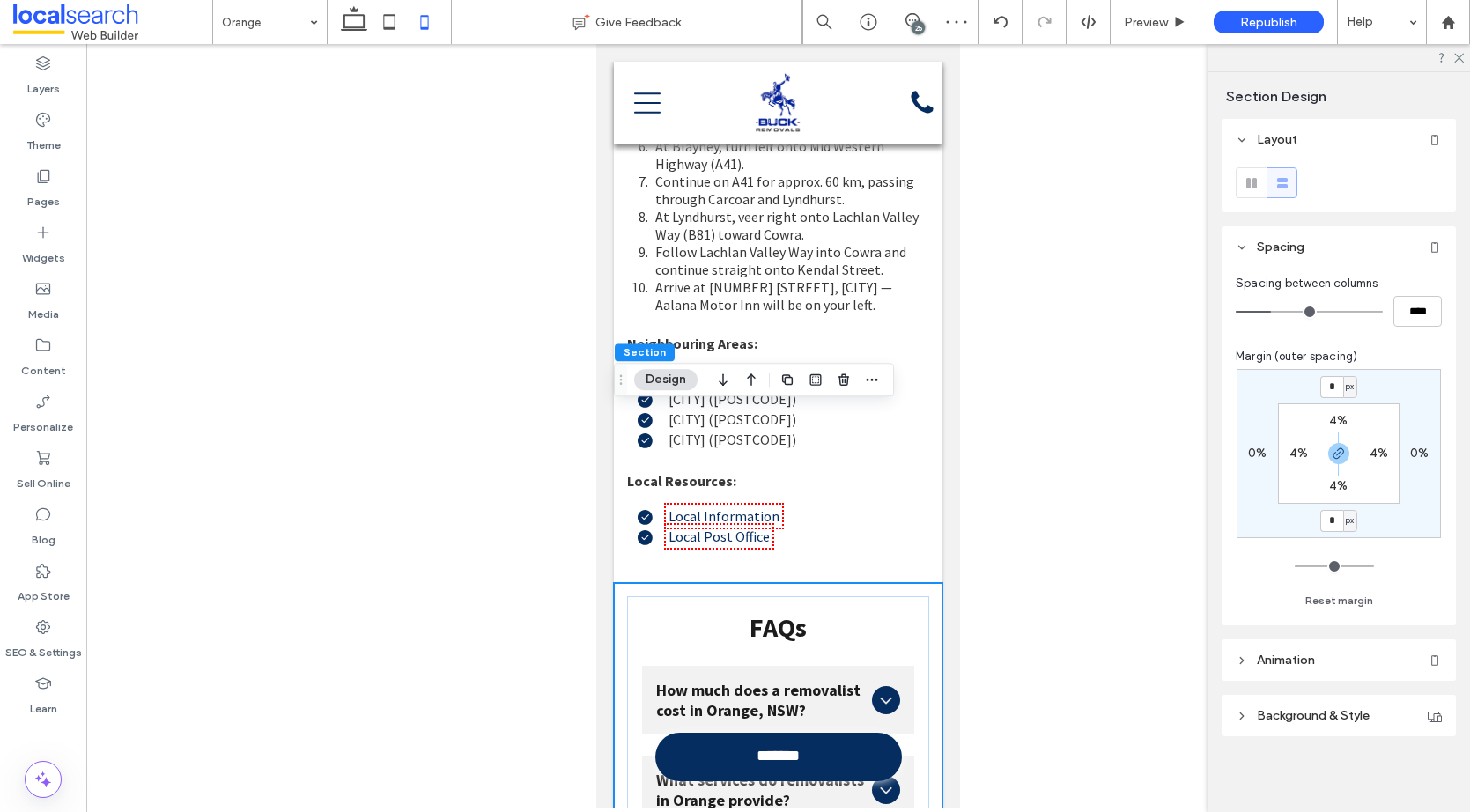 click on "Home
Our Services
Removals
Interstate Removals
Packaging service
Packaging Supplies
Container Storage
About Us
Areas We Service
[CITY]
[CITY]
[CITY]
[CITY]
[CITY]
[CITY]
[CITY]
[CITY]
[CITY]
Contact Us
Call [PHONE]
Phone Icon
Menu Burger Icon
Section
Advanced Header
Close Menu Icon
Section
Home
Our Services
Removals" at bounding box center (778, -2062) 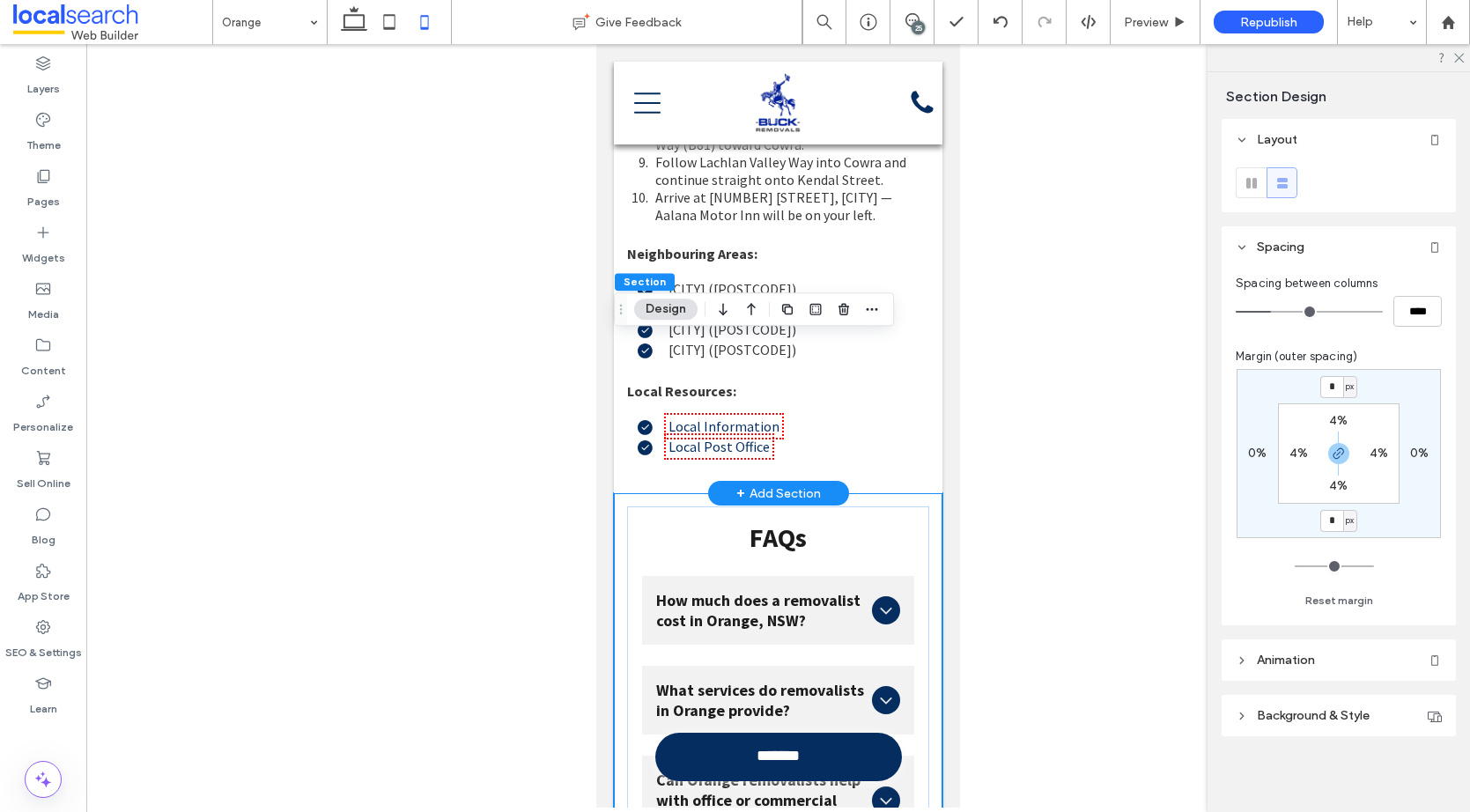 scroll, scrollTop: 7419, scrollLeft: 0, axis: vertical 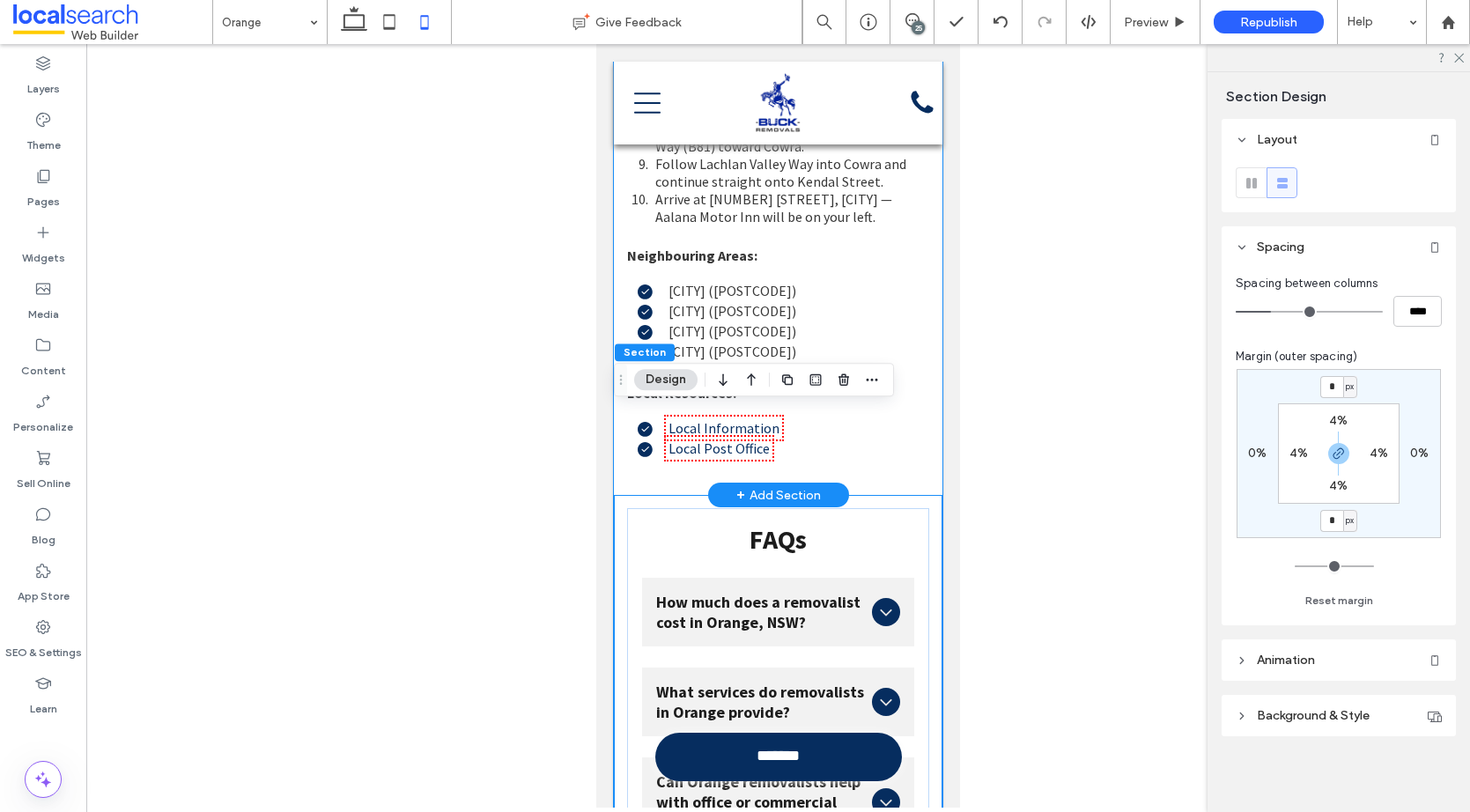 click on "Local Resources
Directions from Post Office:   Start at [NUMBER]–[NUMBER] [STREET], [CITY]. Head east on [STREET] toward [STREET]. Turn right onto [STREET], then left onto [HIGHWAY] ([ROUTE]). Continue on the [ROUTE] for a few kilometres. Turn right onto [HIGHWAY] ([ROUTE]) toward [CITY]. At [CITY], turn left onto [HIGHWAY] ([ROUTE]). Continue on [ROUTE] for approx. 60 km, passing through [CITY] and [CITY]. At [CITY], veer right onto [HIGHWAY] ([ROUTE]) toward [CITY]. Follow [HIGHWAY] into [CITY] and continue straight onto [STREET]. Arrive at [NUMBER] [STREET], [CITY] — Aalana Motor Inn will be on your left.
Neighbouring Areas:   [CITY] ([POSTCODE])
[CITY] ([POSTCODE])
[CITY] ([POSTCODE])
Local Resources:   Local Information Local Post Office" at bounding box center (778, -23) 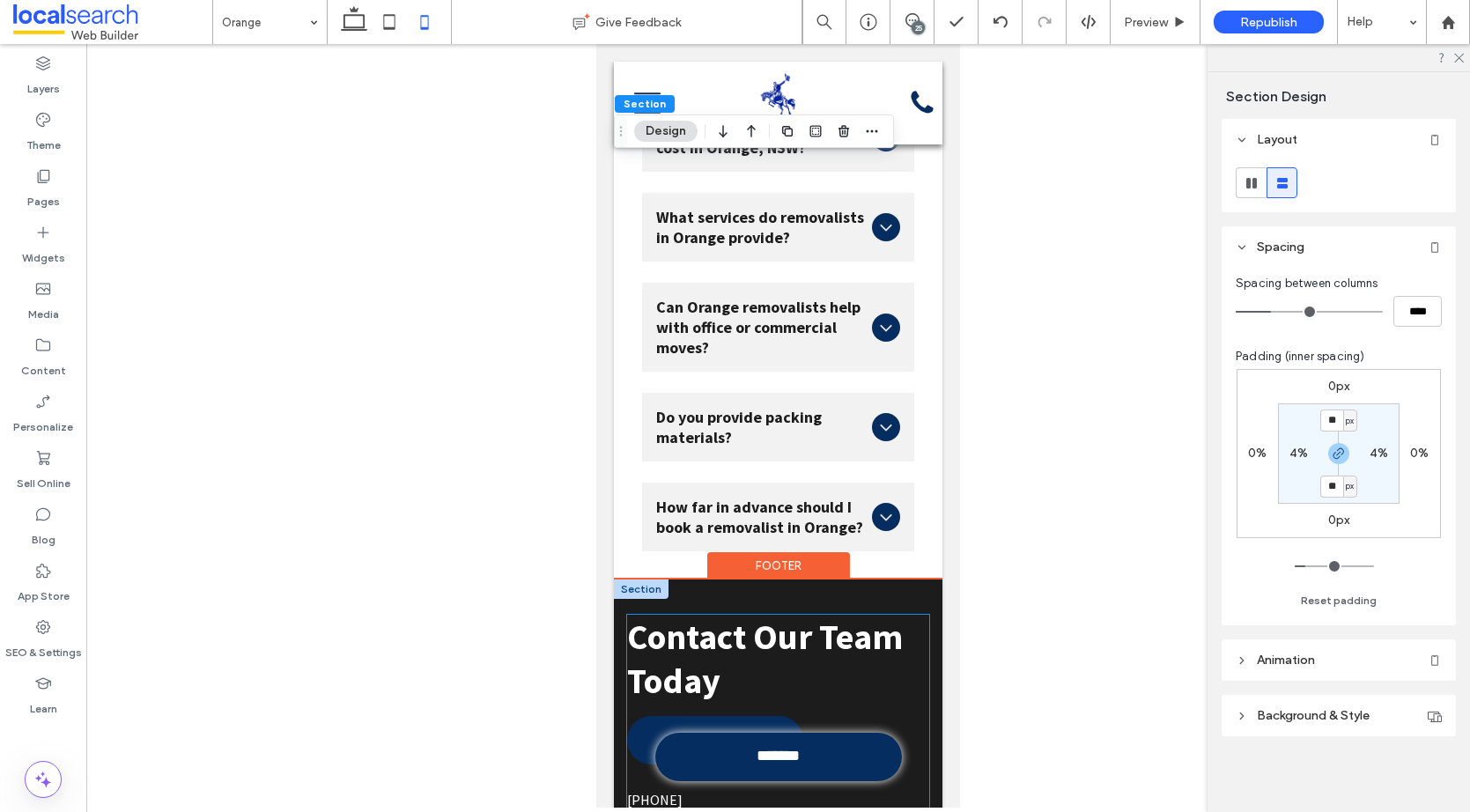 scroll, scrollTop: 7947, scrollLeft: 0, axis: vertical 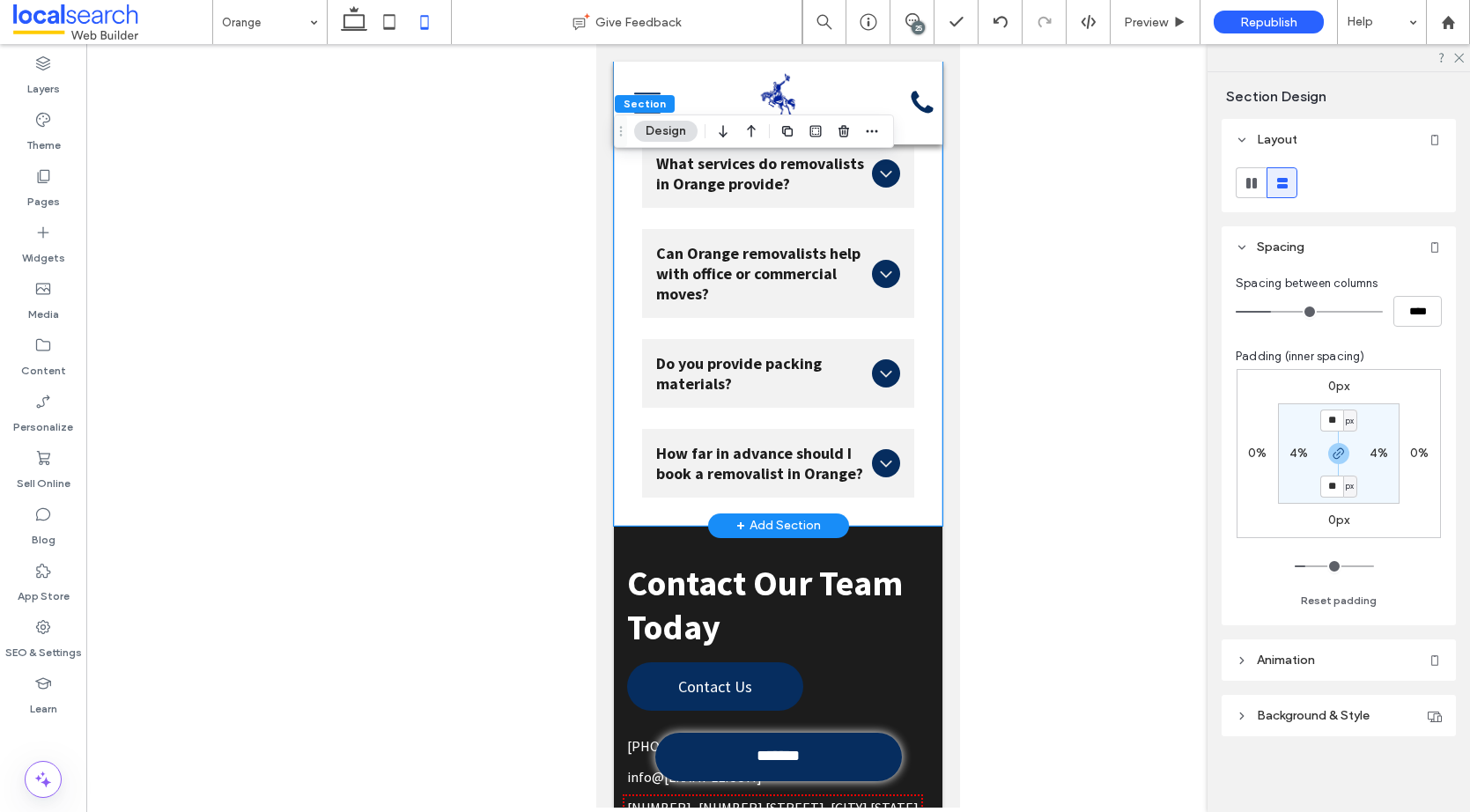 click on "FAQs   How much does a removalist cost in Orange, NSW? The cost of hiring a removalist in Orange, NSW can vary based on factors like the size of your move, distance between locations, access conditions, and whether packing or storage services are required. Most local moves are charged hourly, while longer or more complex relocations may involve a fixed quote. To get an accurate idea of the cost, requesting a tailored quote based on your specific moving needs and property size is best. This gives you transparency and allows additional services, like furniture disassembly or heavy lifting, to be factored in upfront. What services do removalists in Orange provide? Can Orange removalists help with office or commercial moves? Do you provide packing materials? How far in advance should I book a removalist in Orange? Title or Question Describe the item or answer the question so that site visitors who are interested get more information. You can emphasize this text with bullets, italics or bold, and add links." at bounding box center (778, 246) 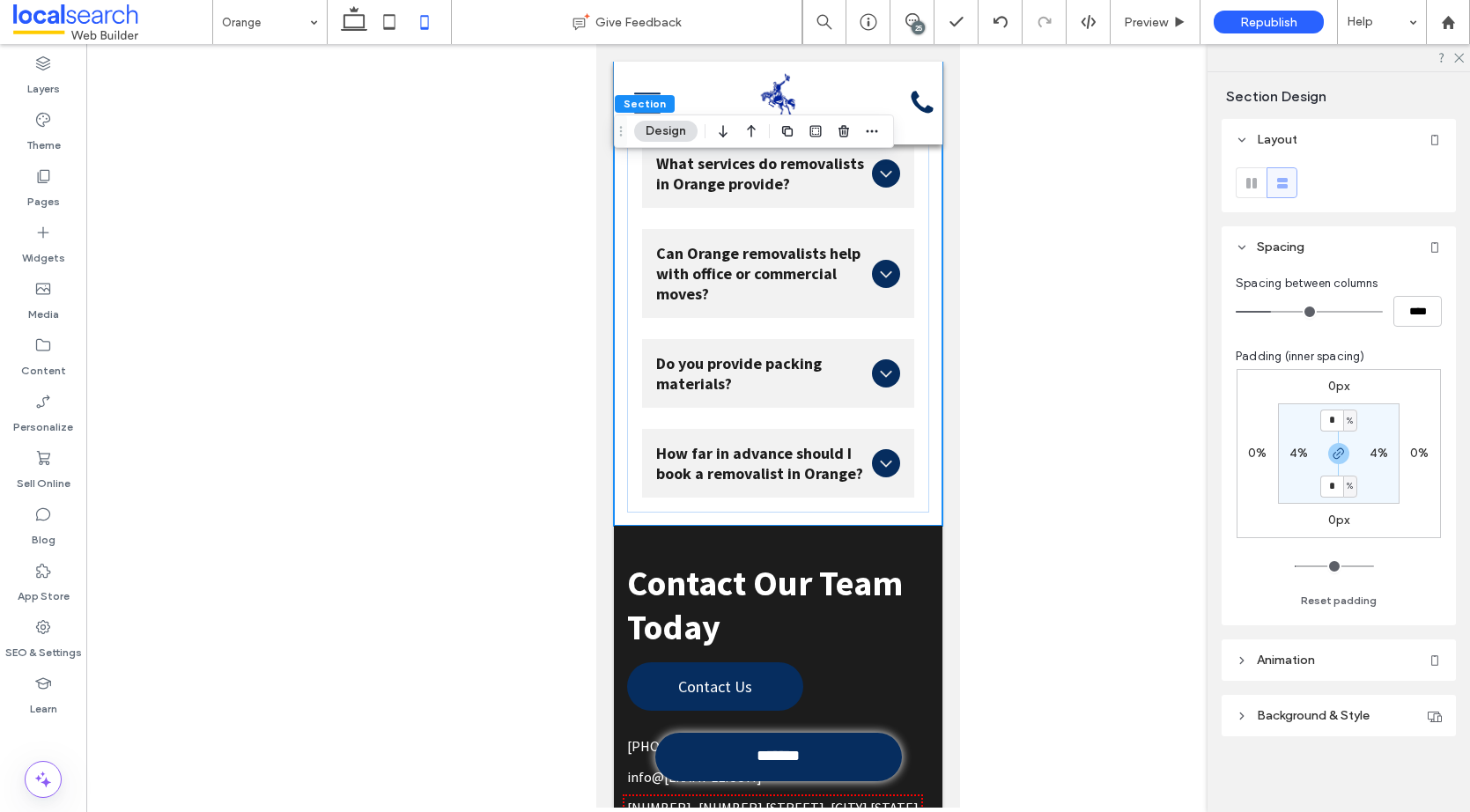 click on "0px" at bounding box center [1339, 520] 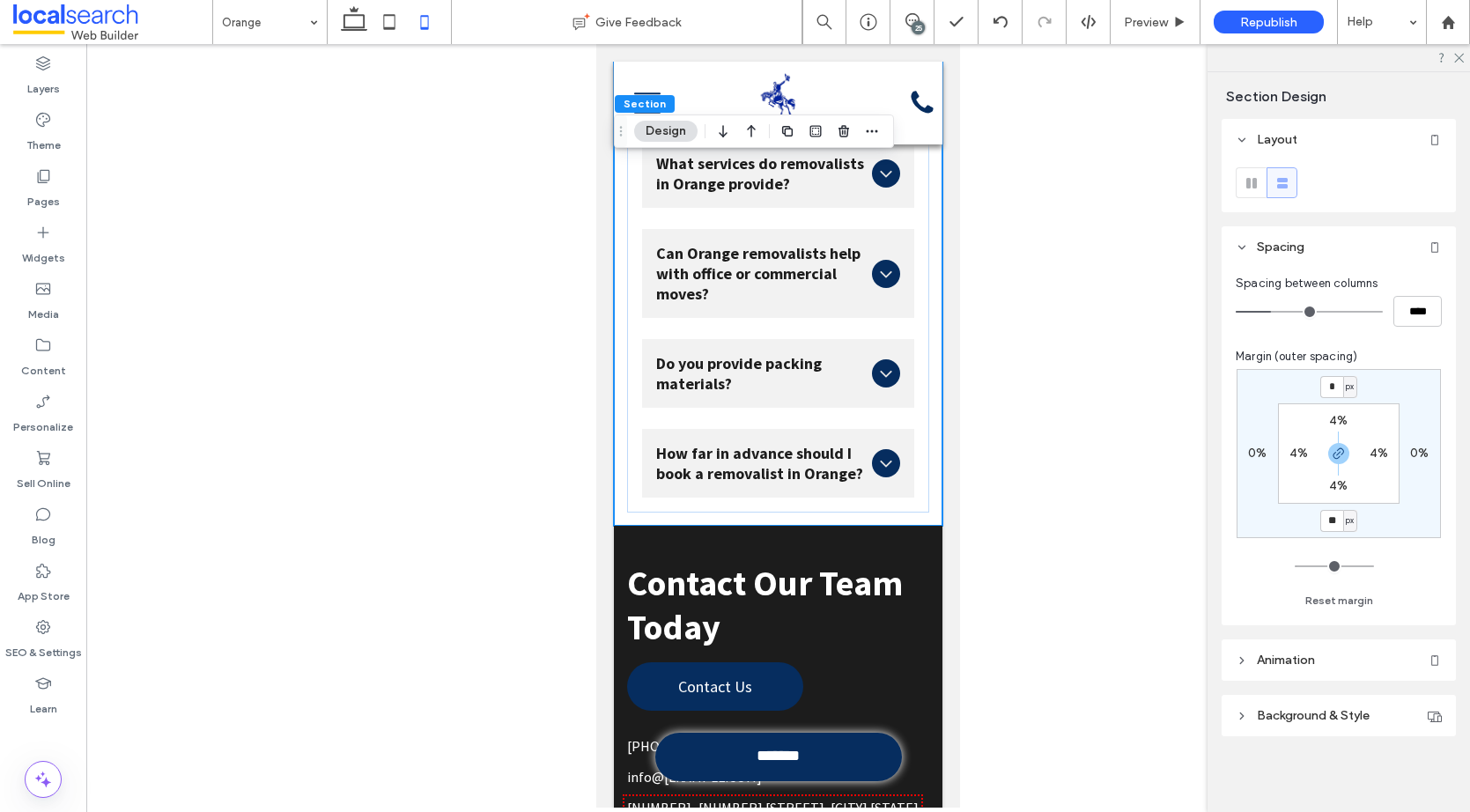 type on "**" 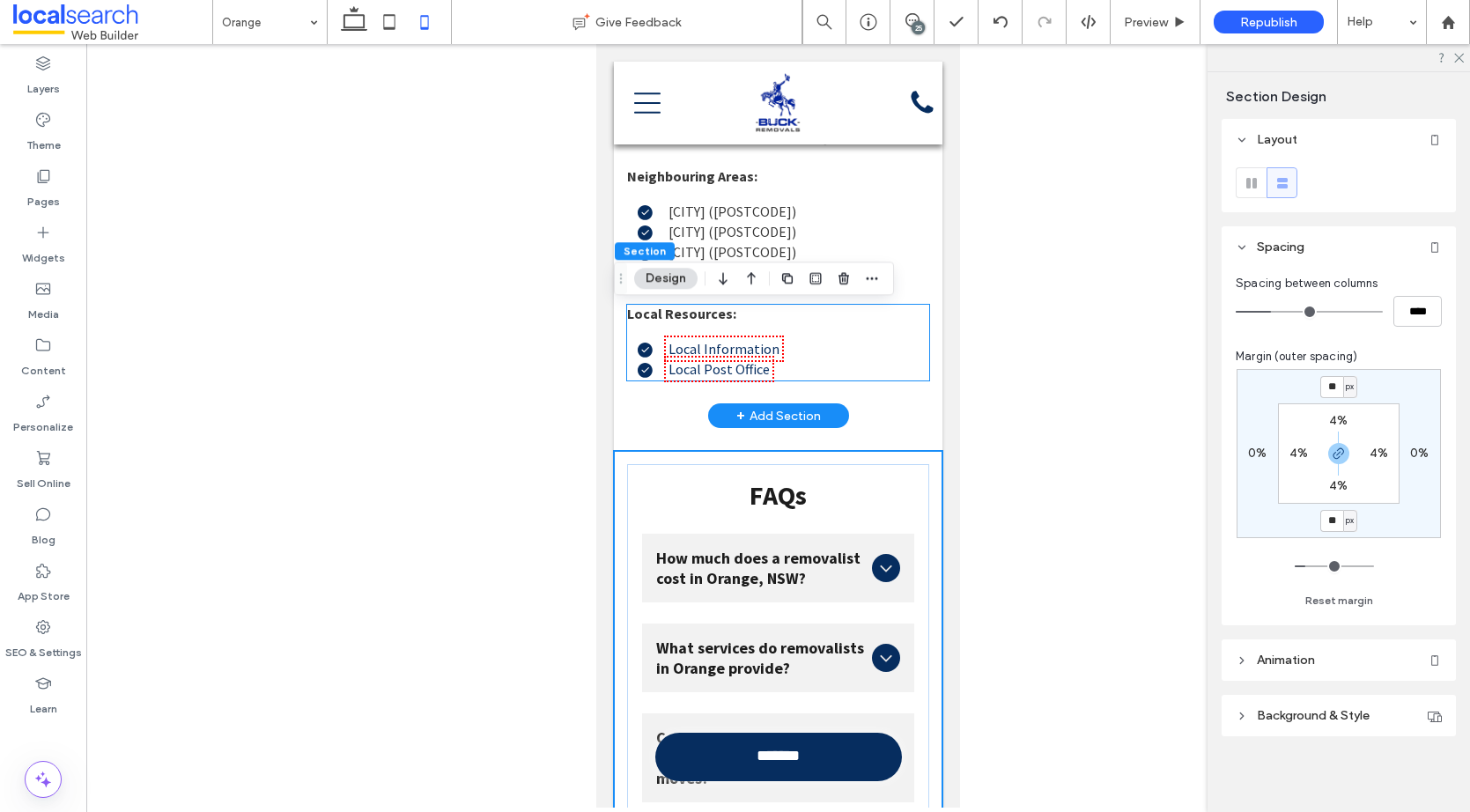 scroll, scrollTop: 7243, scrollLeft: 0, axis: vertical 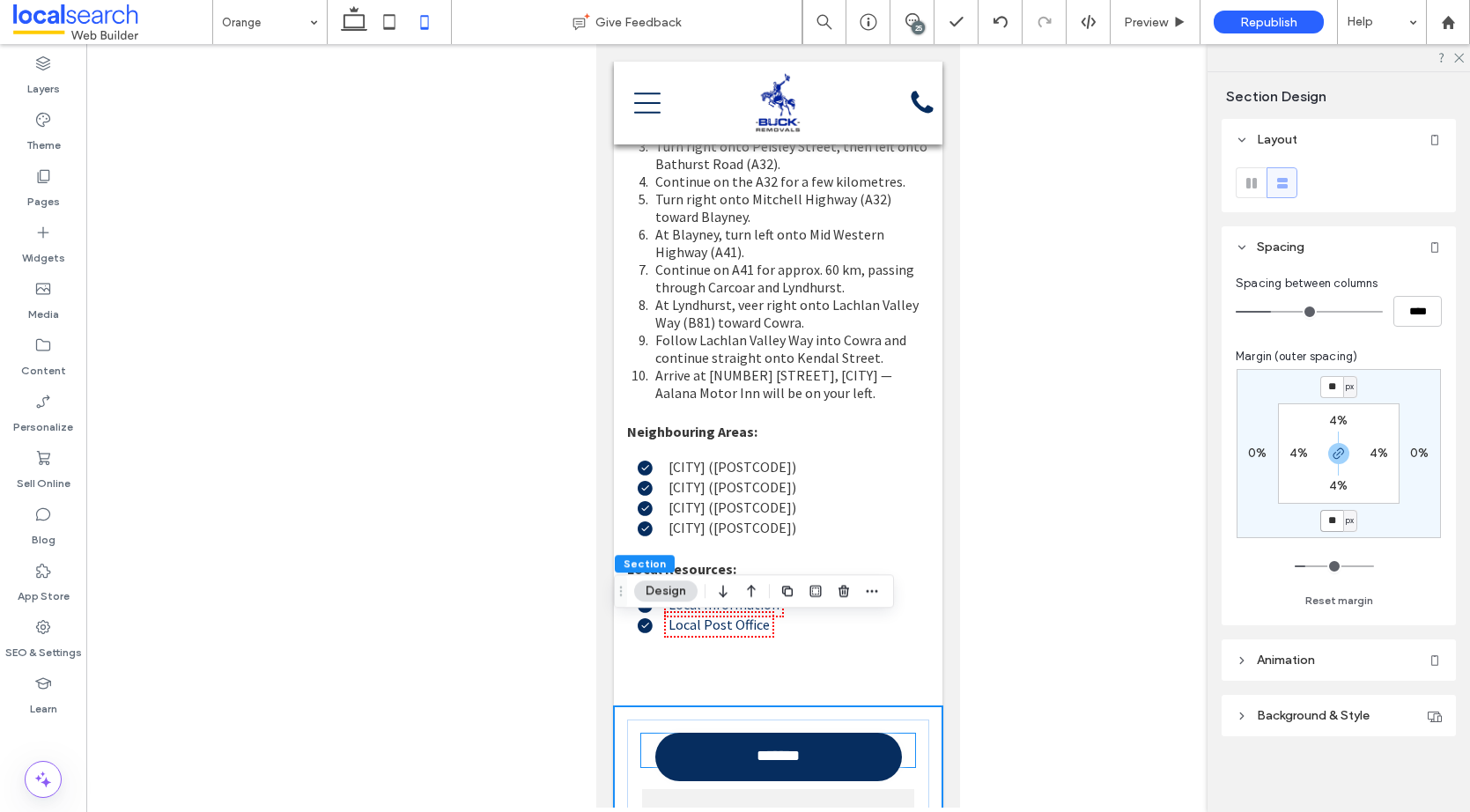 click on "FAQs" at bounding box center [778, 750] 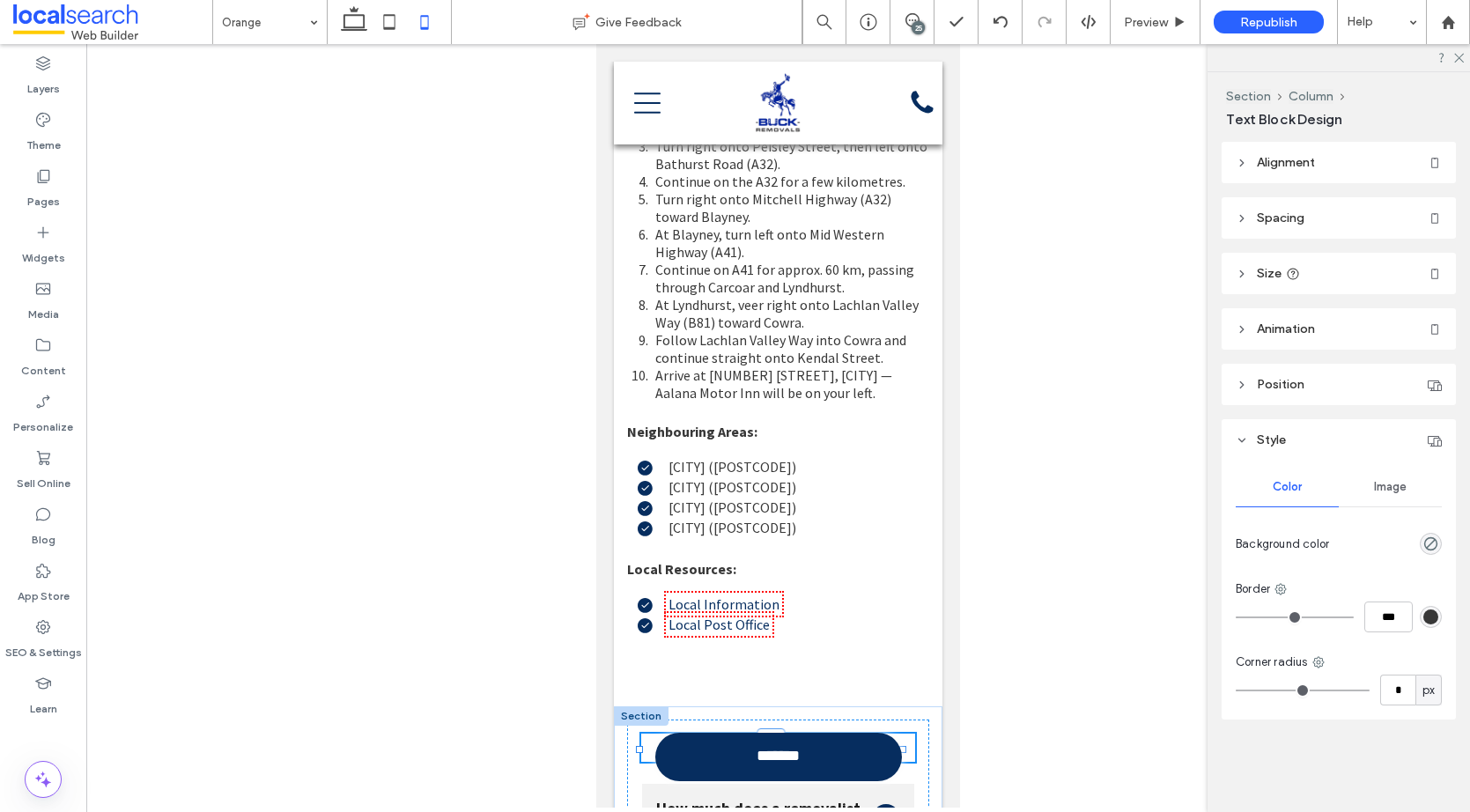 type on "**********" 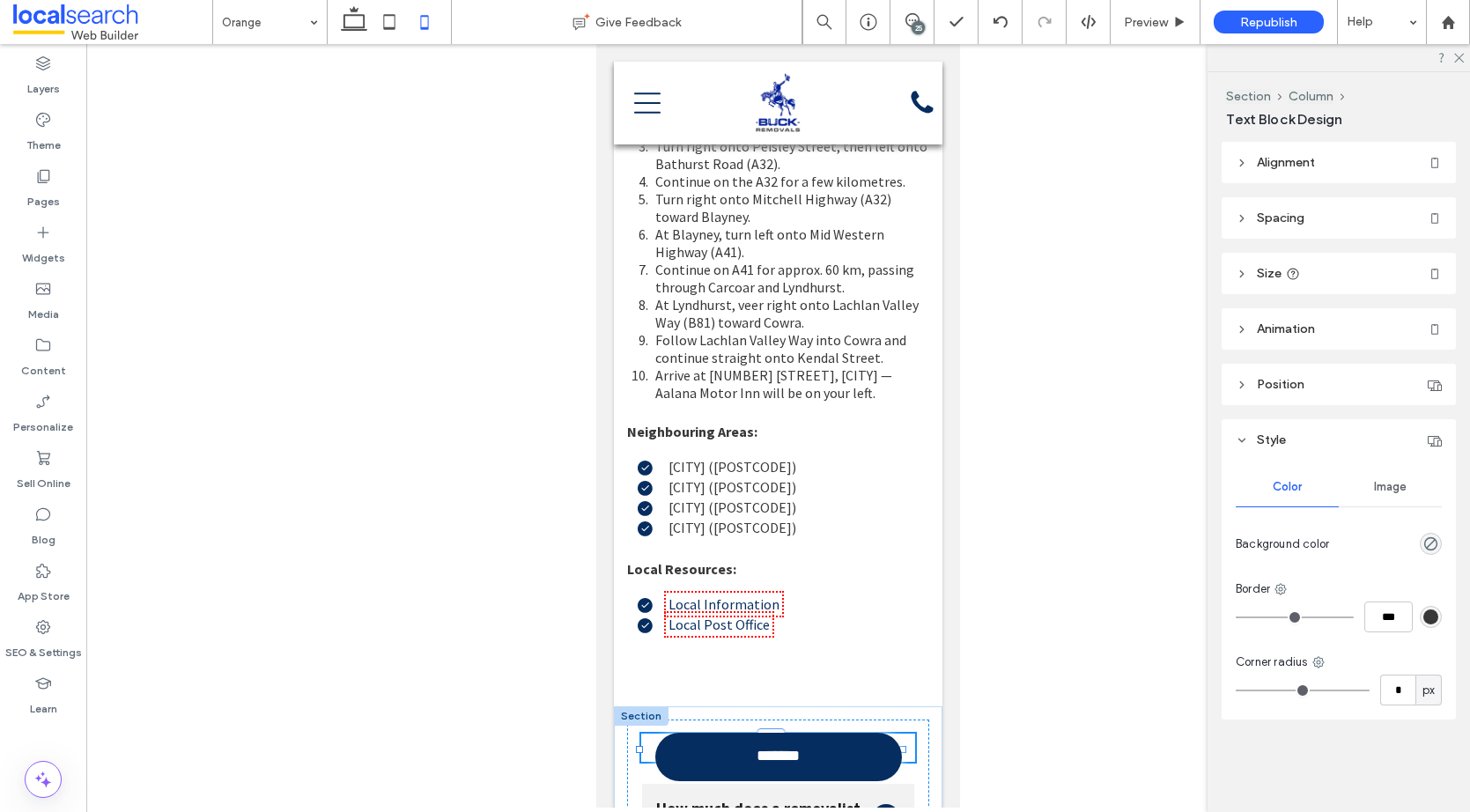 type on "**" 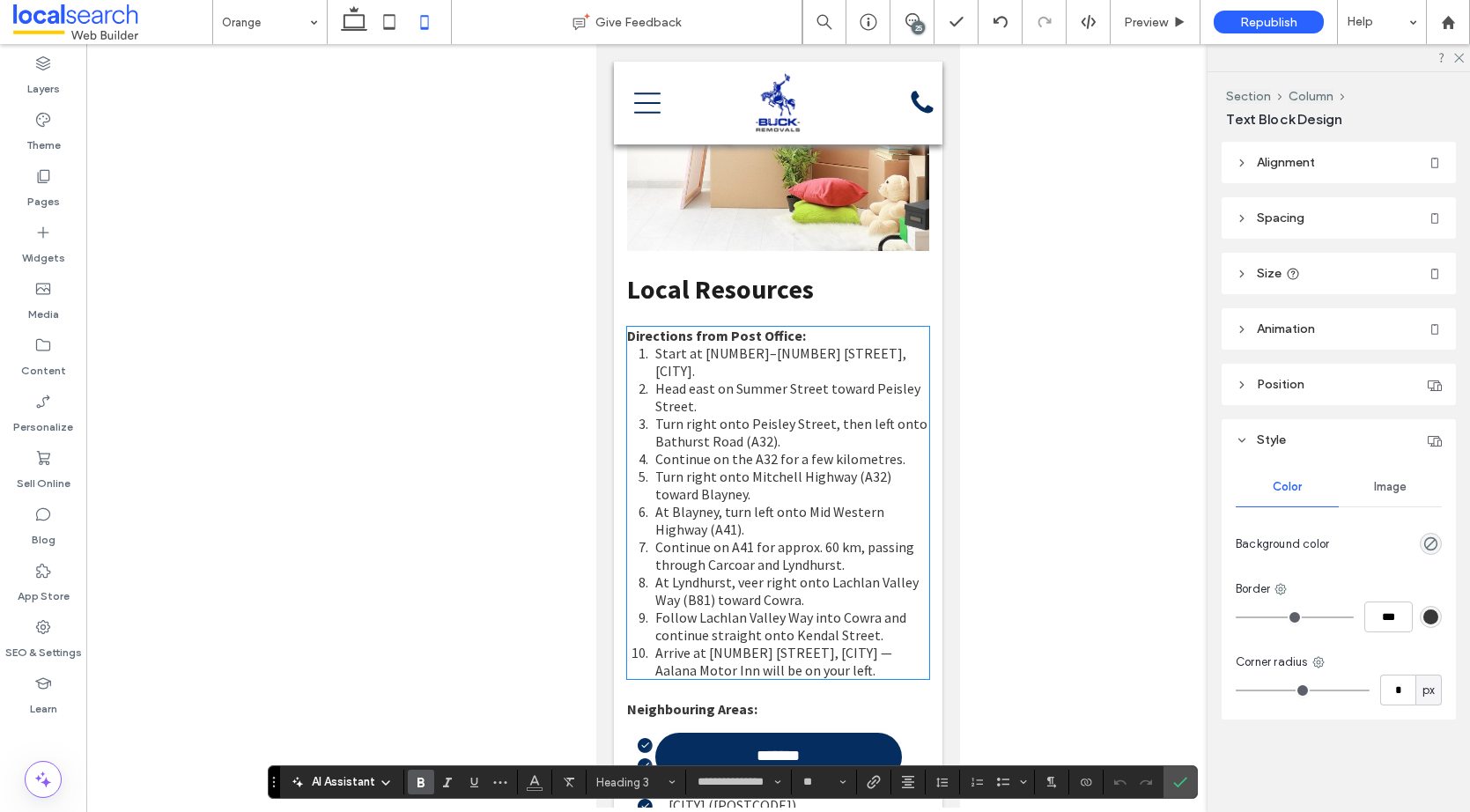scroll, scrollTop: 6802, scrollLeft: 0, axis: vertical 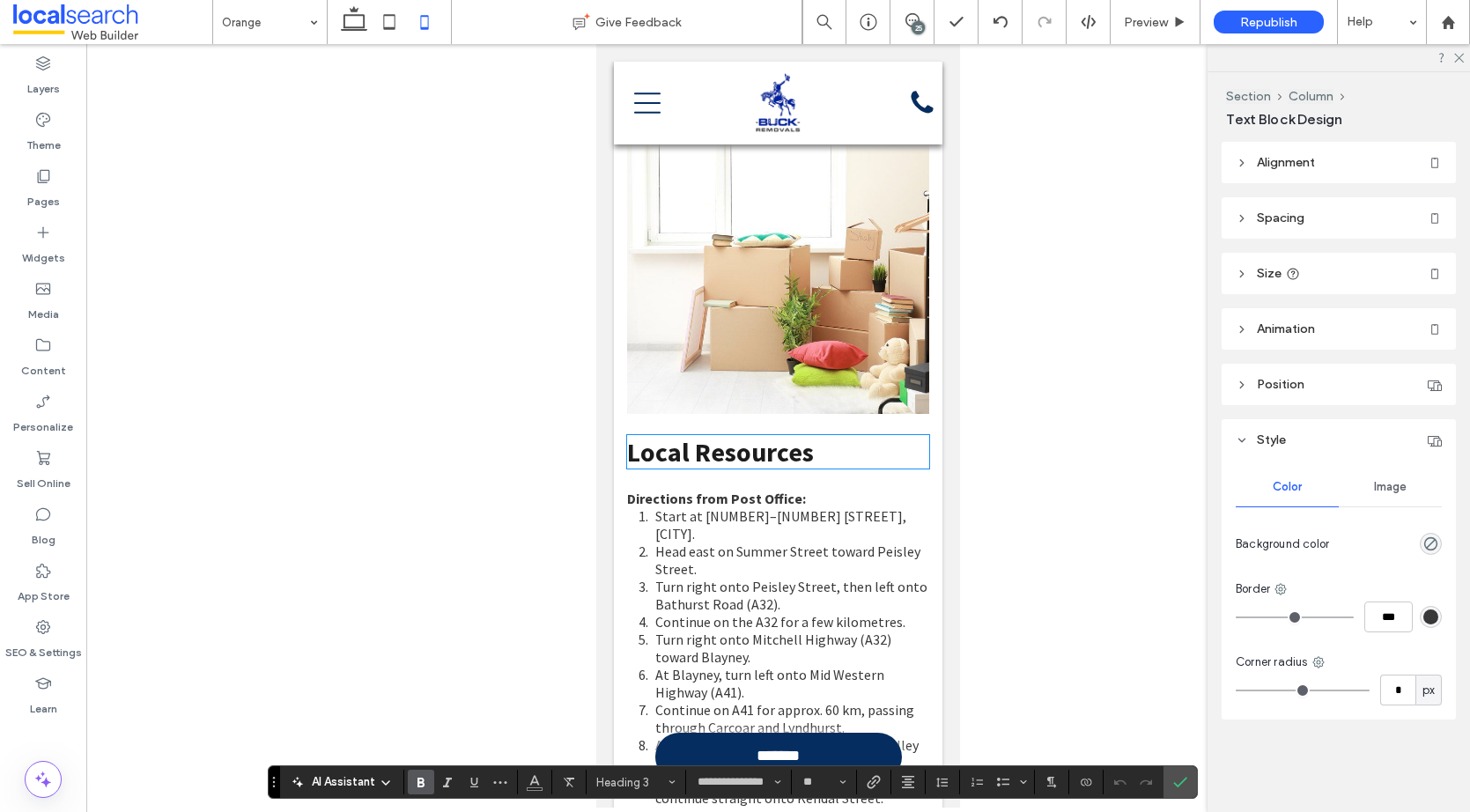 click on "Local Resources" at bounding box center [720, 452] 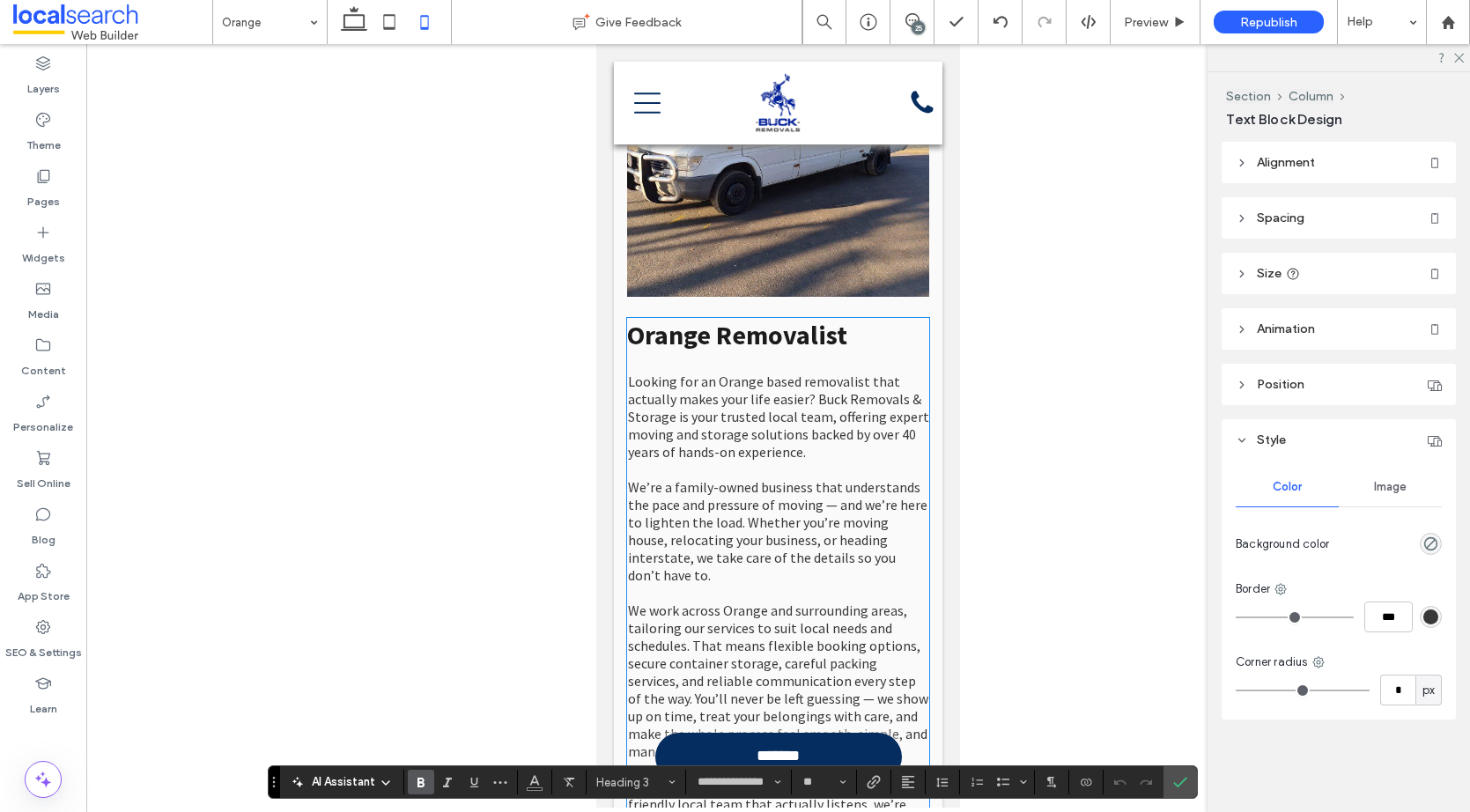 scroll, scrollTop: 990, scrollLeft: 0, axis: vertical 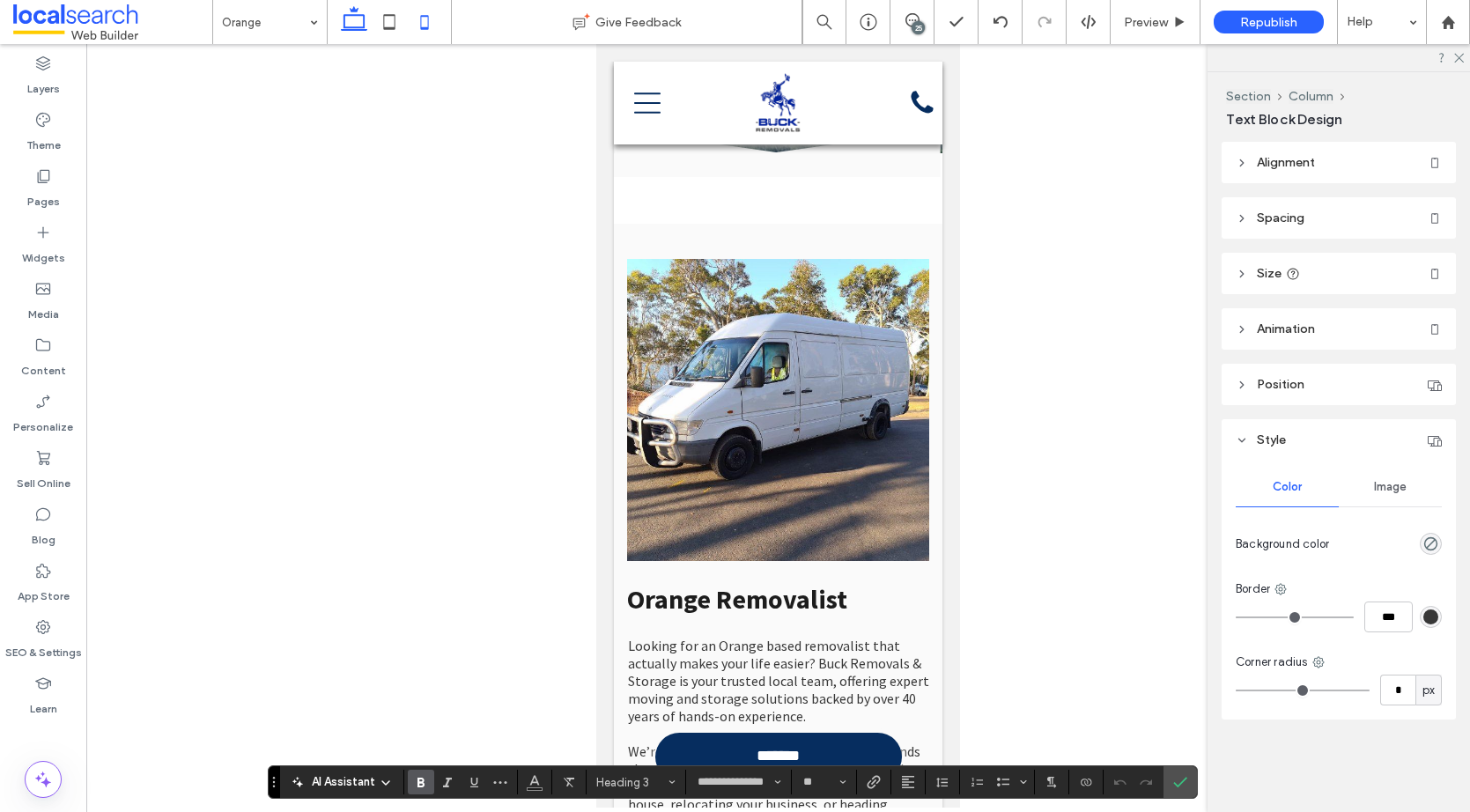 click at bounding box center (354, 22) 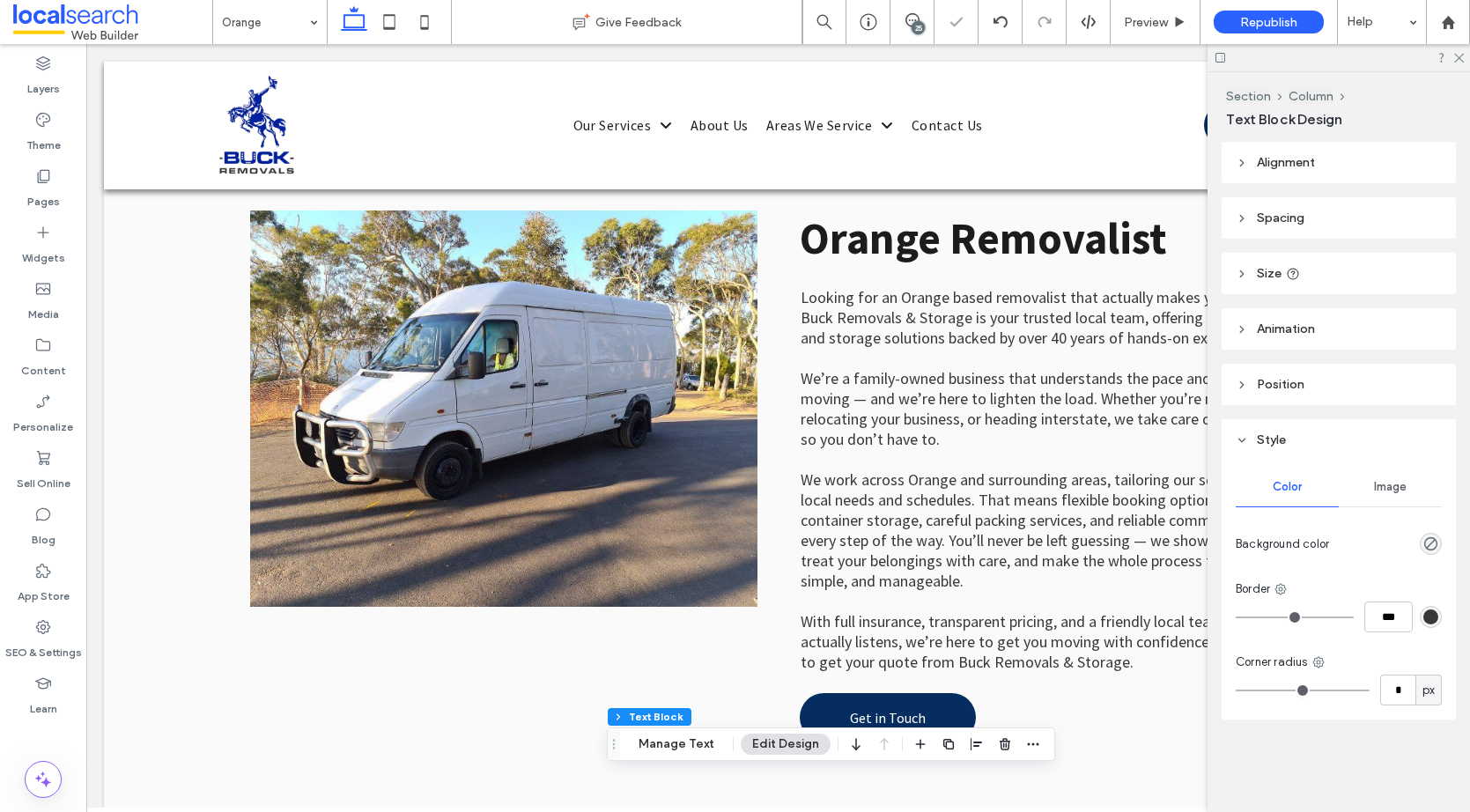 scroll, scrollTop: 598, scrollLeft: 0, axis: vertical 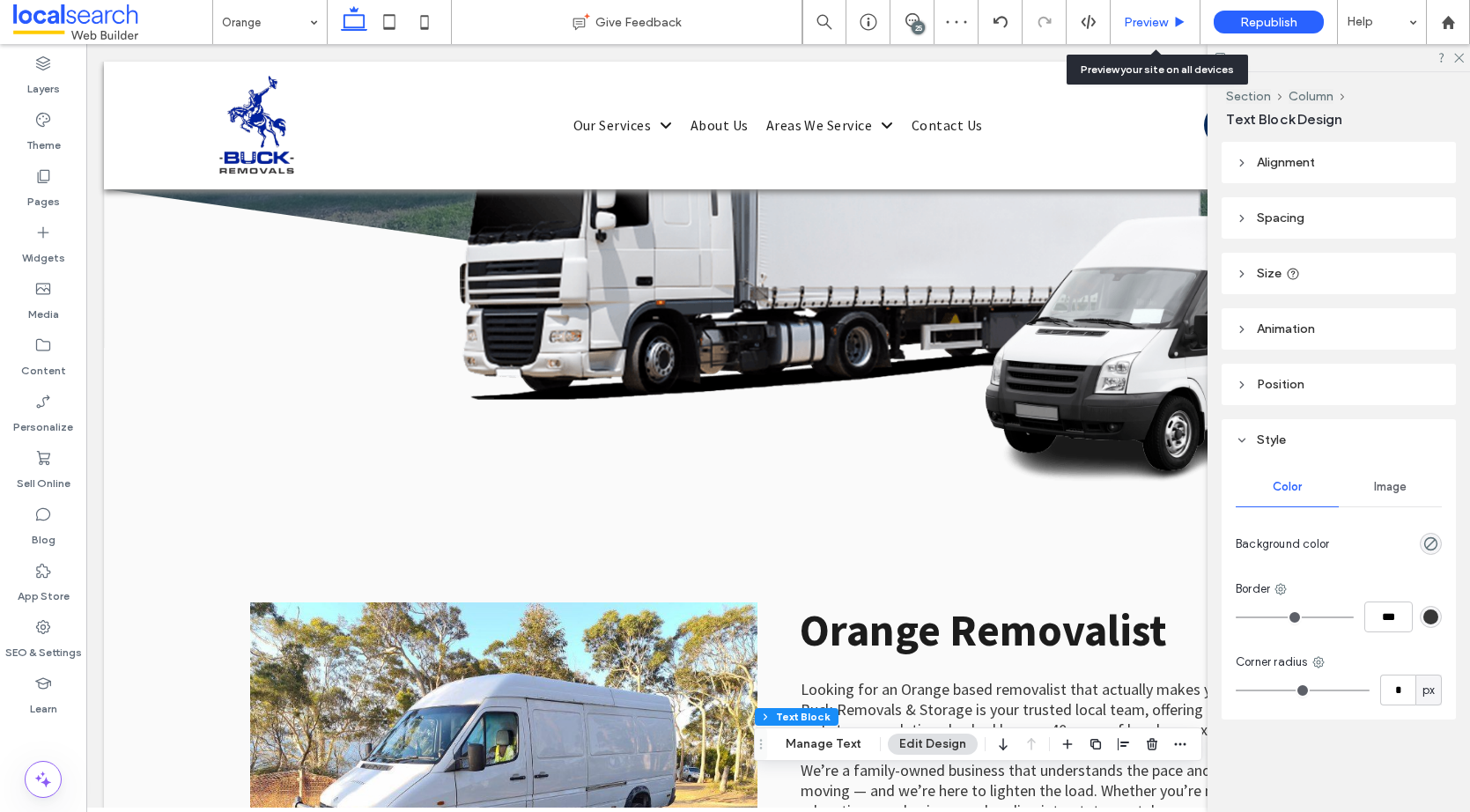 click on "Preview" at bounding box center [1156, 22] 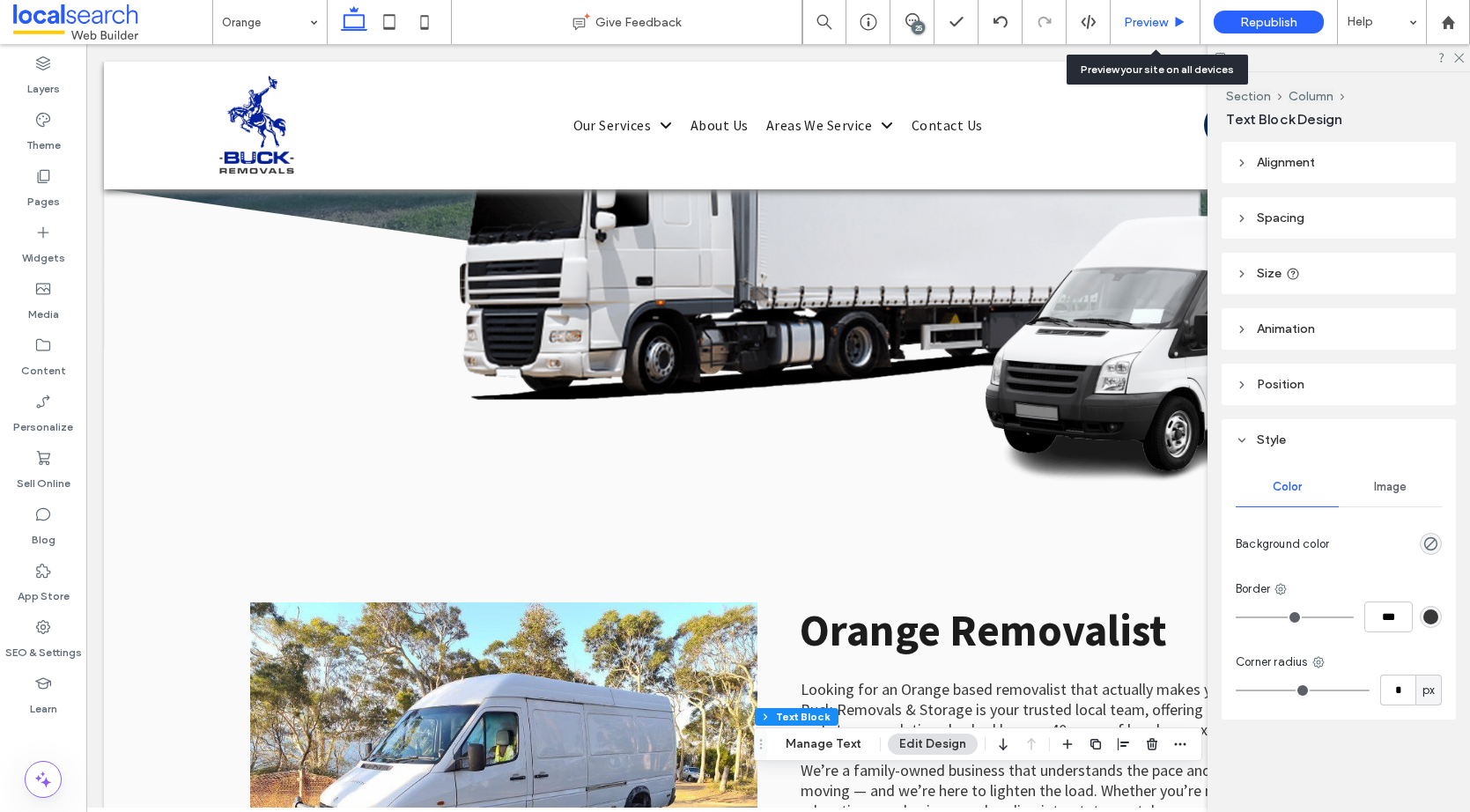 click on "Preview" at bounding box center [1156, 22] 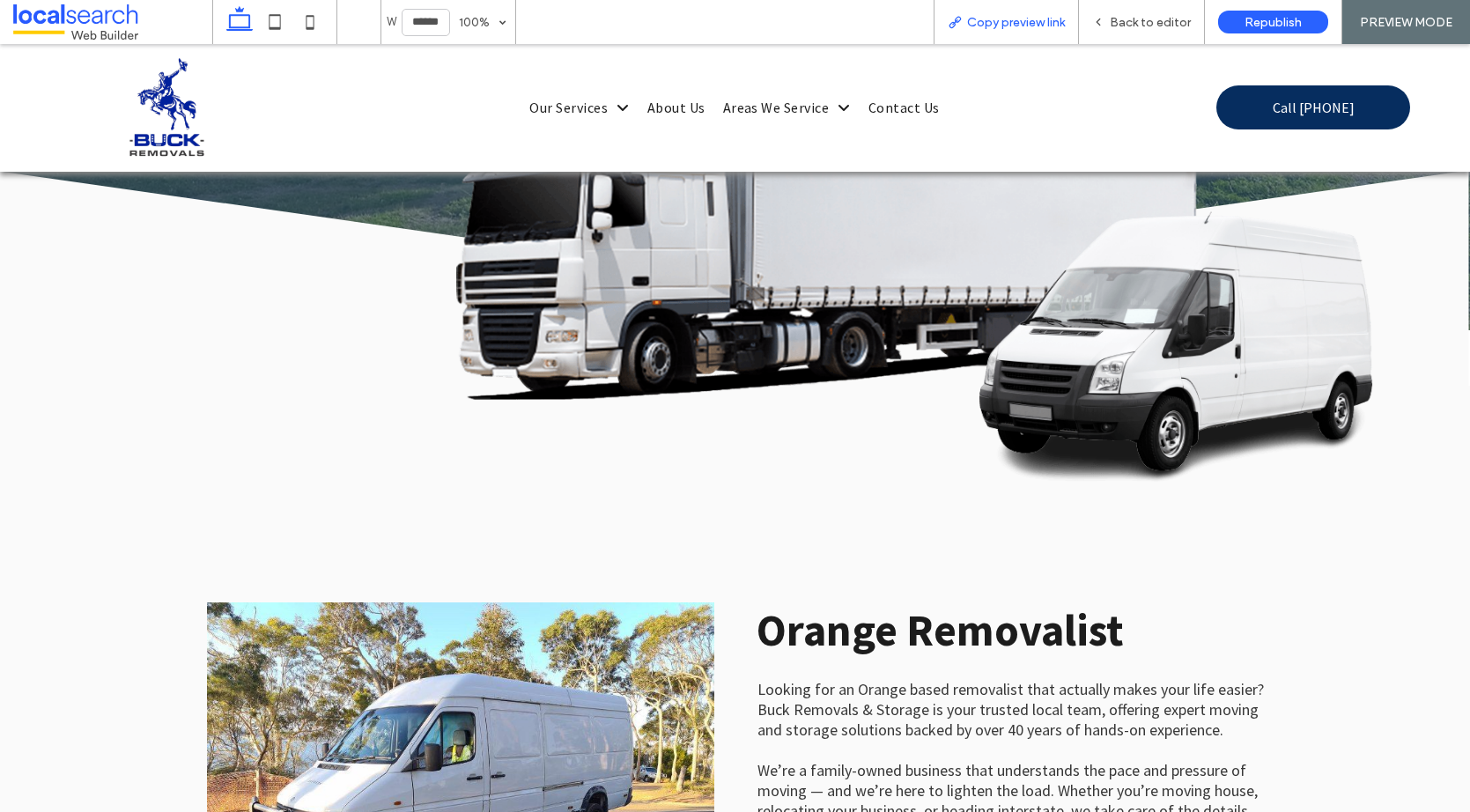click on "Copy preview link" at bounding box center (1006, 22) 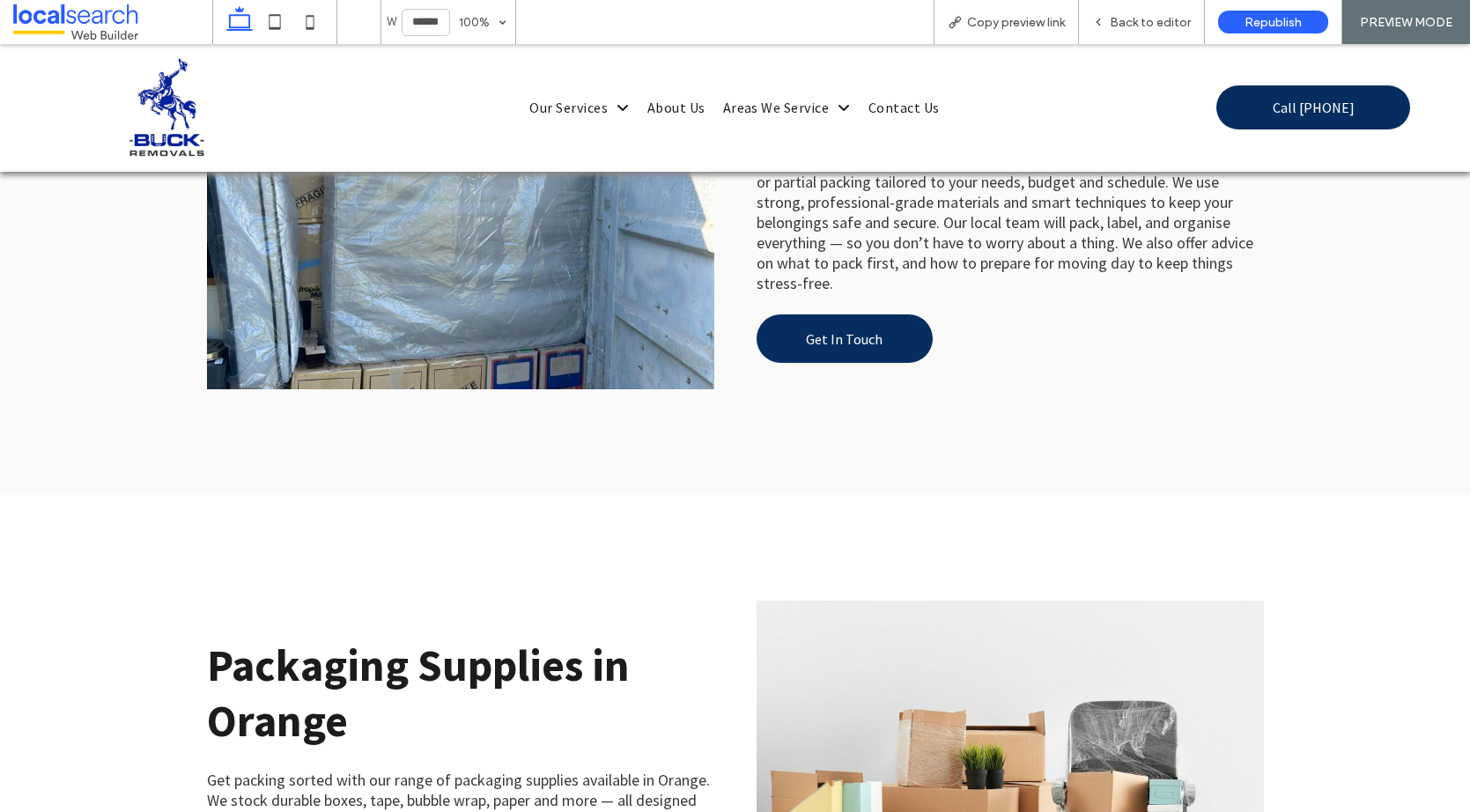 scroll, scrollTop: 4209, scrollLeft: 0, axis: vertical 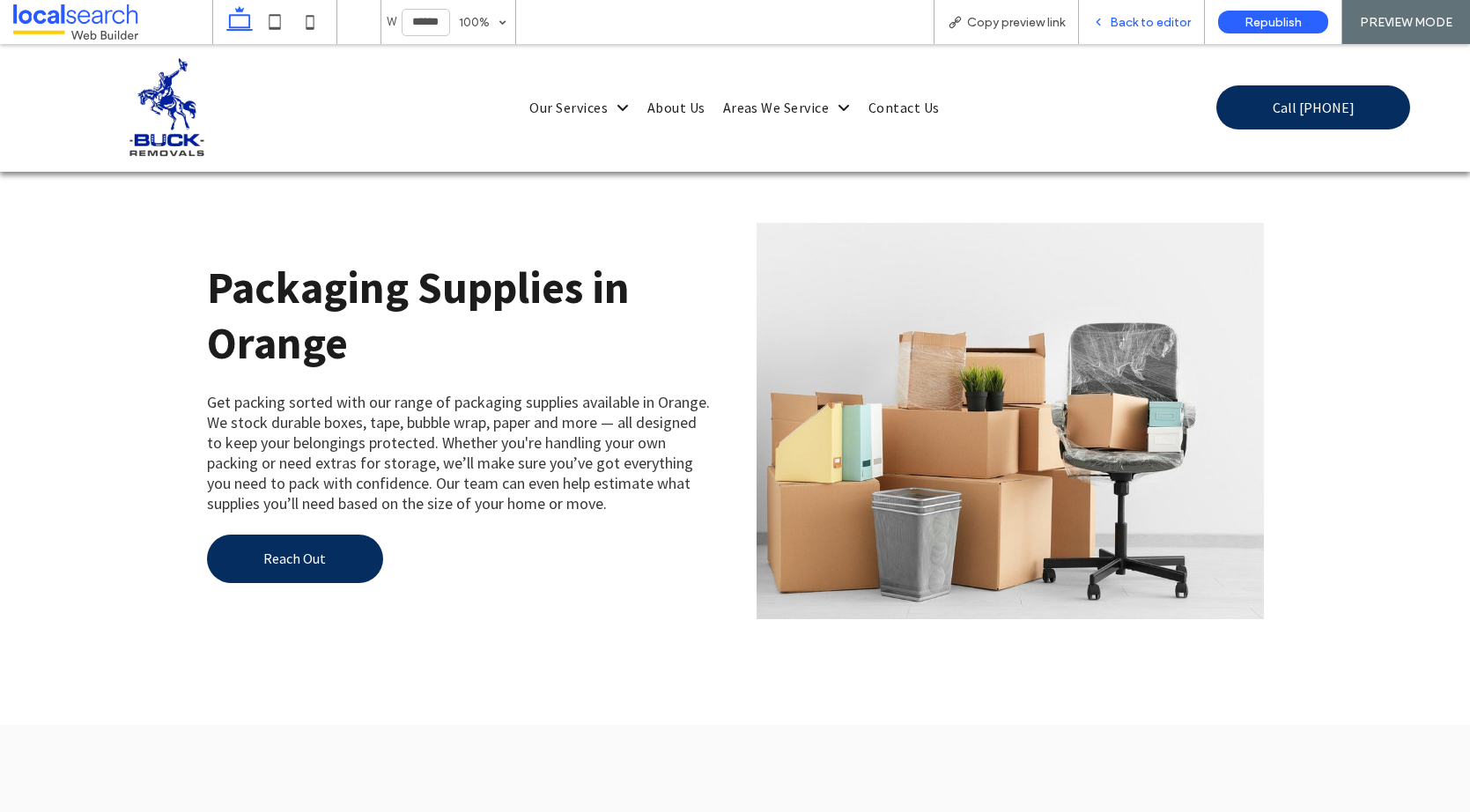 click on "Back to editor" at bounding box center (1141, 22) 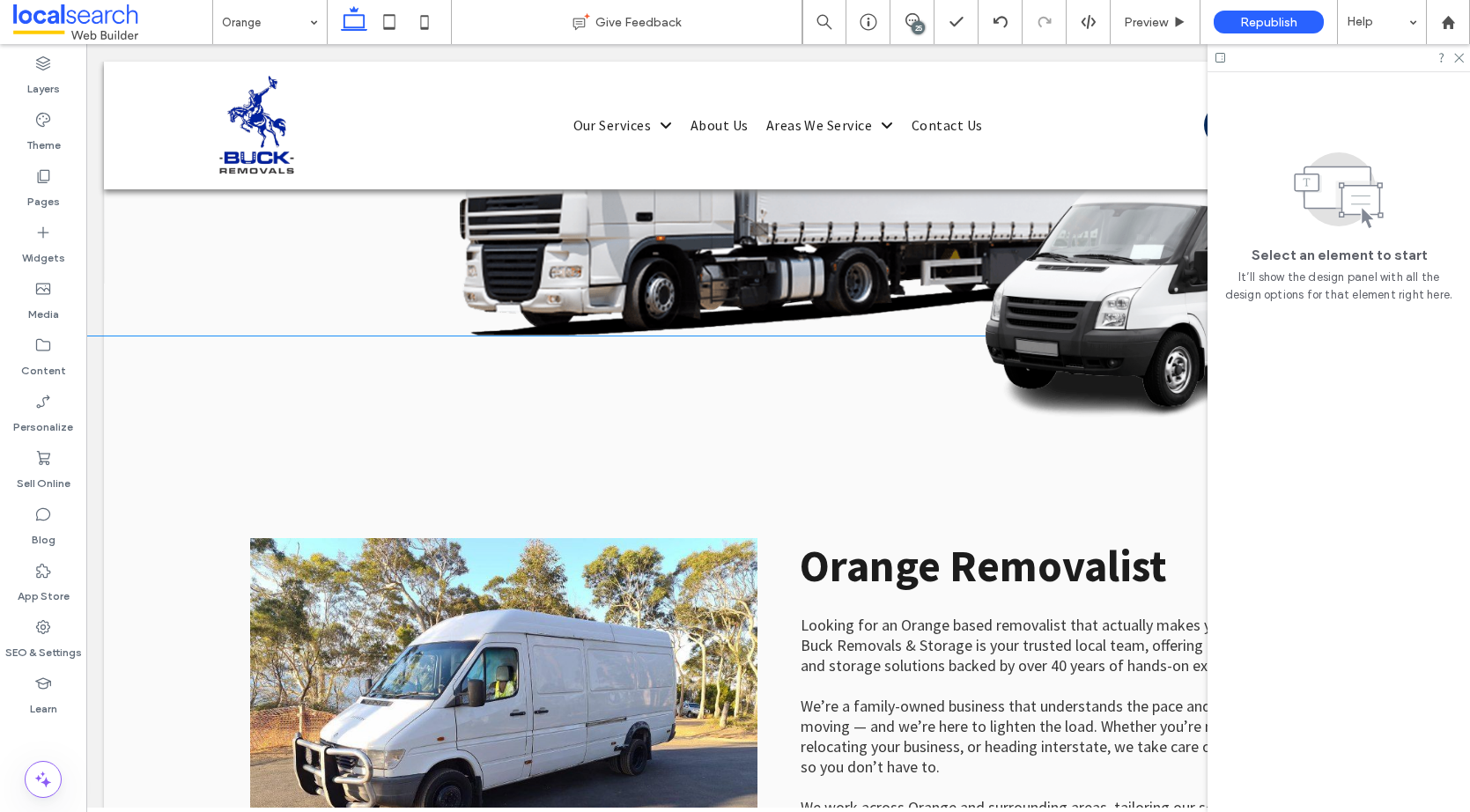 scroll, scrollTop: 0, scrollLeft: 0, axis: both 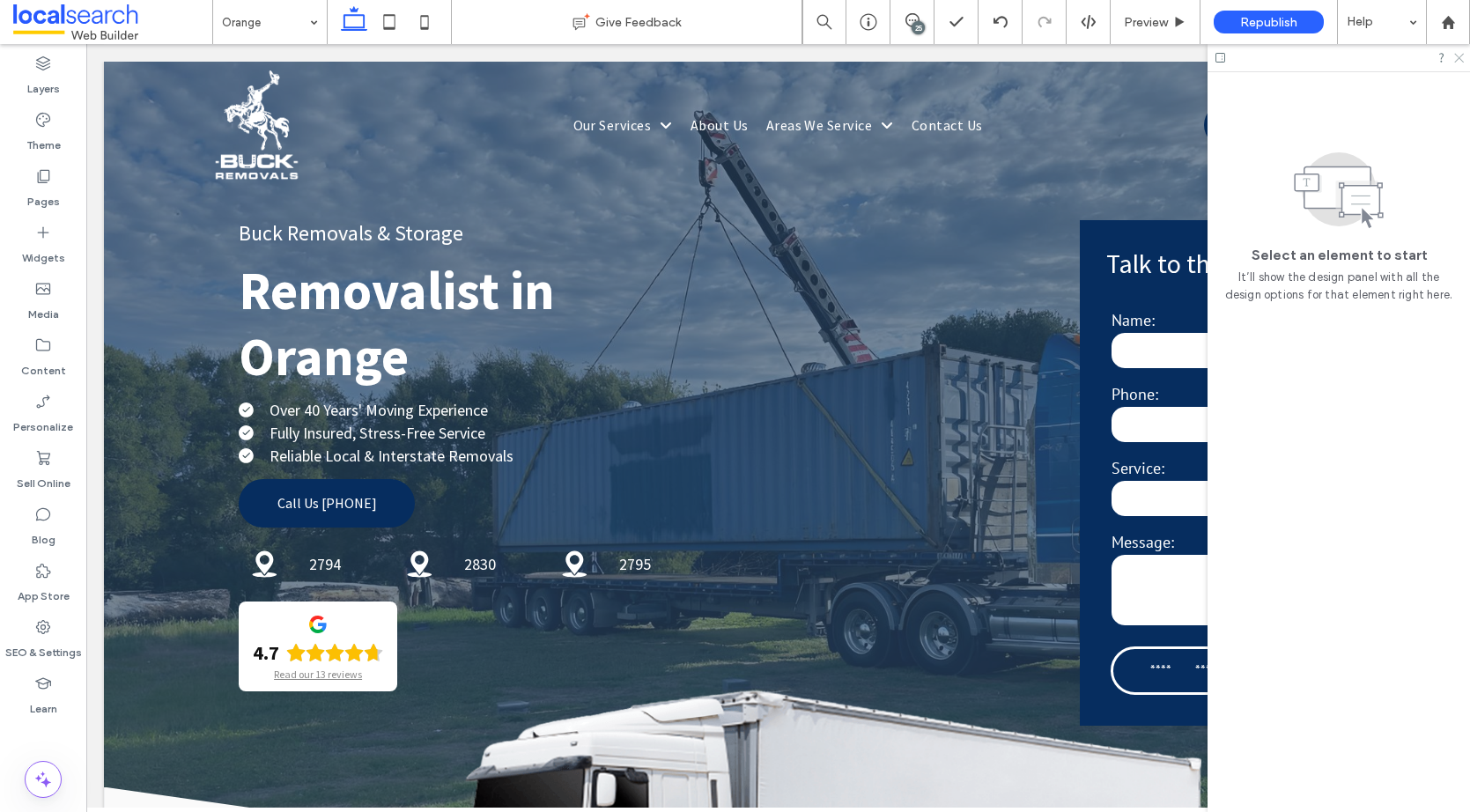 drag, startPoint x: 1462, startPoint y: 57, endPoint x: 847, endPoint y: 393, distance: 700.8003 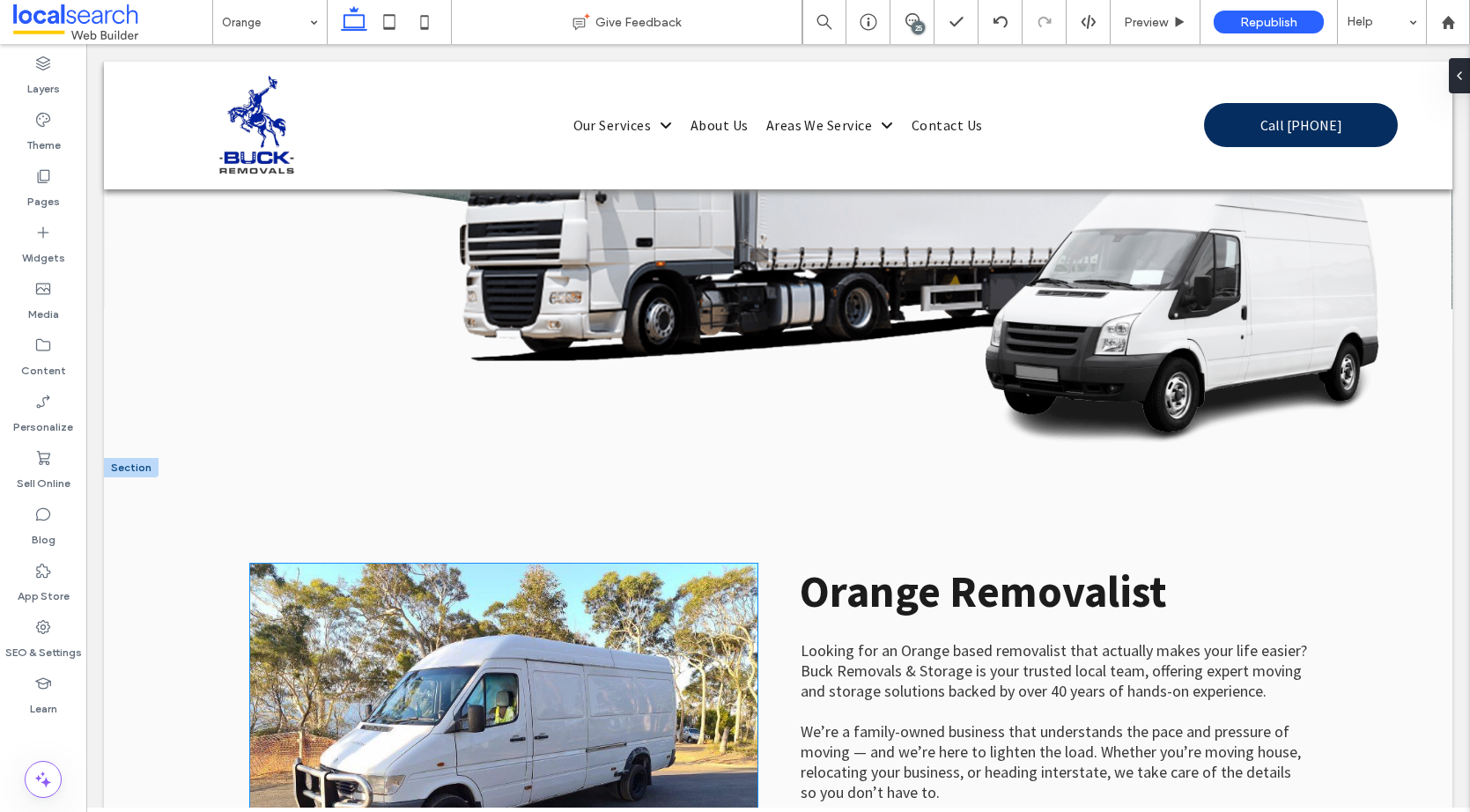scroll, scrollTop: 969, scrollLeft: 0, axis: vertical 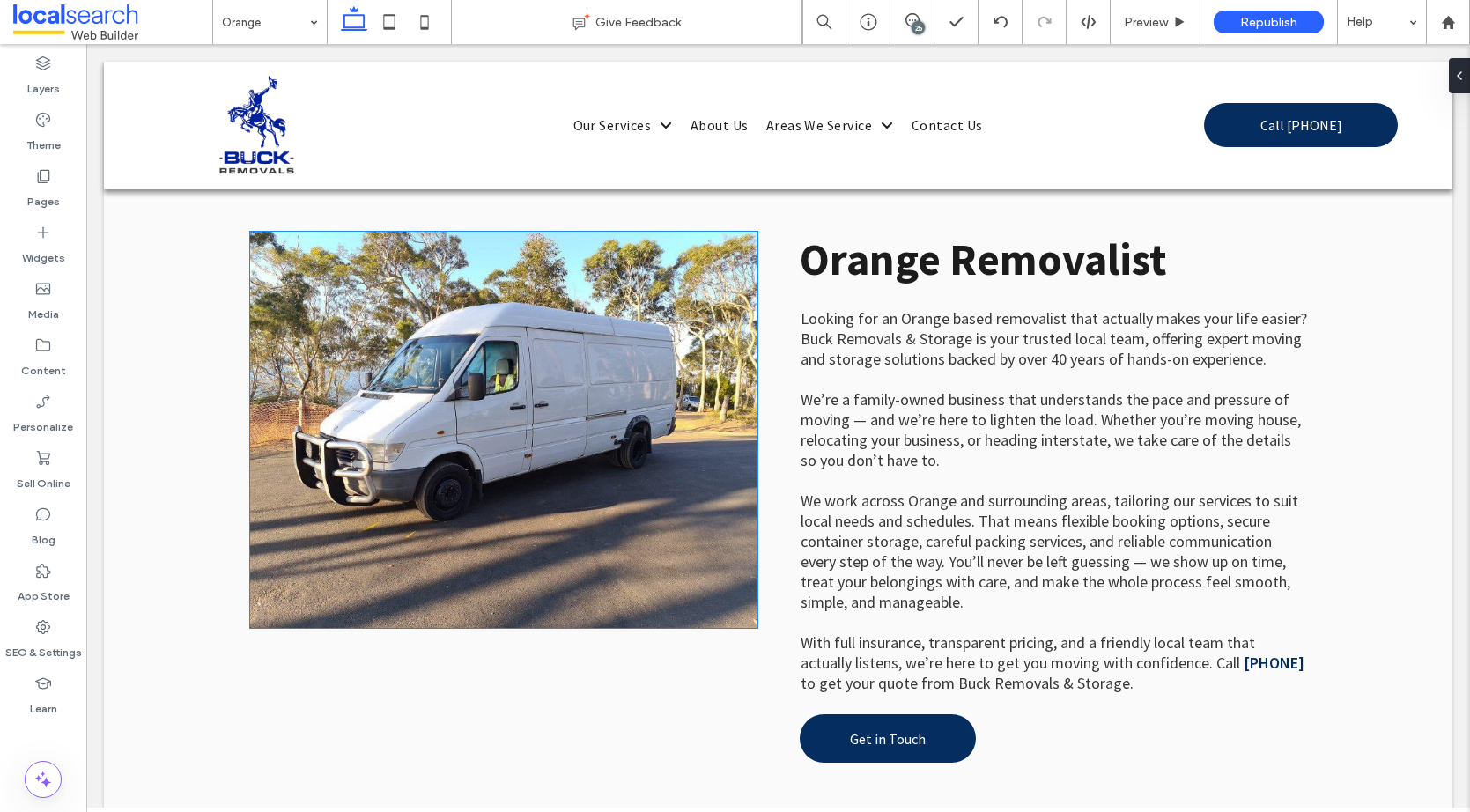 click at bounding box center [504, 430] 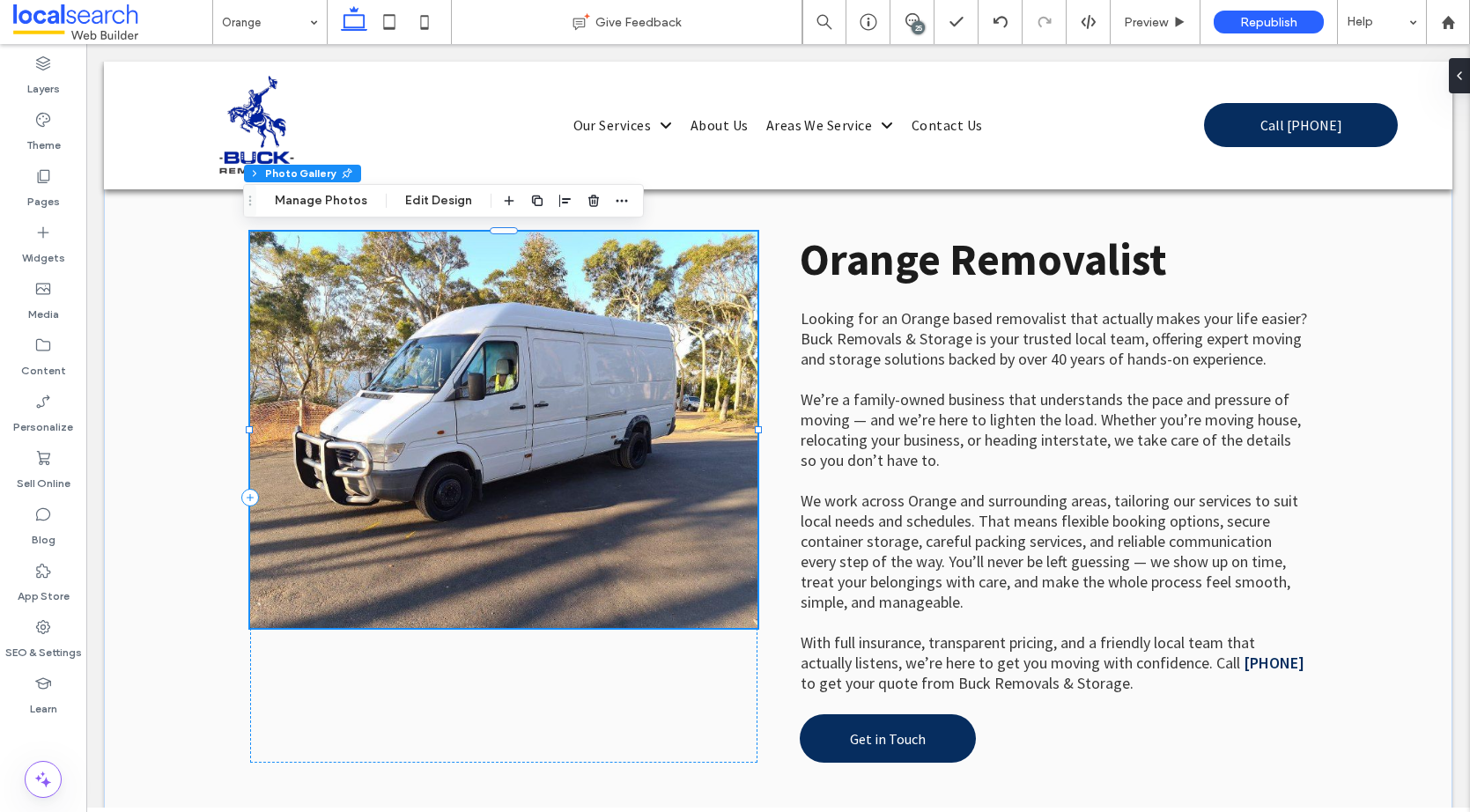 click at bounding box center [504, 430] 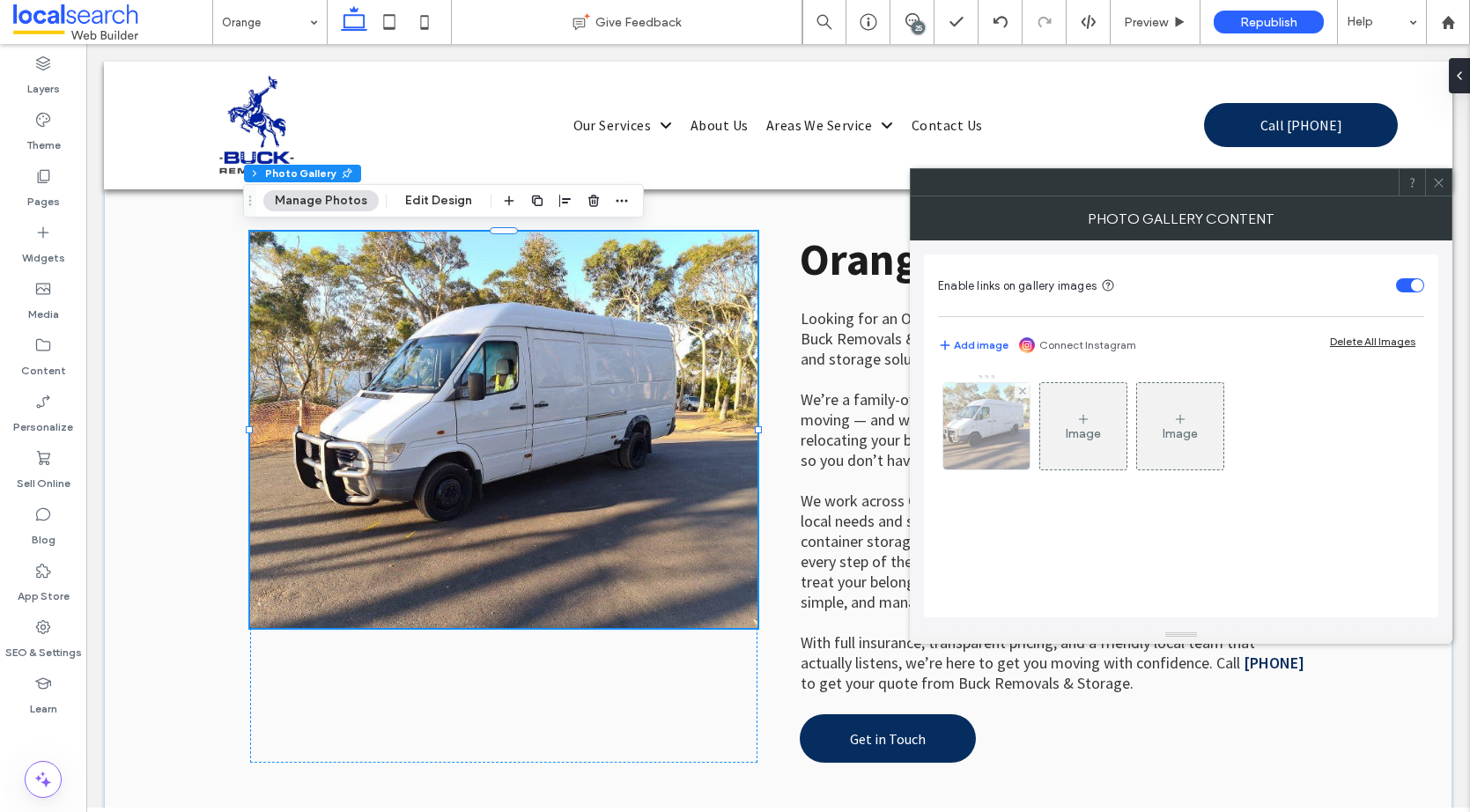 click at bounding box center (986, 426) 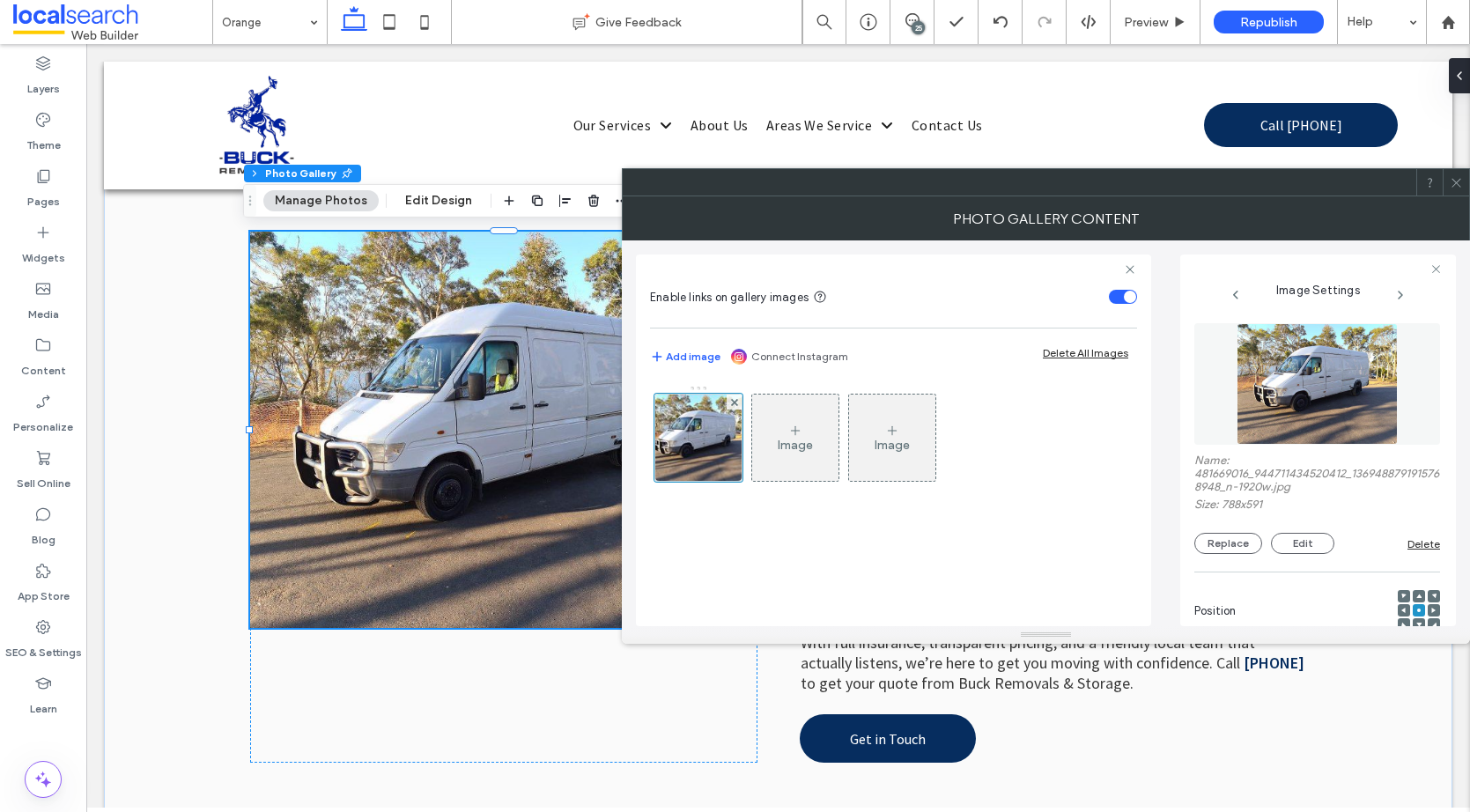 click on "Name: 481669016_944711434520412_1369488791915768948_n-1920w.jpg" at bounding box center [1317, 476] 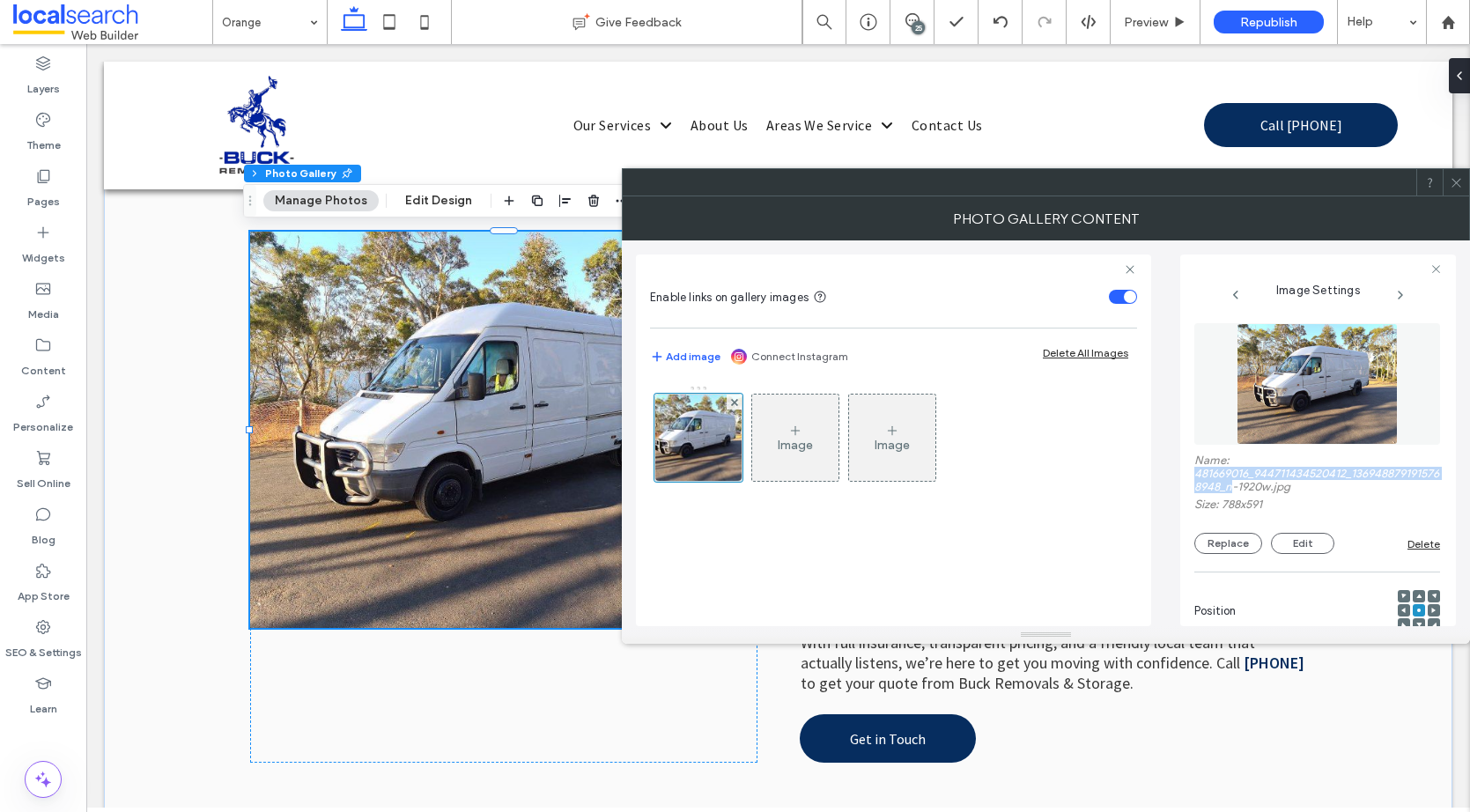 click on "Name: 481669016_944711434520412_1369488791915768948_n-1920w.jpg" at bounding box center [1317, 476] 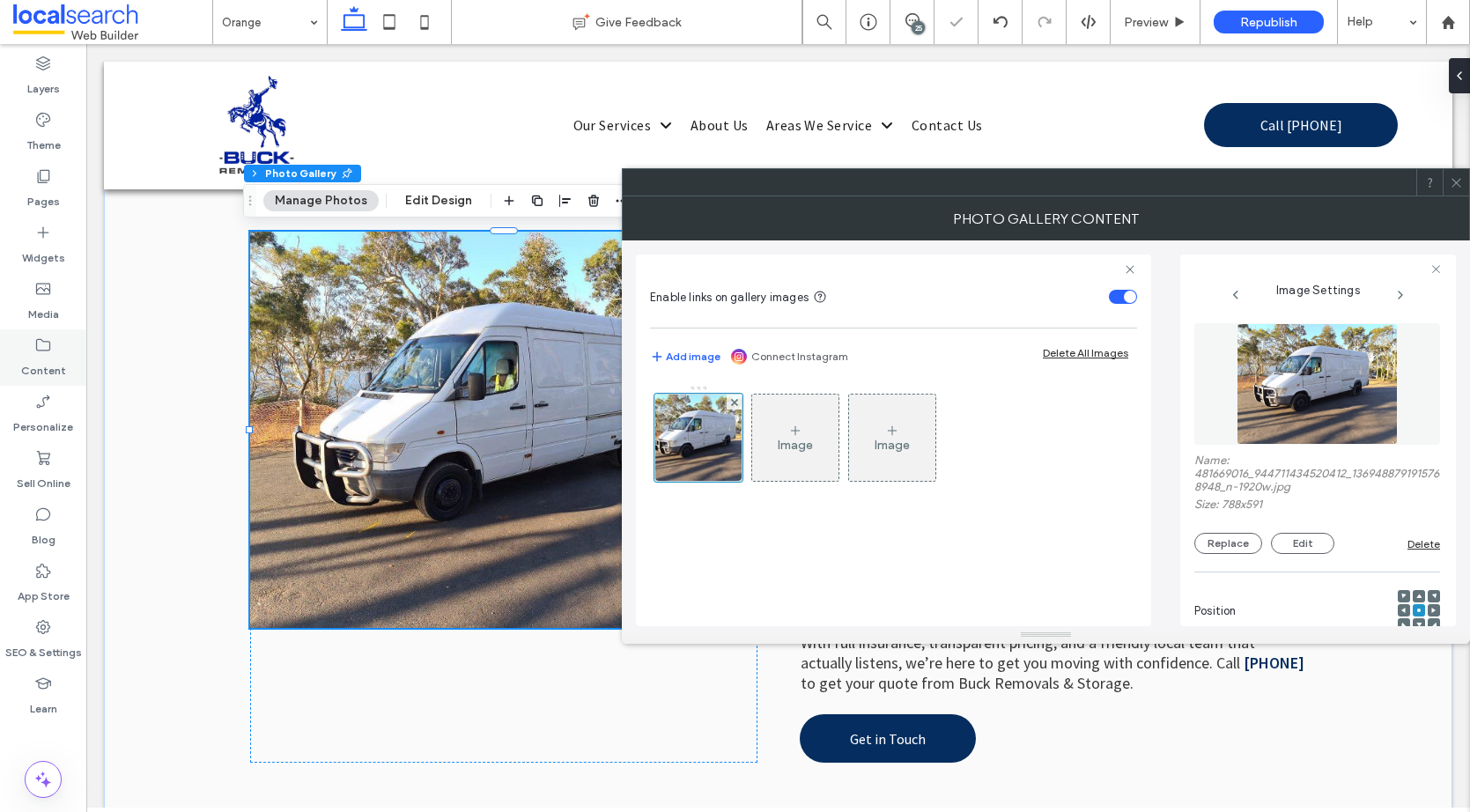 click on "Content" at bounding box center [43, 358] 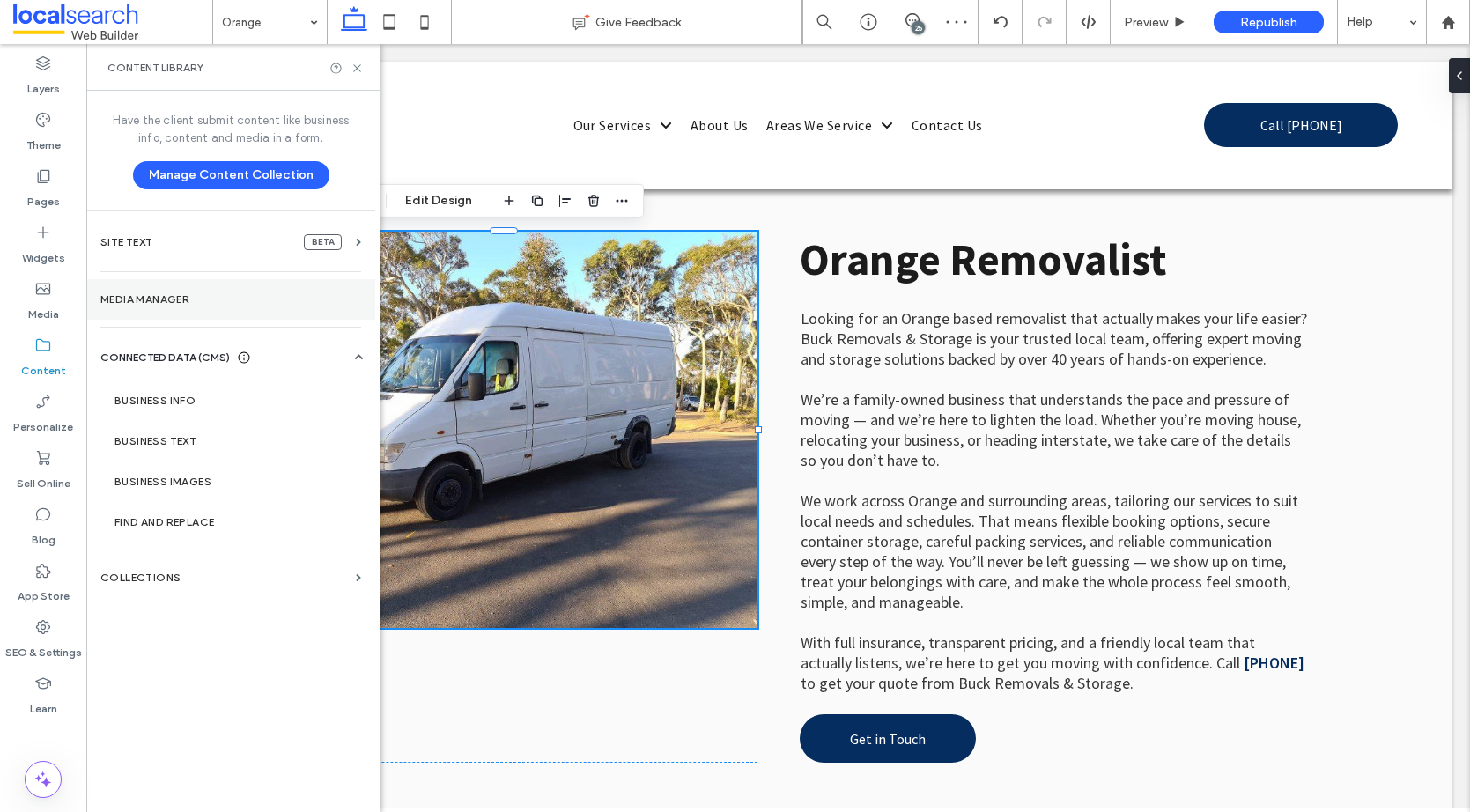 click on "Media Manager" at bounding box center (231, 299) 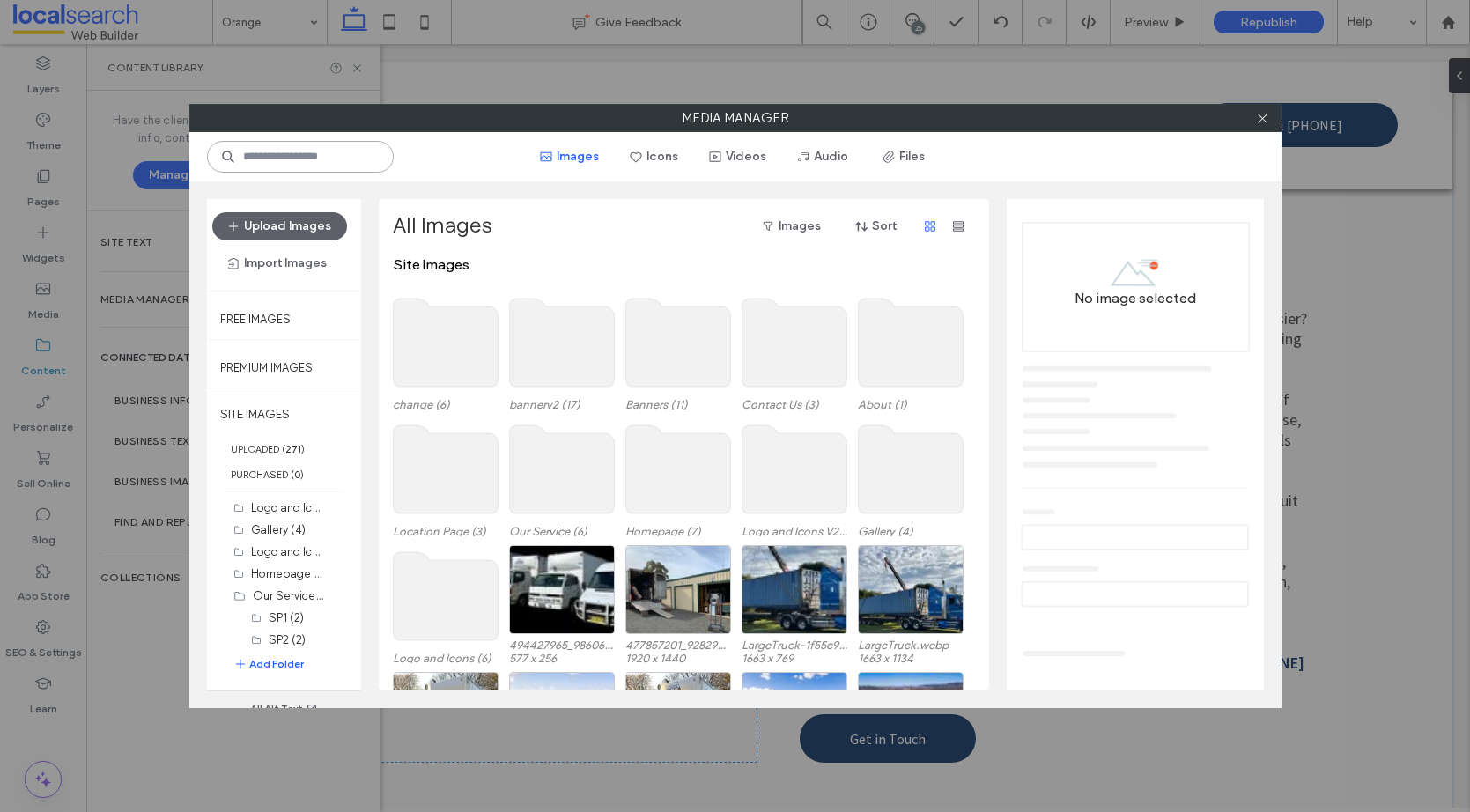click at bounding box center [300, 157] 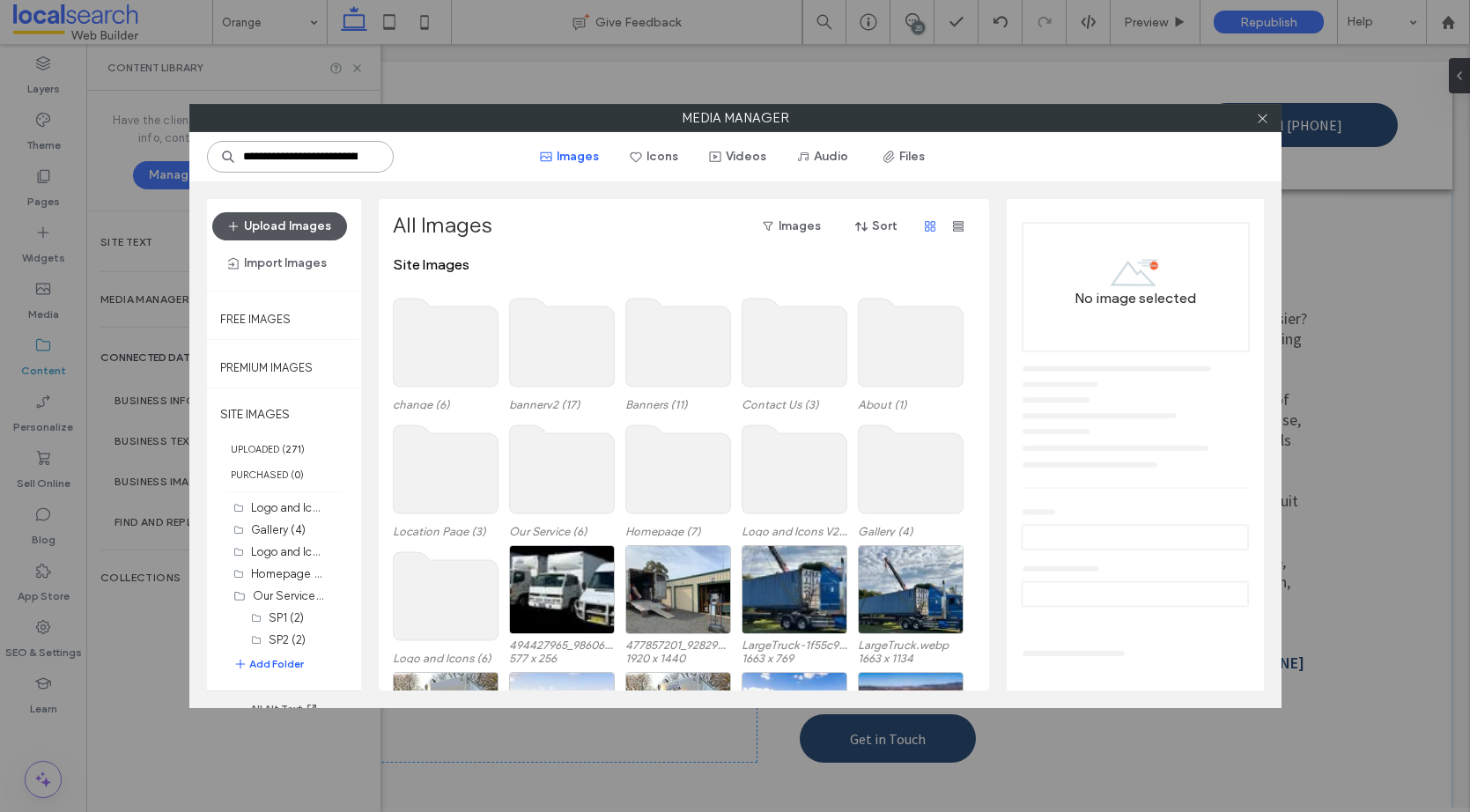 scroll, scrollTop: 0, scrollLeft: 175, axis: horizontal 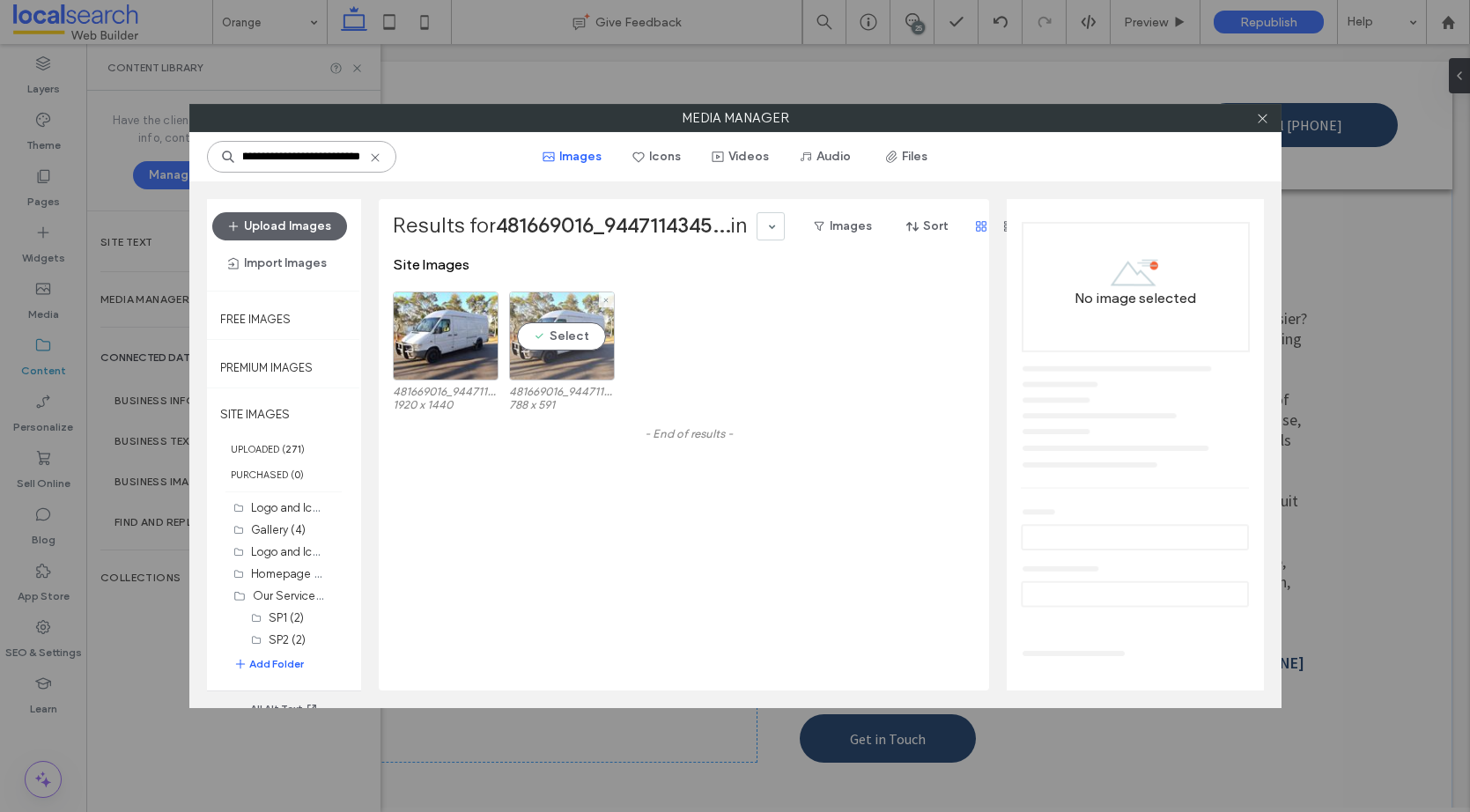 type on "**********" 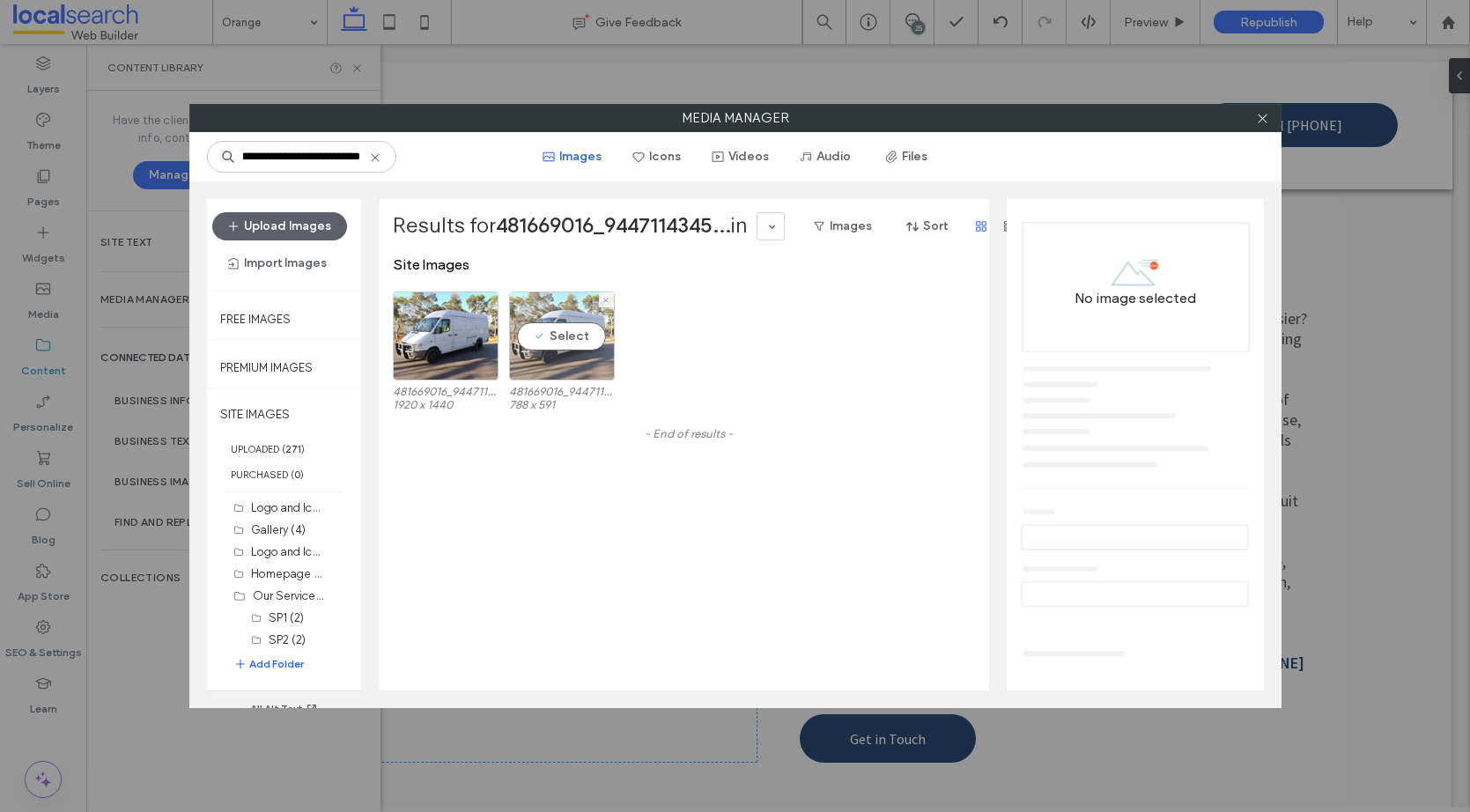 click on "Select" at bounding box center [562, 336] 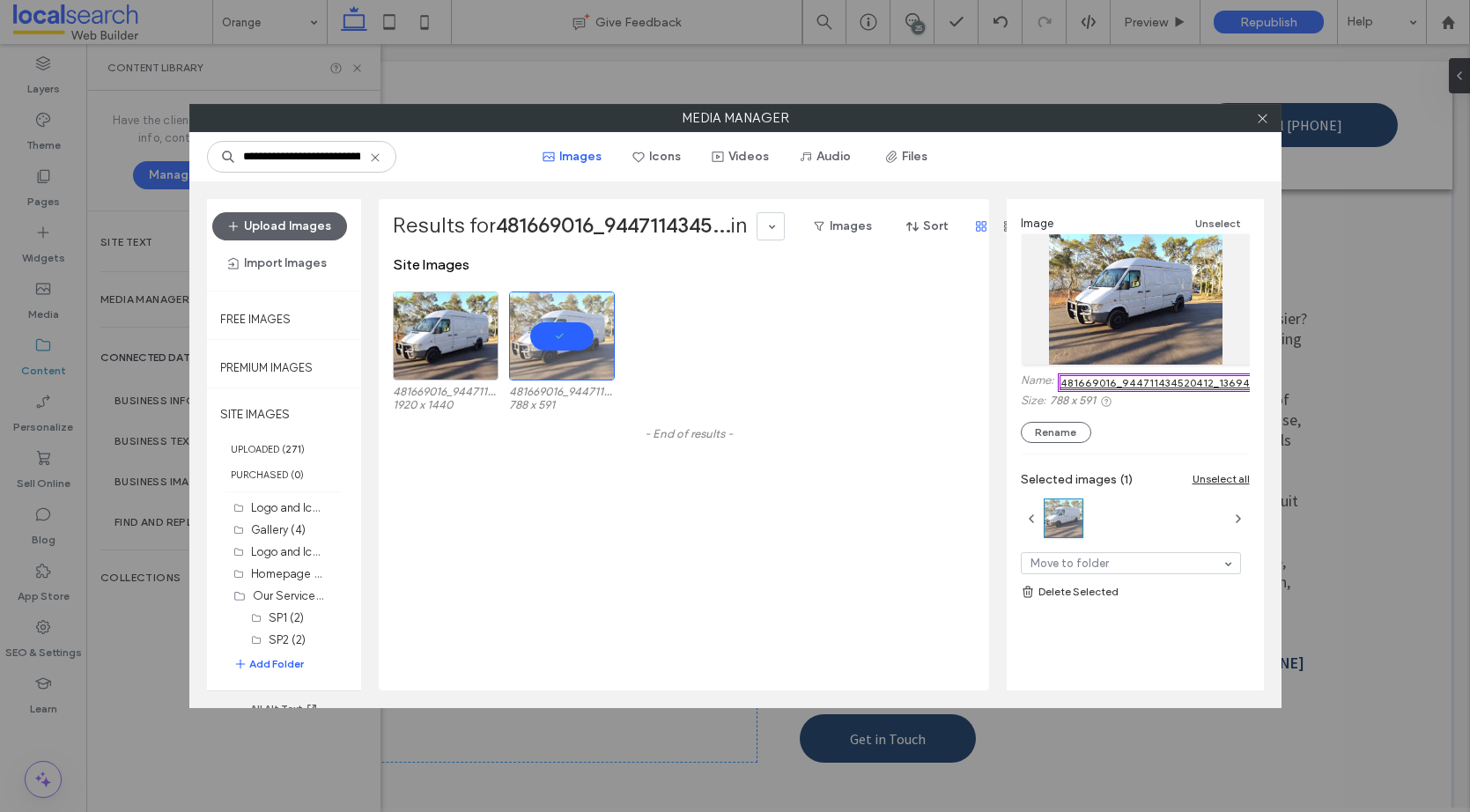click at bounding box center (1263, 118) 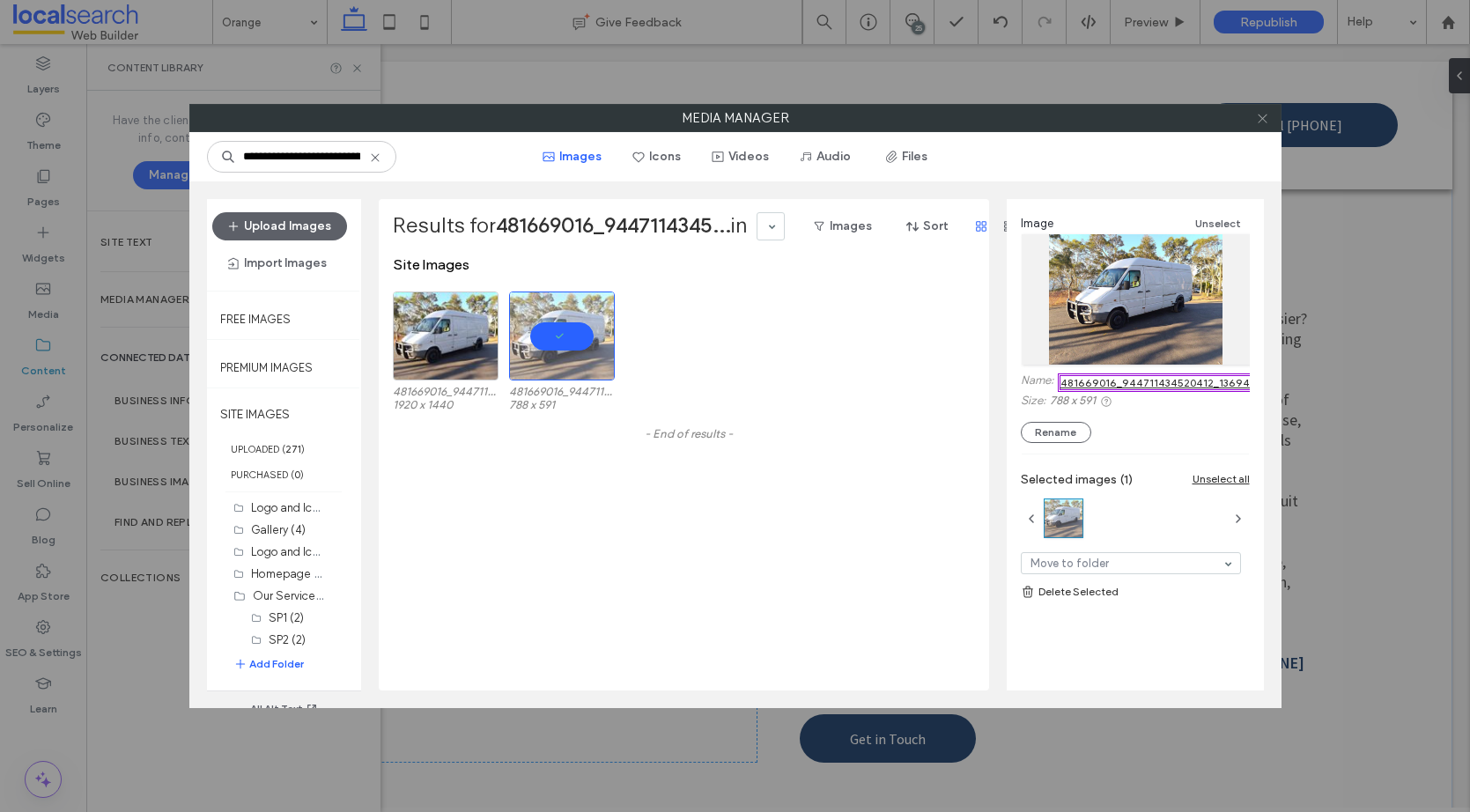 click 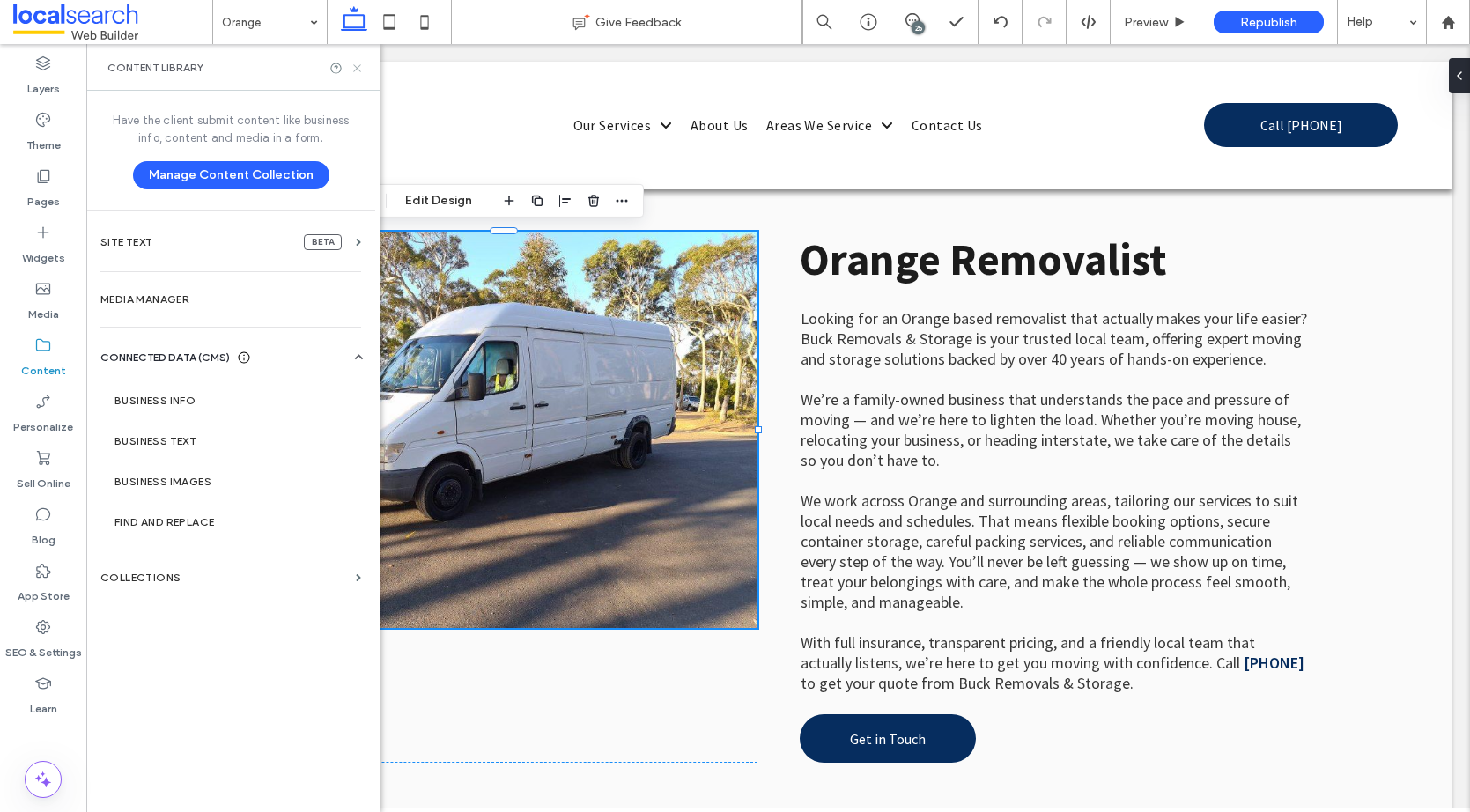 drag, startPoint x: 355, startPoint y: 70, endPoint x: 298, endPoint y: 70, distance: 57 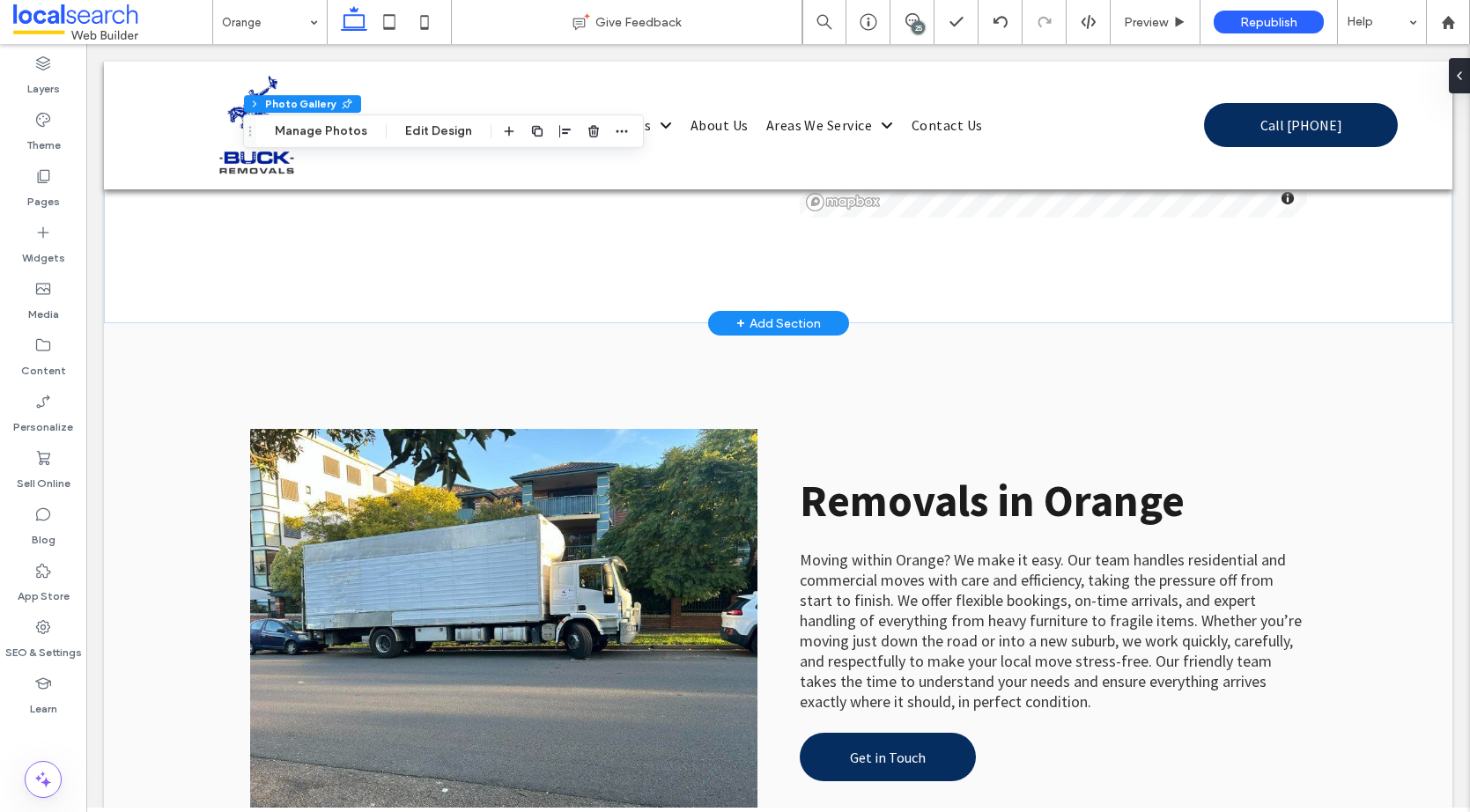 scroll, scrollTop: 2202, scrollLeft: 0, axis: vertical 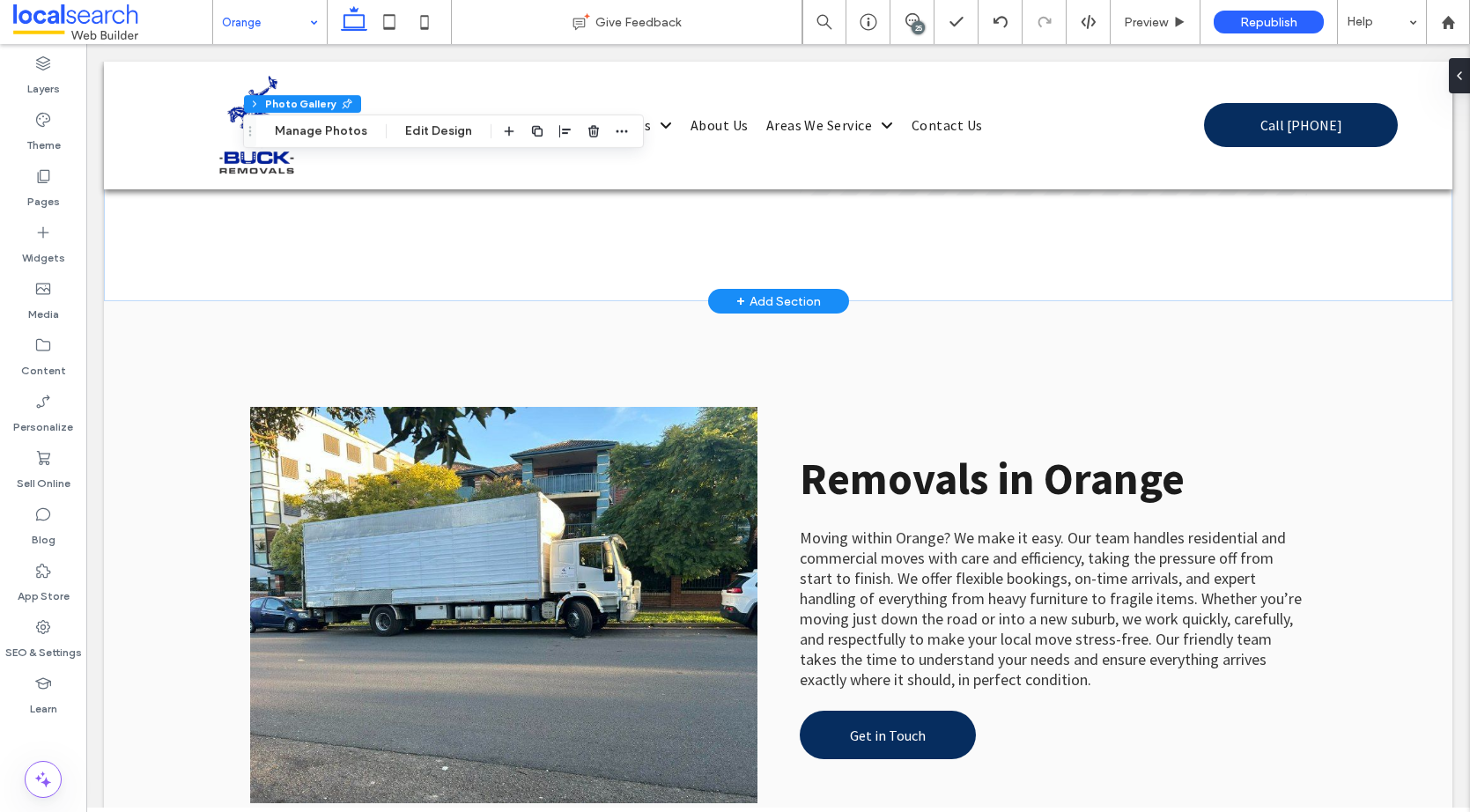 drag, startPoint x: 318, startPoint y: 19, endPoint x: 521, endPoint y: 139, distance: 235.81561 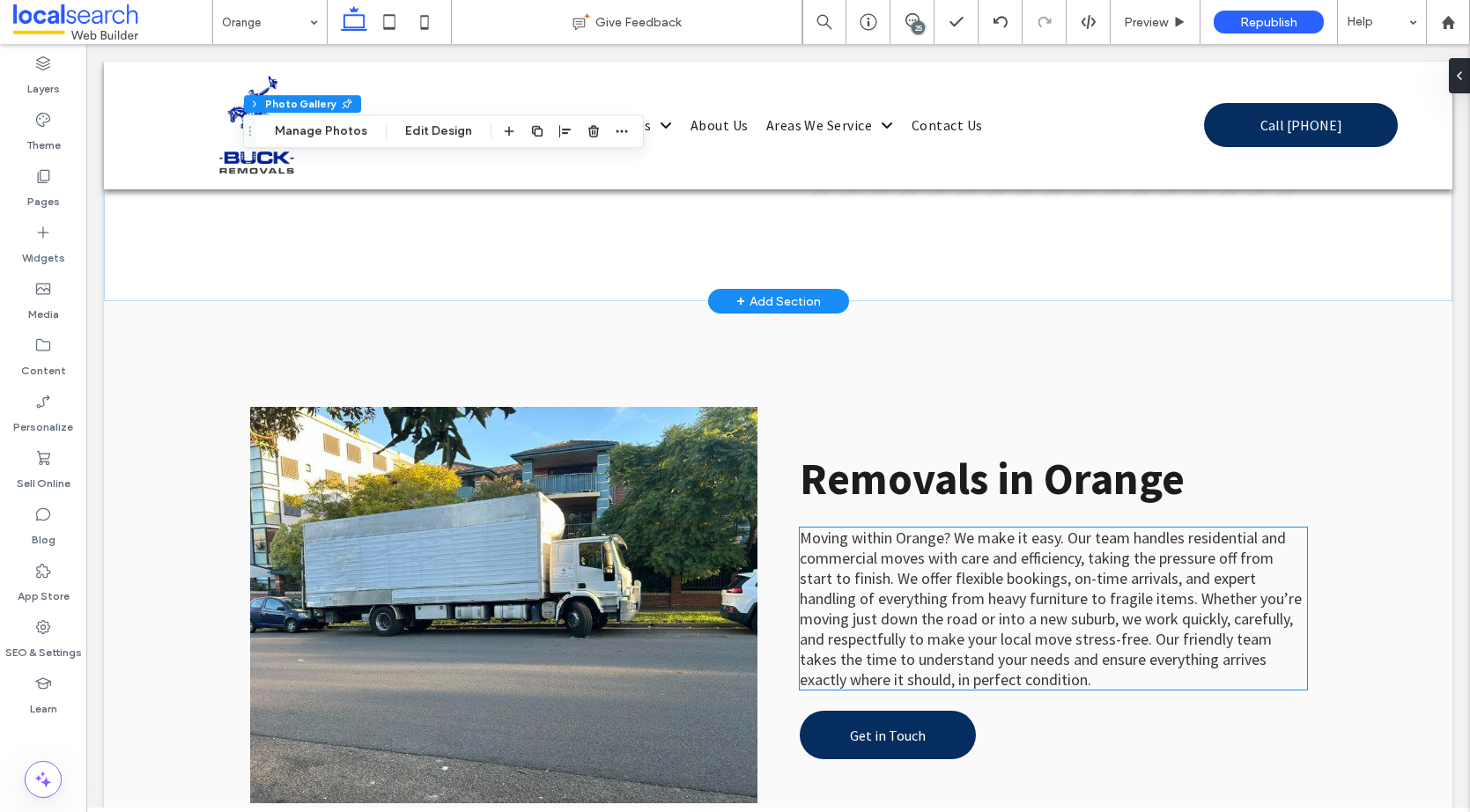 click on "Moving within Orange? We make it easy. Our team handles residential and commercial moves with care and efficiency, taking the pressure off from start to finish. We offer flexible bookings, on-time arrivals, and expert handling of everything from heavy furniture to fragile items. Whether you’re moving just down the road or into a new suburb, we work quickly, carefully, and respectfully to make your local move stress-free. Our friendly team takes the time to understand your needs and ensure everything arrives exactly where it should, in perfect condition." at bounding box center (1051, 609) 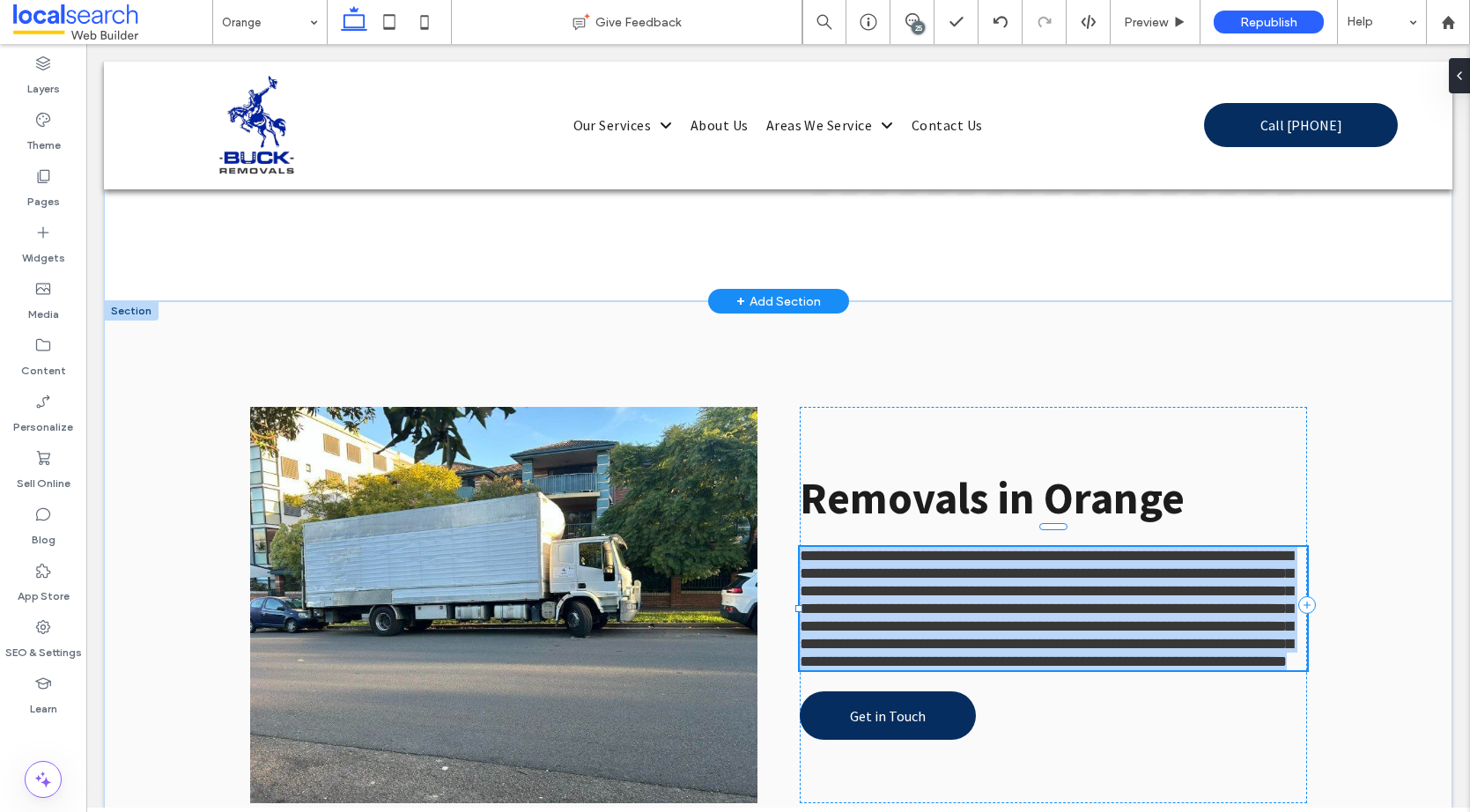 type on "**********" 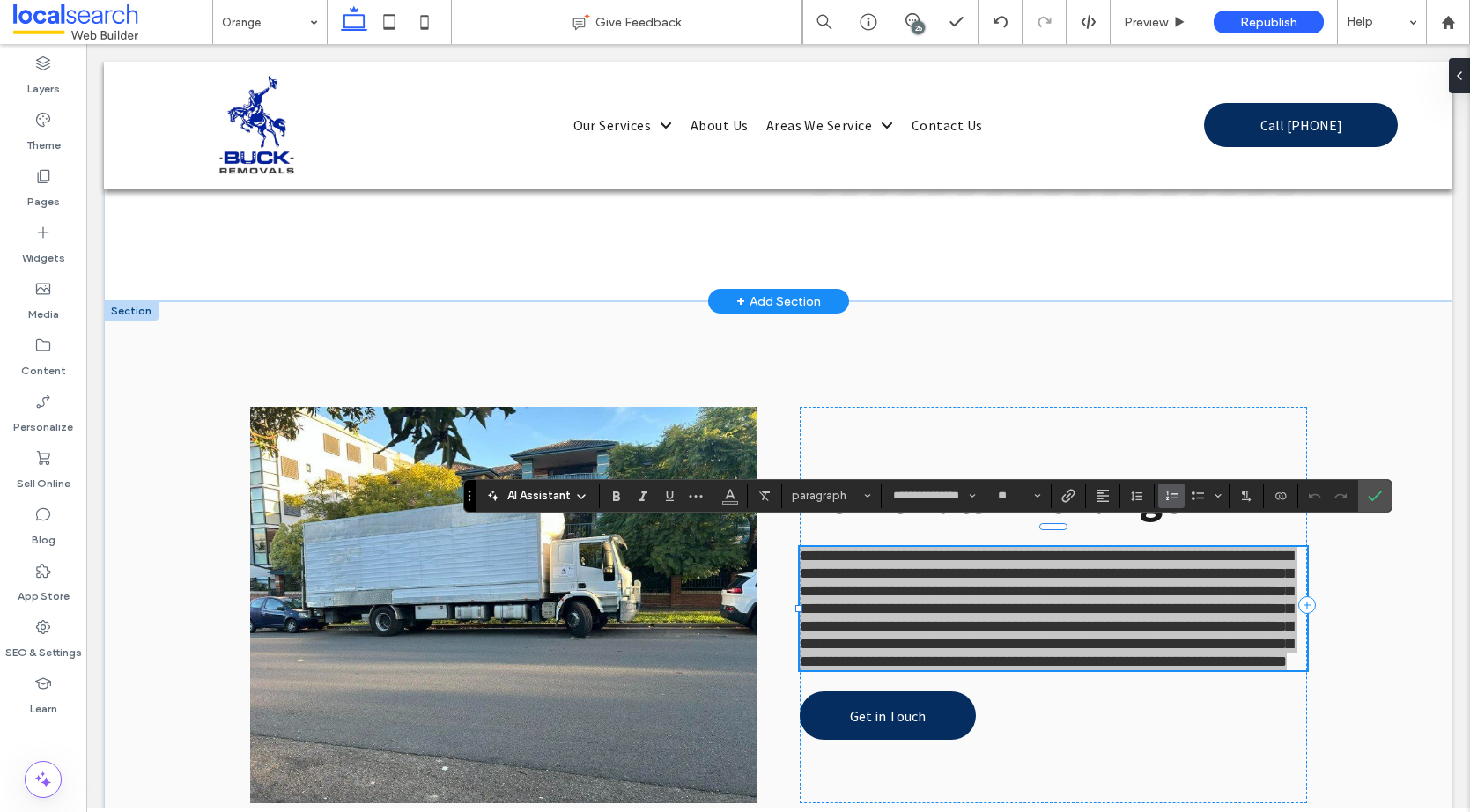 click 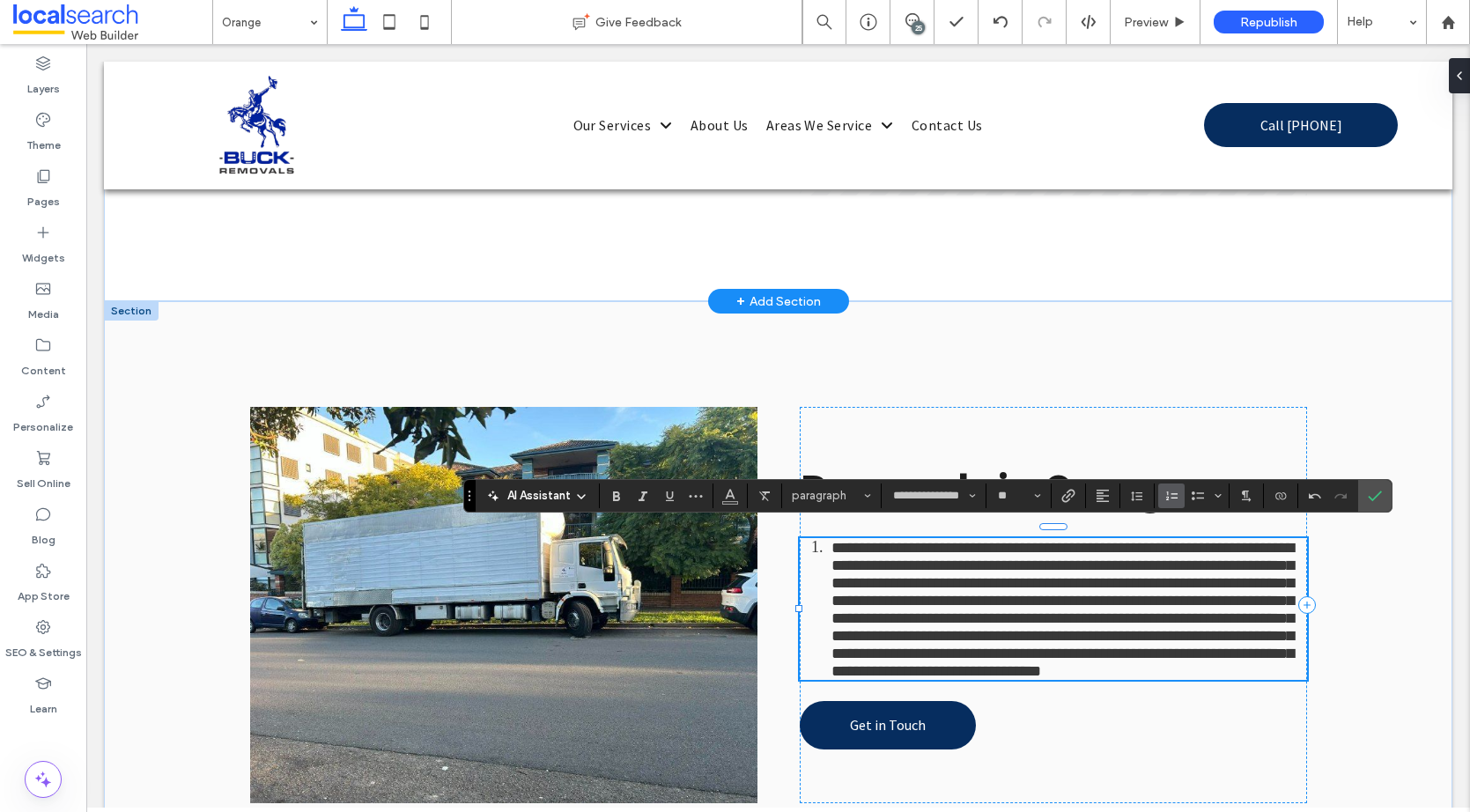 click 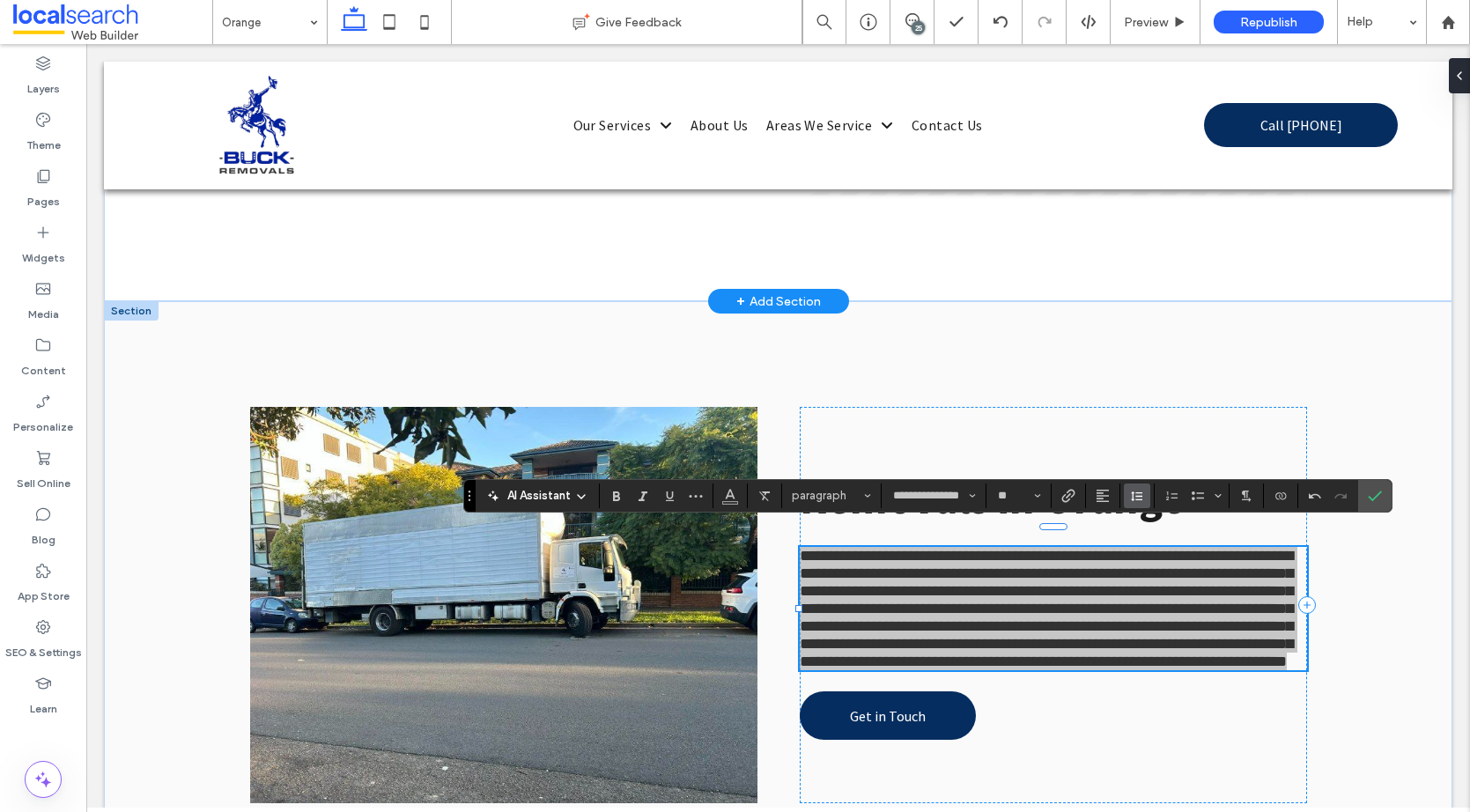 click at bounding box center (1137, 496) 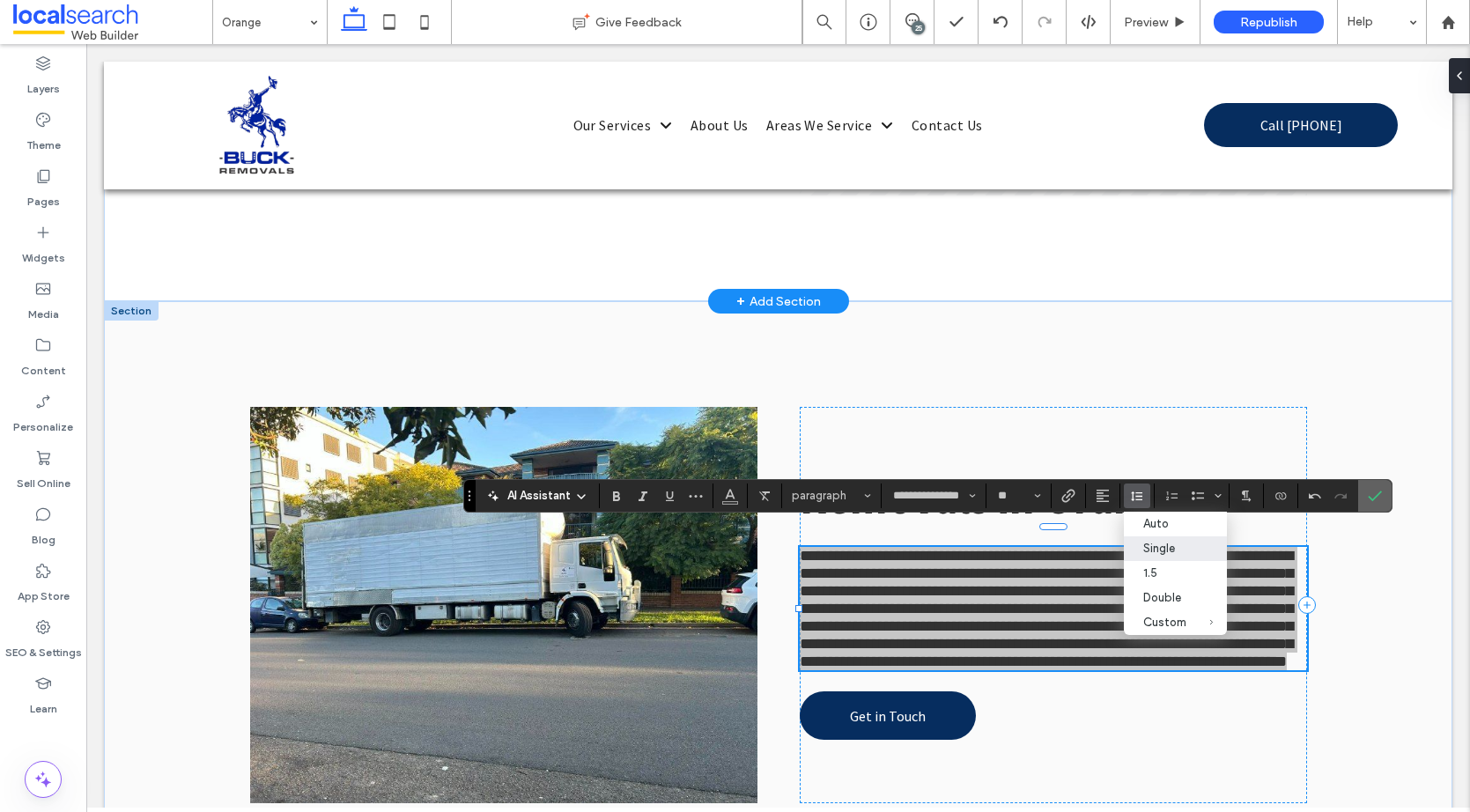 click 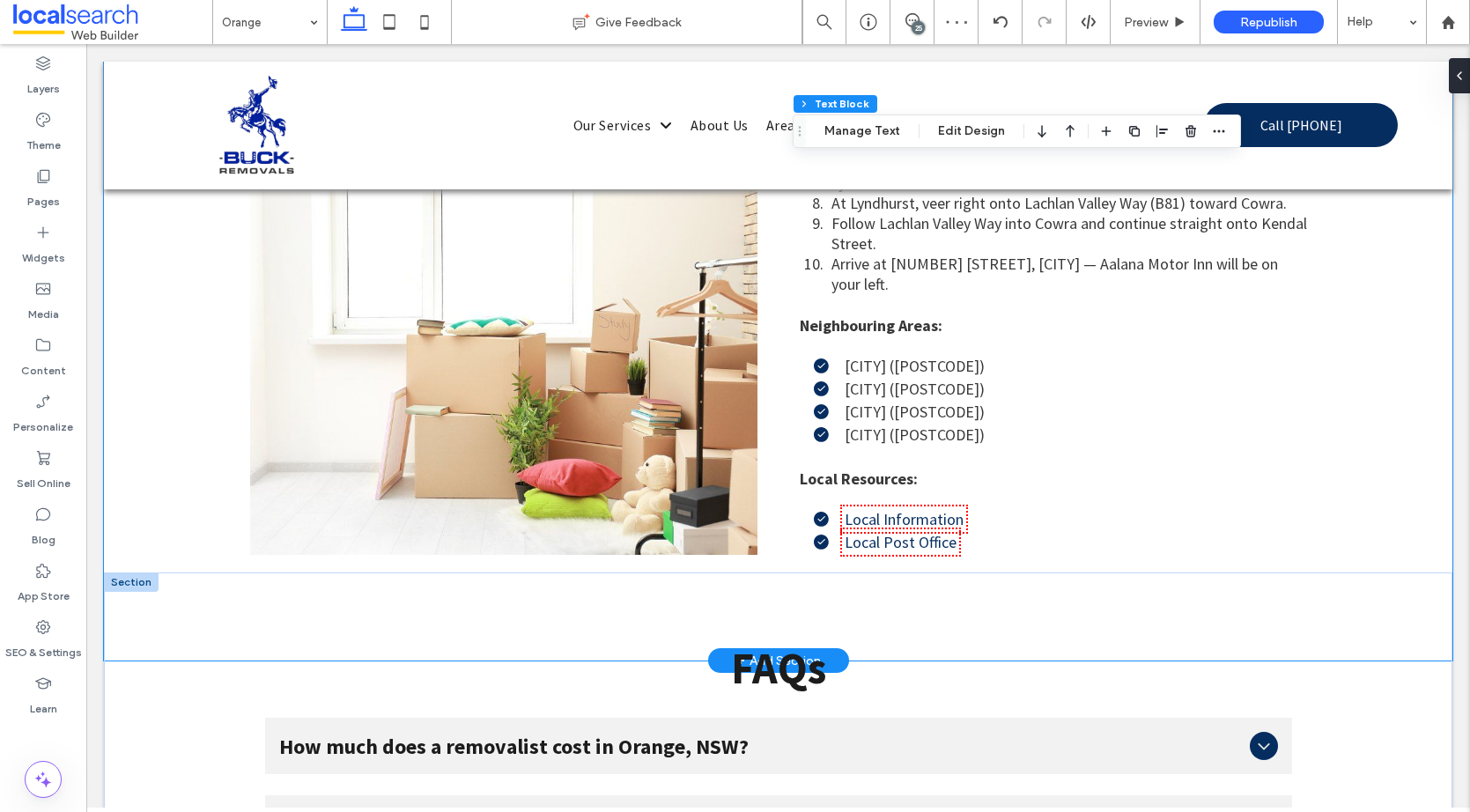 scroll, scrollTop: 6605, scrollLeft: 0, axis: vertical 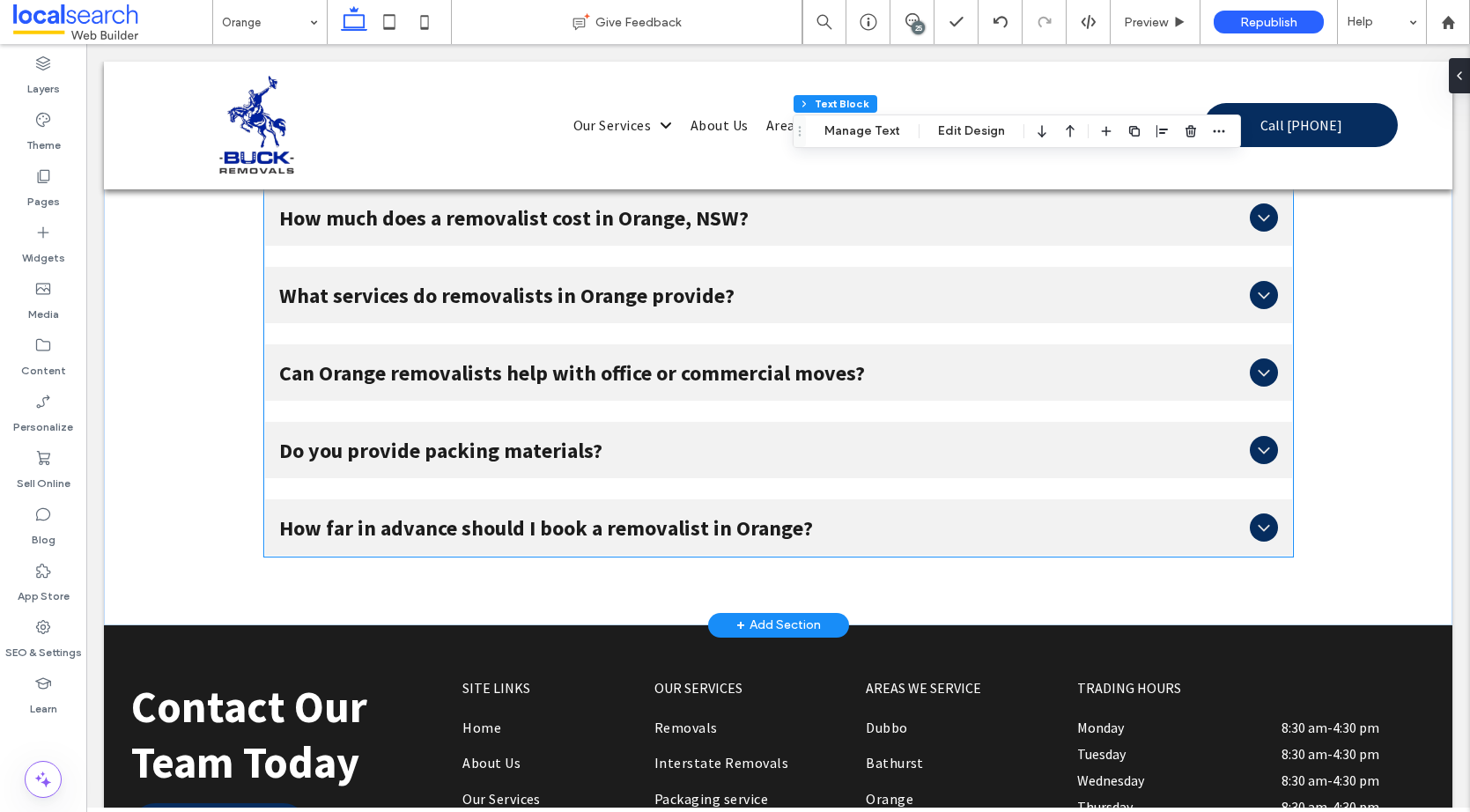 click 